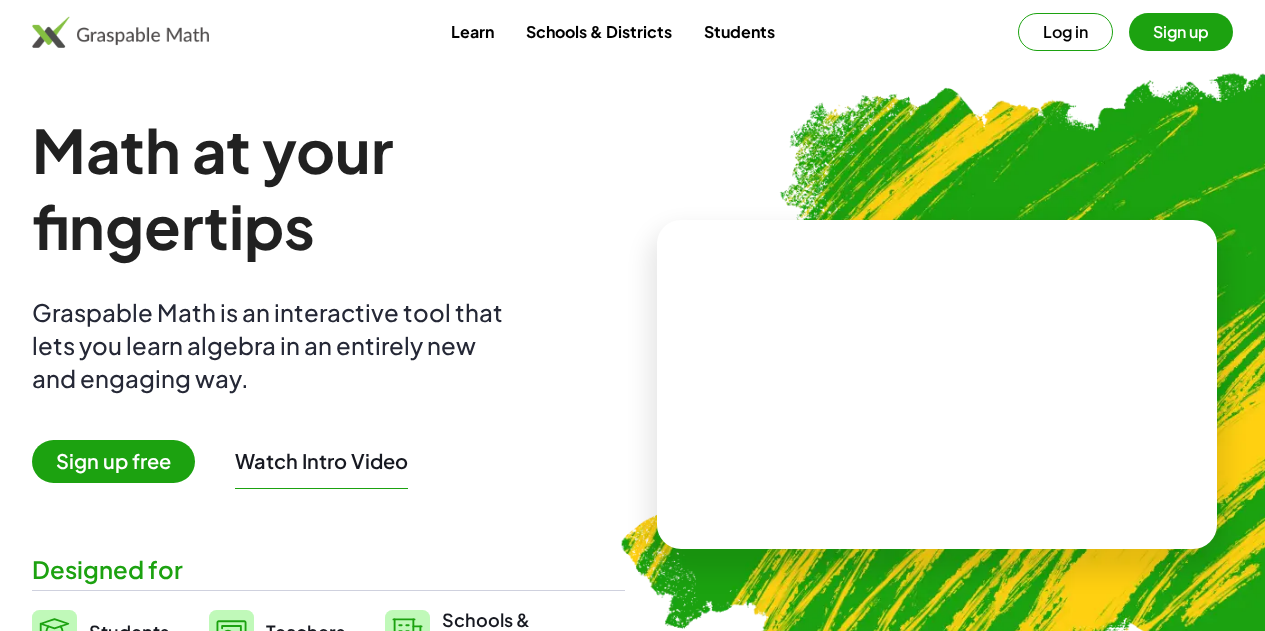 scroll, scrollTop: 0, scrollLeft: 0, axis: both 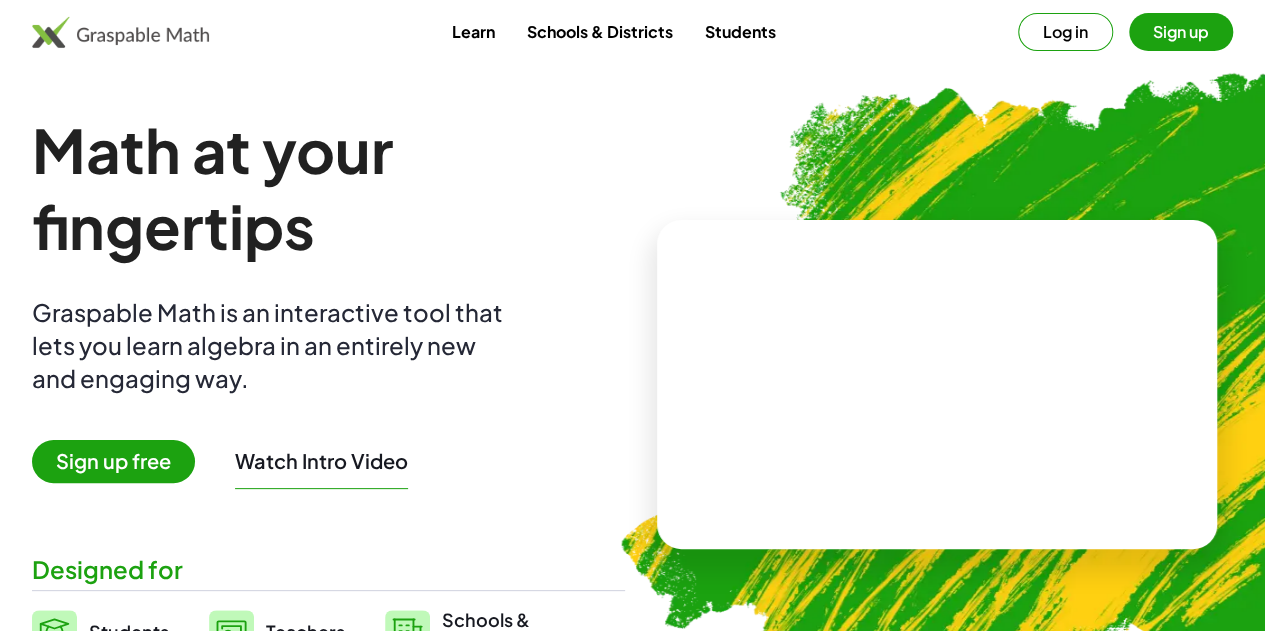 click on "Log in" at bounding box center [1065, 32] 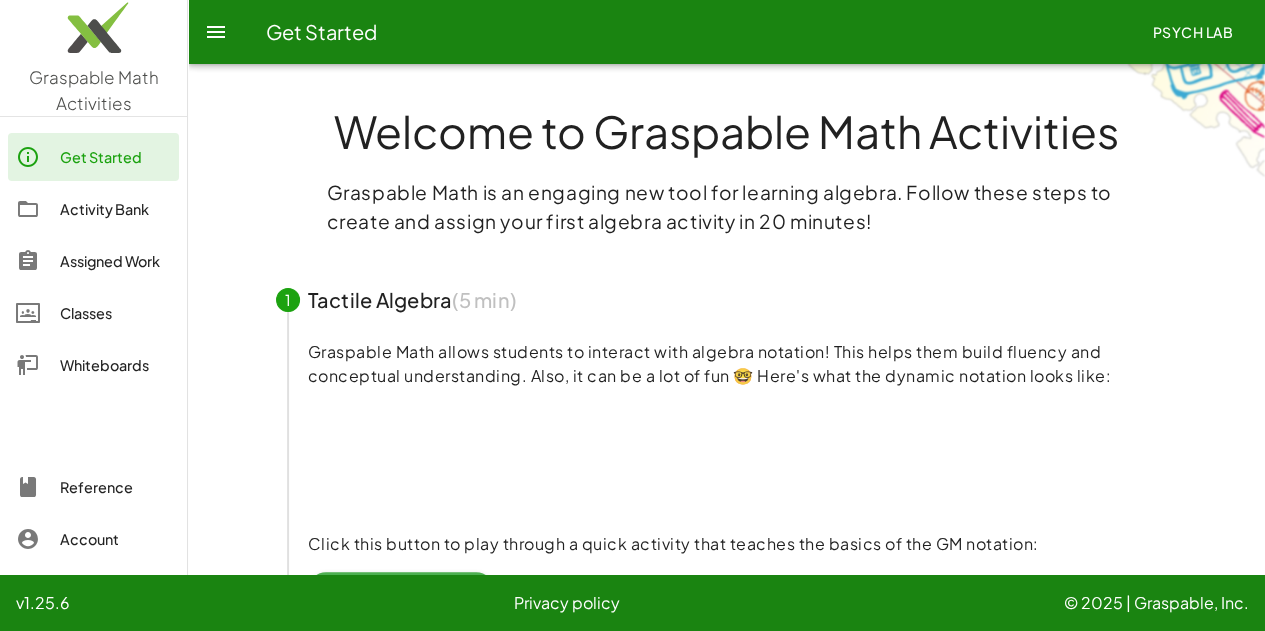 click on "Assigned Work" 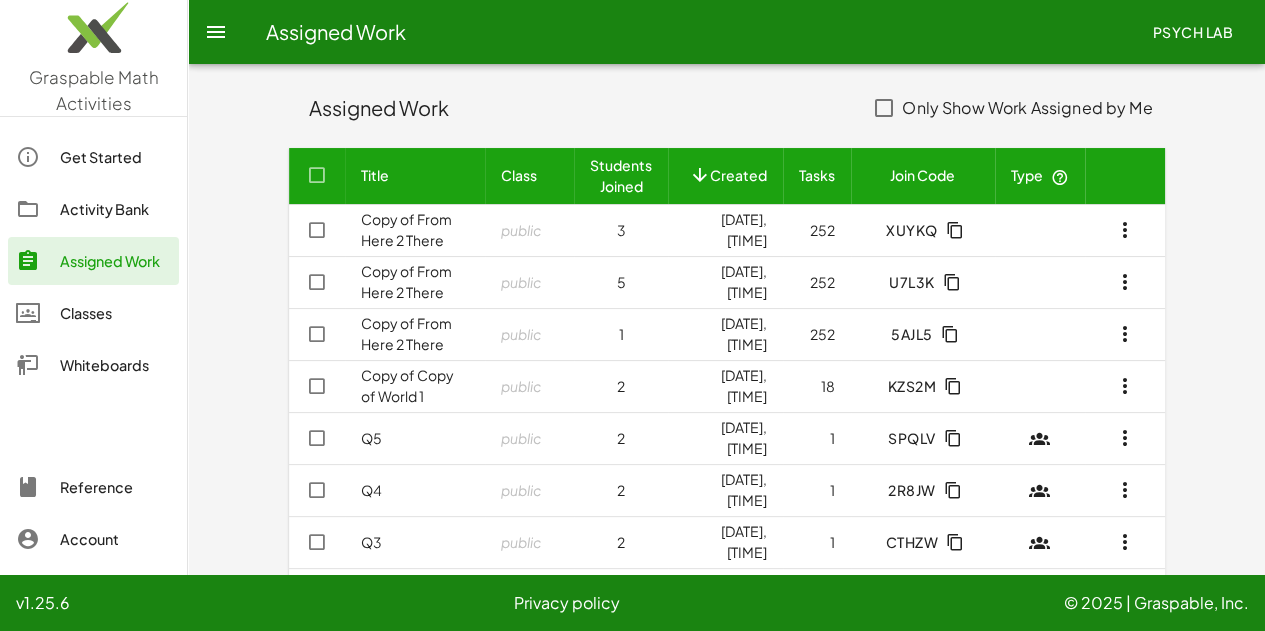 click on "Get Started" 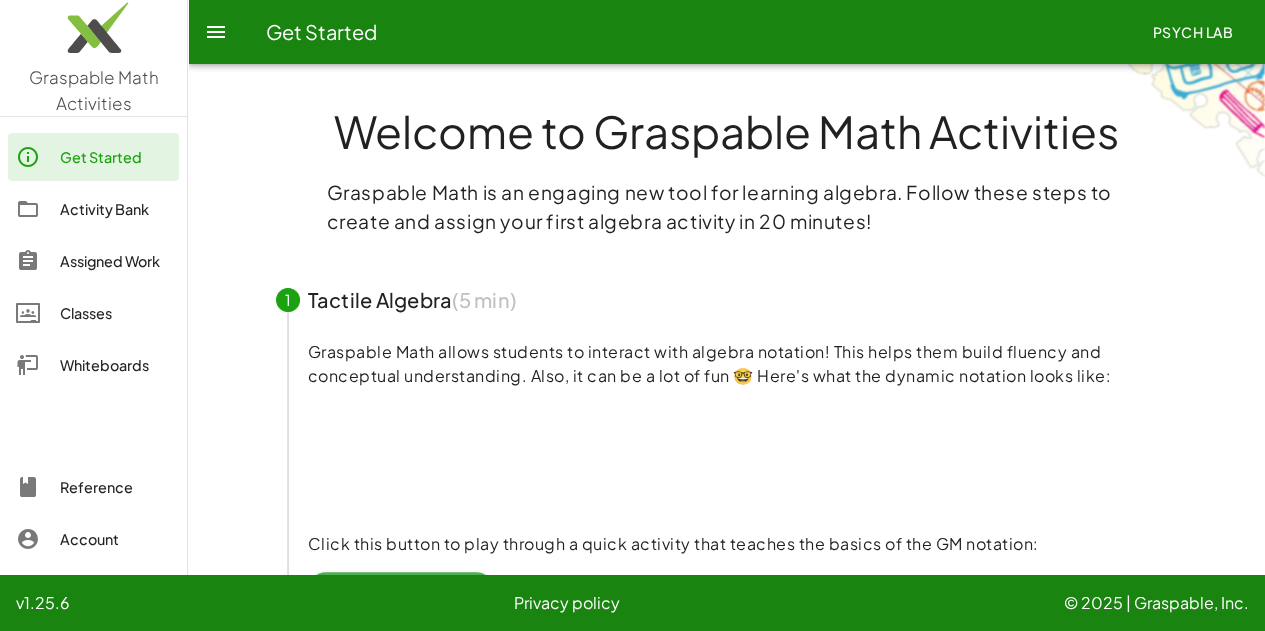 click on "Activity Bank" 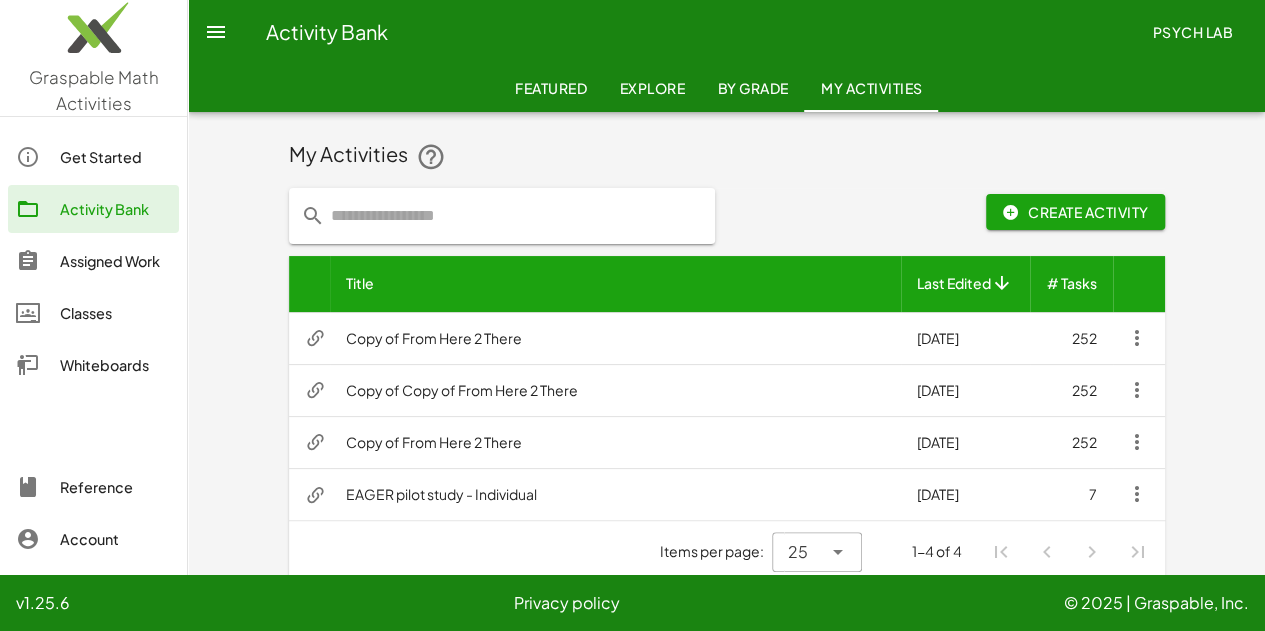 click on "Copy of From Here 2 There" at bounding box center [615, 338] 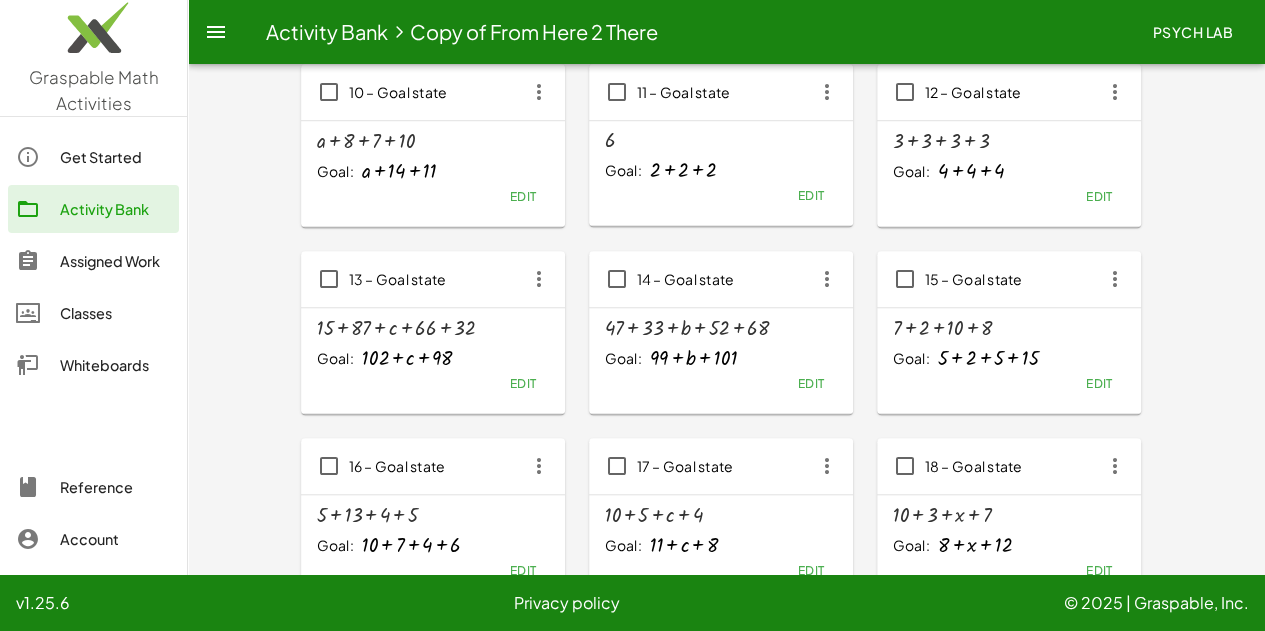 scroll, scrollTop: 800, scrollLeft: 0, axis: vertical 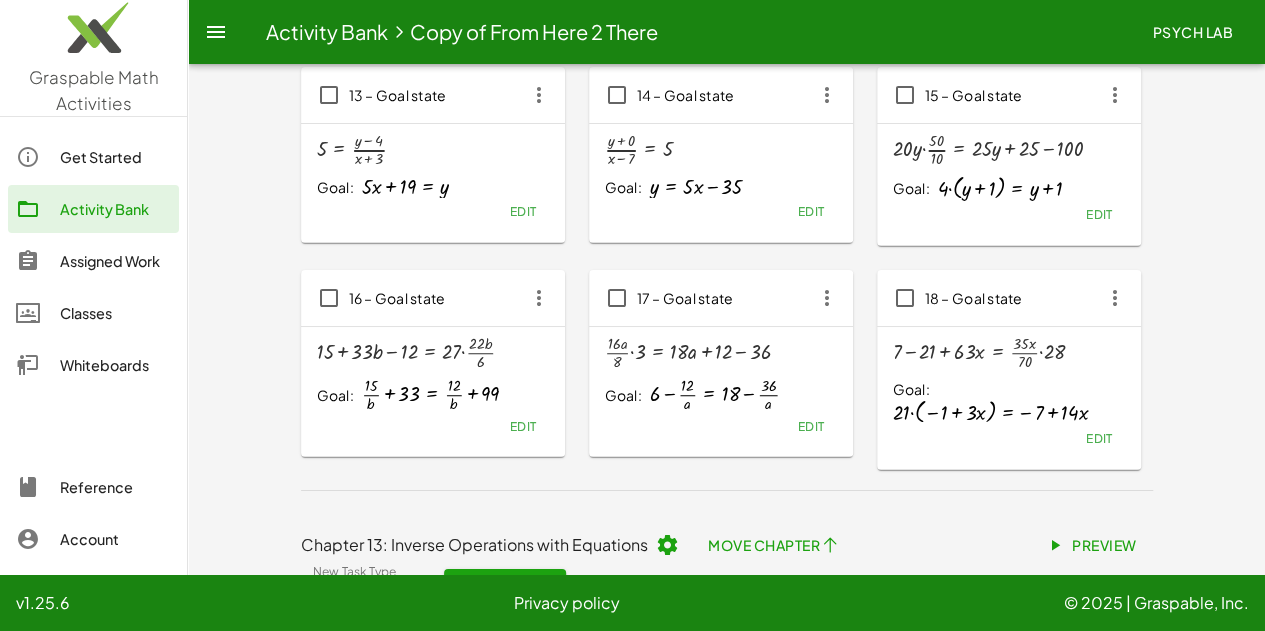 click on "Preview" 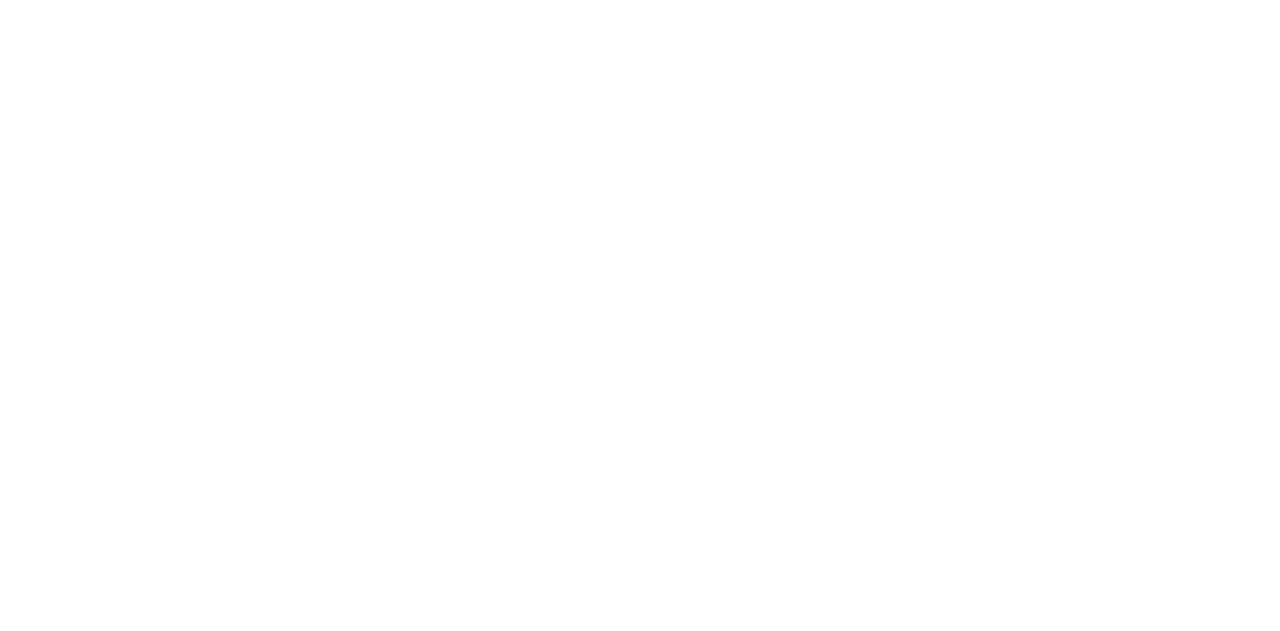 scroll, scrollTop: 0, scrollLeft: 0, axis: both 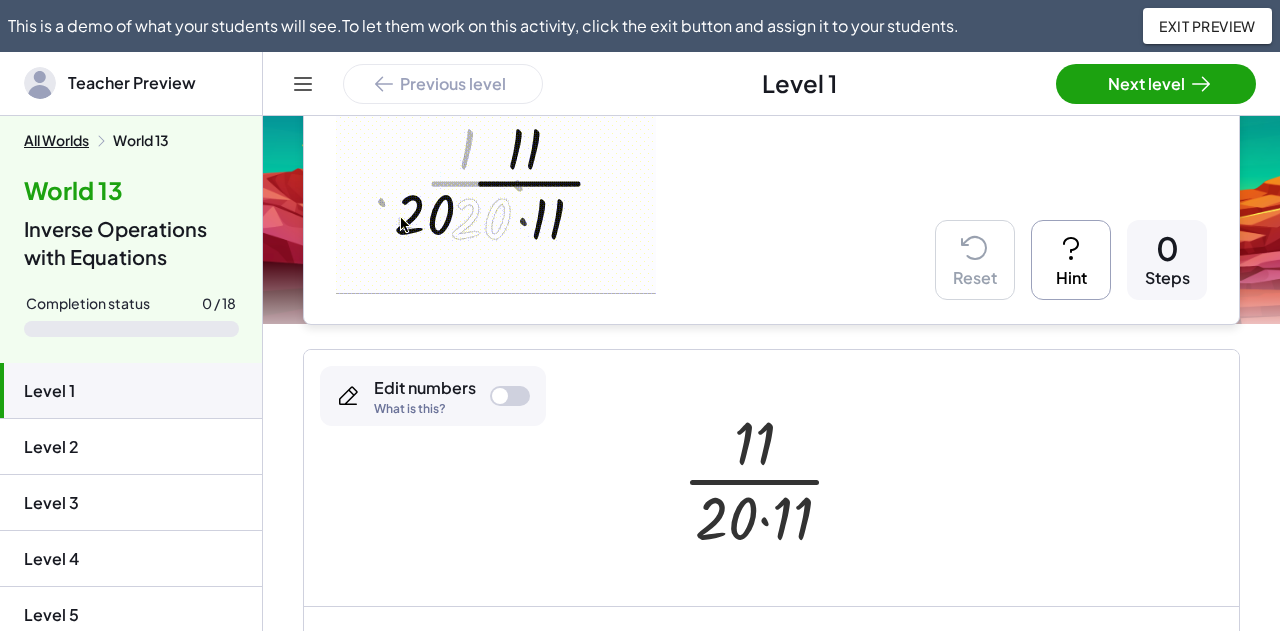 click 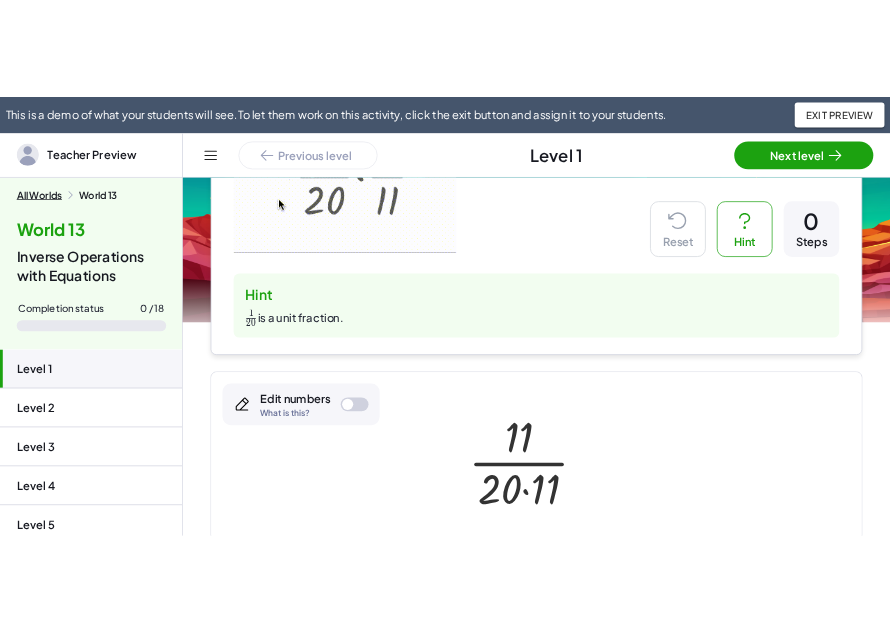 scroll, scrollTop: 400, scrollLeft: 0, axis: vertical 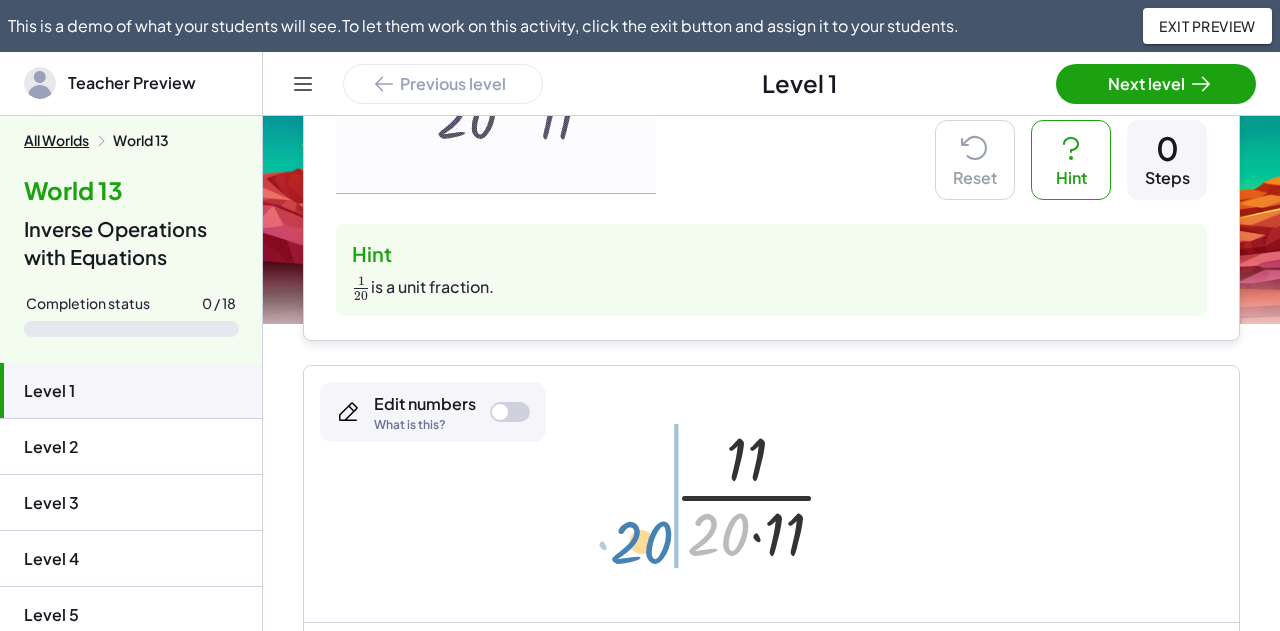 drag, startPoint x: 742, startPoint y: 533, endPoint x: 665, endPoint y: 541, distance: 77.41447 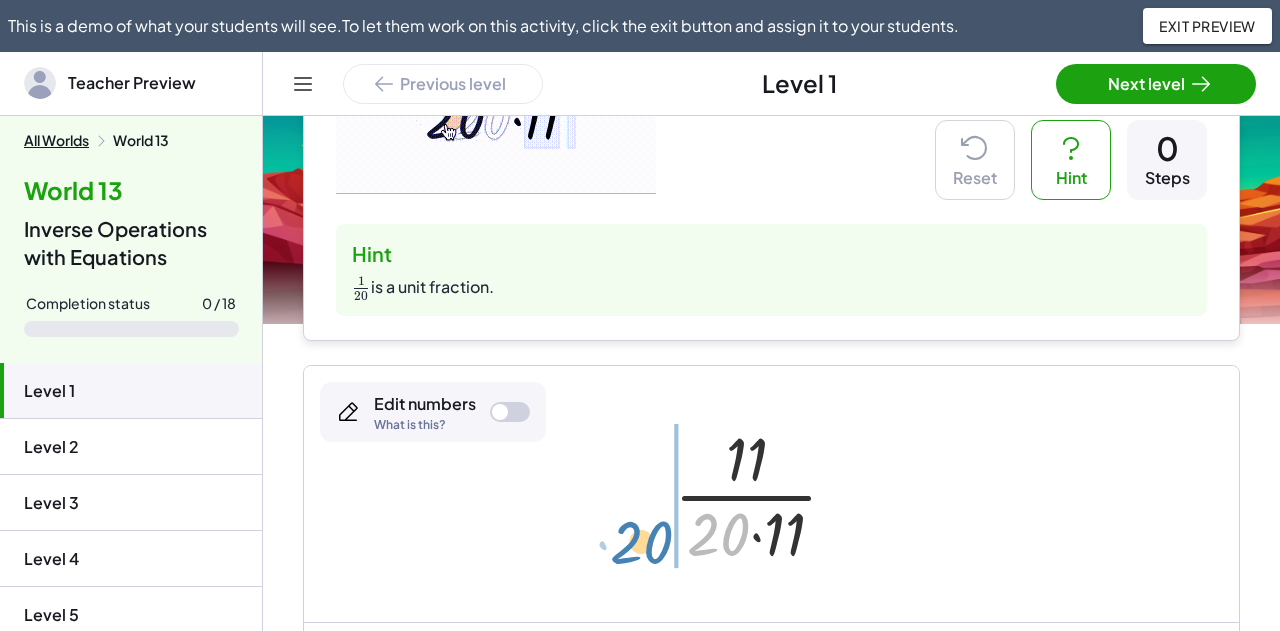 click at bounding box center [764, 494] 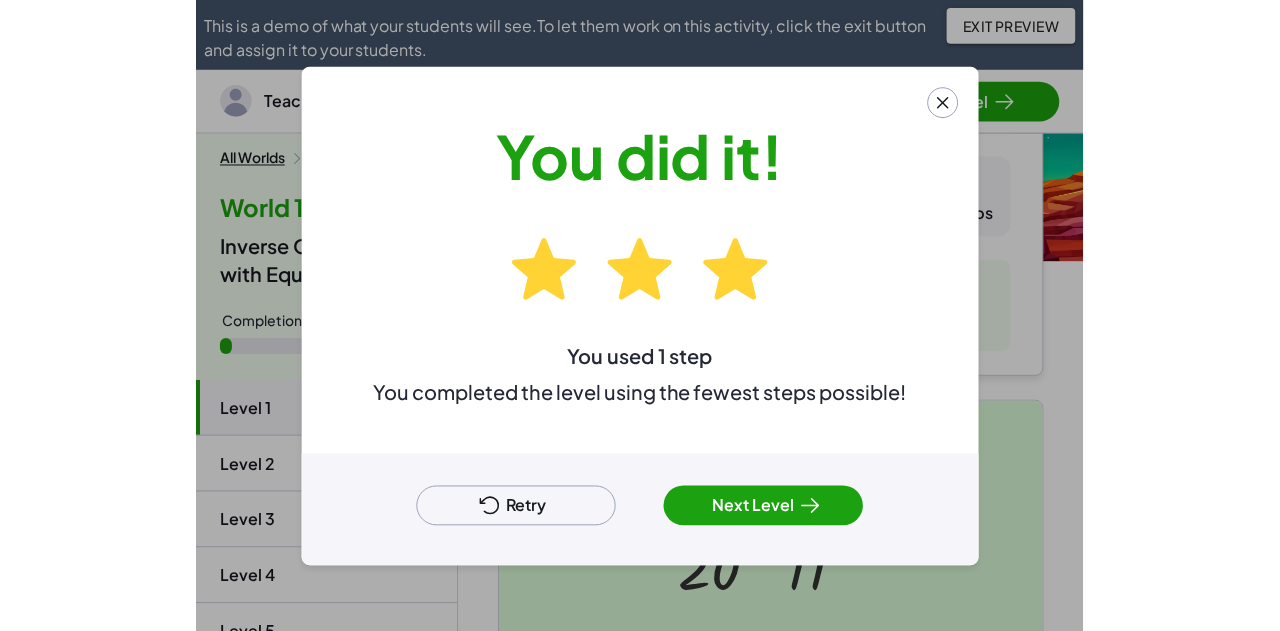 scroll, scrollTop: 512, scrollLeft: 0, axis: vertical 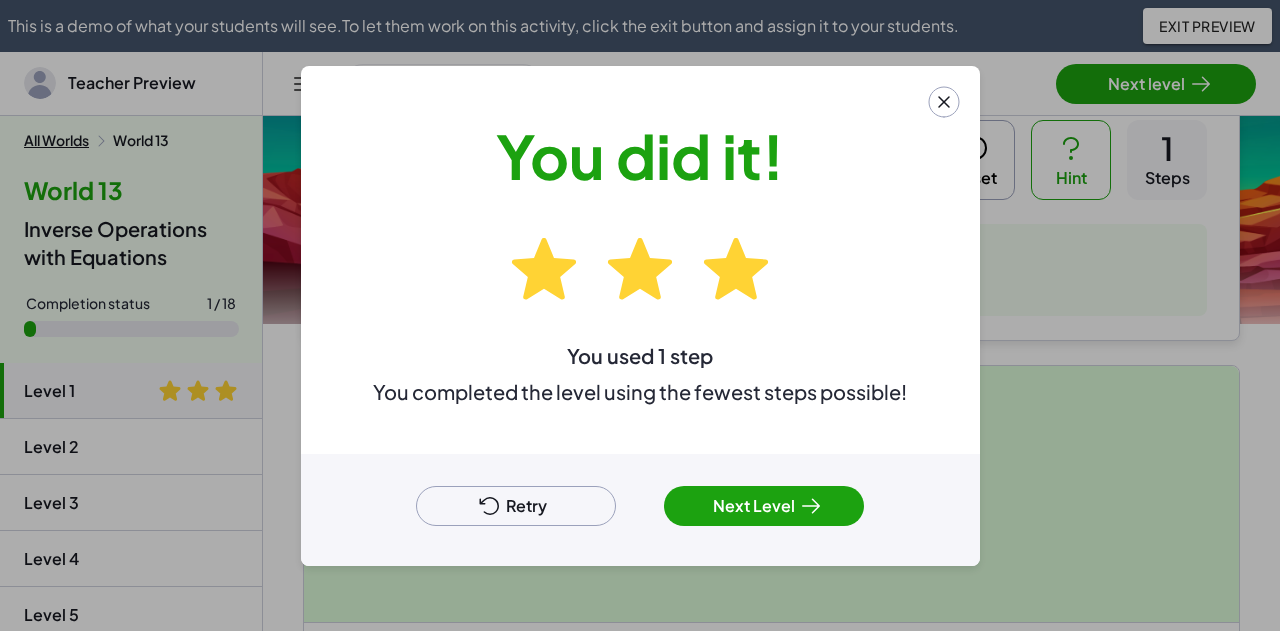 click on "Retry" at bounding box center [516, 506] 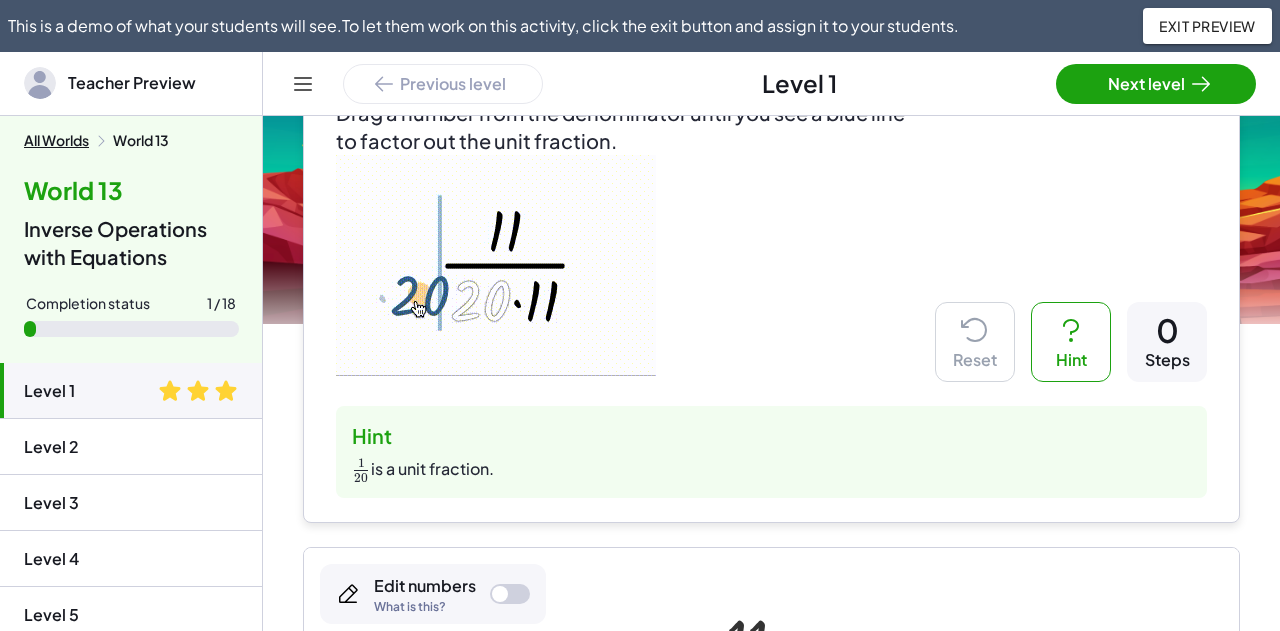 scroll, scrollTop: 100, scrollLeft: 0, axis: vertical 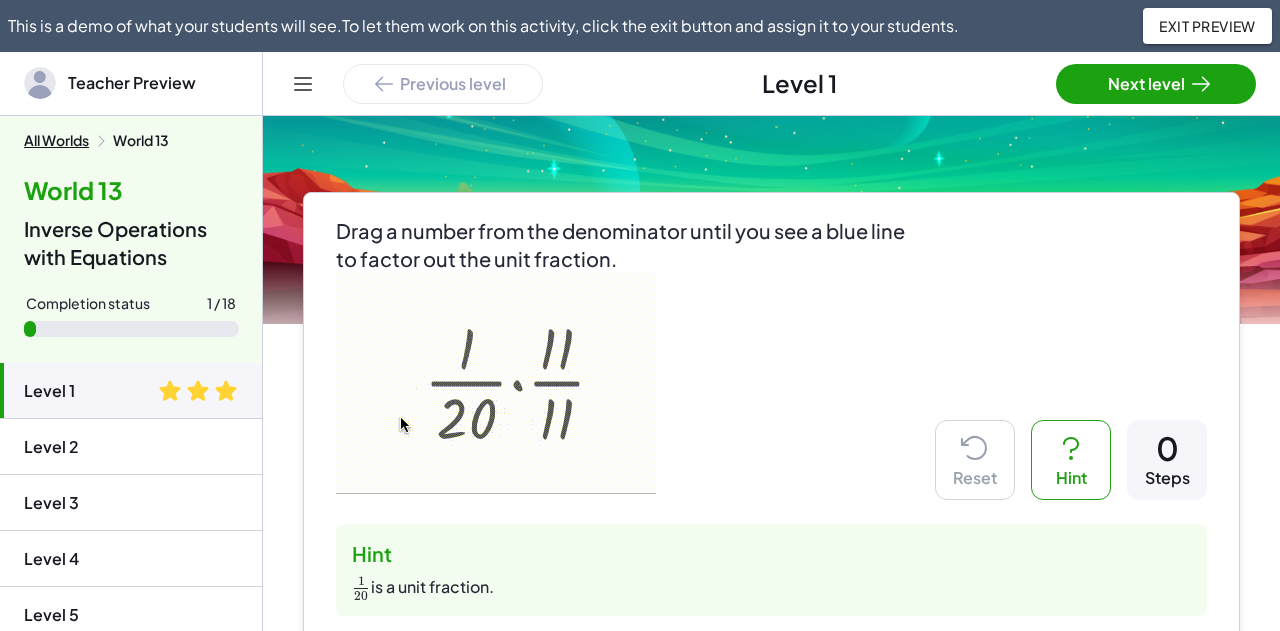 click on "Drag a number from the denominator until you see a blue line to factor out the unit fraction." at bounding box center (623, 245) 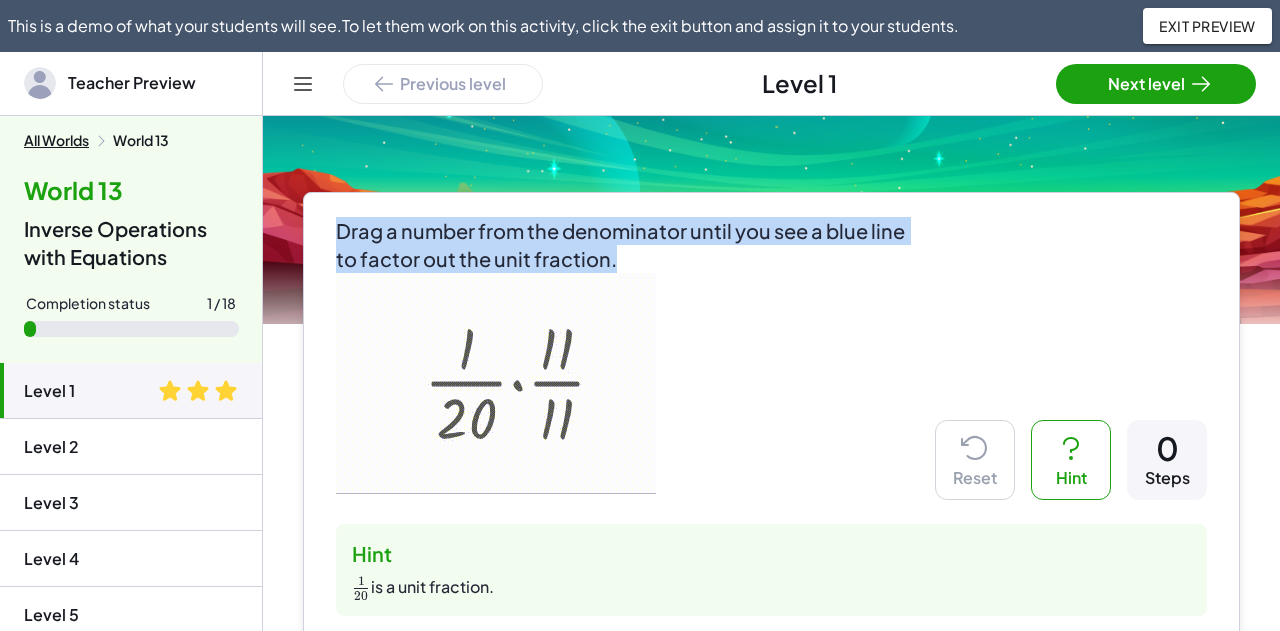 drag, startPoint x: 651, startPoint y: 263, endPoint x: 334, endPoint y: 241, distance: 317.76248 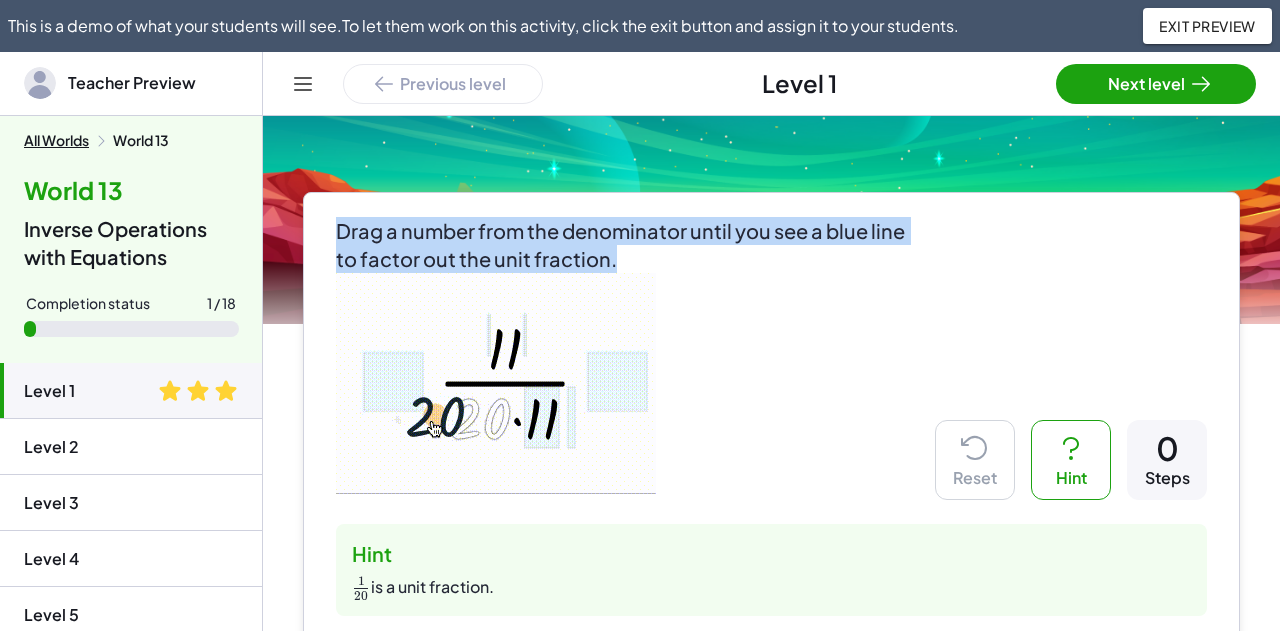 click on "Drag a number from the denominator until you see a blue line to factor out the unit fraction.  Reset   Hint  [NUMBER] Steps Hint ﻿ [NUMBER] [FRACTION] [NUMBER]  is a unit fraction." at bounding box center [771, 416] 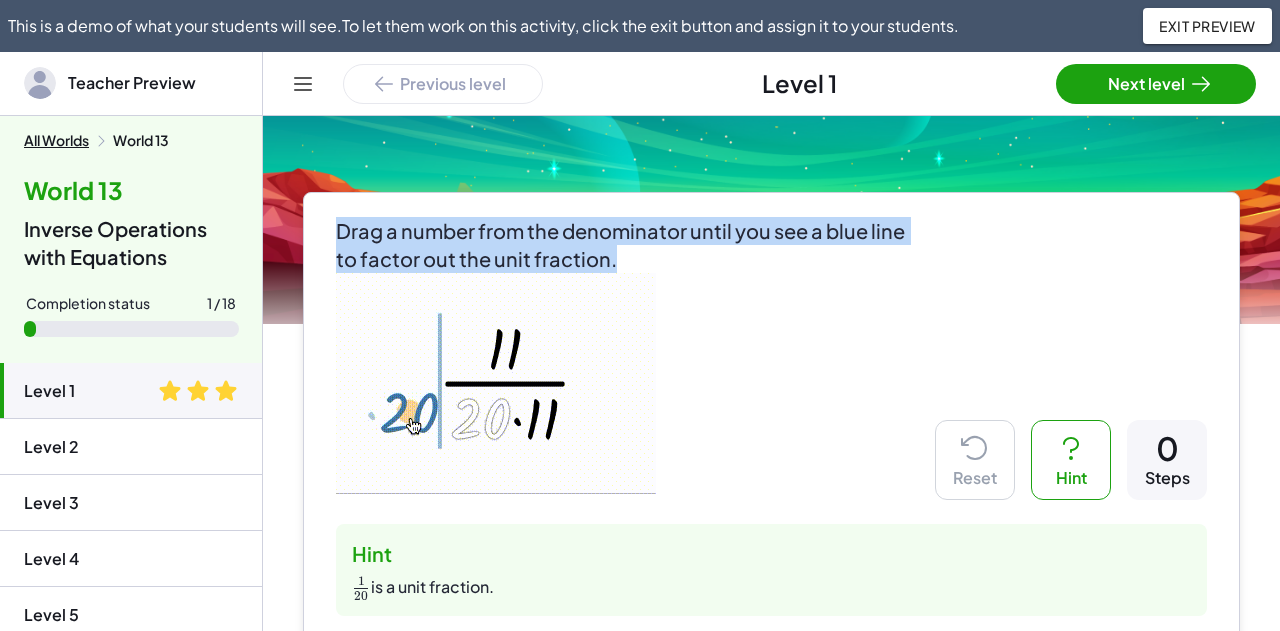 copy on "Drag a number from the denominator until you see a blue line to factor out the unit fraction." 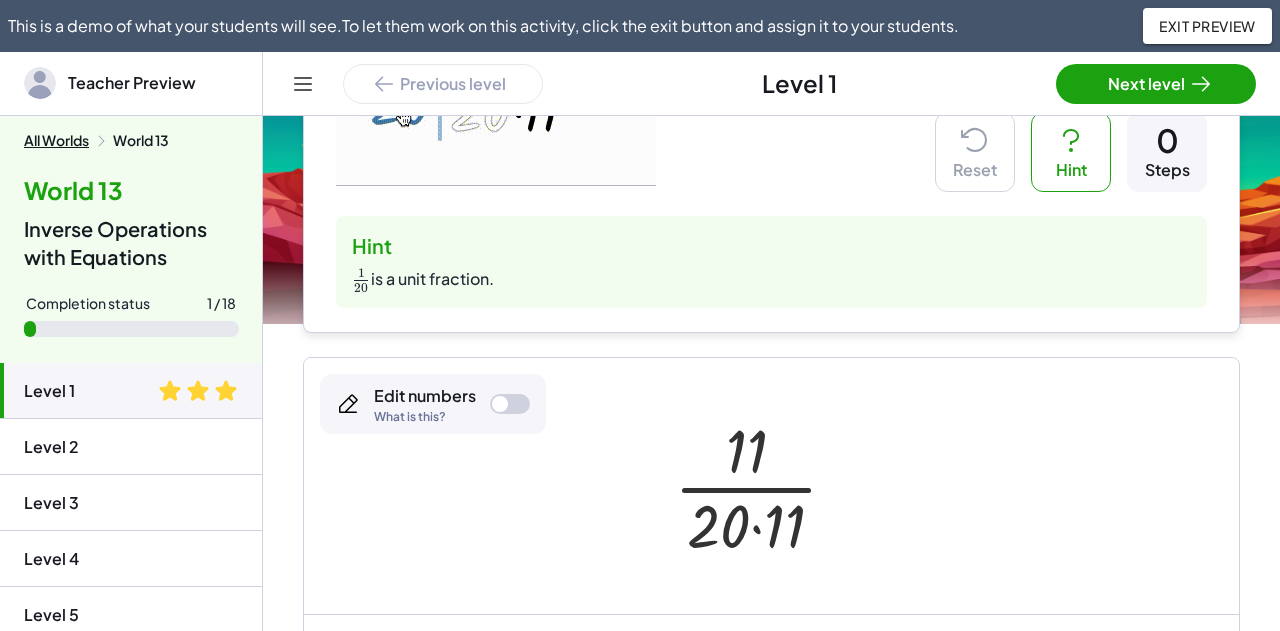 scroll, scrollTop: 500, scrollLeft: 0, axis: vertical 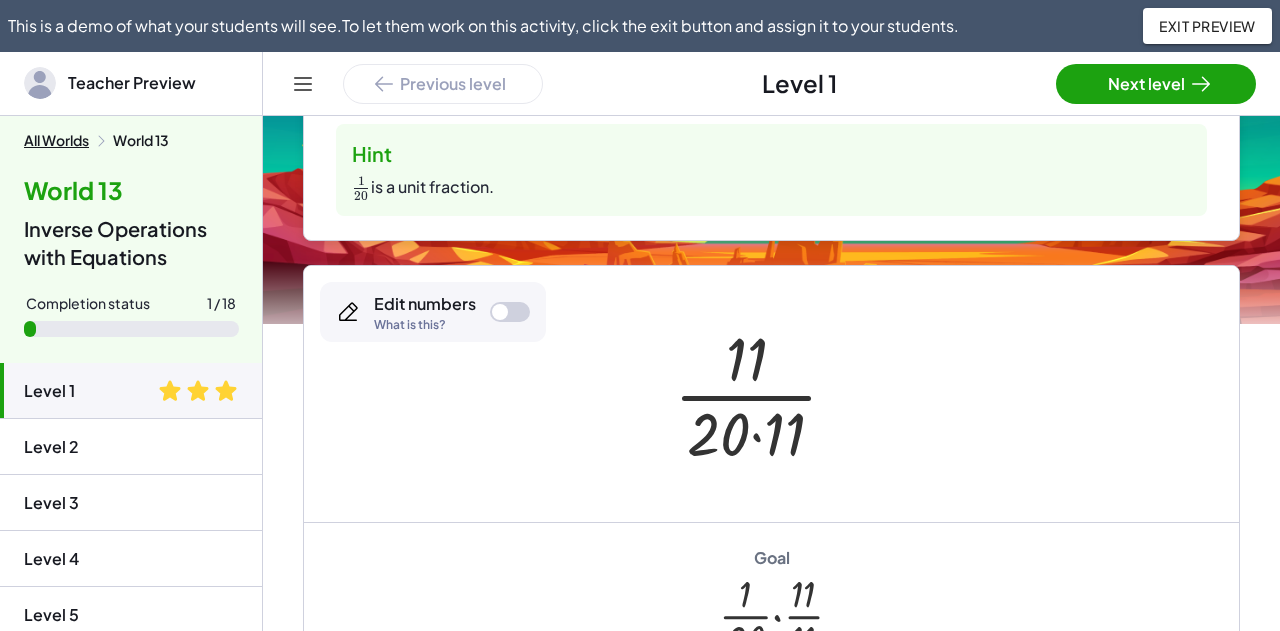 click on "Level 2" 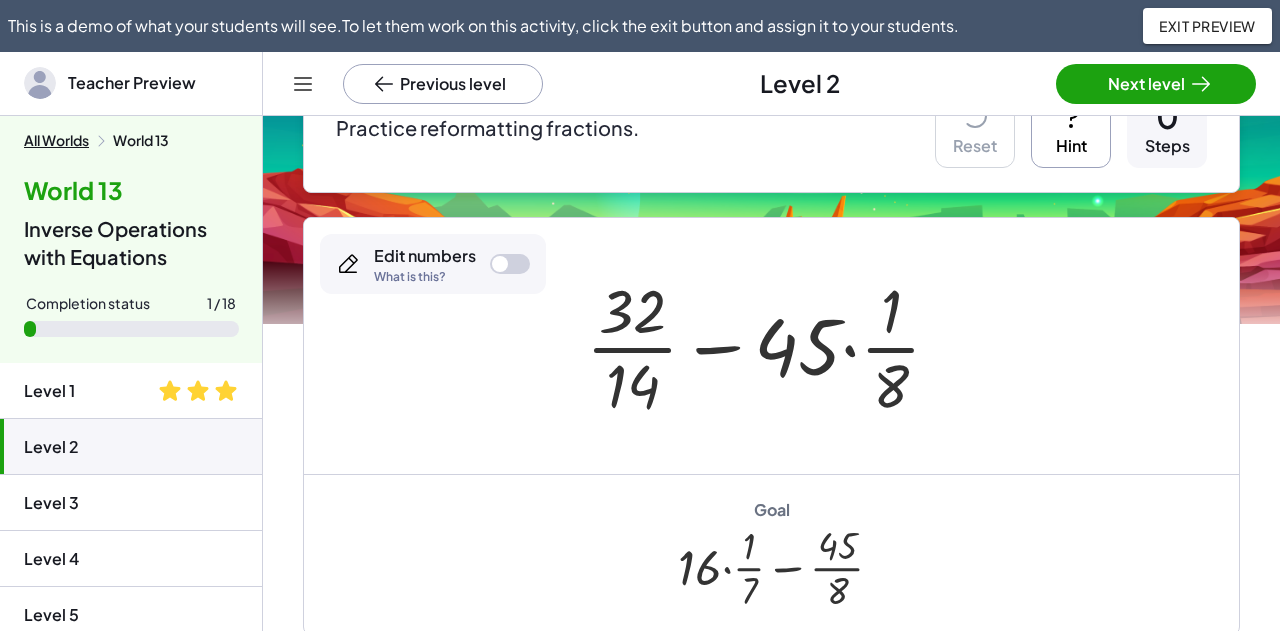 scroll, scrollTop: 200, scrollLeft: 0, axis: vertical 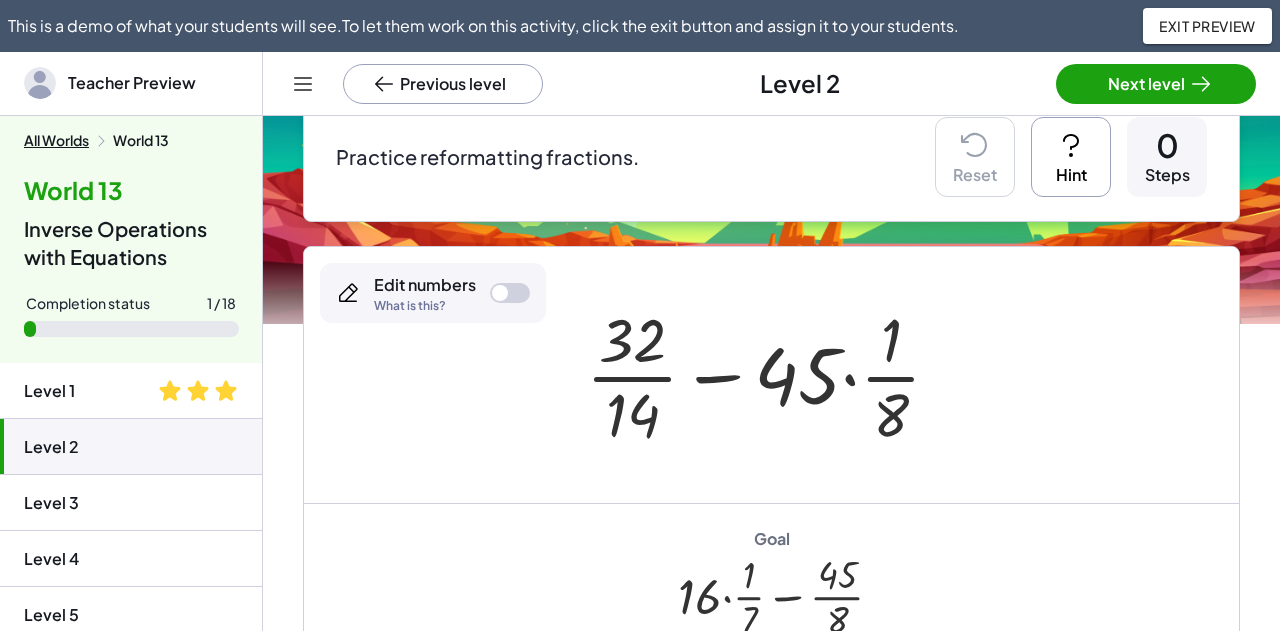 click on "Hint" at bounding box center (1071, 157) 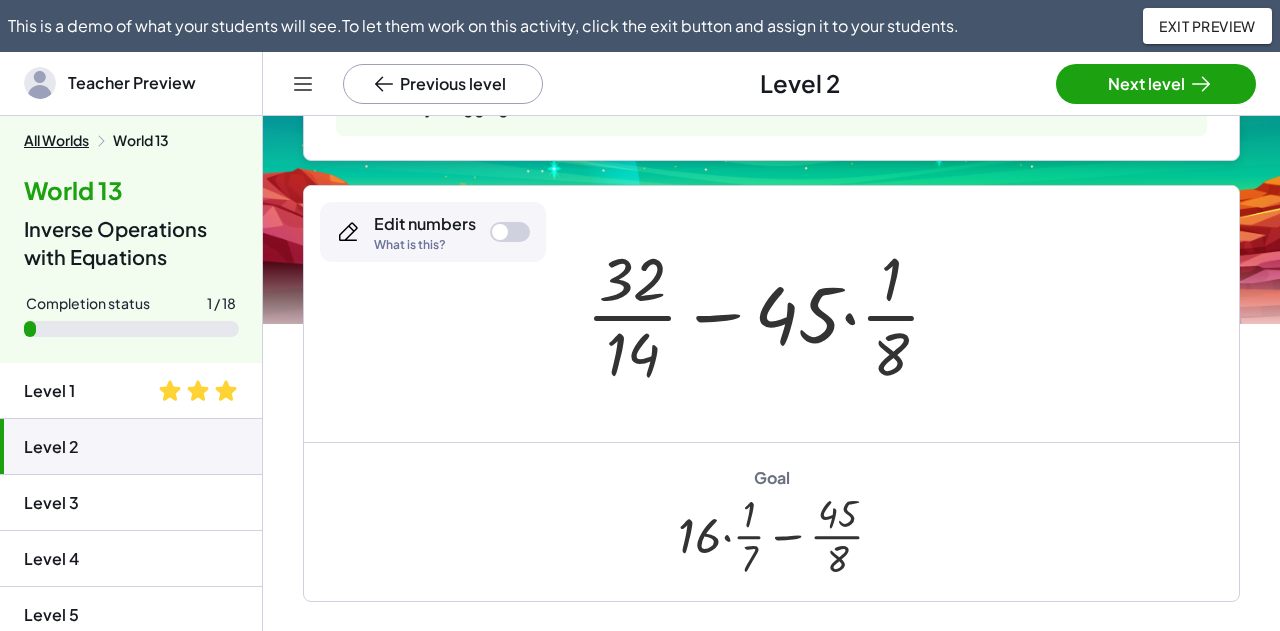 scroll, scrollTop: 300, scrollLeft: 0, axis: vertical 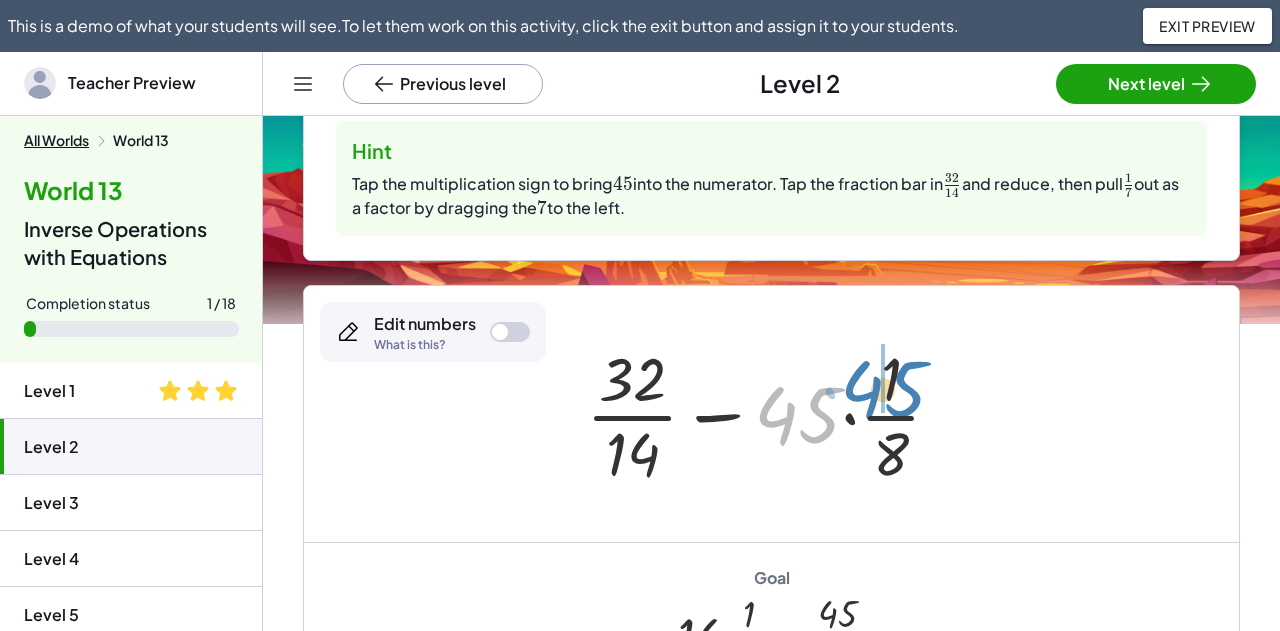 drag, startPoint x: 824, startPoint y: 418, endPoint x: 910, endPoint y: 393, distance: 89.560036 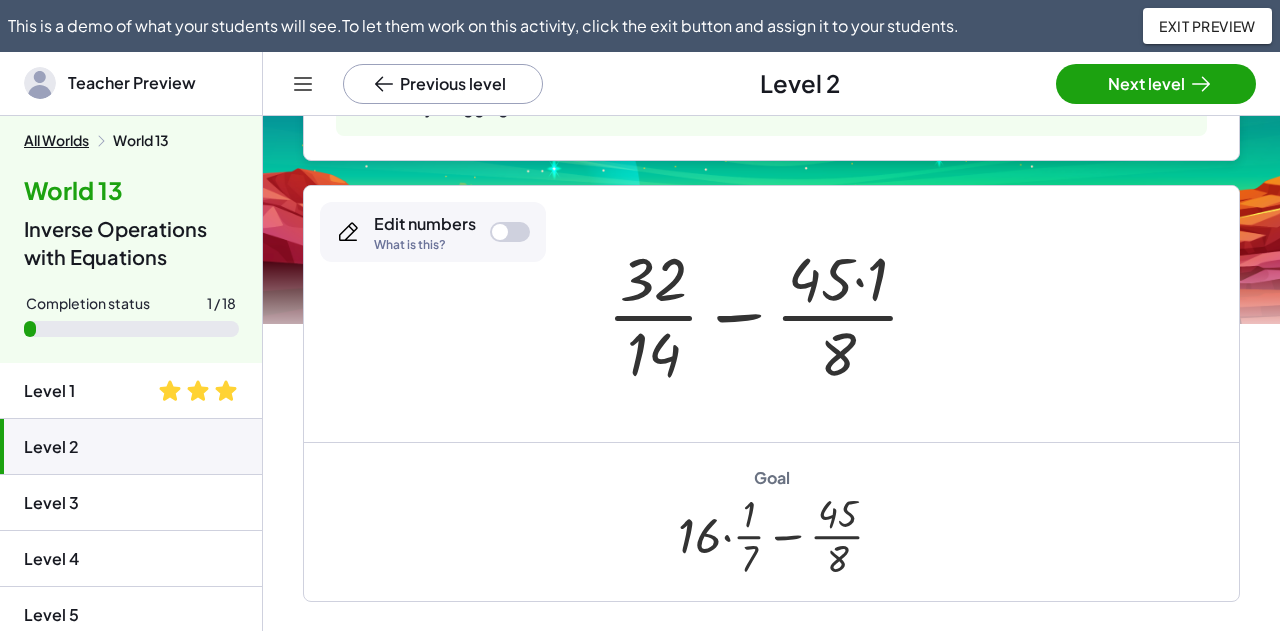 scroll, scrollTop: 300, scrollLeft: 0, axis: vertical 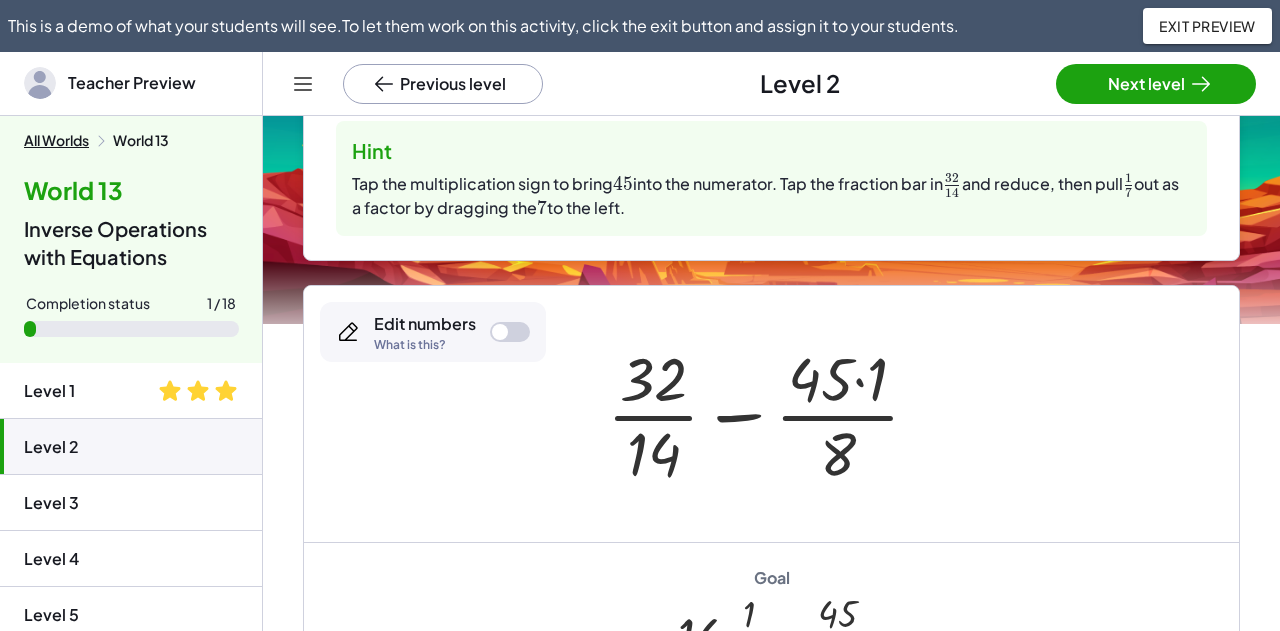 click at bounding box center (771, 414) 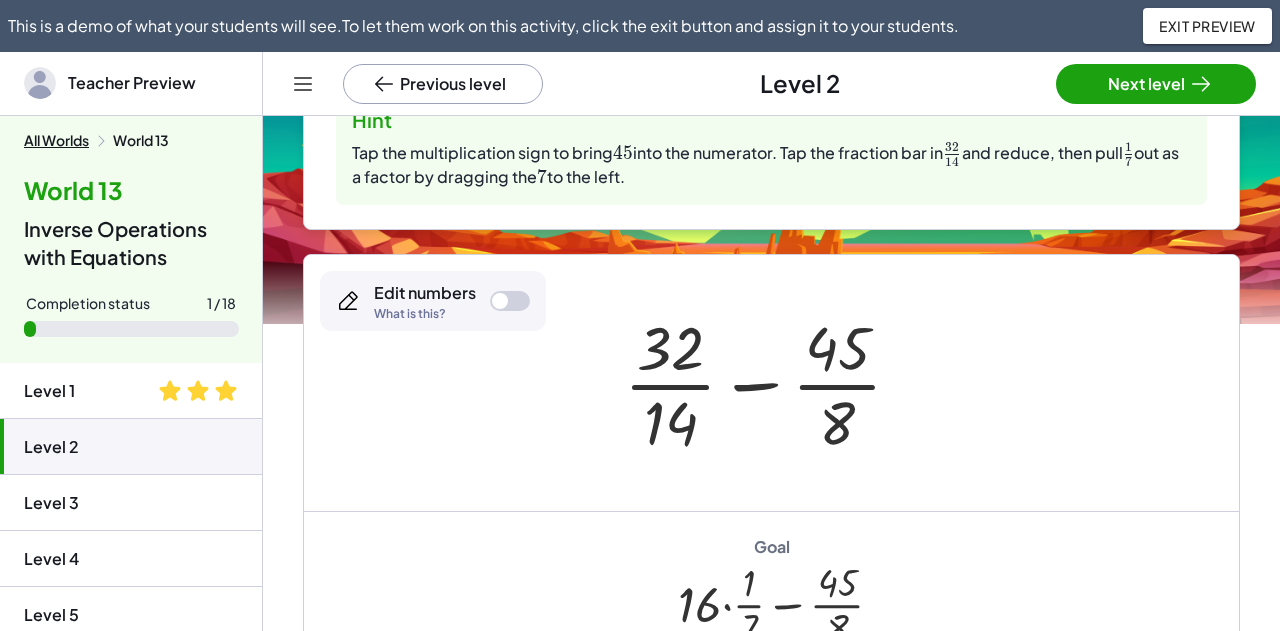 scroll, scrollTop: 300, scrollLeft: 0, axis: vertical 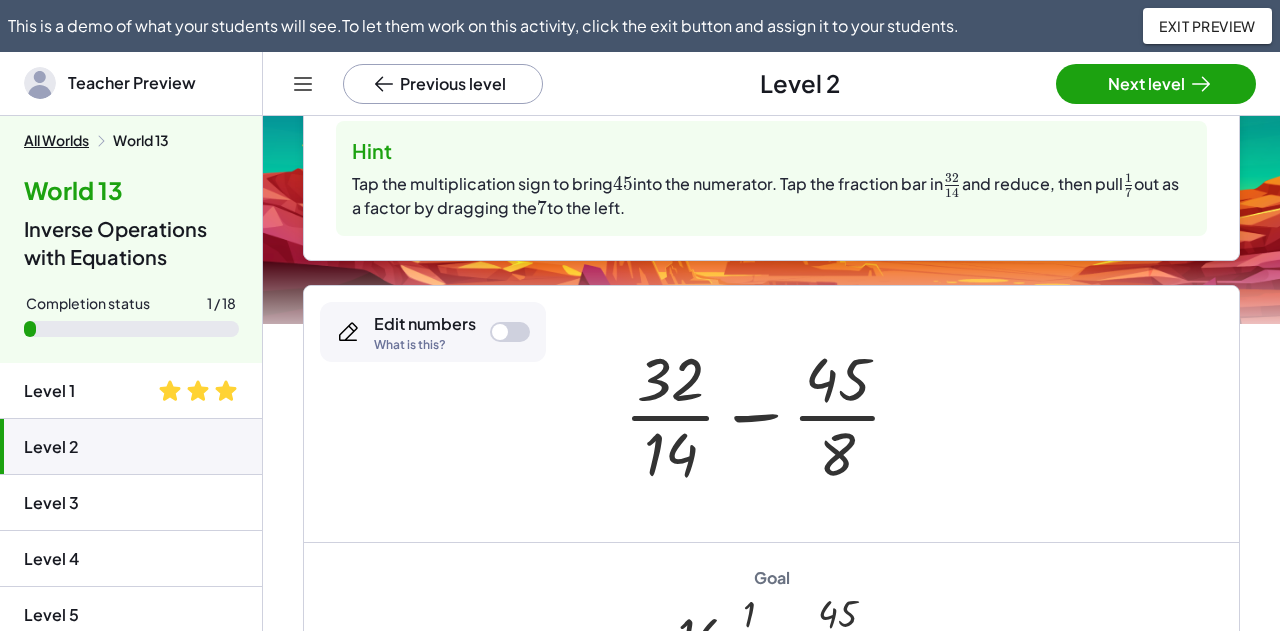 click at bounding box center [771, 414] 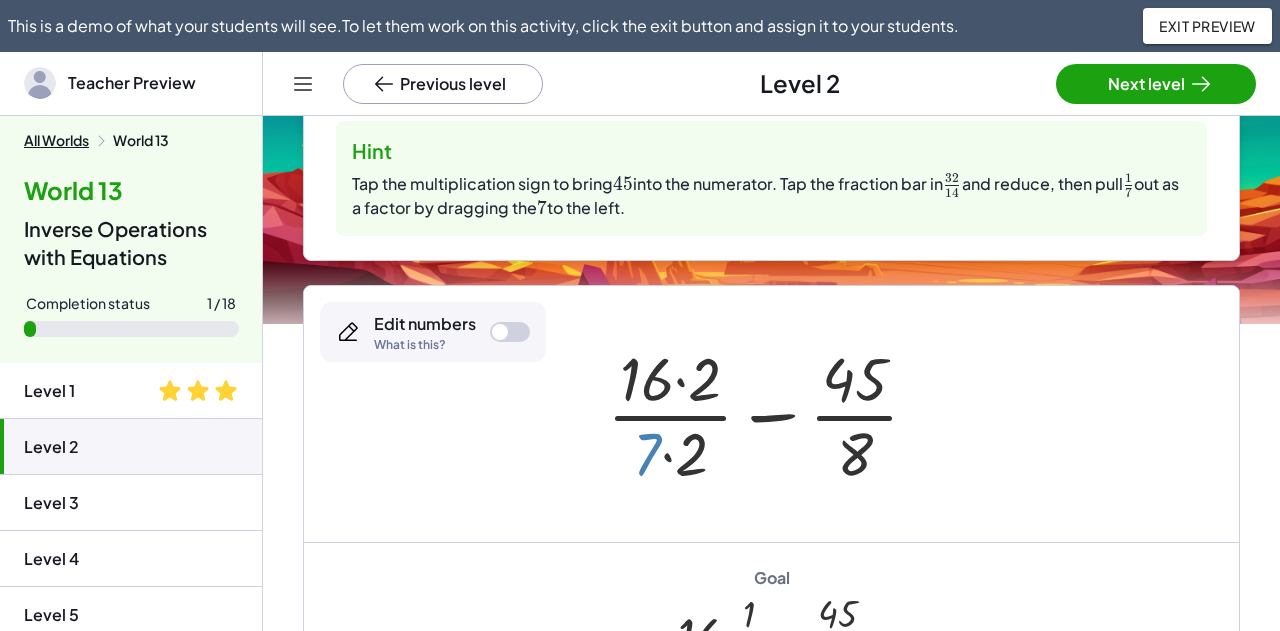 click at bounding box center [771, 414] 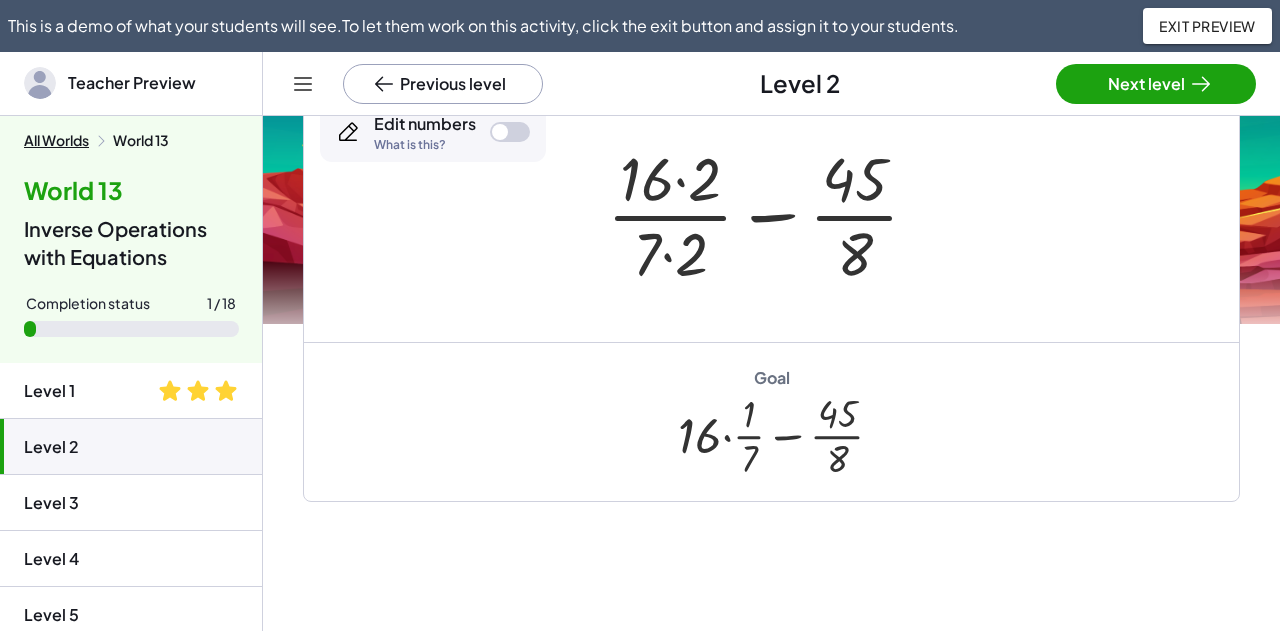 scroll, scrollTop: 400, scrollLeft: 0, axis: vertical 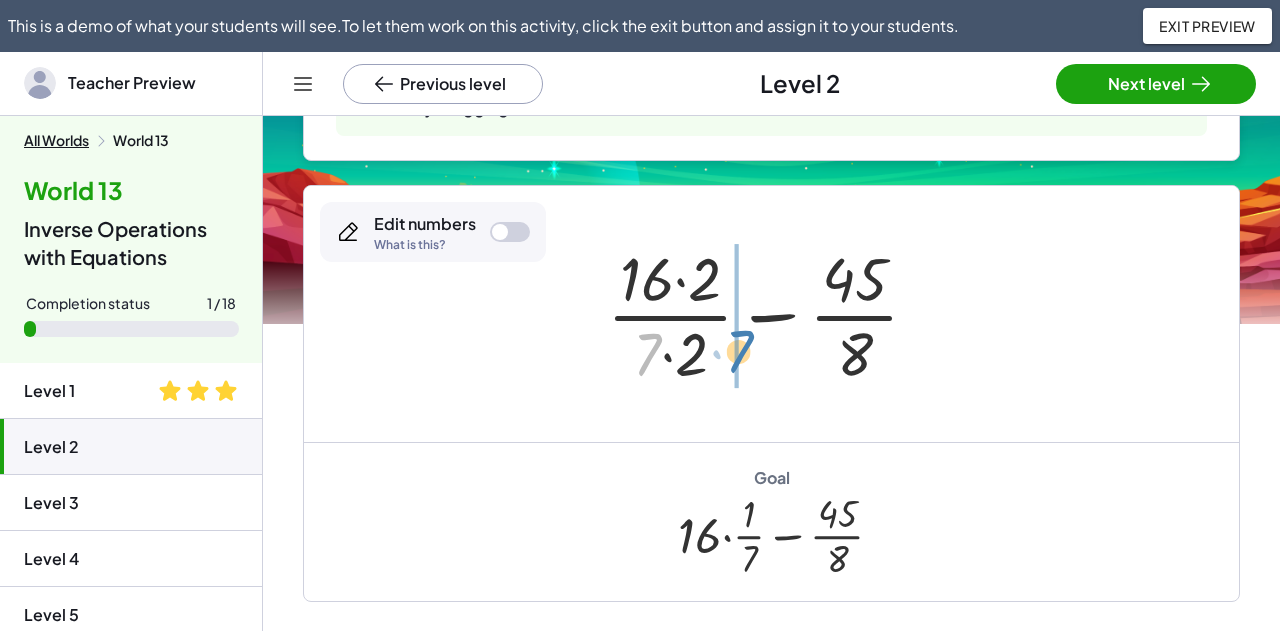 drag, startPoint x: 653, startPoint y: 361, endPoint x: 745, endPoint y: 358, distance: 92.0489 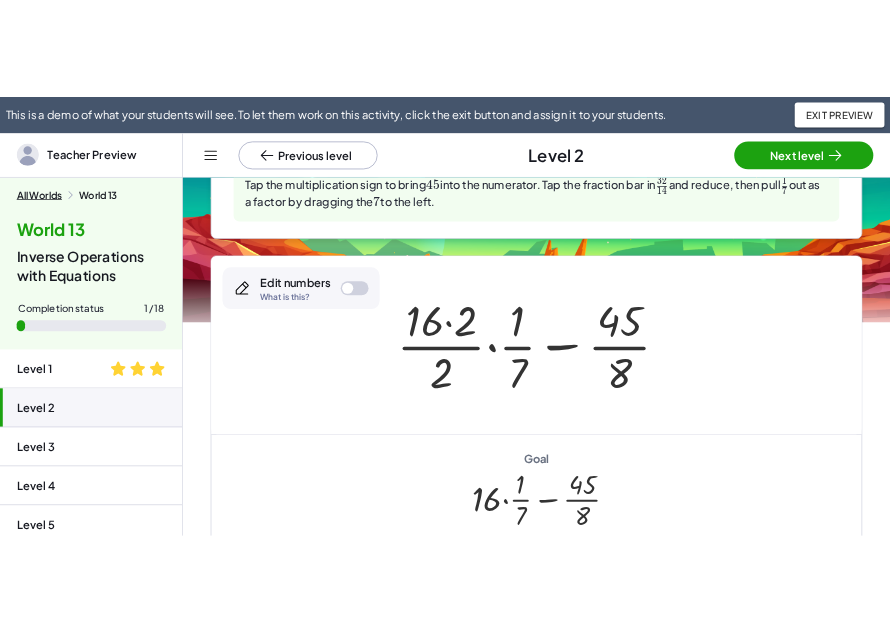 scroll, scrollTop: 400, scrollLeft: 0, axis: vertical 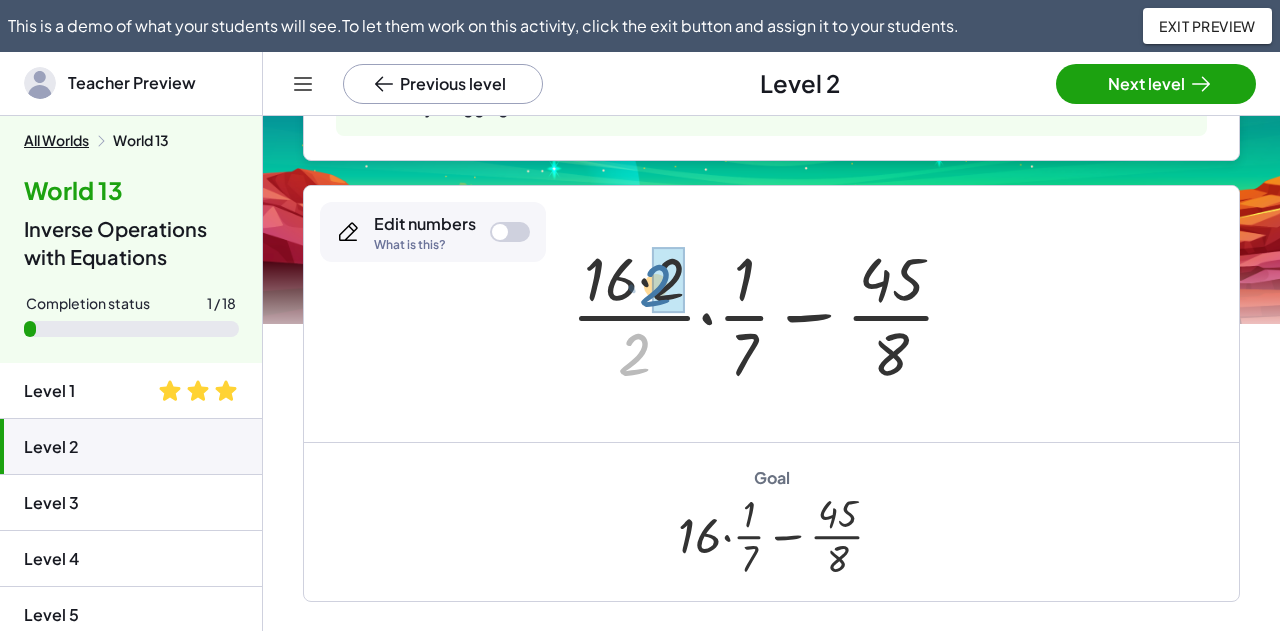 drag, startPoint x: 638, startPoint y: 347, endPoint x: 660, endPoint y: 278, distance: 72.42237 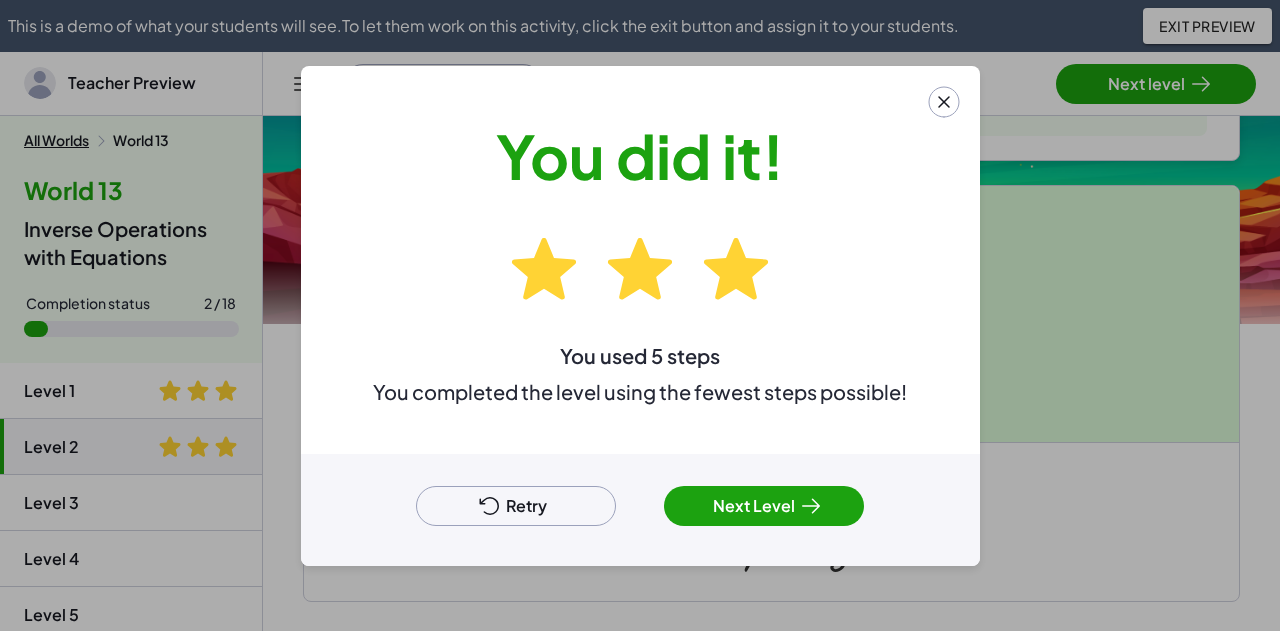 click on "Retry" at bounding box center [516, 506] 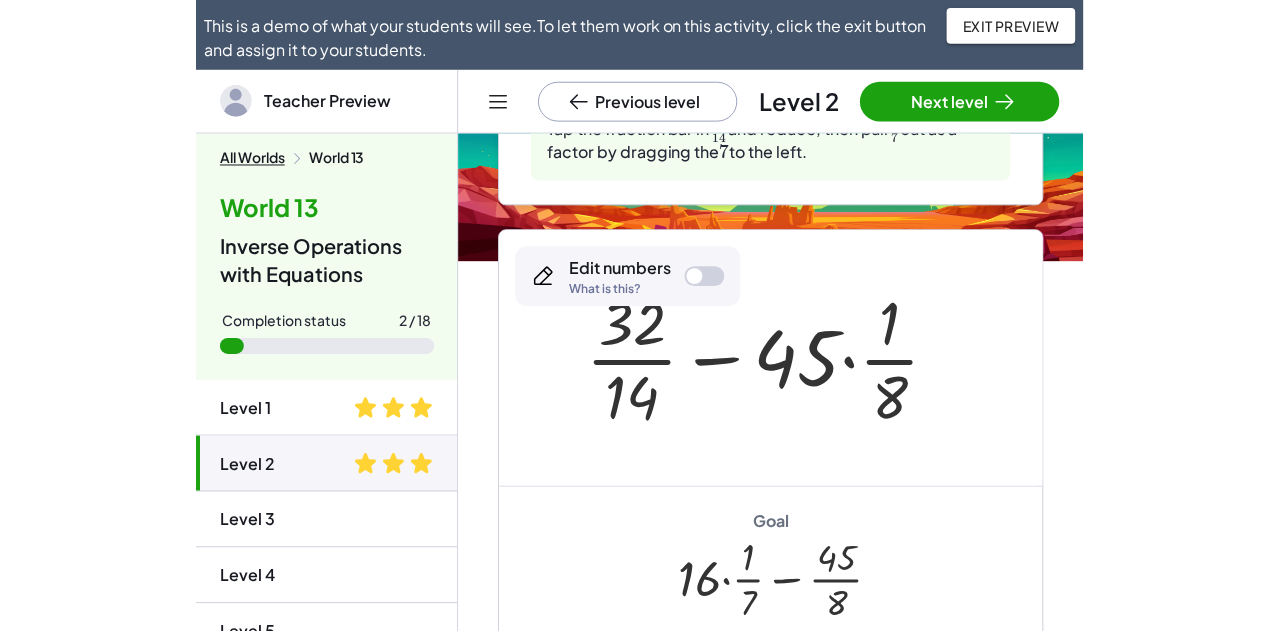 scroll, scrollTop: 428, scrollLeft: 0, axis: vertical 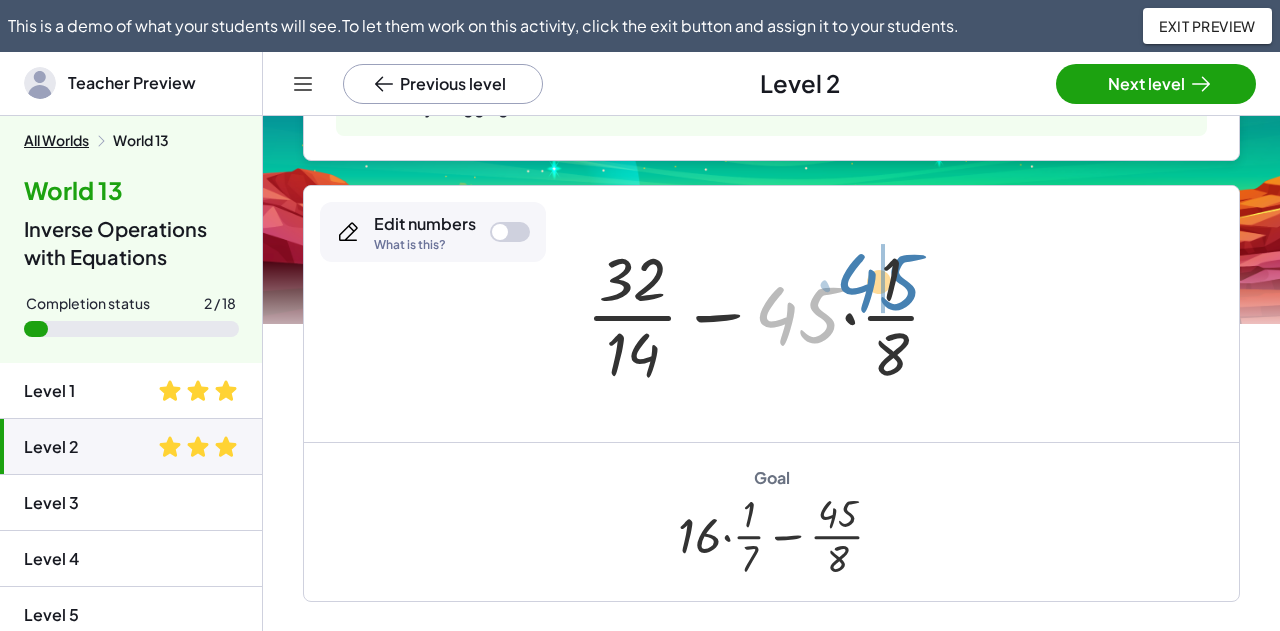 drag, startPoint x: 817, startPoint y: 300, endPoint x: 900, endPoint y: 267, distance: 89.31965 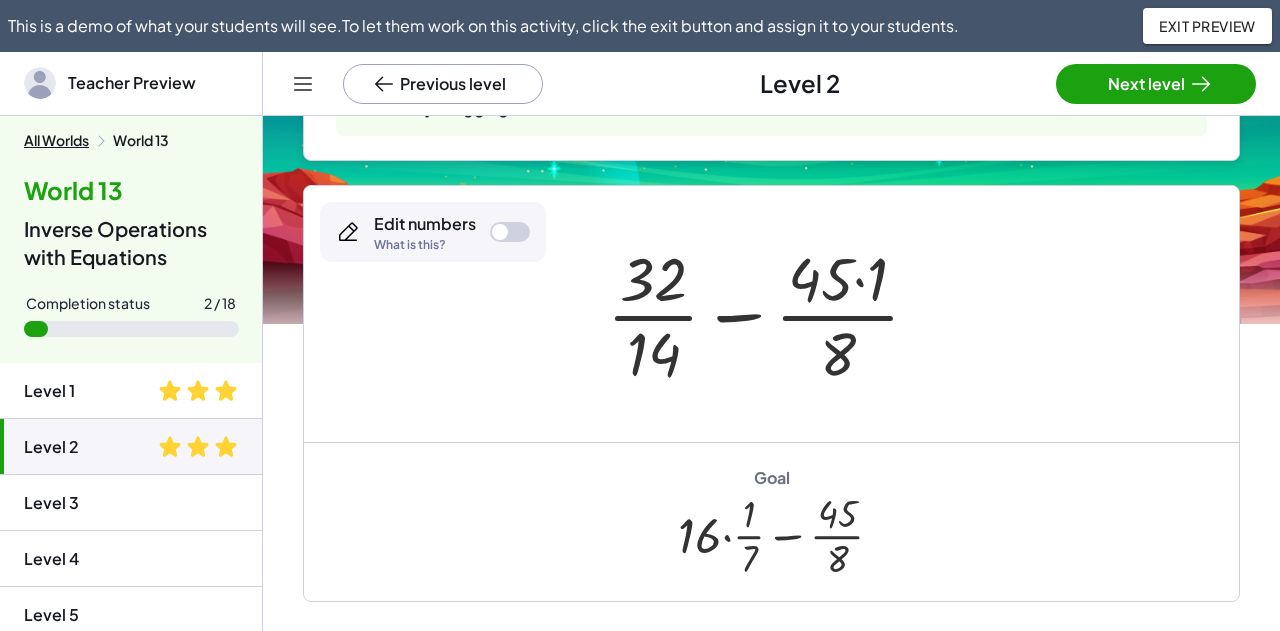 click at bounding box center [771, 314] 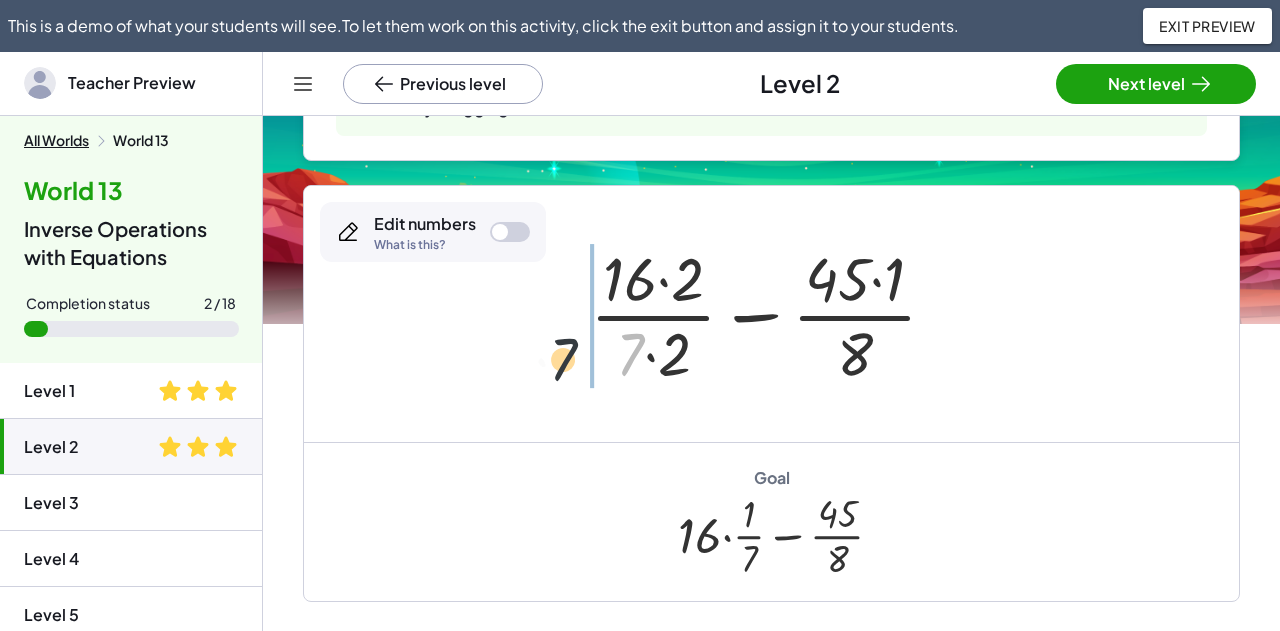 drag, startPoint x: 634, startPoint y: 345, endPoint x: 562, endPoint y: 351, distance: 72.249565 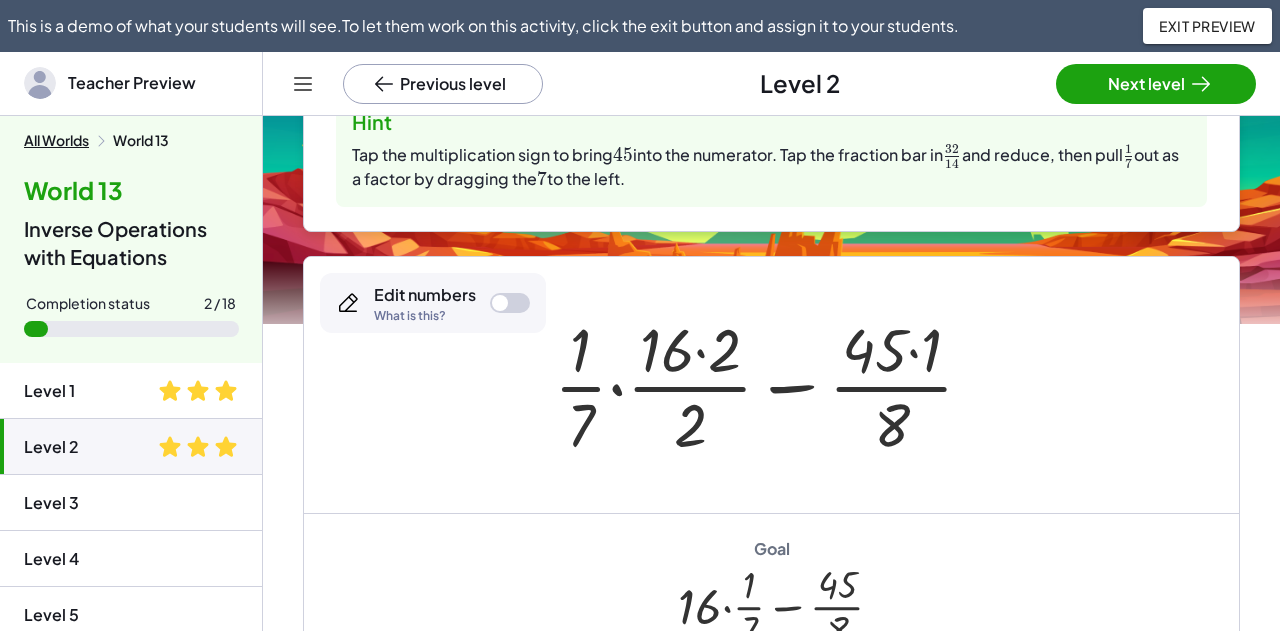 scroll, scrollTop: 300, scrollLeft: 0, axis: vertical 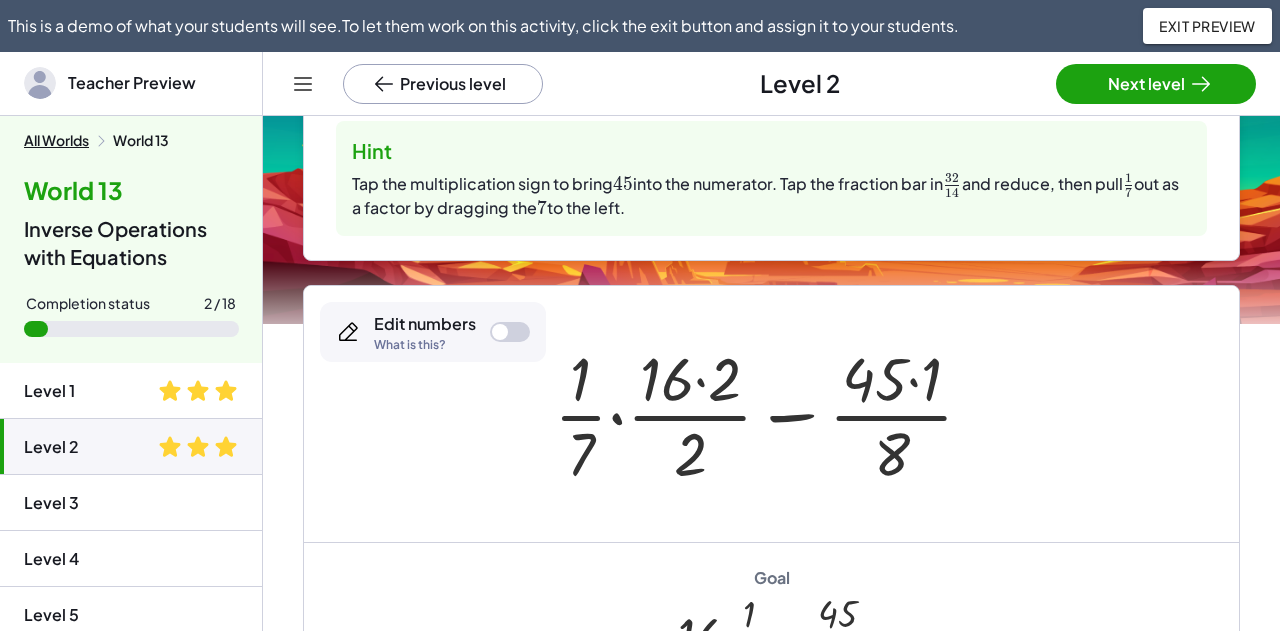 click on "Level 3" 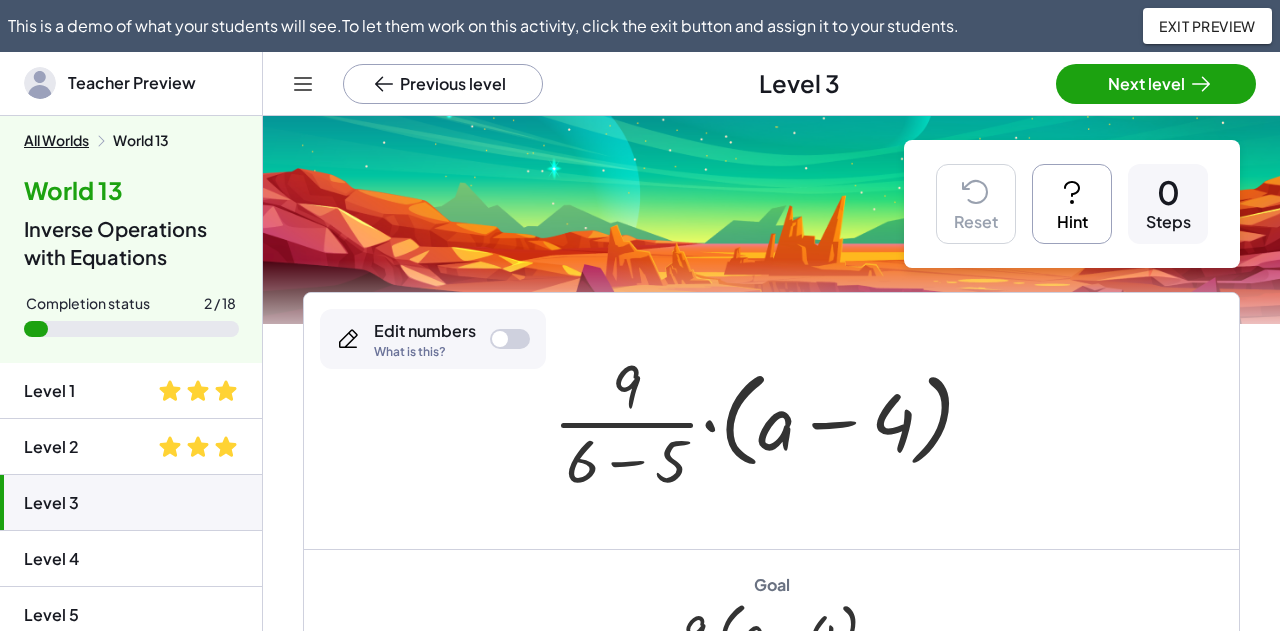 scroll, scrollTop: 100, scrollLeft: 0, axis: vertical 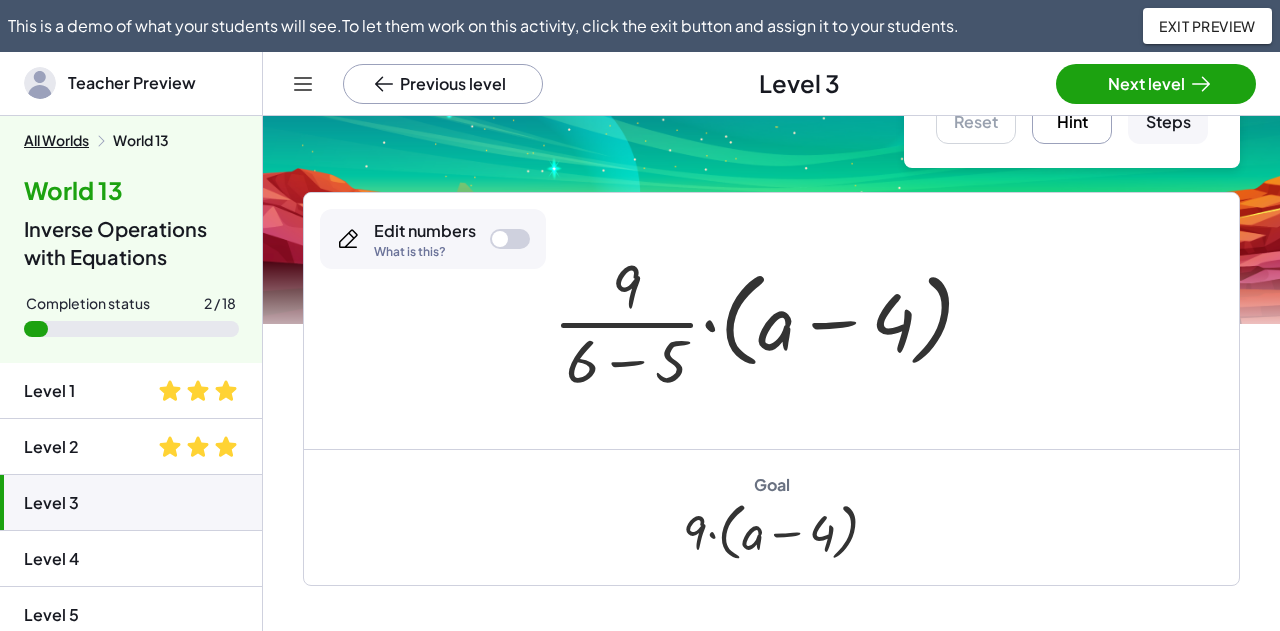 click on "Hint" at bounding box center (1072, 104) 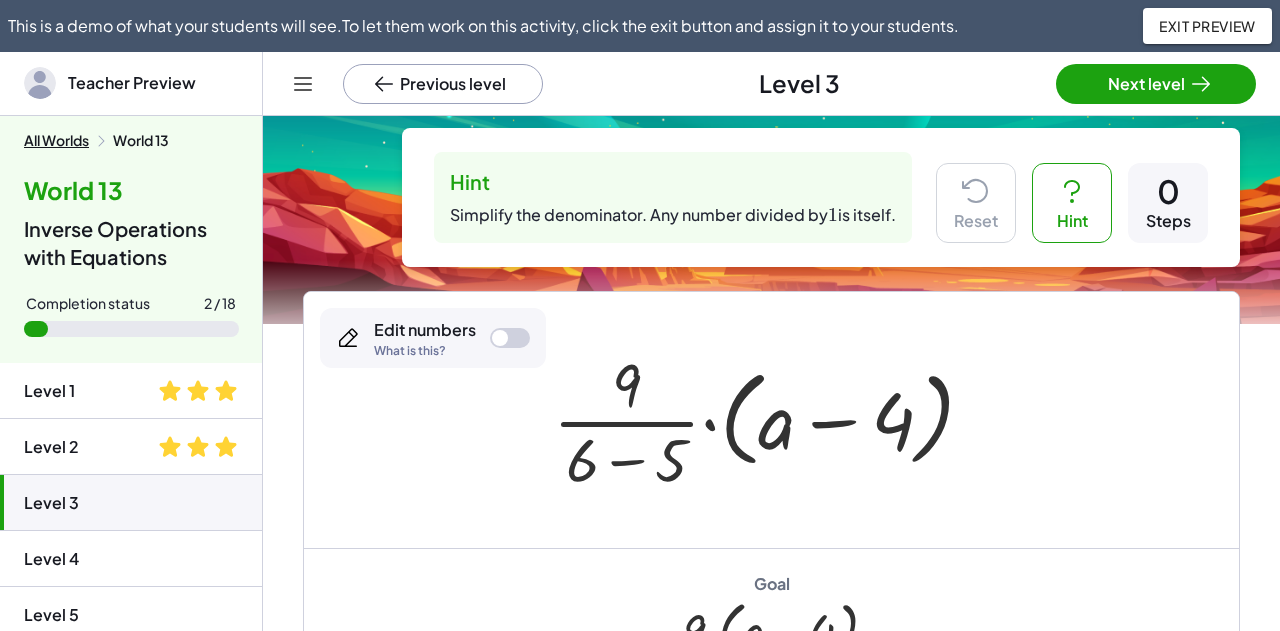 scroll, scrollTop: 112, scrollLeft: 0, axis: vertical 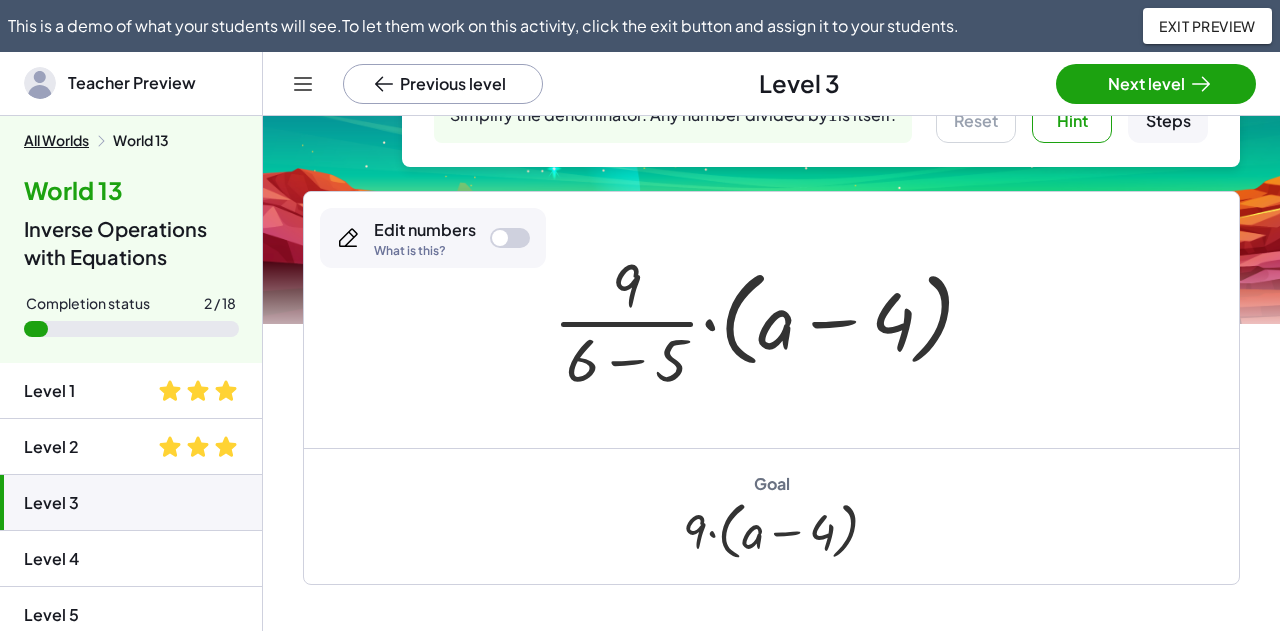 click at bounding box center [771, 320] 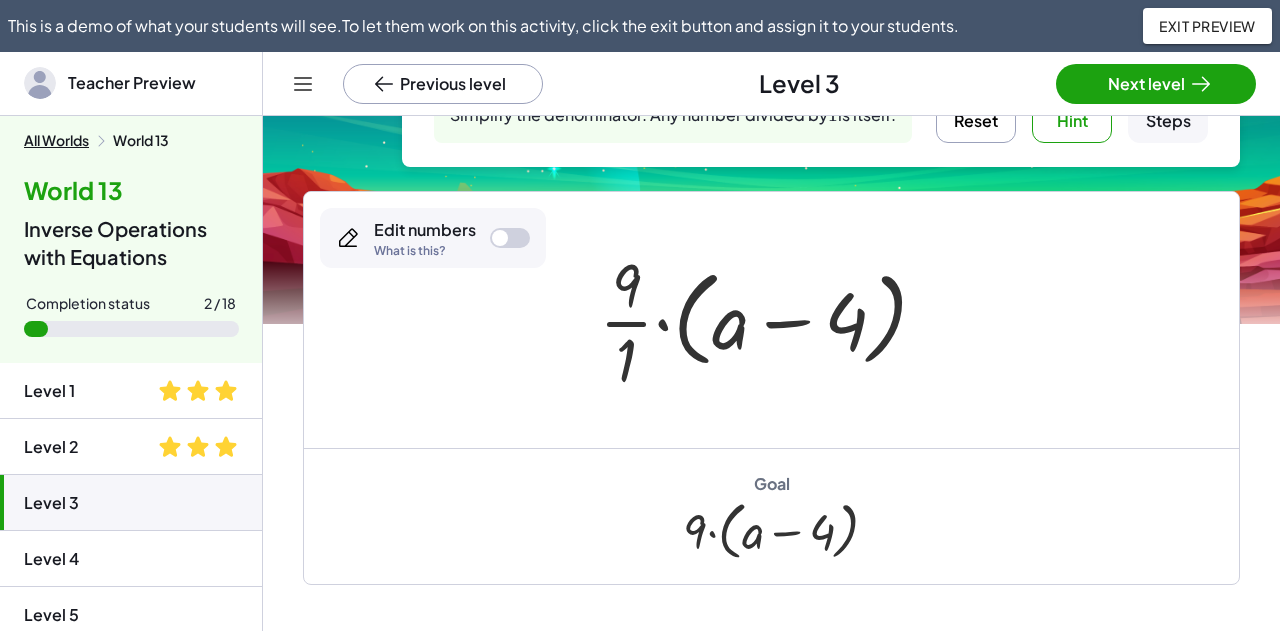 click at bounding box center (771, 320) 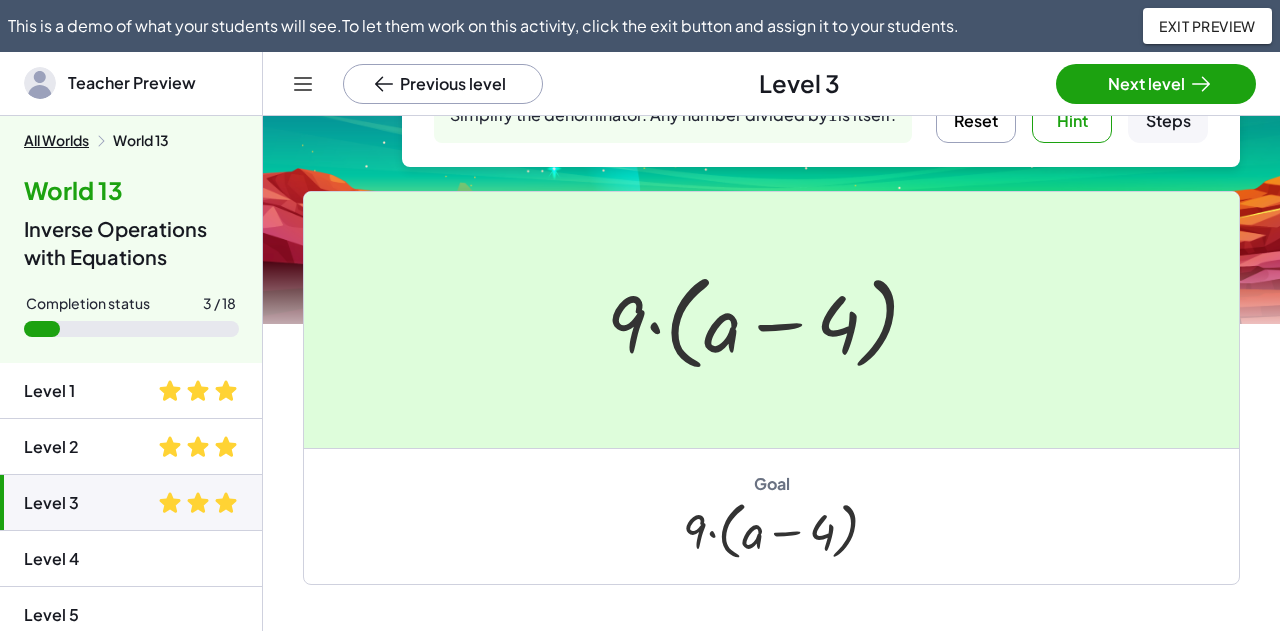 scroll, scrollTop: 12, scrollLeft: 0, axis: vertical 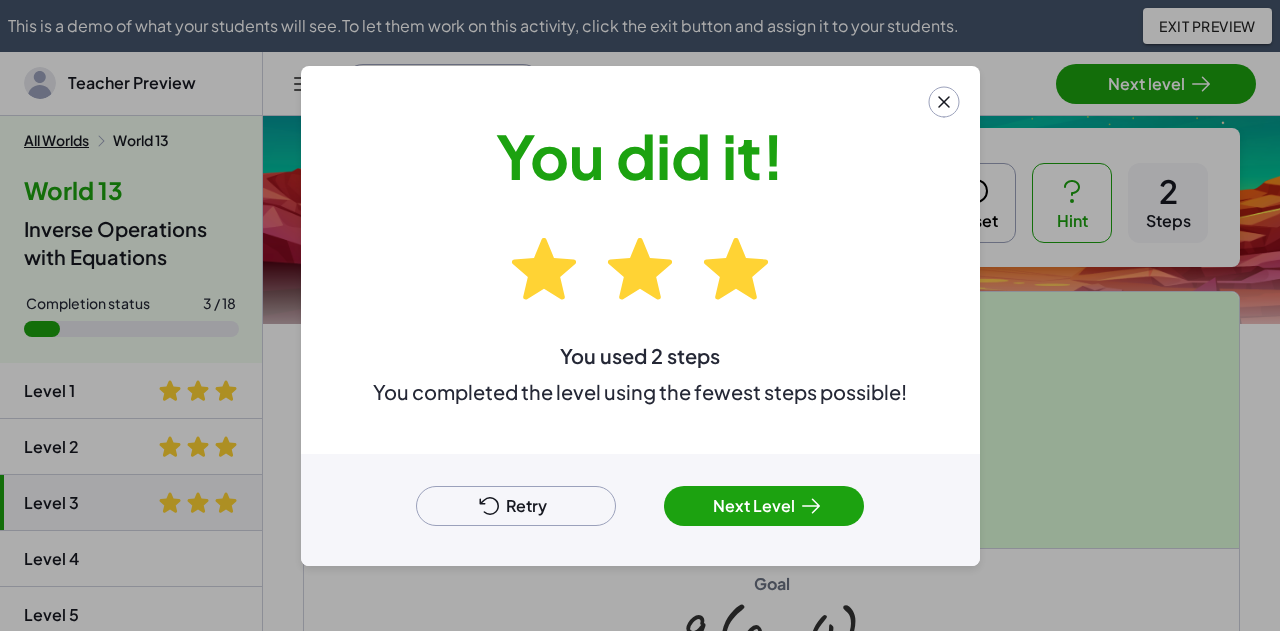 click on "Retry" at bounding box center [516, 506] 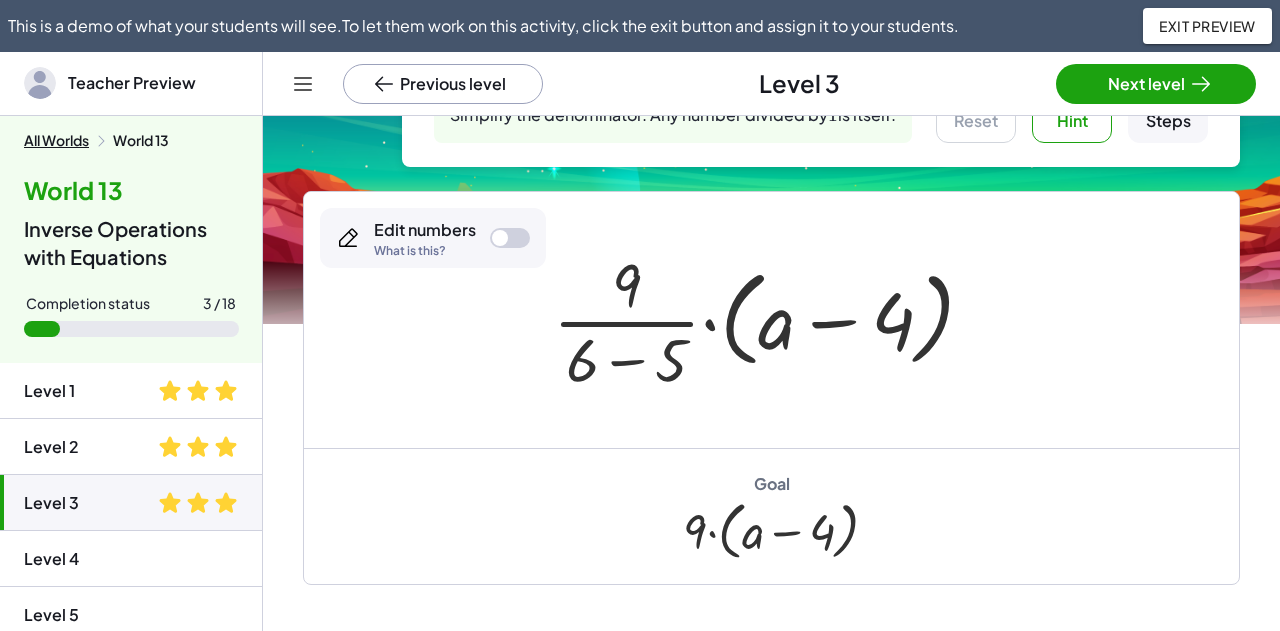 scroll, scrollTop: 12, scrollLeft: 0, axis: vertical 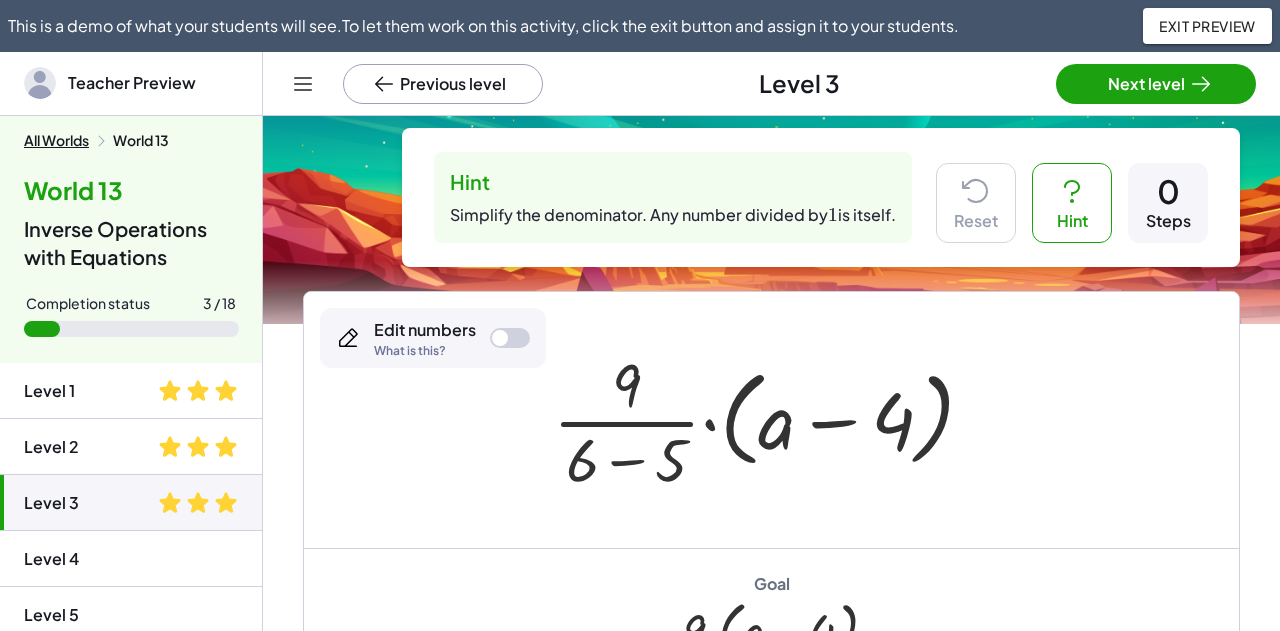 click on "Level 4" 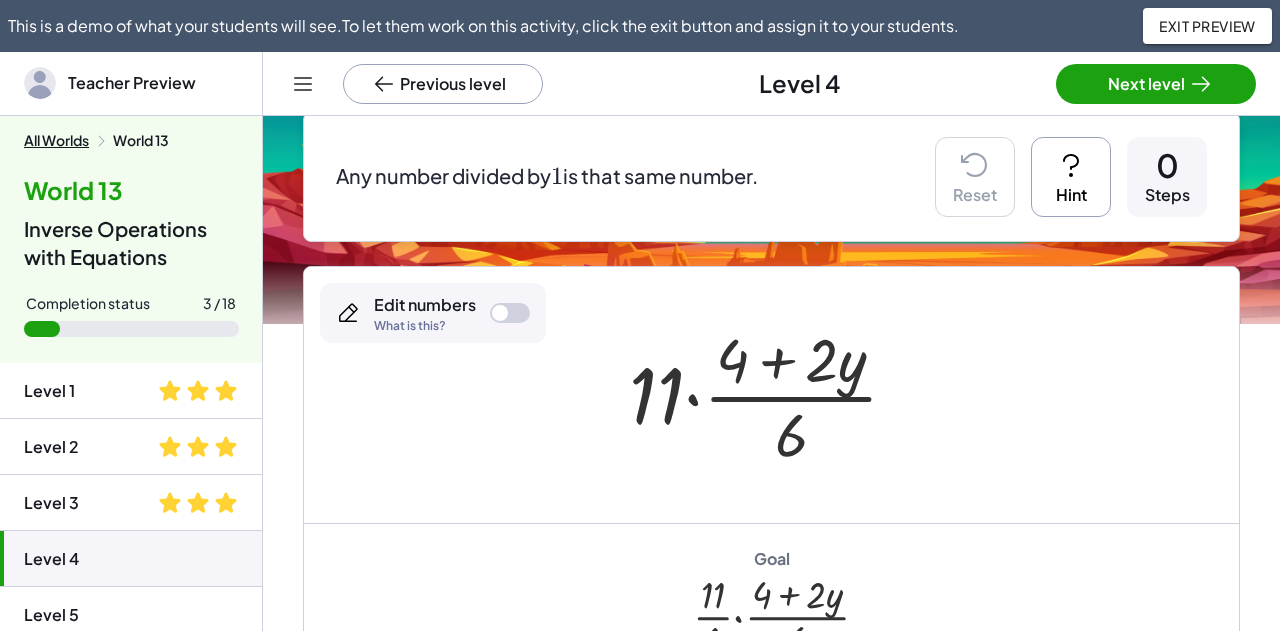 scroll, scrollTop: 212, scrollLeft: 0, axis: vertical 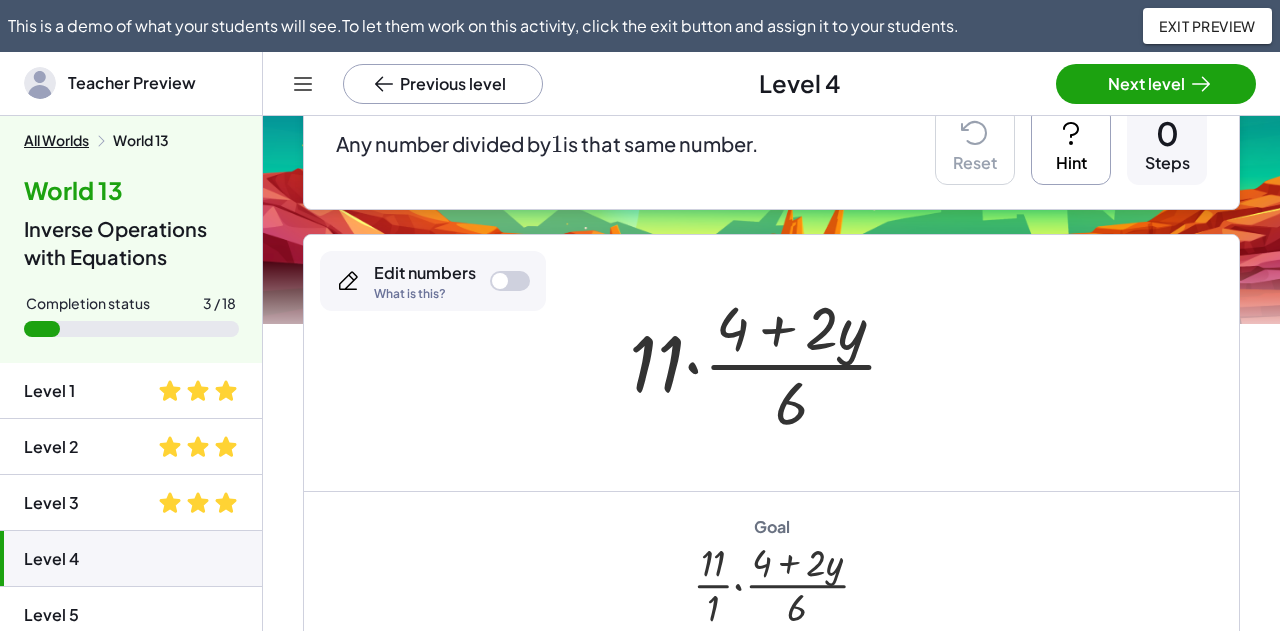 click on "Hint" at bounding box center (1071, 145) 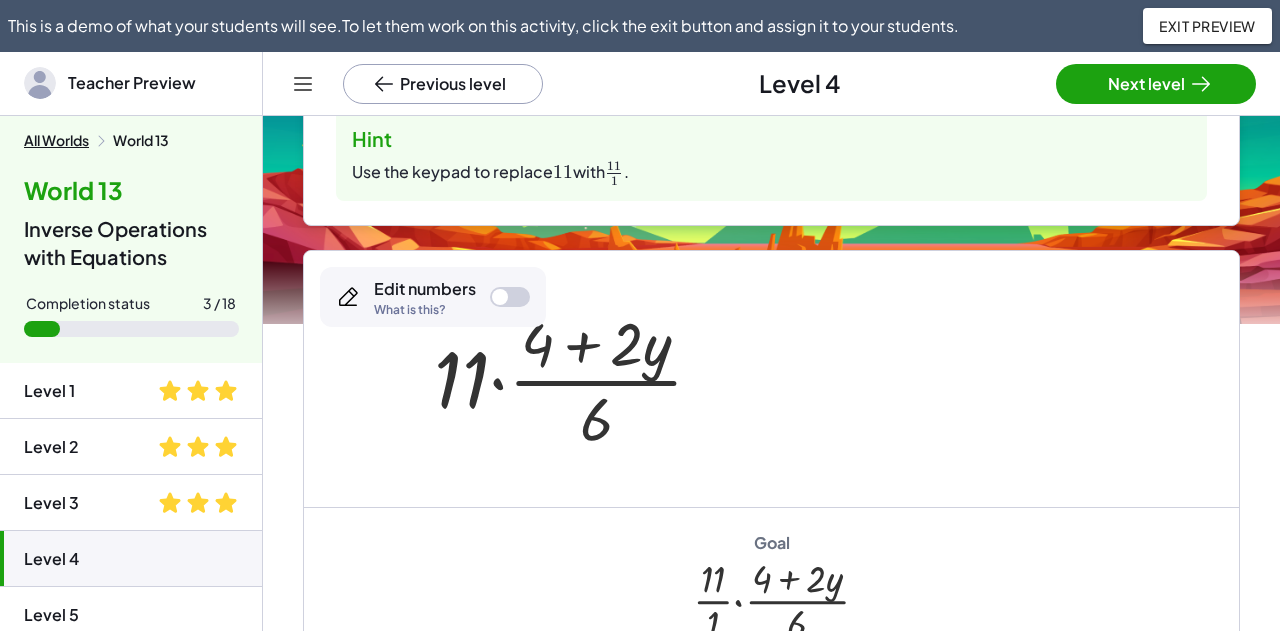 scroll, scrollTop: 345, scrollLeft: 0, axis: vertical 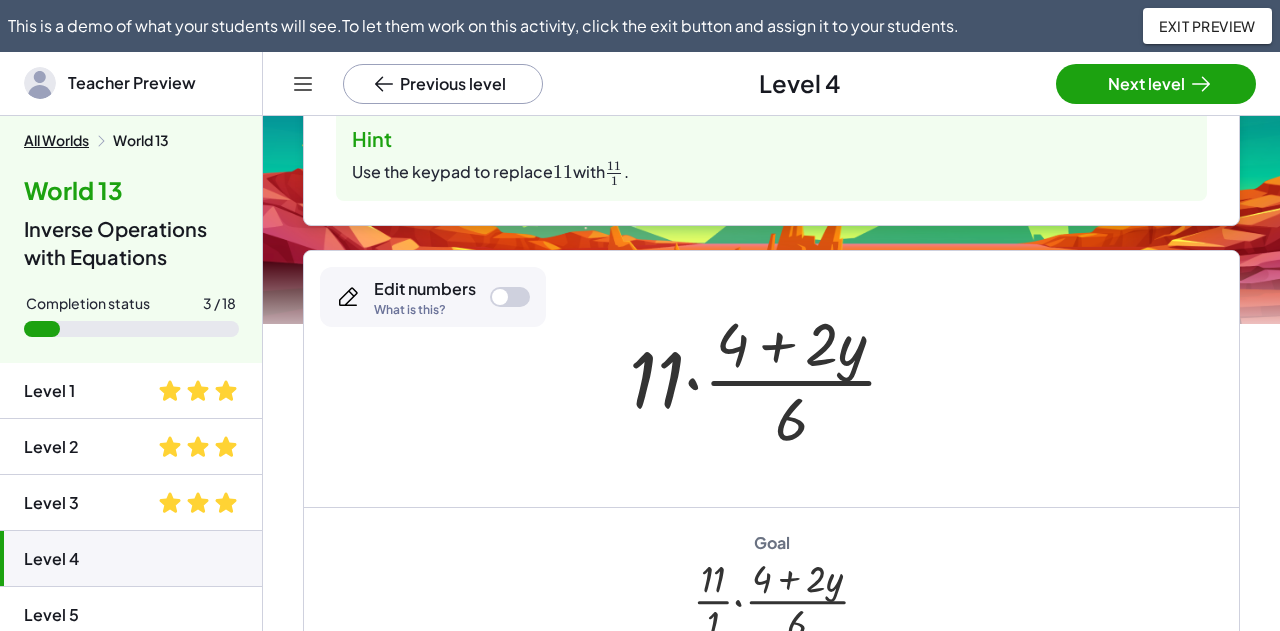 click at bounding box center (510, 297) 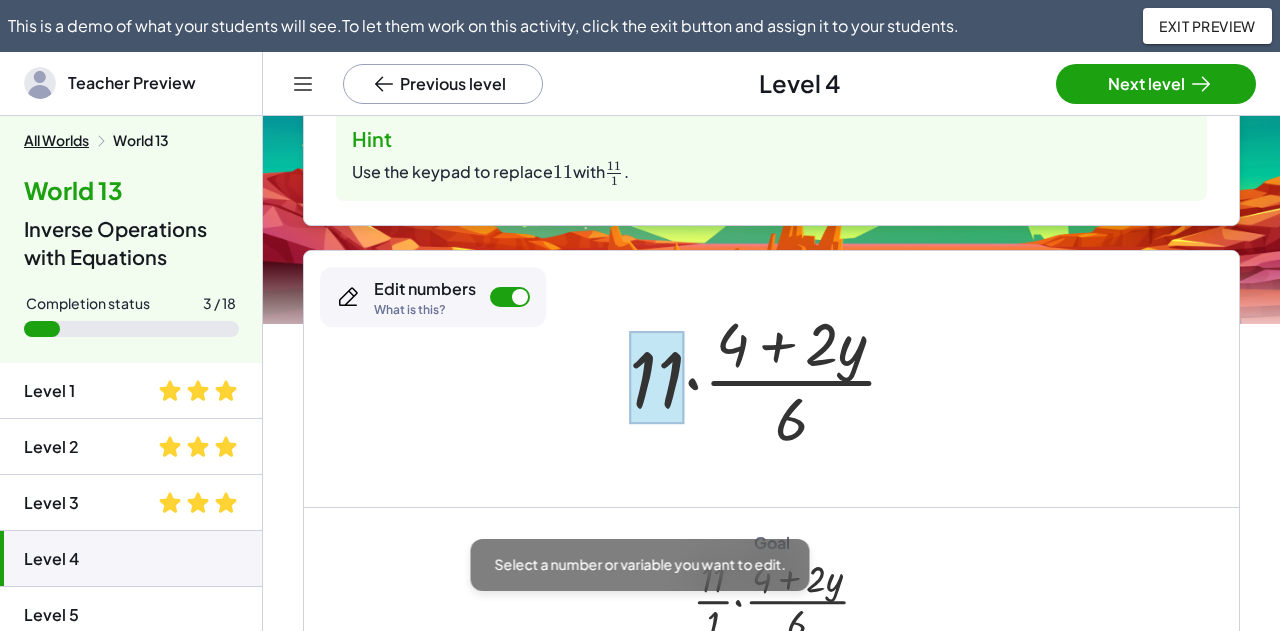 click at bounding box center [656, 377] 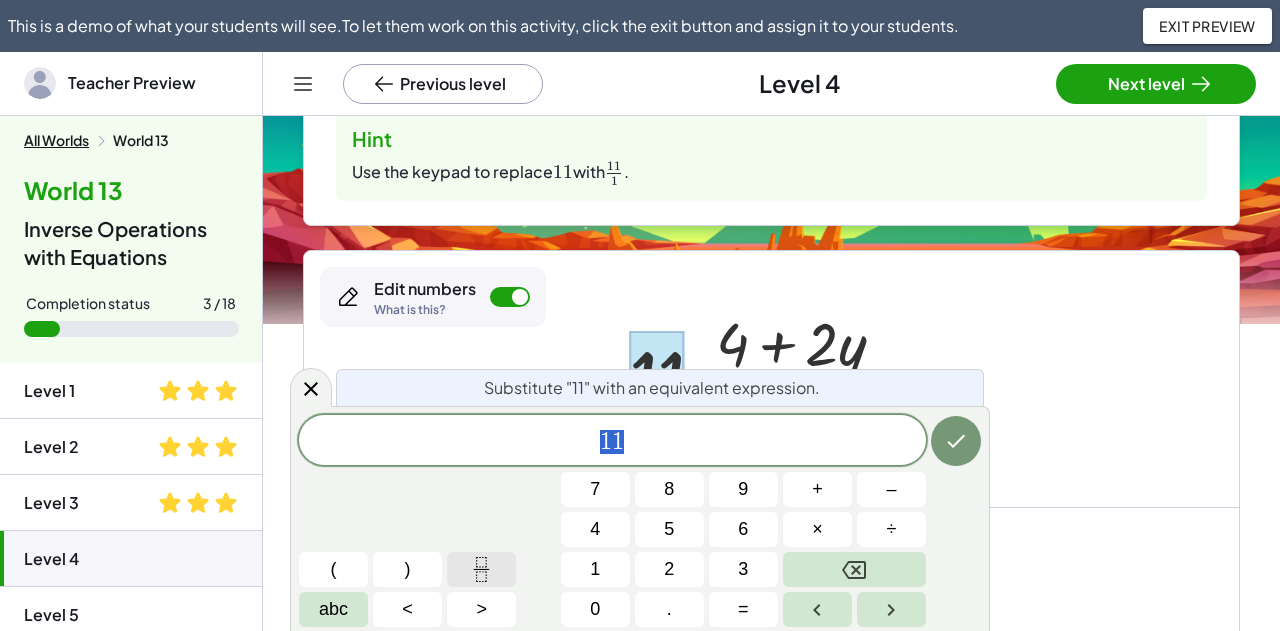 click 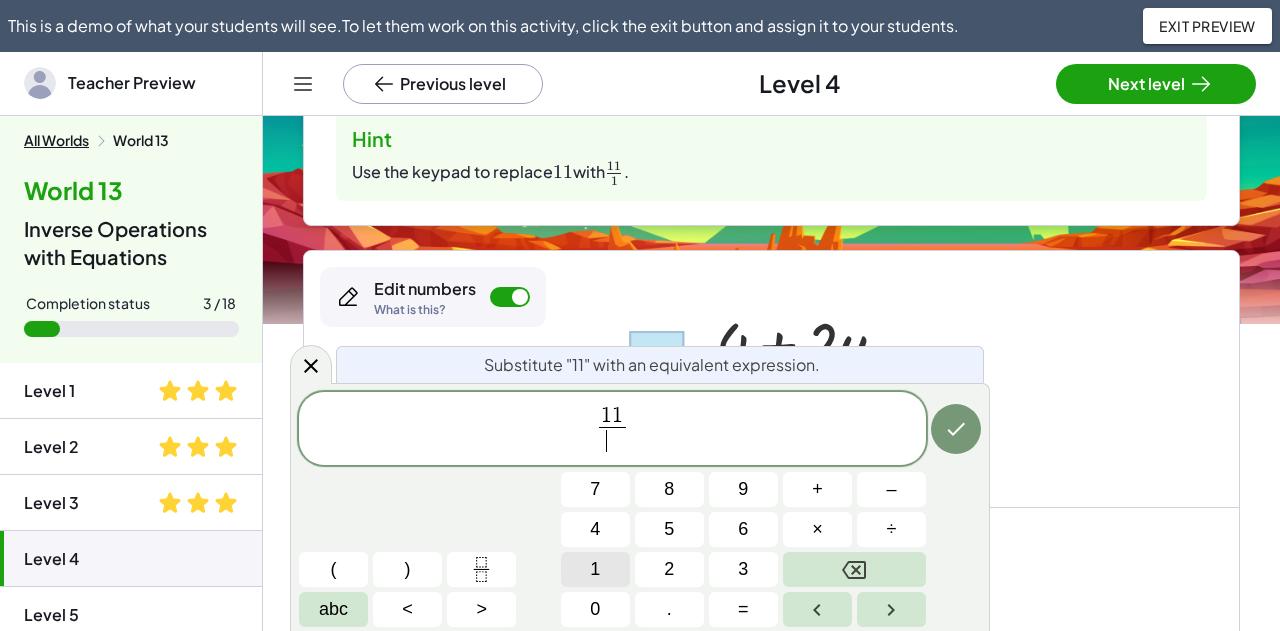 click on "1" at bounding box center [595, 569] 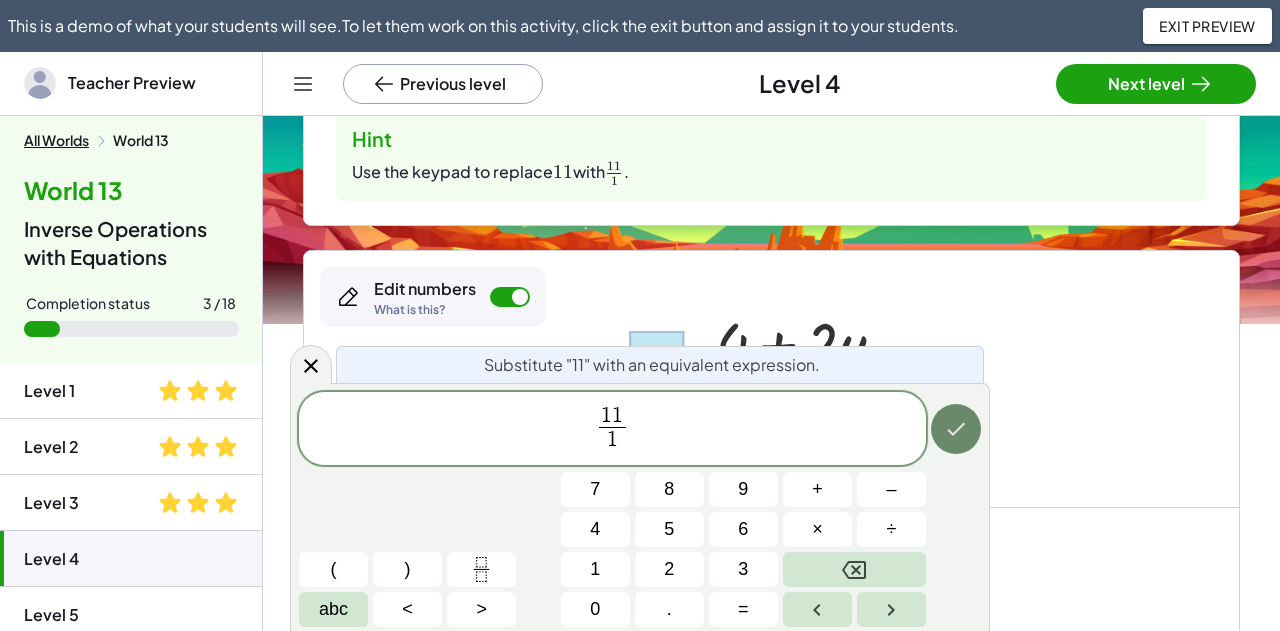 click 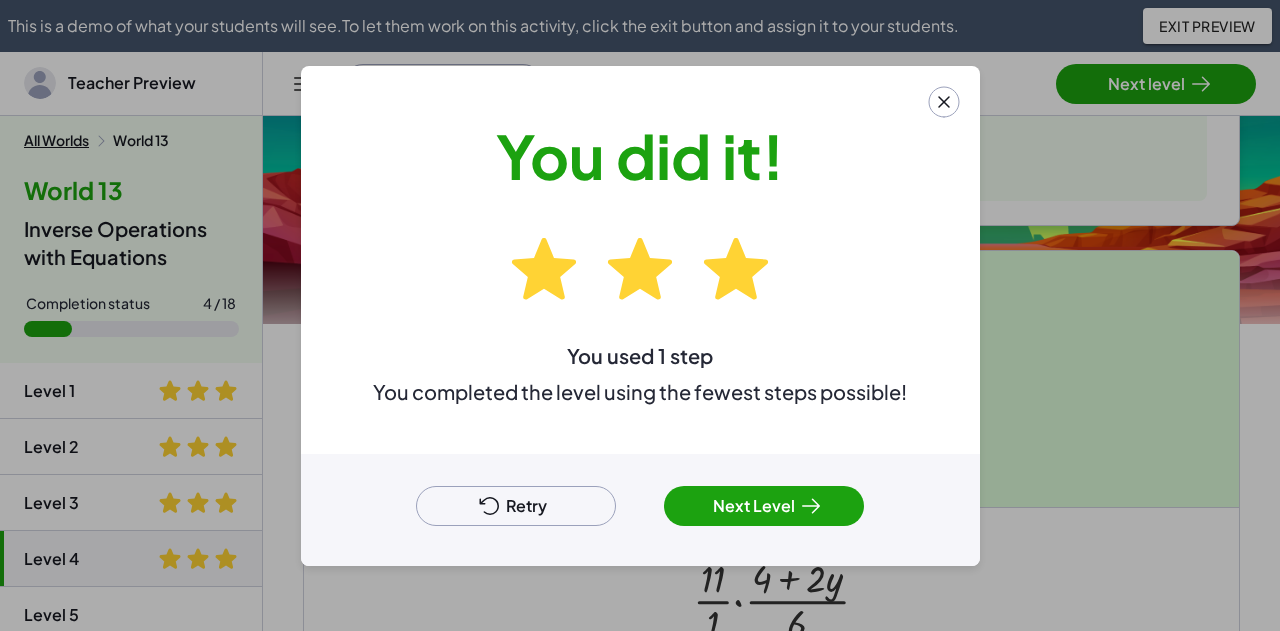 click on "Next Level" at bounding box center [764, 506] 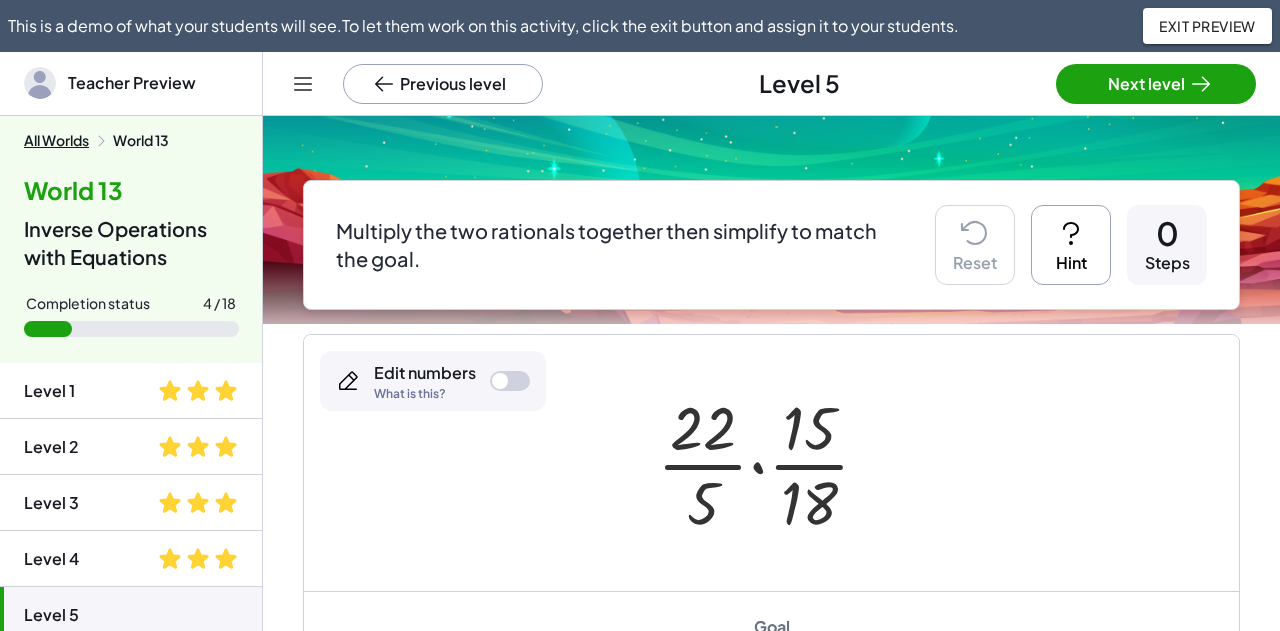 scroll, scrollTop: 212, scrollLeft: 0, axis: vertical 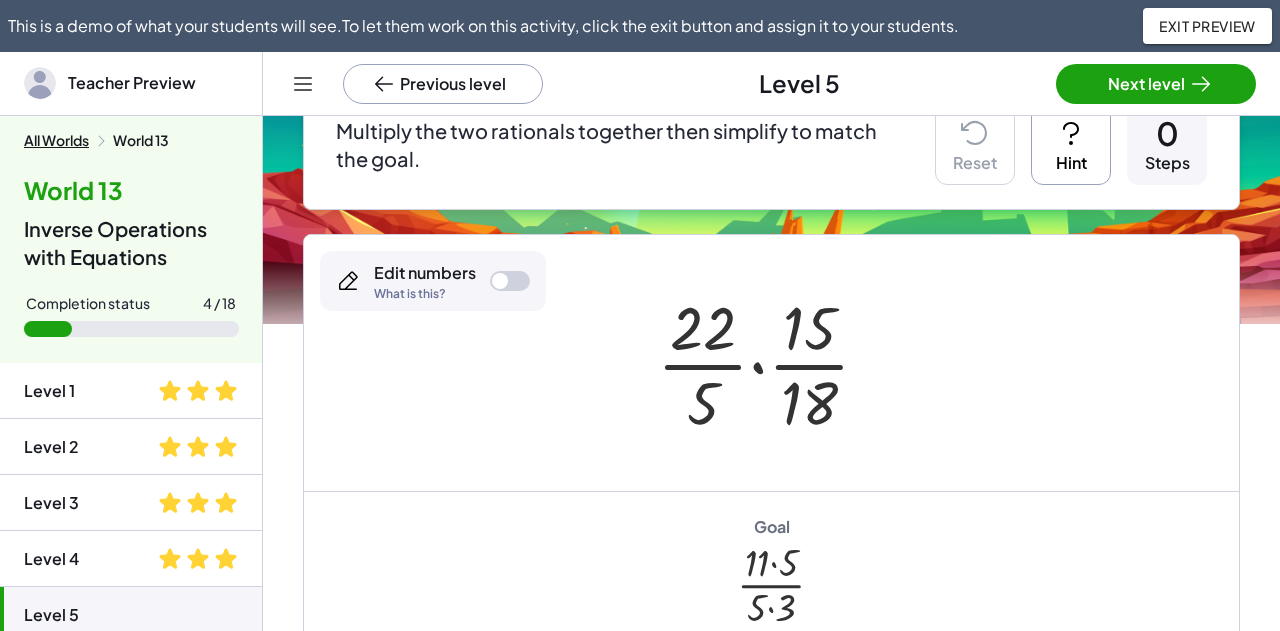 click on "Hint" at bounding box center [1071, 145] 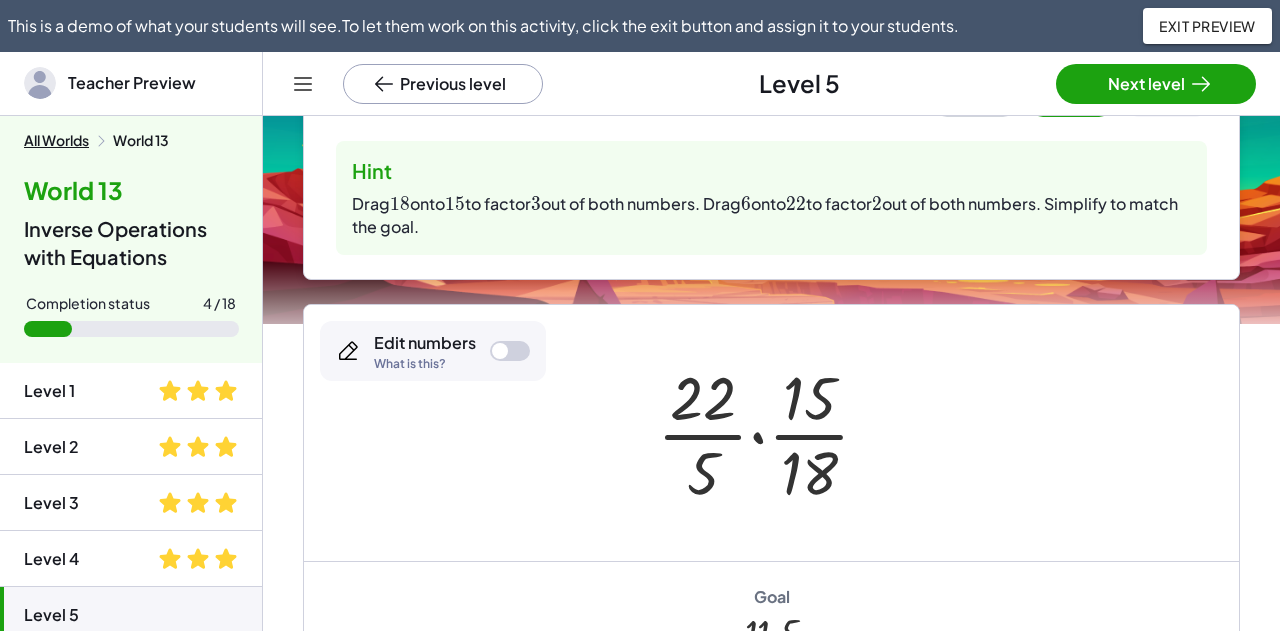 scroll, scrollTop: 312, scrollLeft: 0, axis: vertical 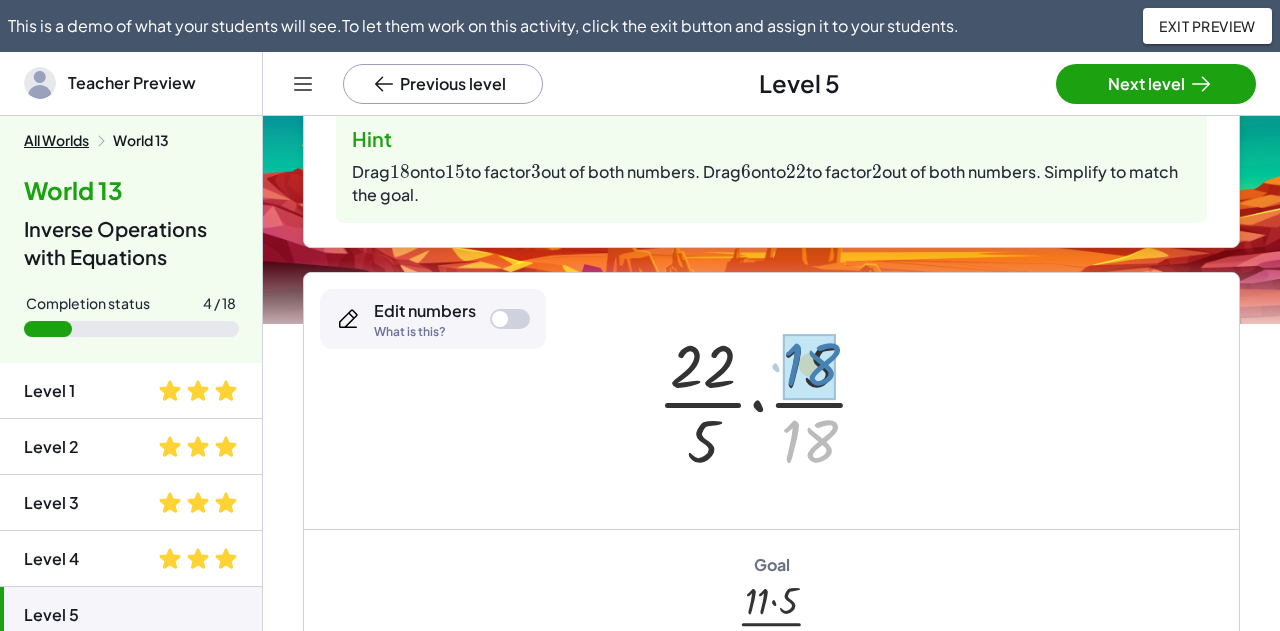 drag, startPoint x: 800, startPoint y: 439, endPoint x: 802, endPoint y: 362, distance: 77.02597 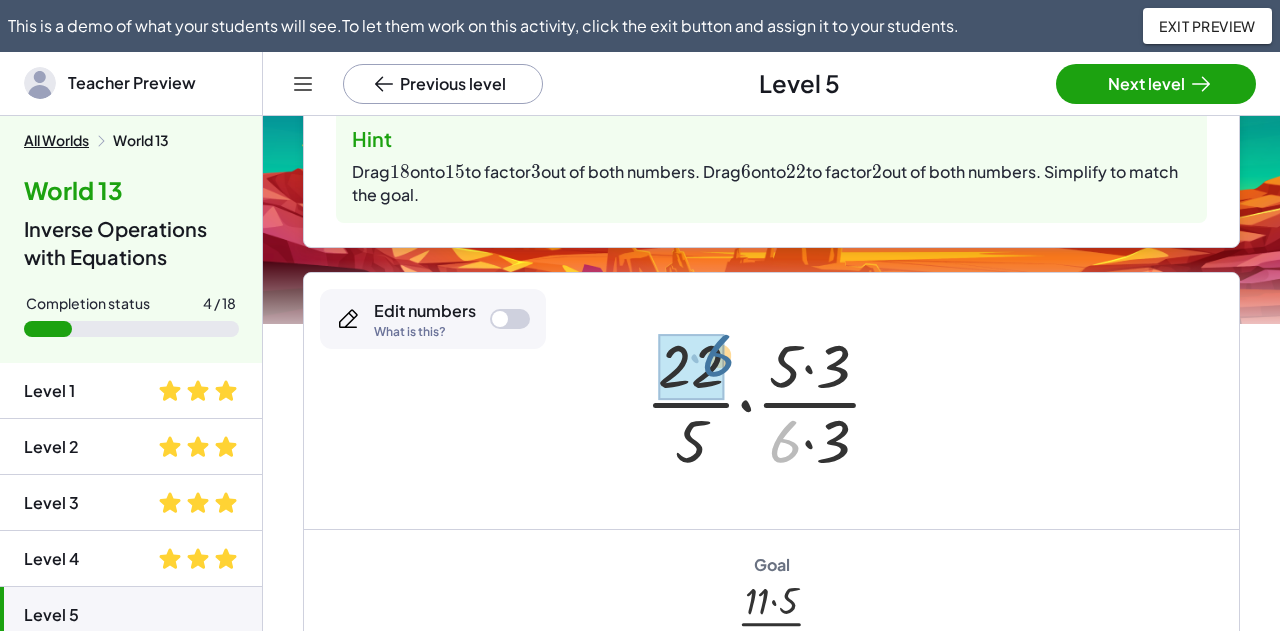 drag, startPoint x: 782, startPoint y: 444, endPoint x: 709, endPoint y: 360, distance: 111.28792 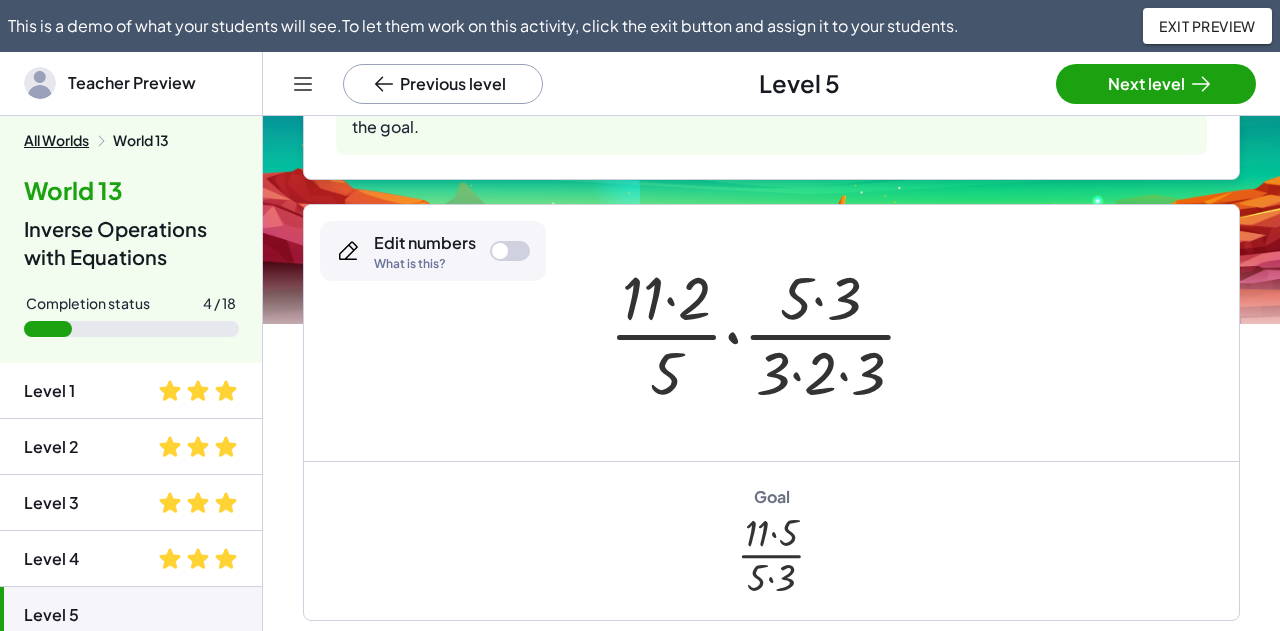 scroll, scrollTop: 412, scrollLeft: 0, axis: vertical 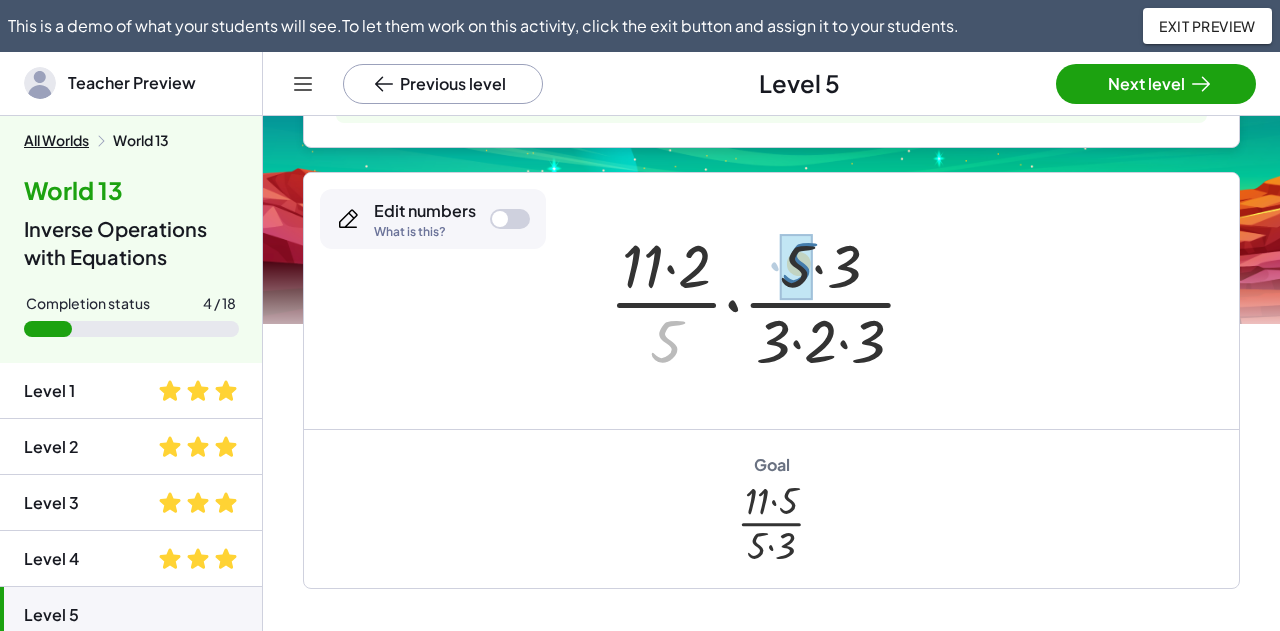 drag, startPoint x: 663, startPoint y: 344, endPoint x: 798, endPoint y: 264, distance: 156.92355 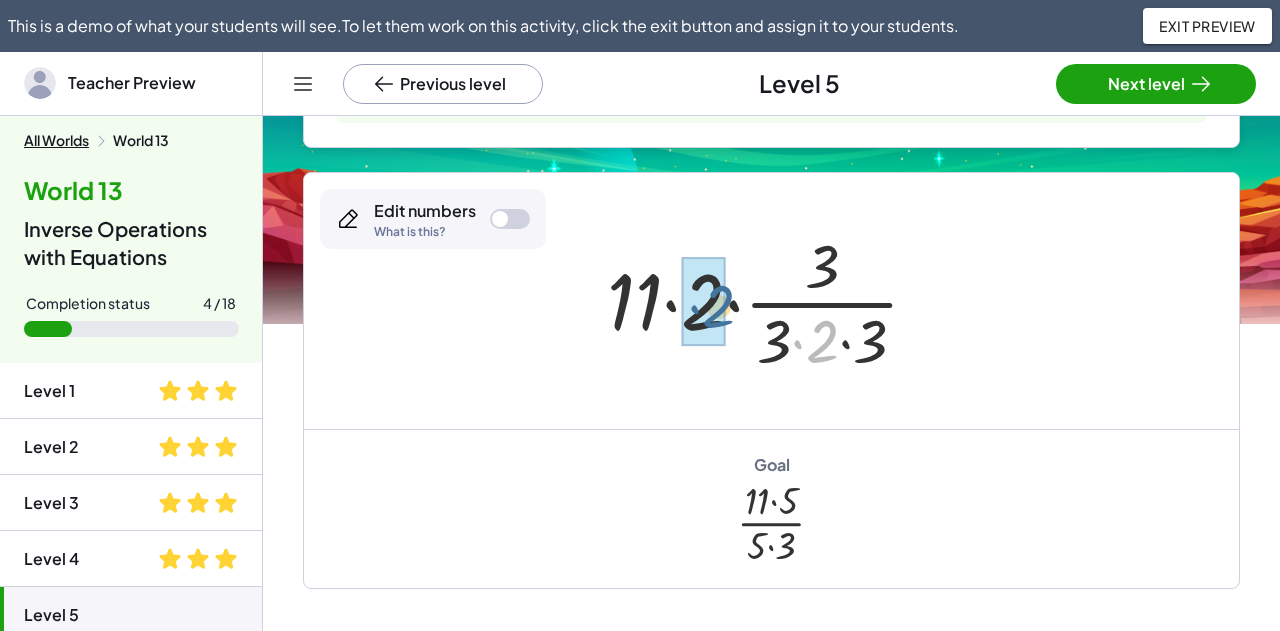 drag, startPoint x: 821, startPoint y: 344, endPoint x: 715, endPoint y: 309, distance: 111.62885 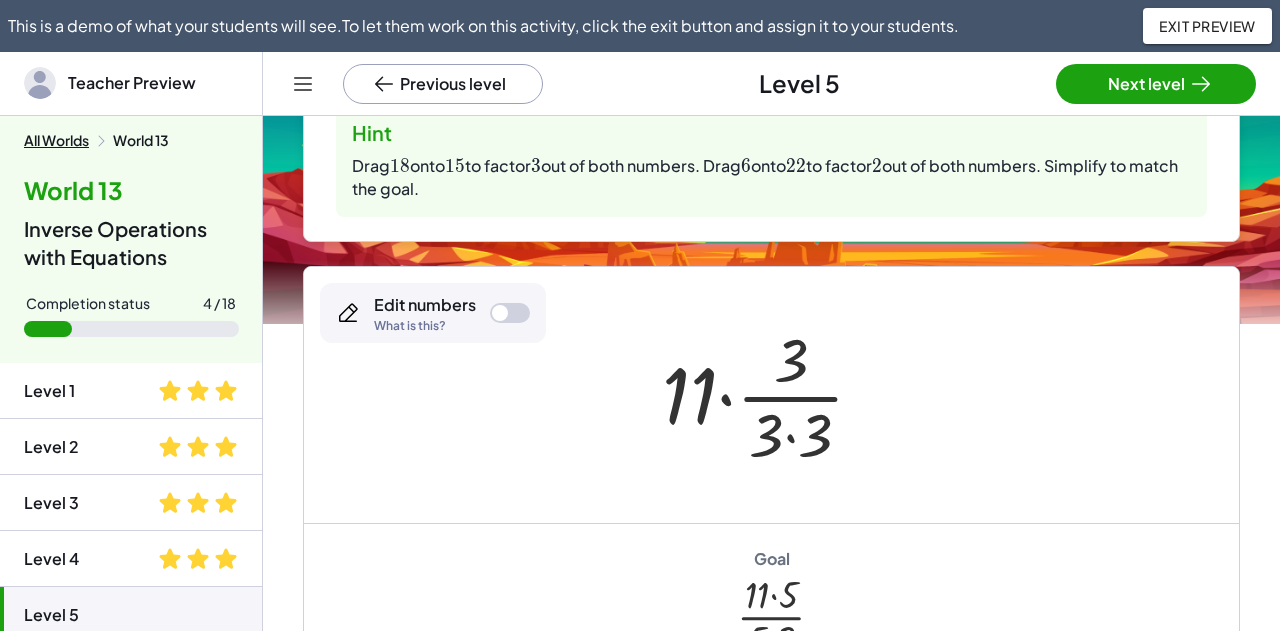 scroll, scrollTop: 212, scrollLeft: 0, axis: vertical 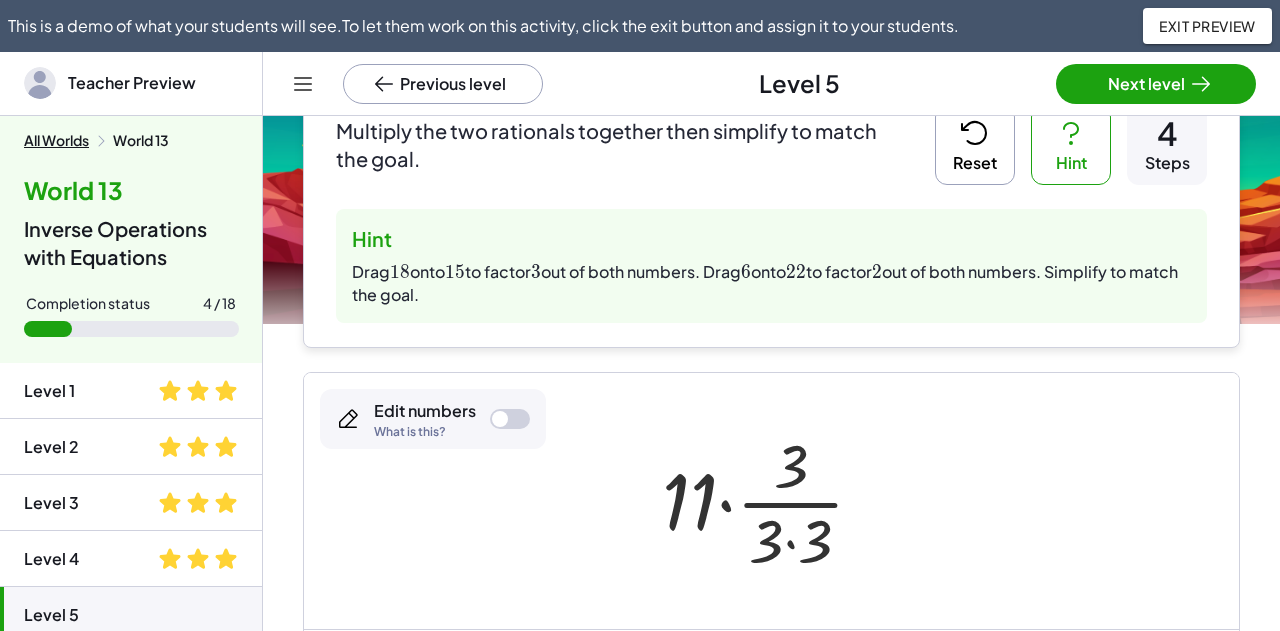 click on "Reset" at bounding box center (975, 145) 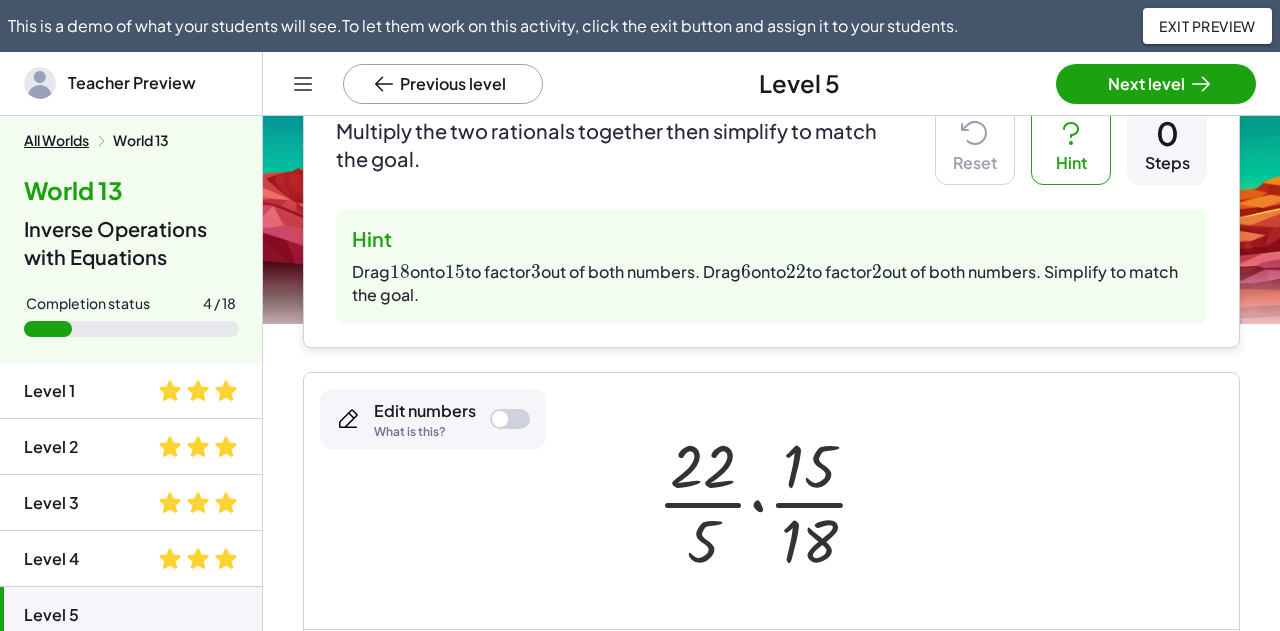 click at bounding box center (771, 501) 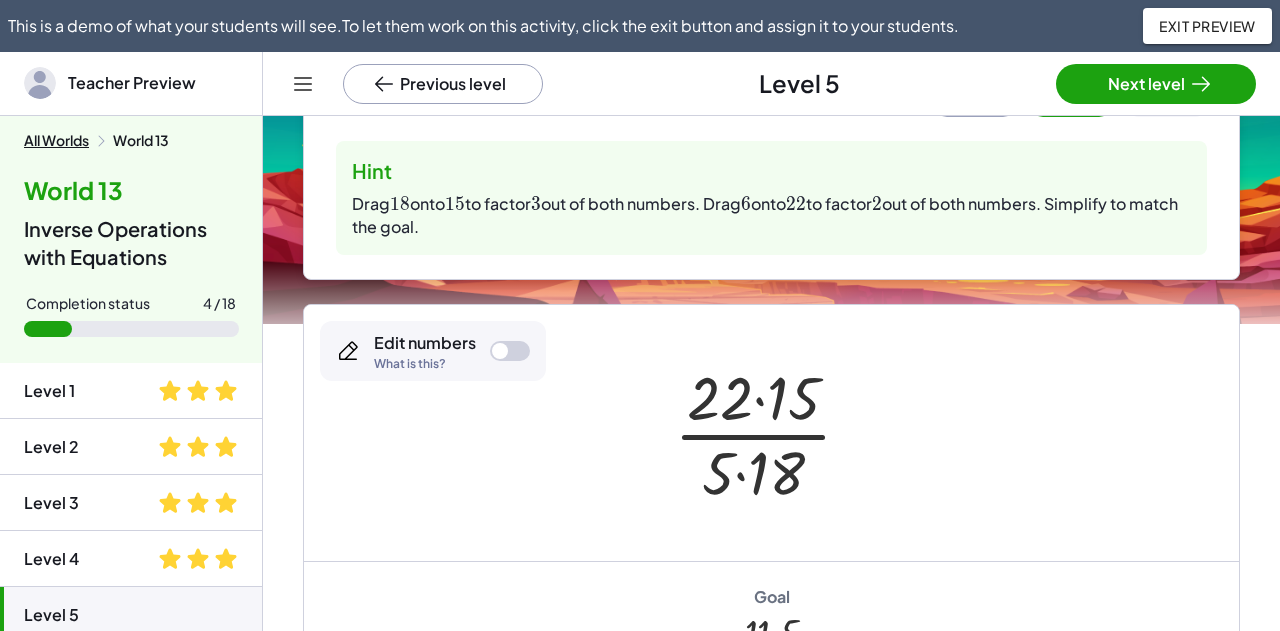 scroll, scrollTop: 312, scrollLeft: 0, axis: vertical 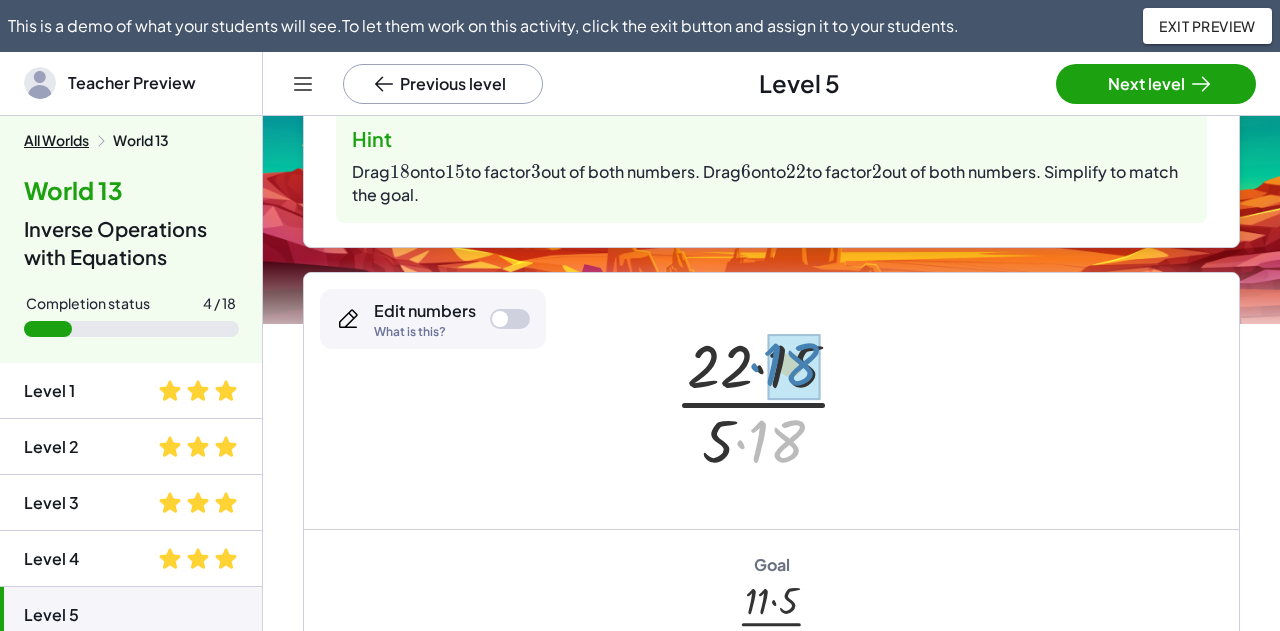 drag, startPoint x: 776, startPoint y: 456, endPoint x: 798, endPoint y: 377, distance: 82.006096 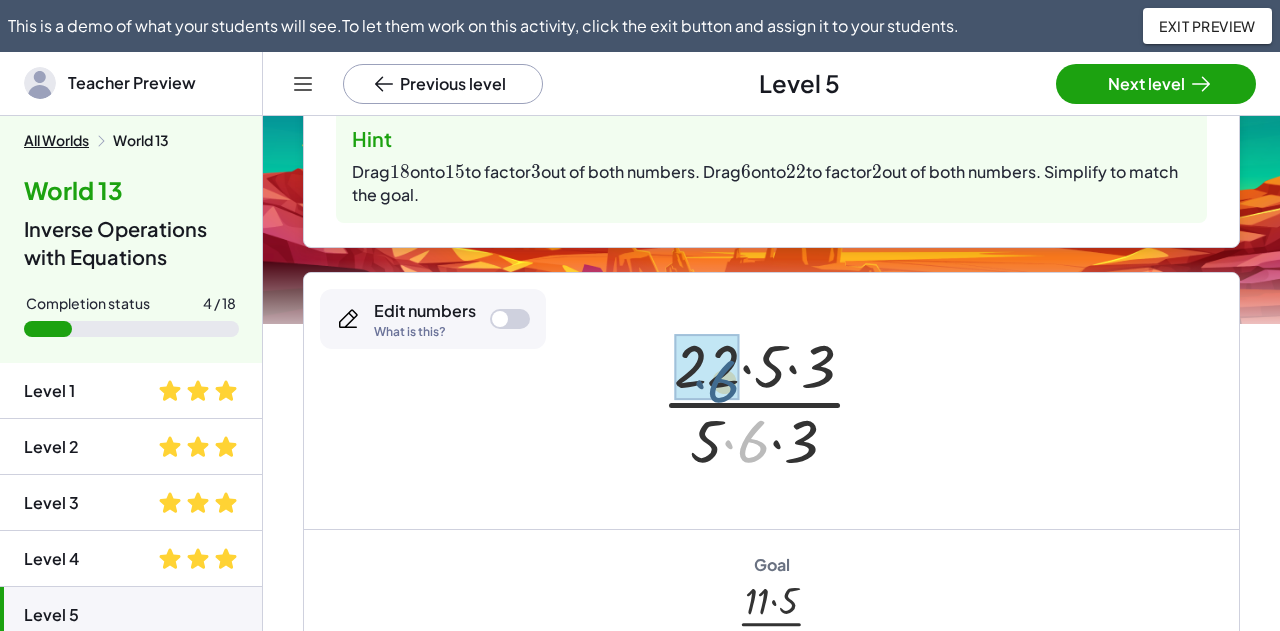 drag, startPoint x: 760, startPoint y: 449, endPoint x: 730, endPoint y: 388, distance: 67.977936 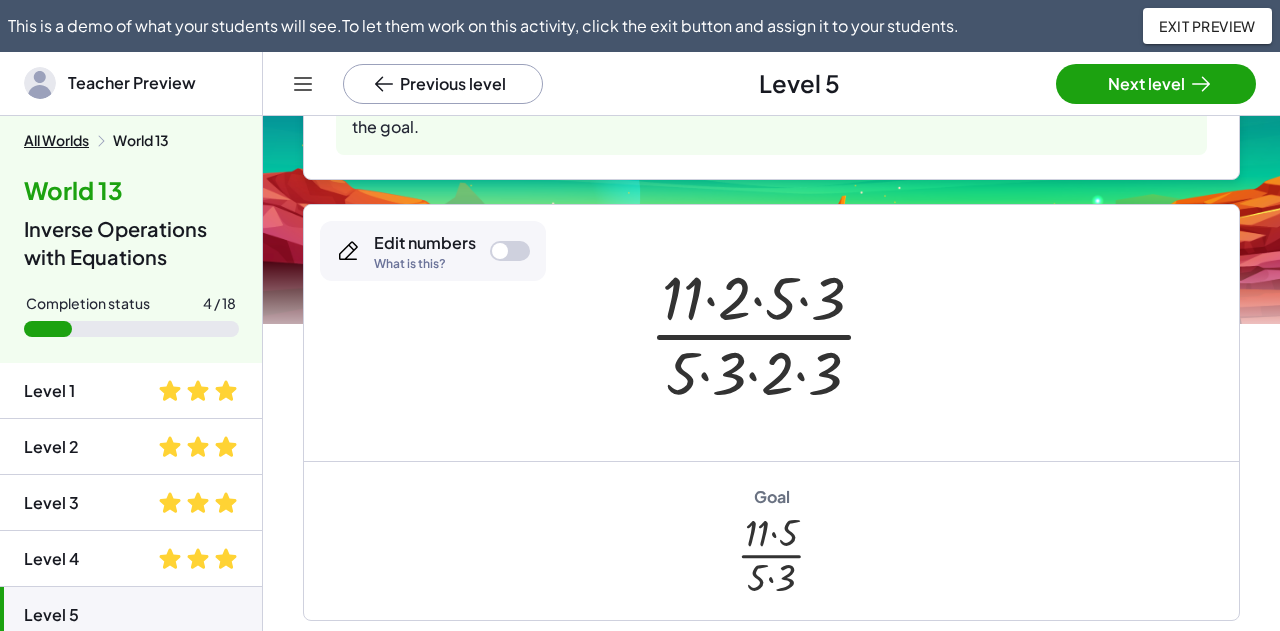 scroll, scrollTop: 412, scrollLeft: 0, axis: vertical 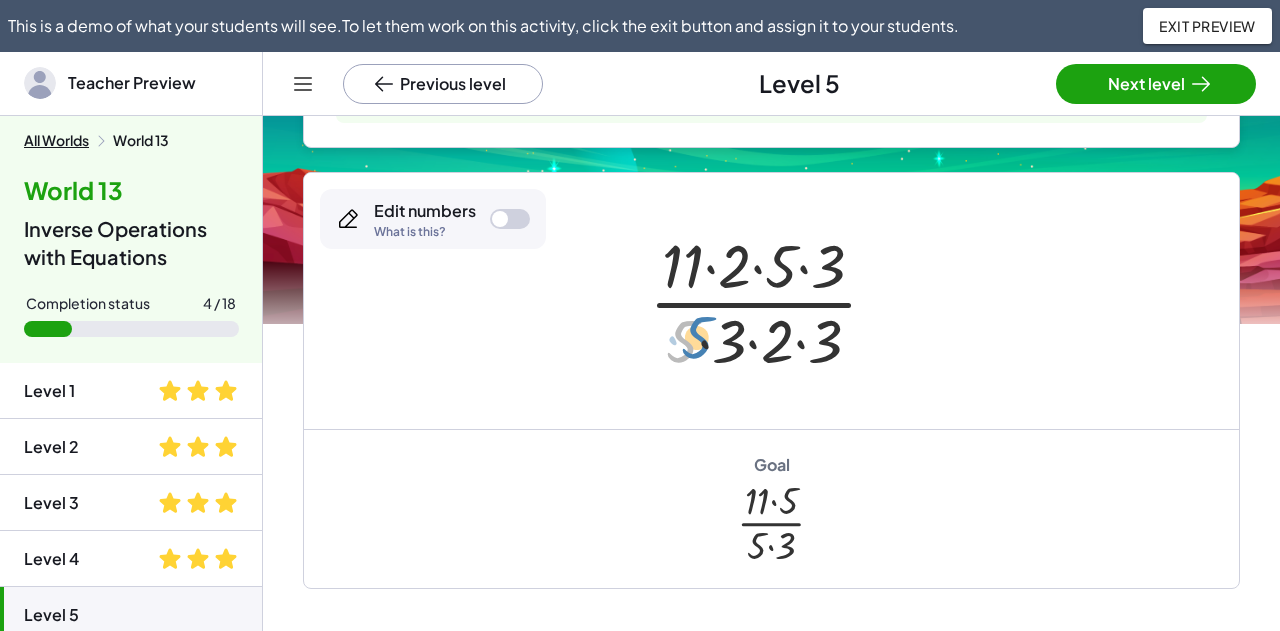 drag, startPoint x: 678, startPoint y: 349, endPoint x: 692, endPoint y: 346, distance: 14.3178215 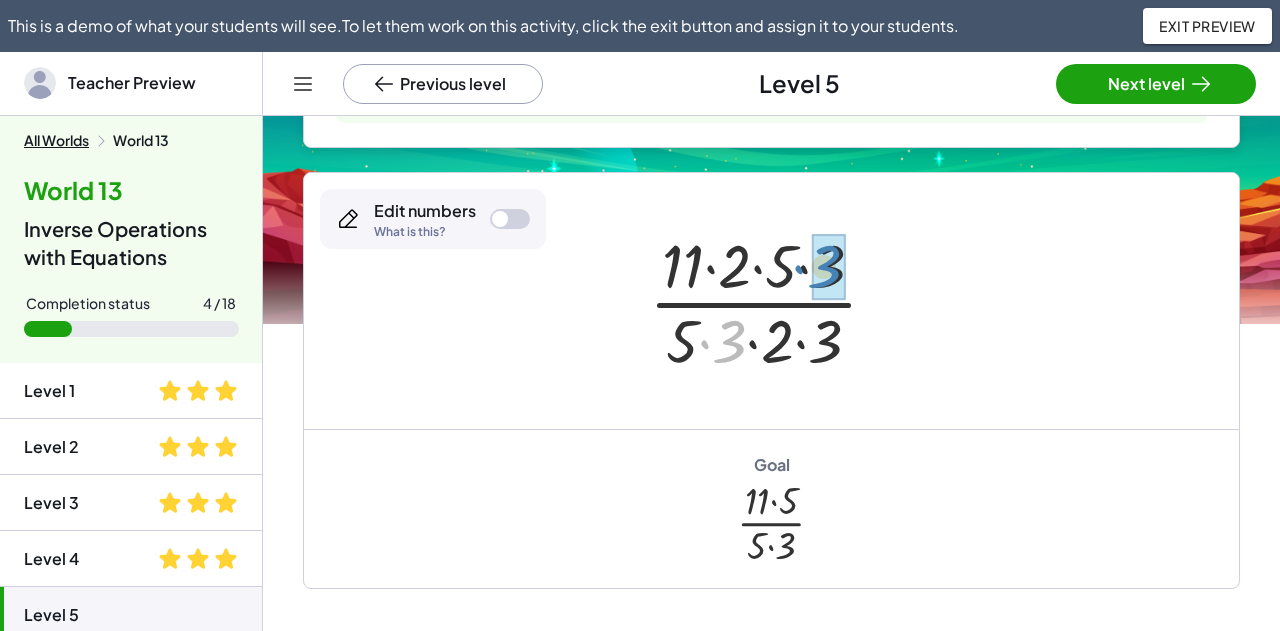 drag, startPoint x: 730, startPoint y: 348, endPoint x: 827, endPoint y: 273, distance: 122.61321 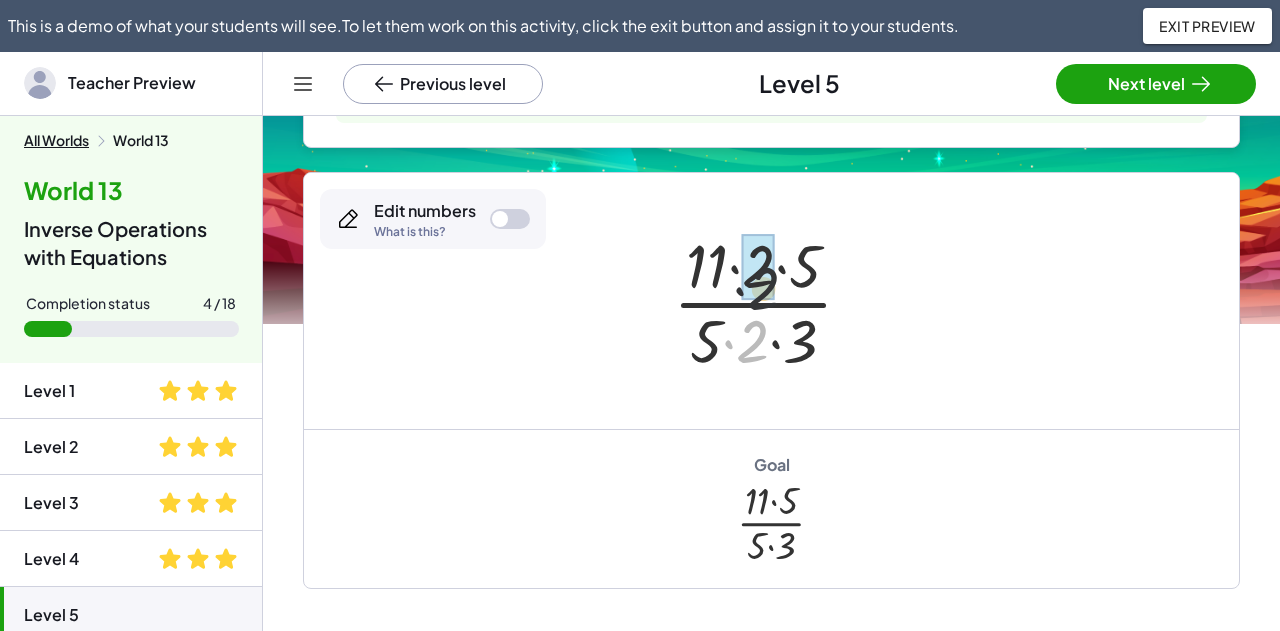 drag, startPoint x: 749, startPoint y: 345, endPoint x: 761, endPoint y: 281, distance: 65.11528 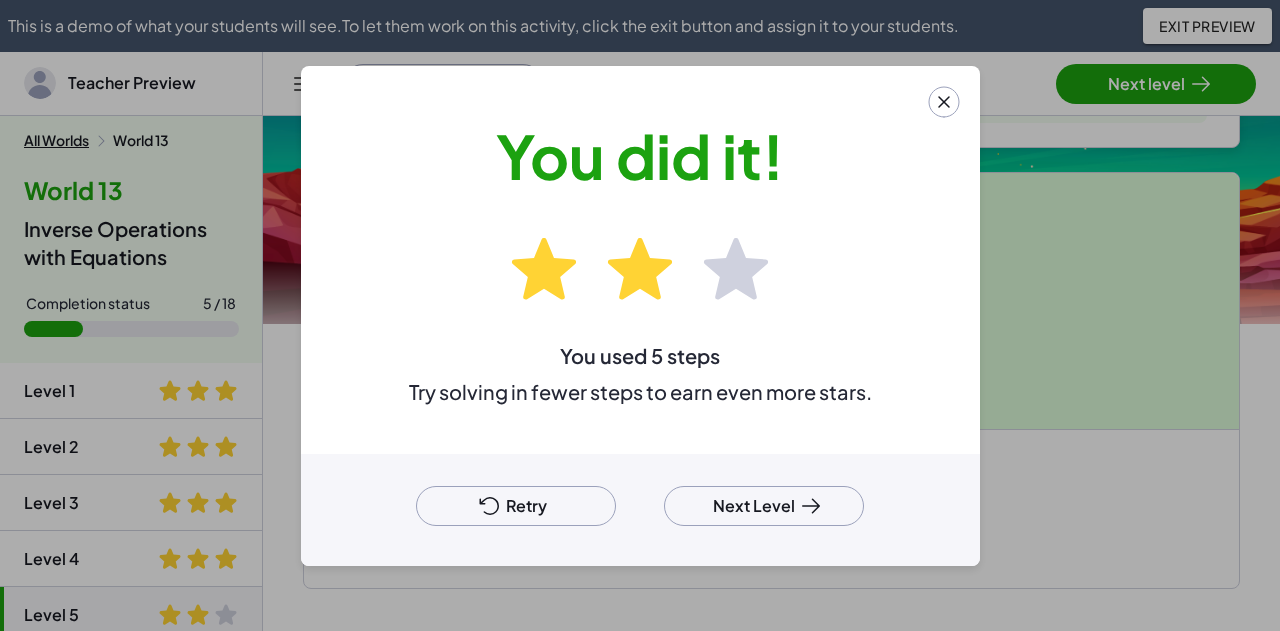scroll, scrollTop: 312, scrollLeft: 0, axis: vertical 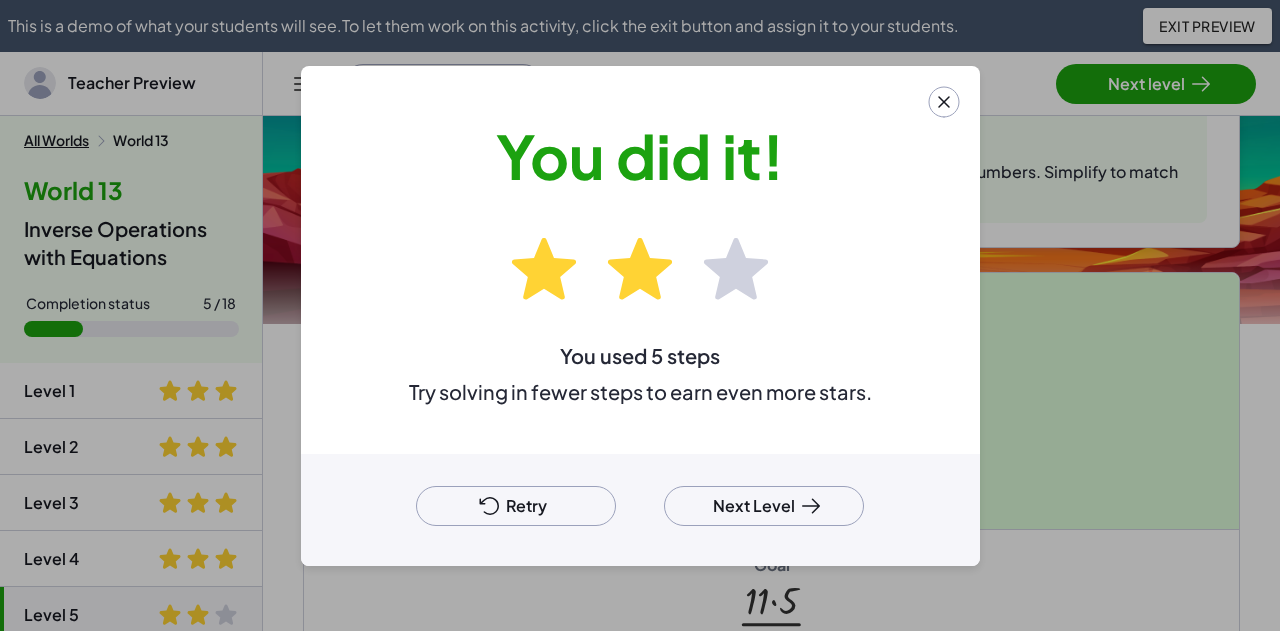 click on "Retry" at bounding box center [516, 506] 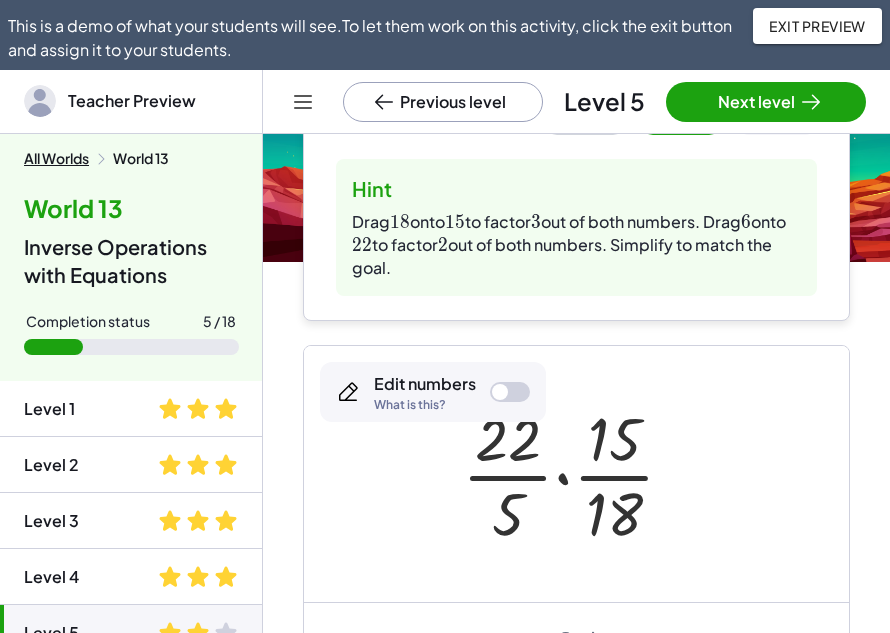 scroll, scrollTop: 372, scrollLeft: 0, axis: vertical 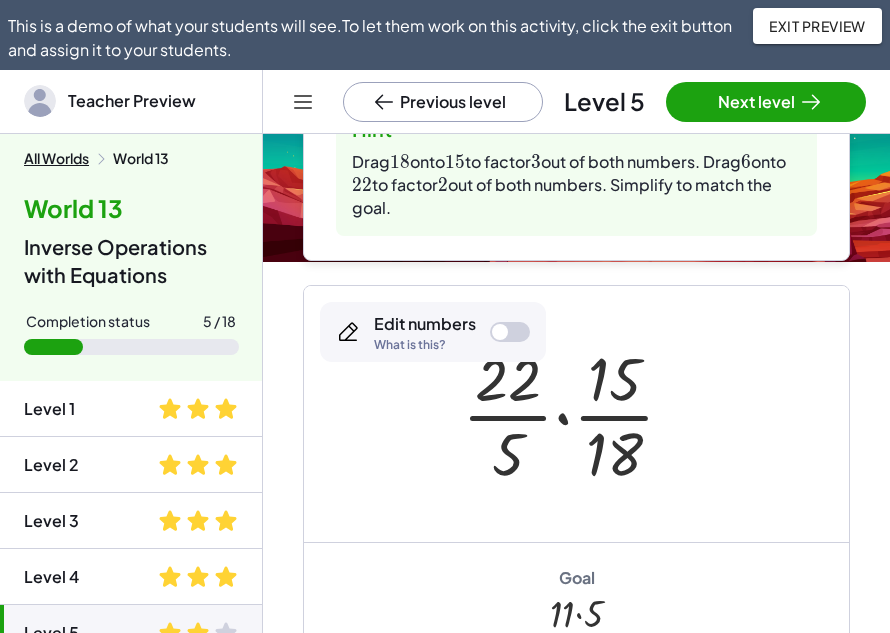 click at bounding box center (576, 414) 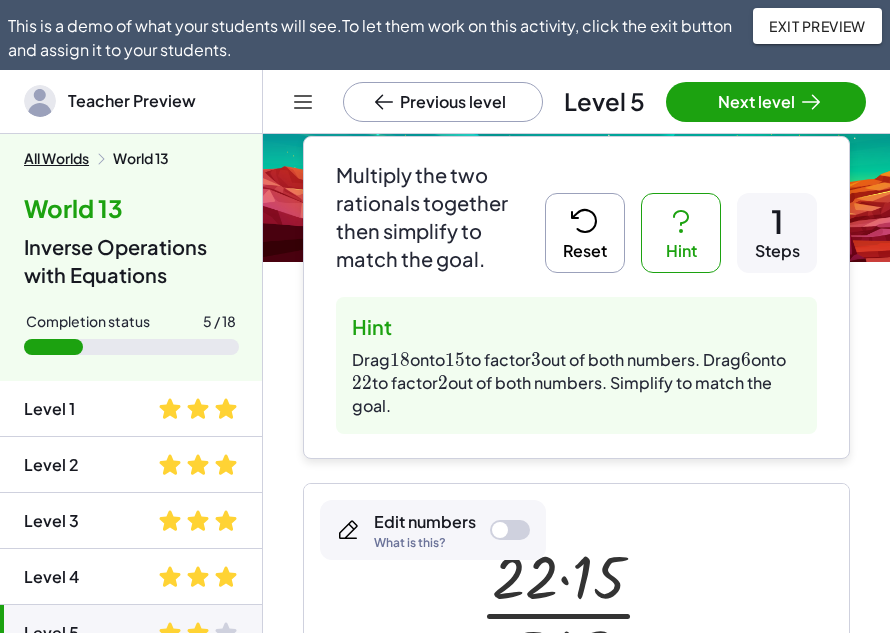 scroll, scrollTop: 172, scrollLeft: 0, axis: vertical 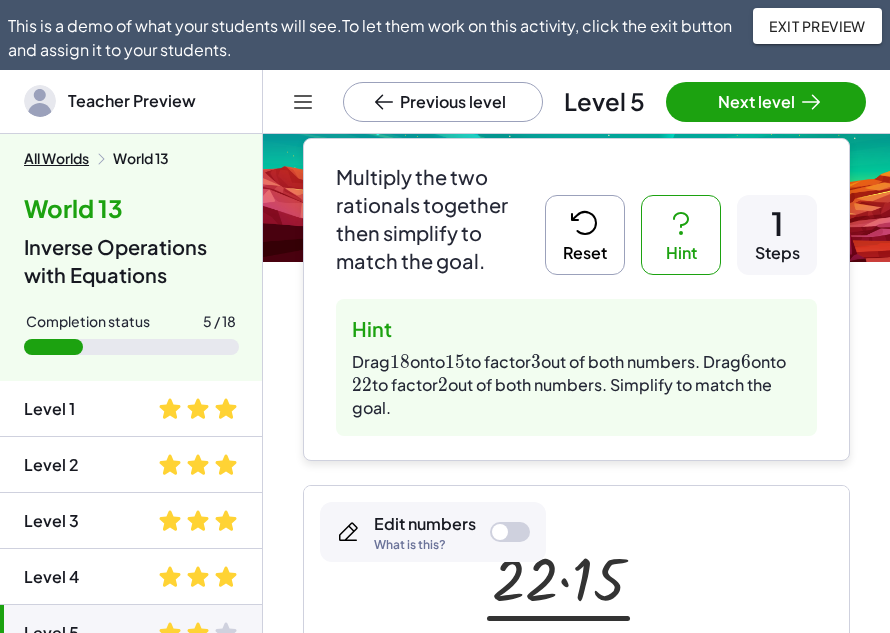 click on "Reset" at bounding box center (585, 235) 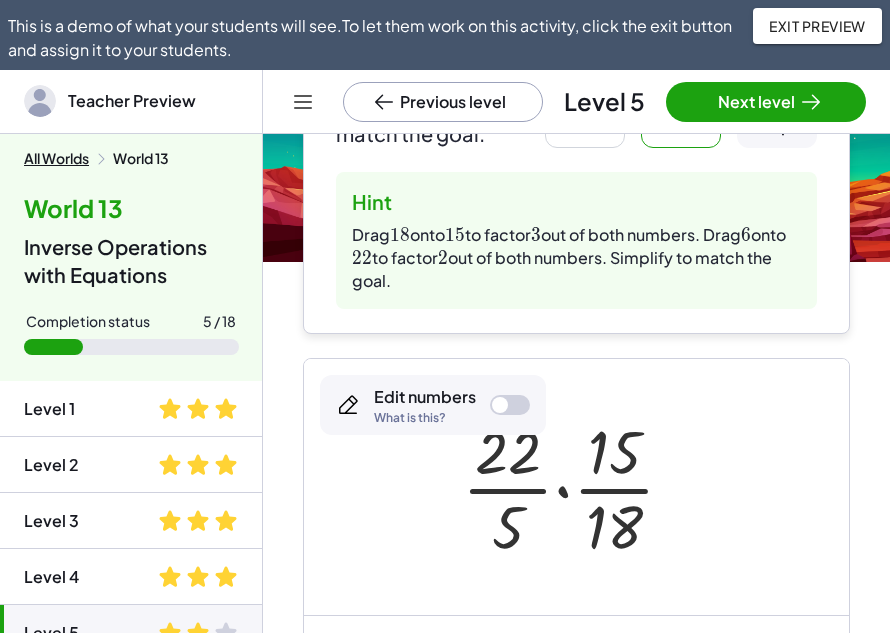 scroll, scrollTop: 372, scrollLeft: 0, axis: vertical 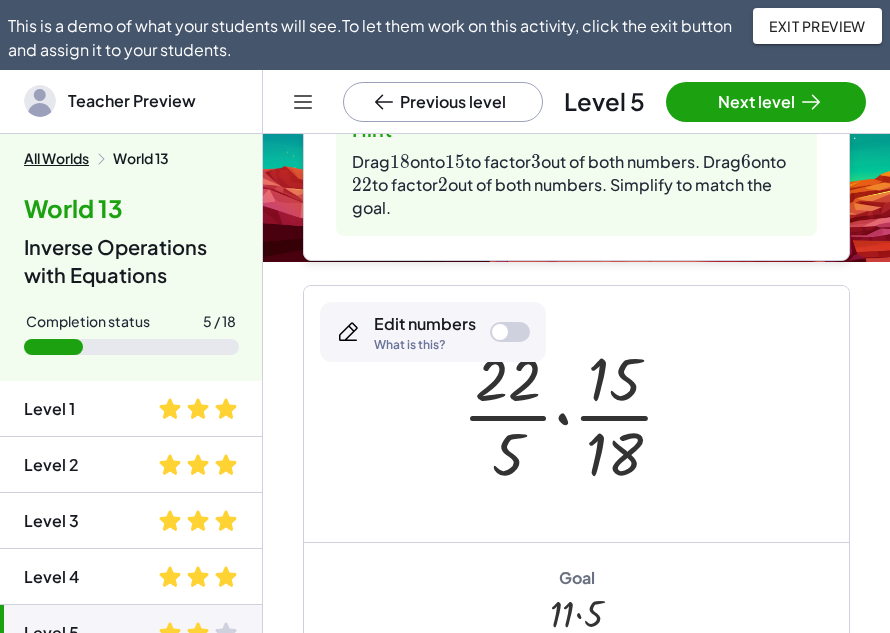 click at bounding box center [576, 414] 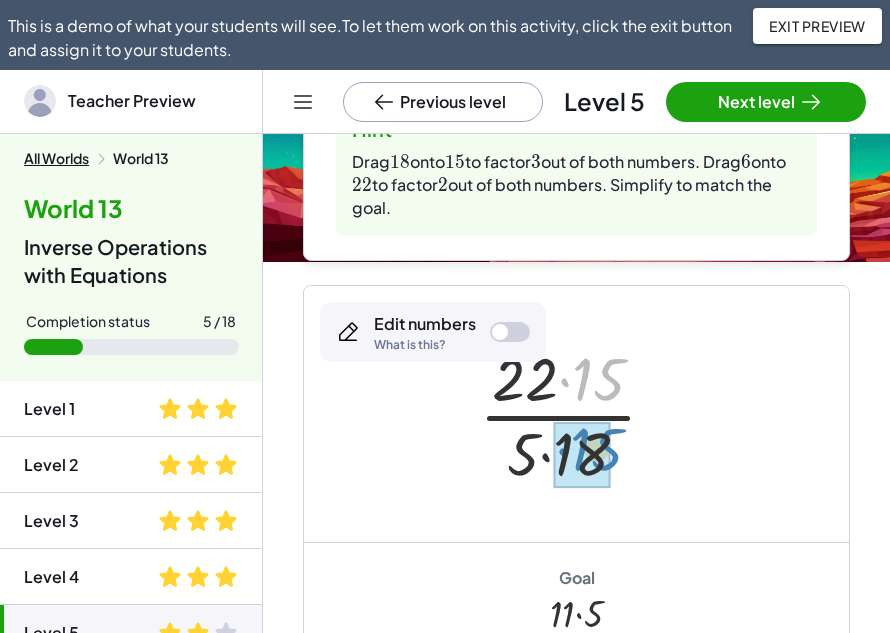 drag, startPoint x: 579, startPoint y: 415, endPoint x: 576, endPoint y: 485, distance: 70.064255 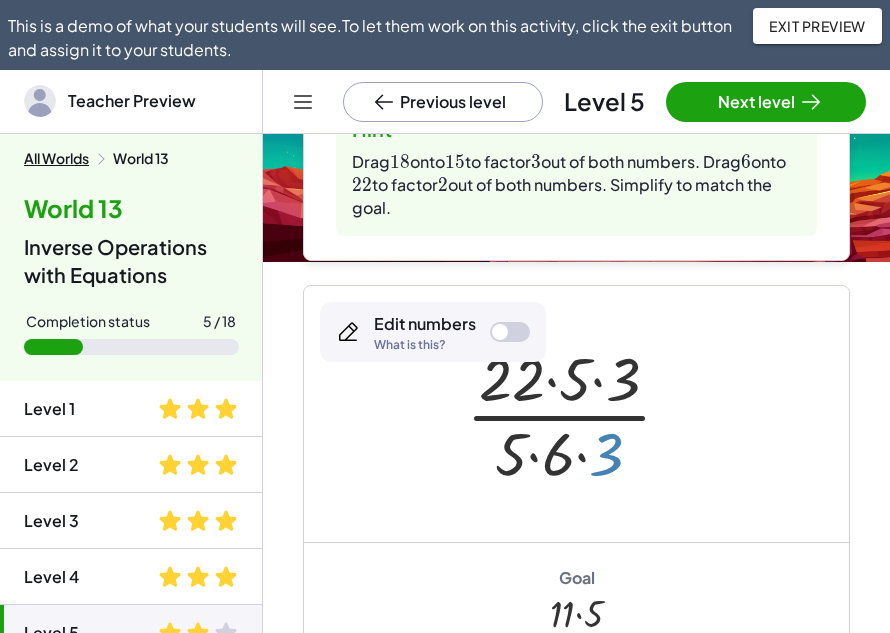 click at bounding box center (577, 414) 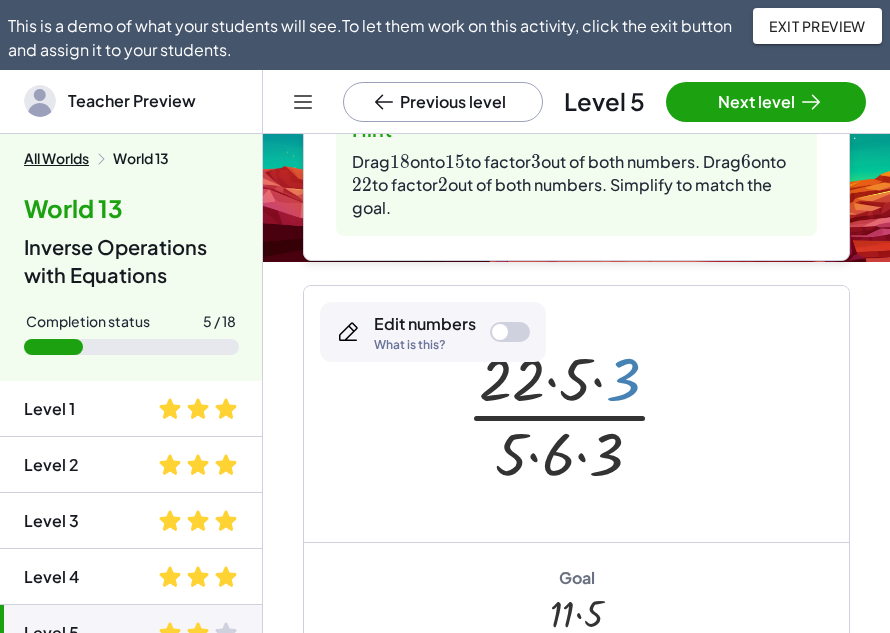 click at bounding box center [577, 414] 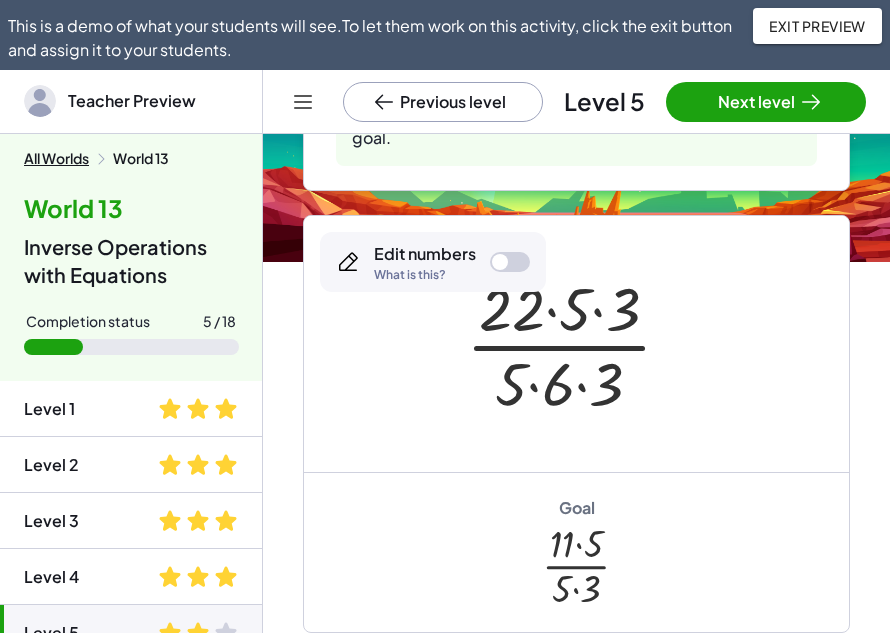 scroll, scrollTop: 472, scrollLeft: 0, axis: vertical 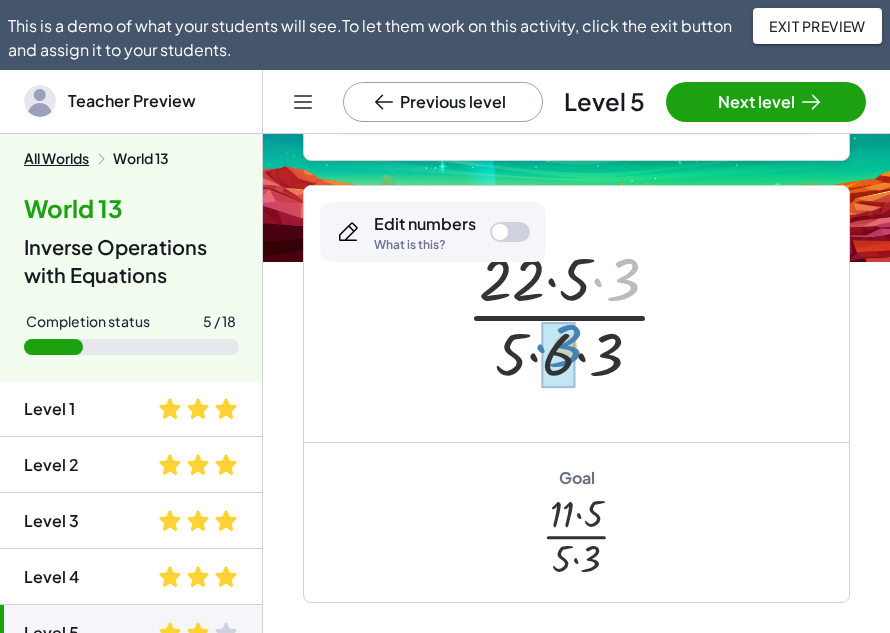 drag, startPoint x: 615, startPoint y: 309, endPoint x: 557, endPoint y: 376, distance: 88.61716 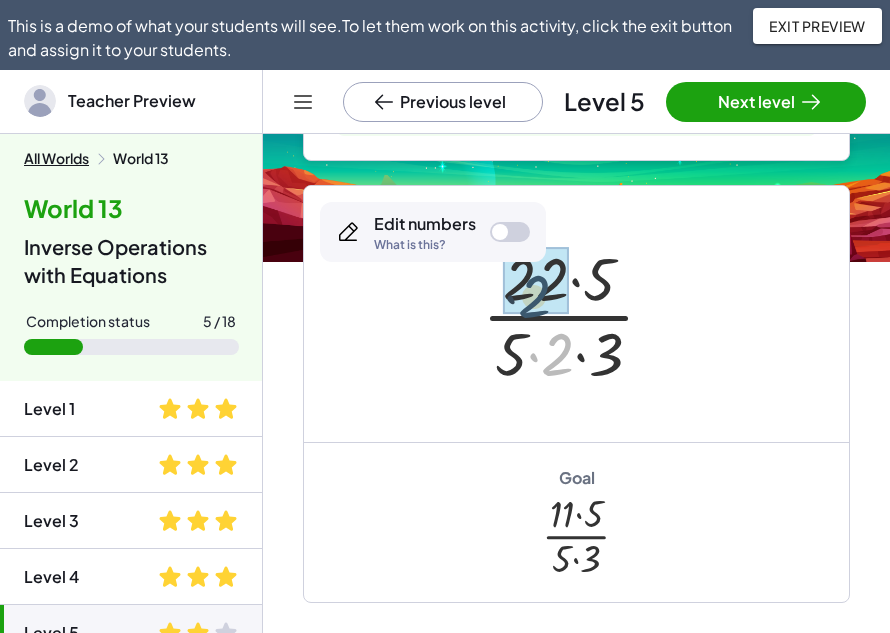 drag, startPoint x: 562, startPoint y: 383, endPoint x: 546, endPoint y: 344, distance: 42.154476 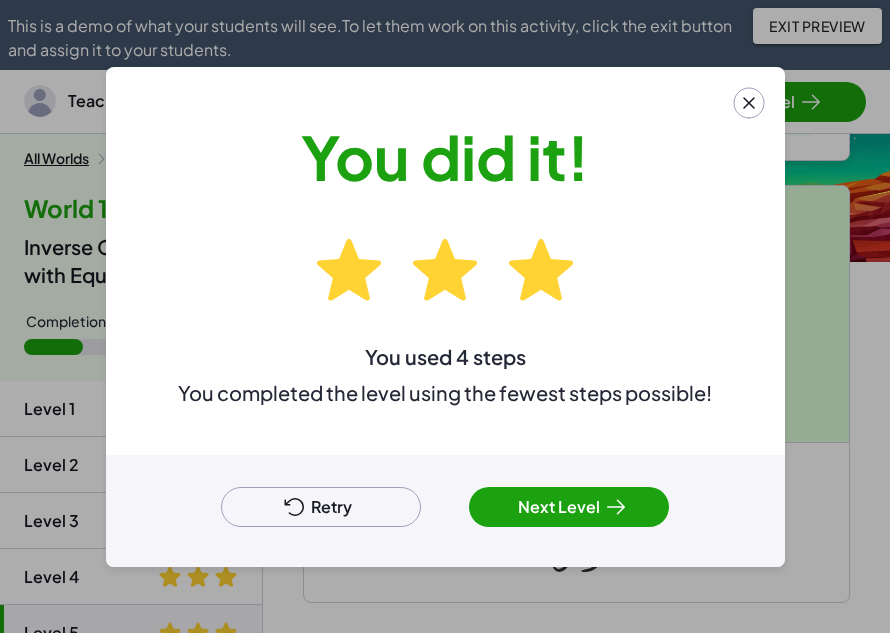 click on "Retry" at bounding box center (321, 507) 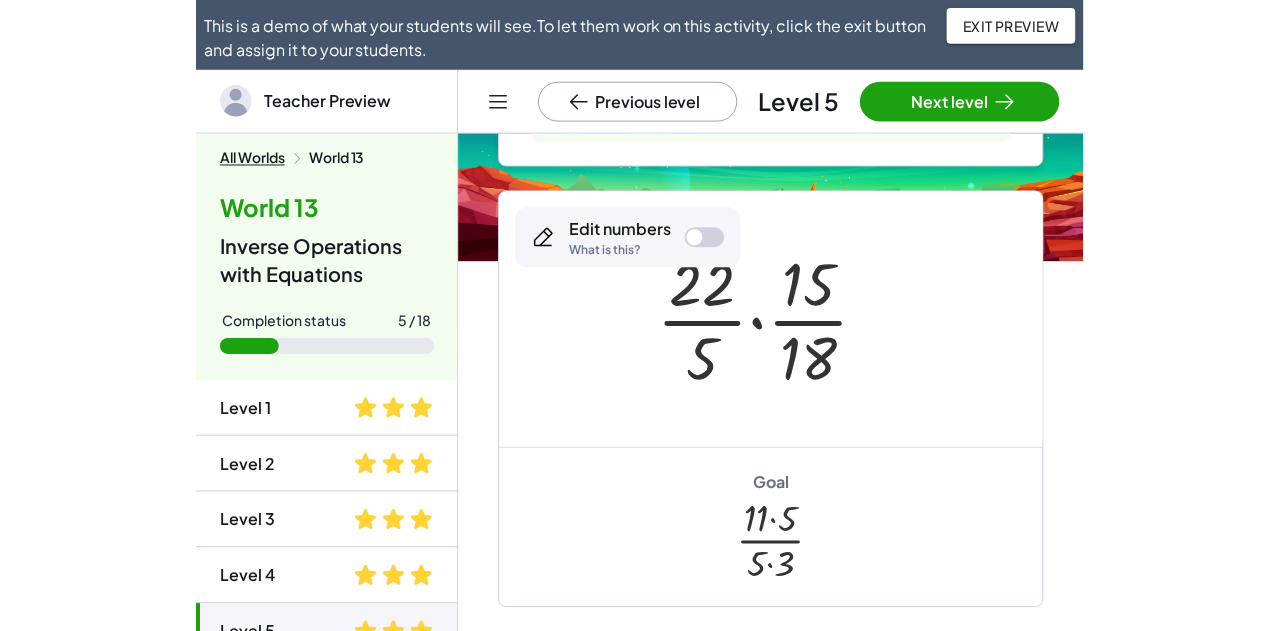 scroll, scrollTop: 472, scrollLeft: 0, axis: vertical 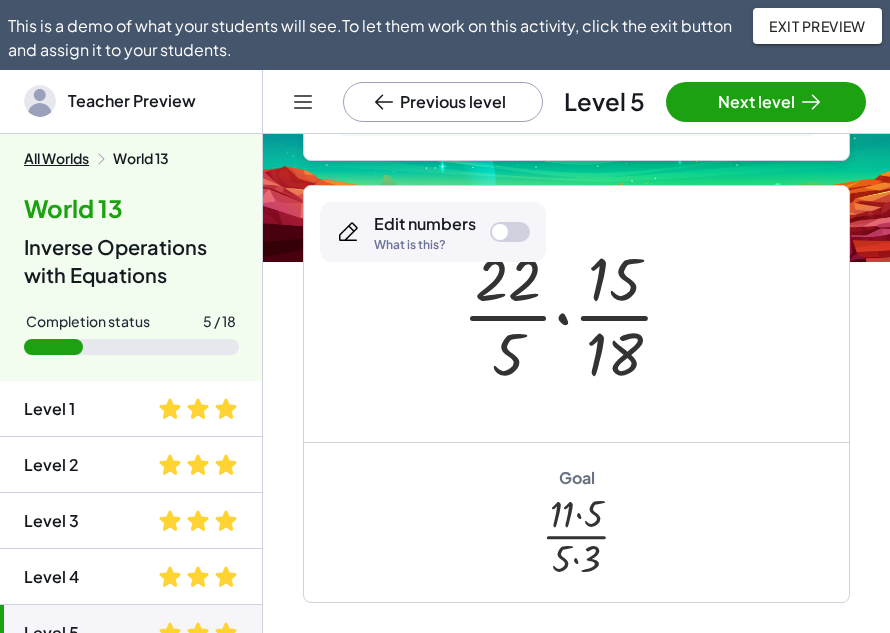 click at bounding box center [576, 314] 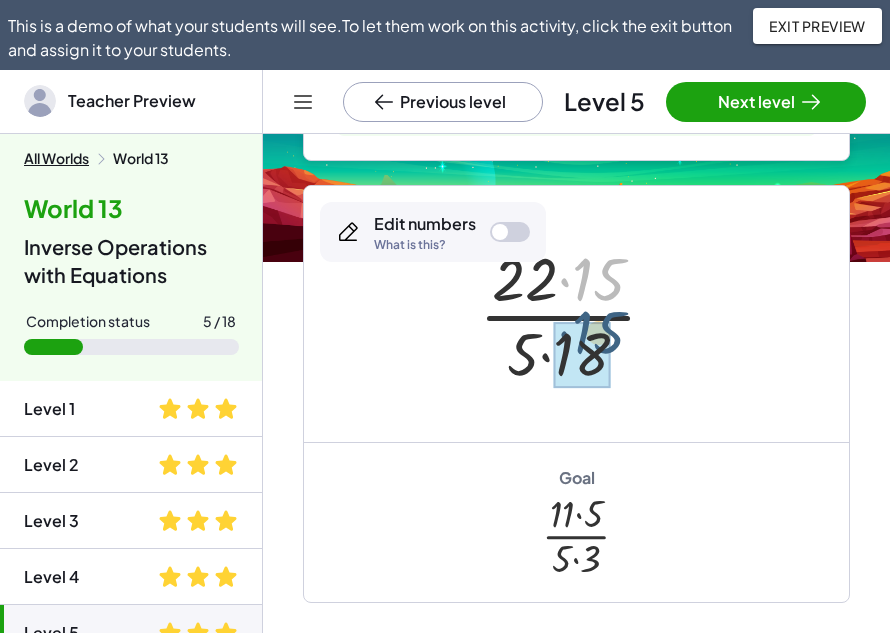drag, startPoint x: 598, startPoint y: 309, endPoint x: 598, endPoint y: 364, distance: 55 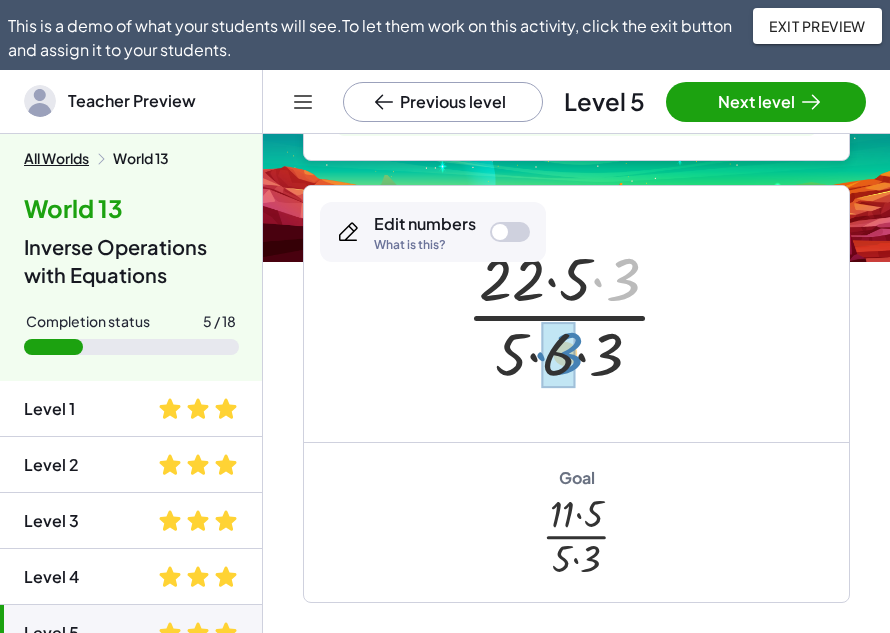 drag, startPoint x: 617, startPoint y: 317, endPoint x: 560, endPoint y: 391, distance: 93.40771 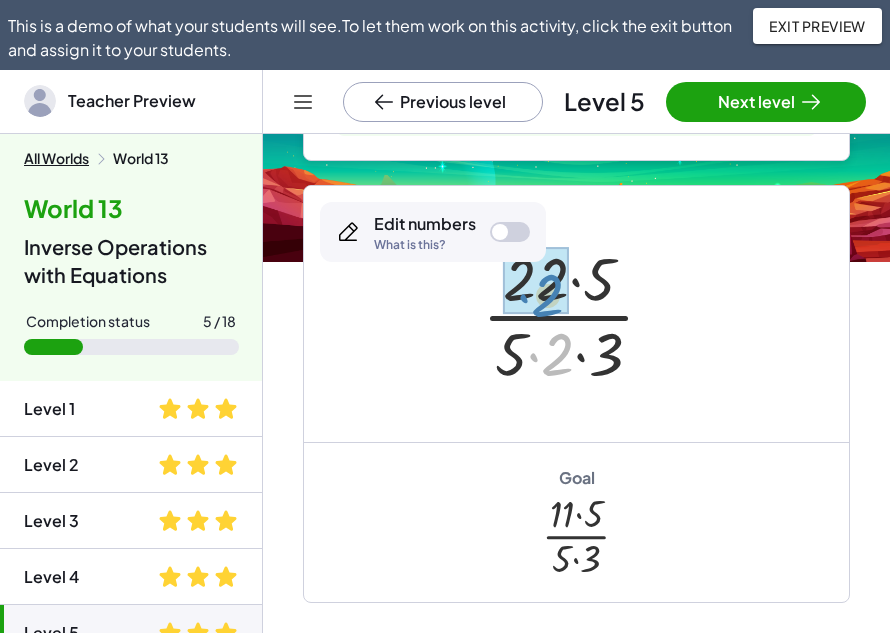 drag, startPoint x: 560, startPoint y: 391, endPoint x: 550, endPoint y: 332, distance: 59.841457 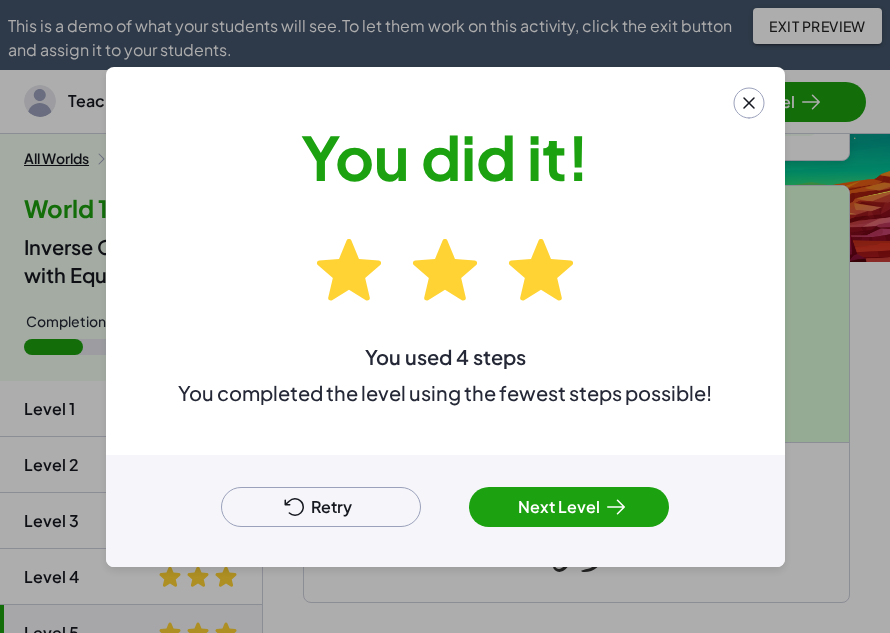 click on "Retry" at bounding box center (321, 507) 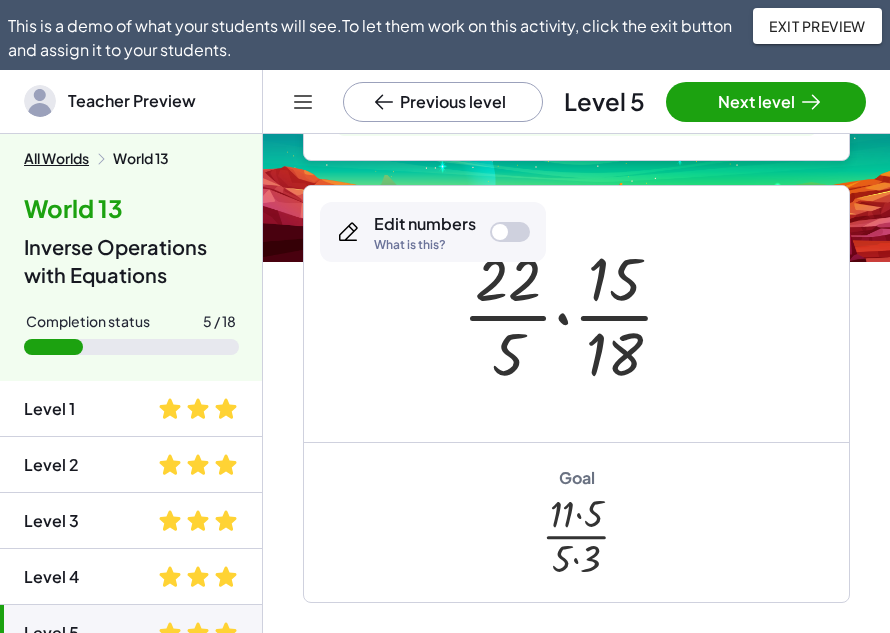 click at bounding box center [576, 314] 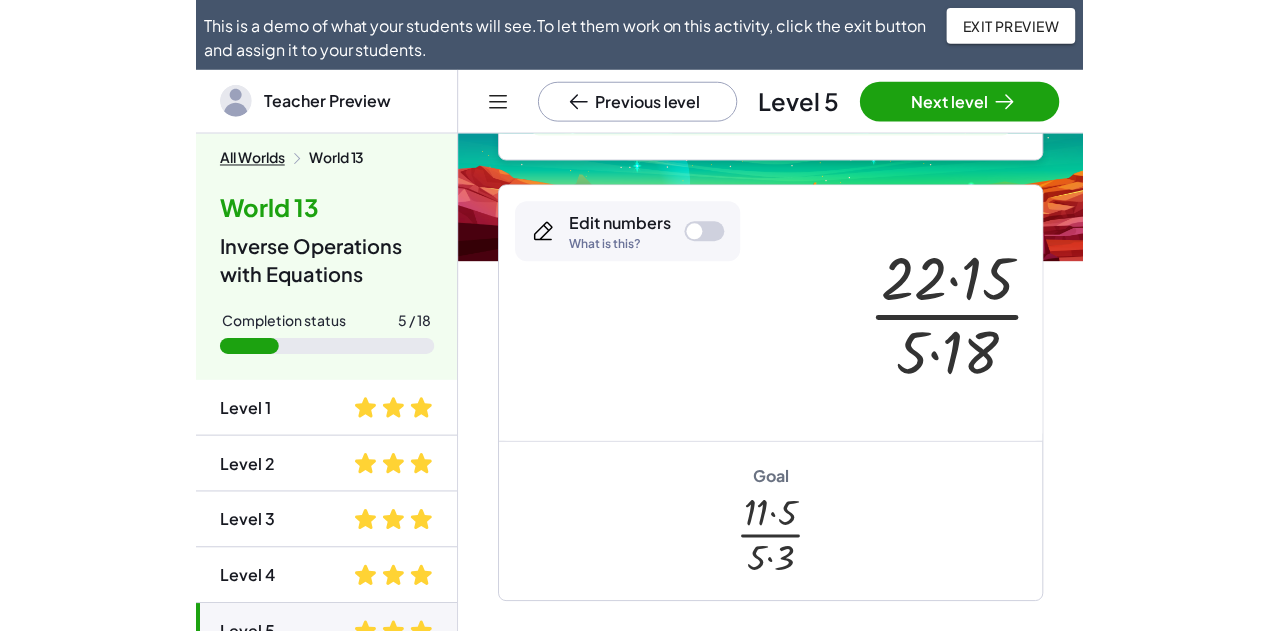 scroll, scrollTop: 388, scrollLeft: 0, axis: vertical 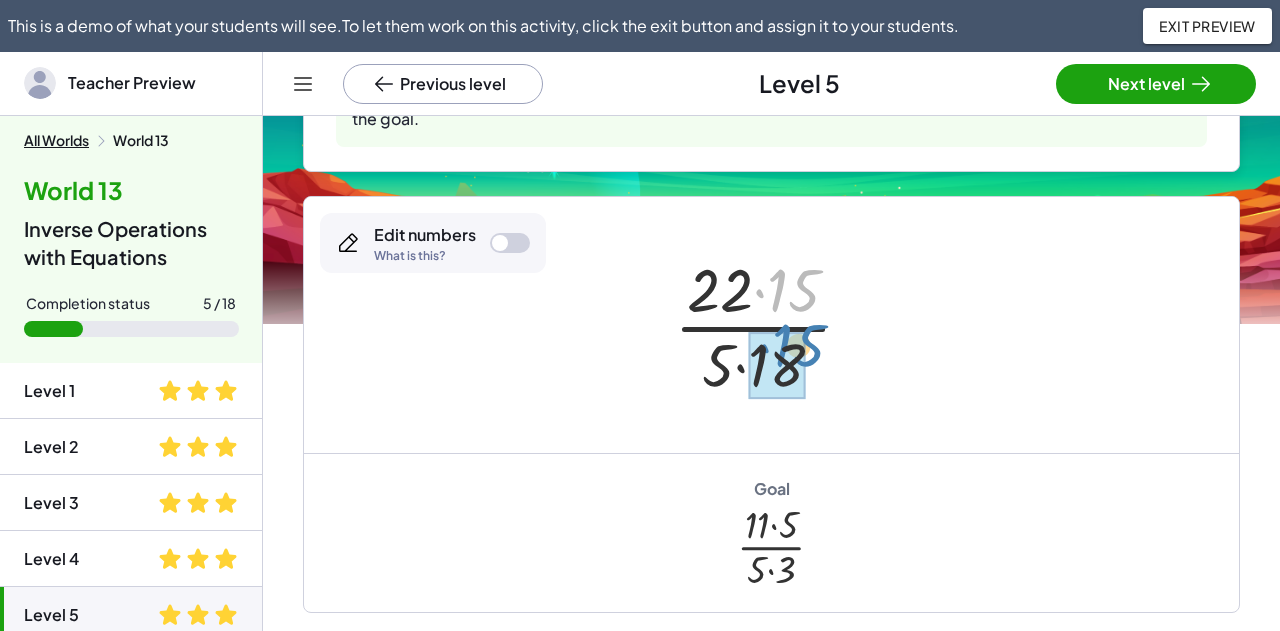 drag, startPoint x: 790, startPoint y: 303, endPoint x: 794, endPoint y: 359, distance: 56.142673 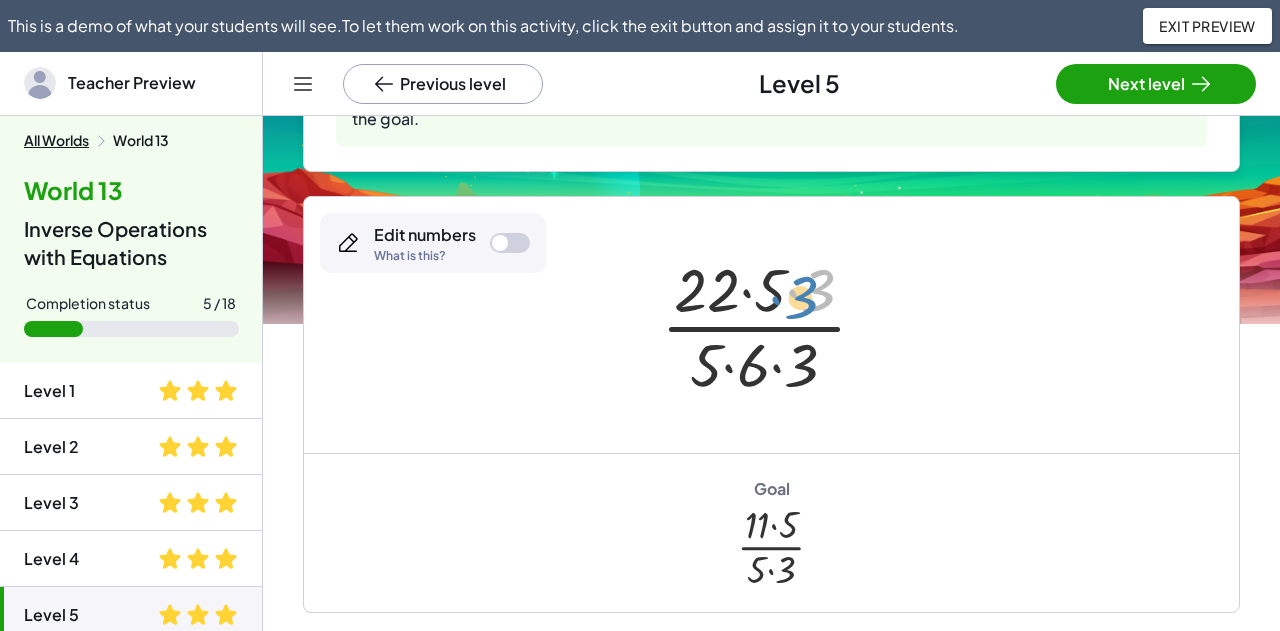 click at bounding box center [772, 325] 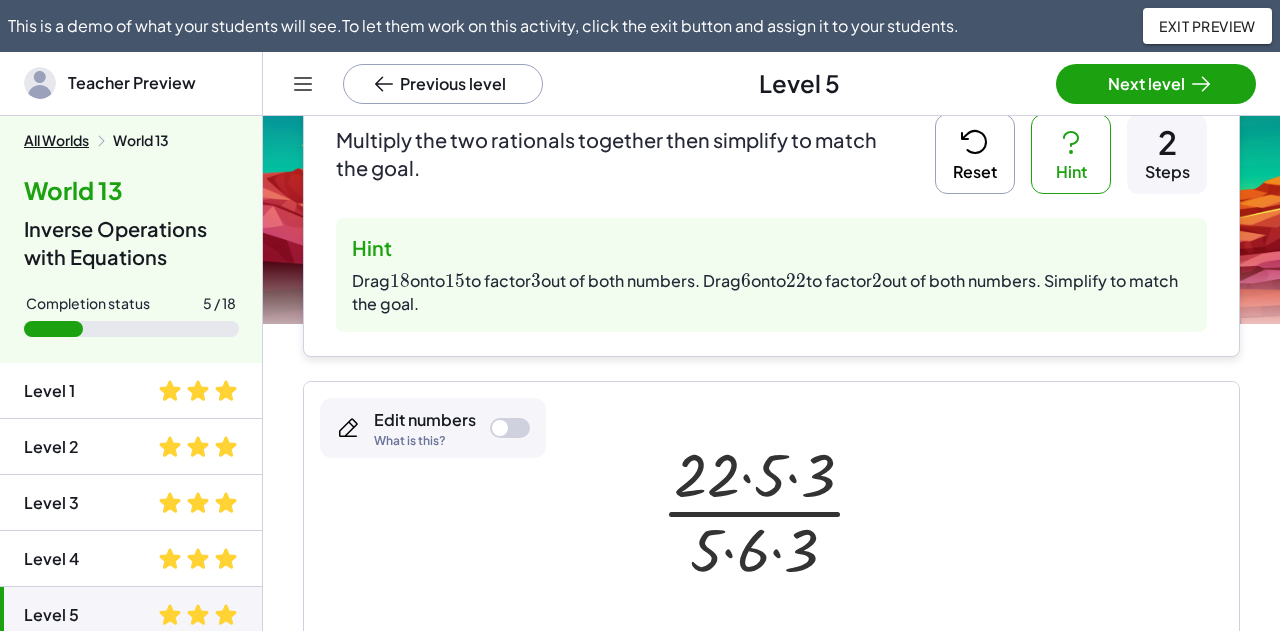 scroll, scrollTop: 88, scrollLeft: 0, axis: vertical 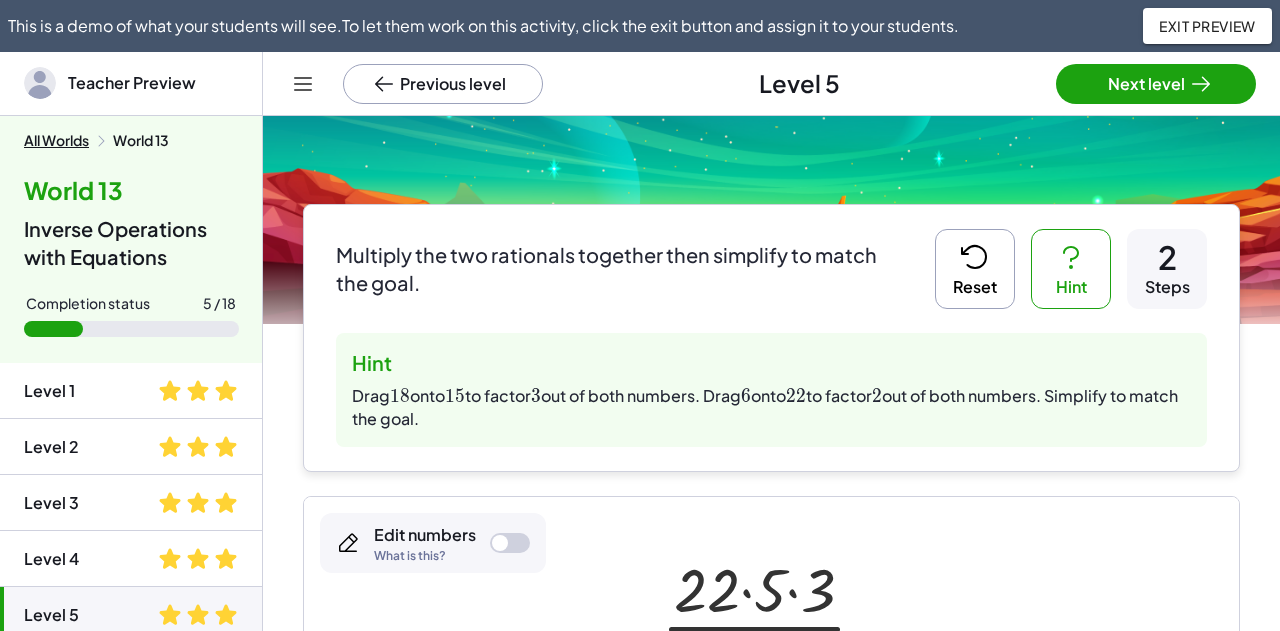 click on "Reset" at bounding box center (975, 269) 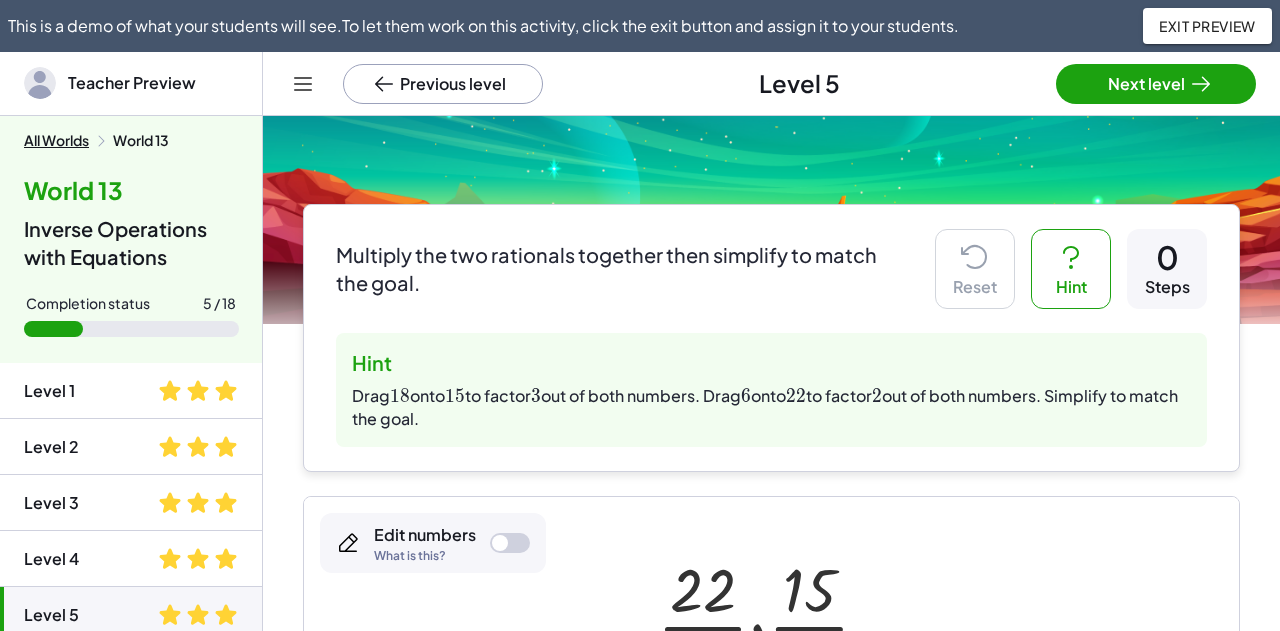 scroll, scrollTop: 288, scrollLeft: 0, axis: vertical 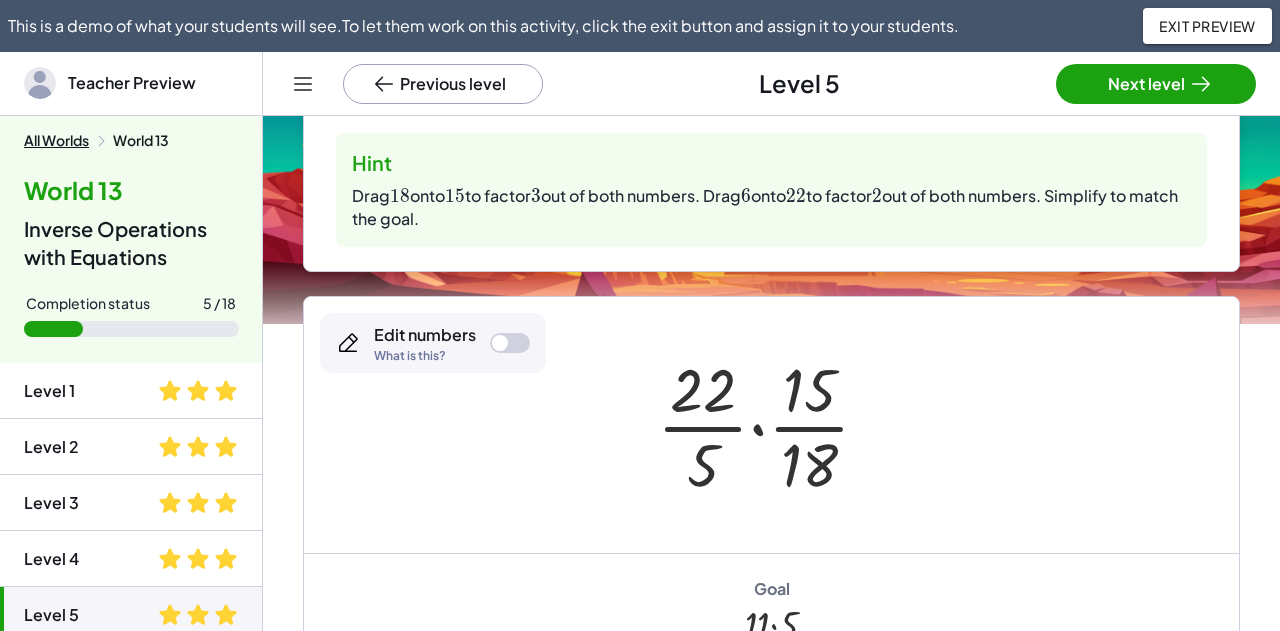 click at bounding box center (771, 425) 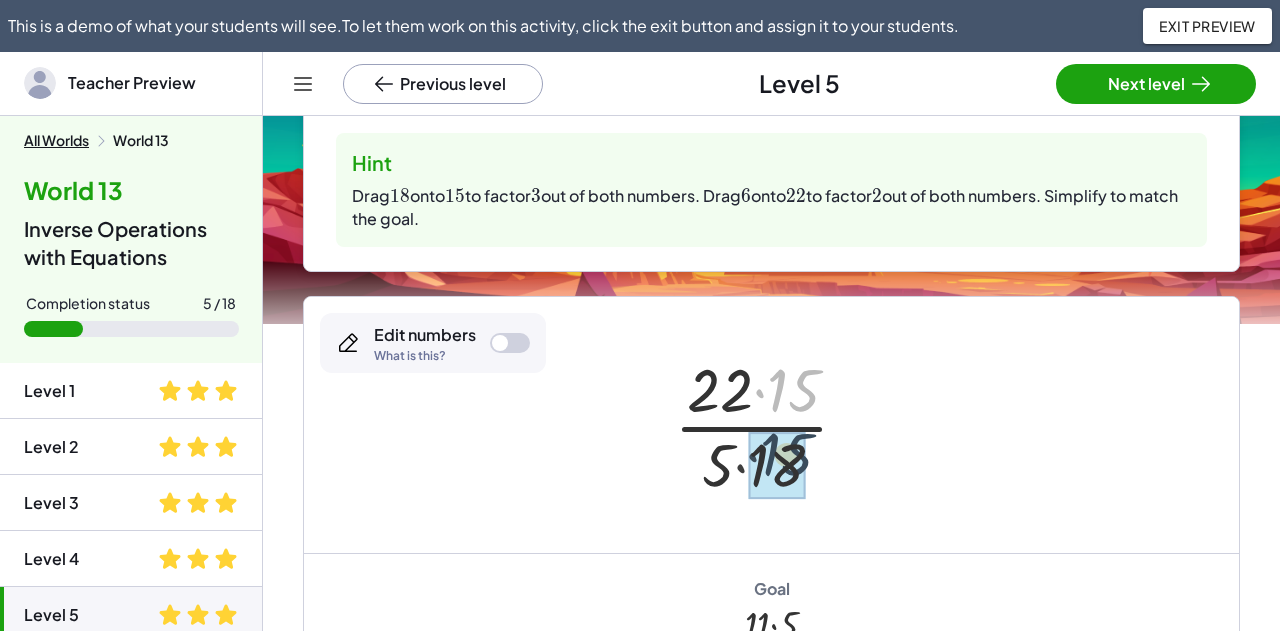 drag, startPoint x: 794, startPoint y: 390, endPoint x: 794, endPoint y: 427, distance: 37 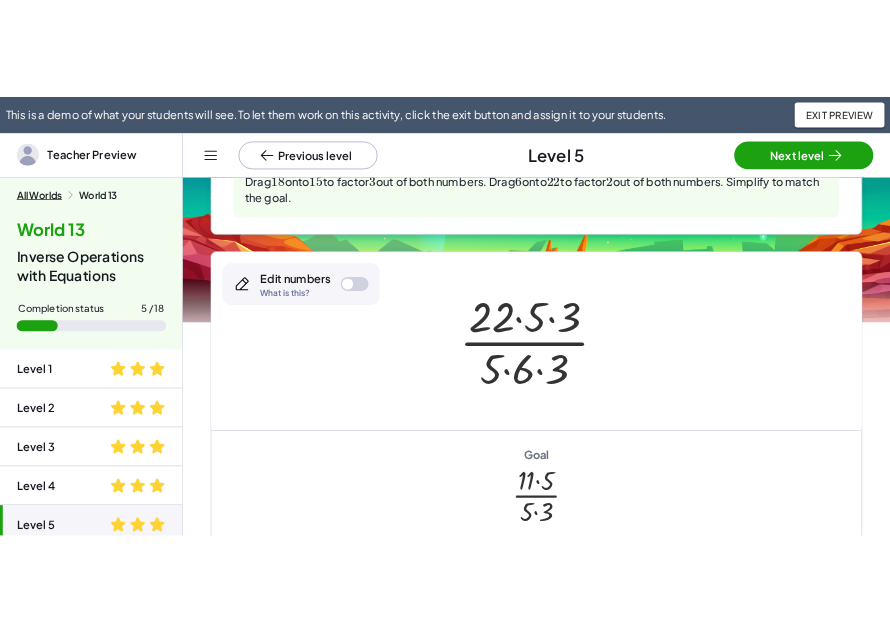scroll, scrollTop: 388, scrollLeft: 0, axis: vertical 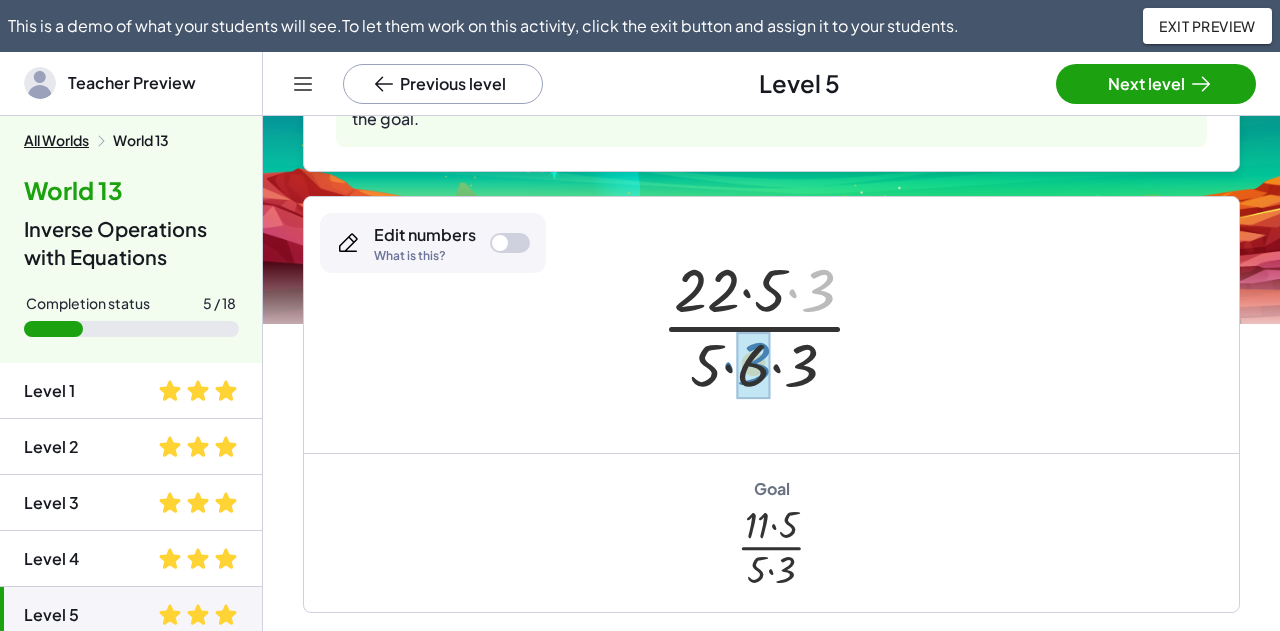 drag, startPoint x: 817, startPoint y: 284, endPoint x: 753, endPoint y: 357, distance: 97.082436 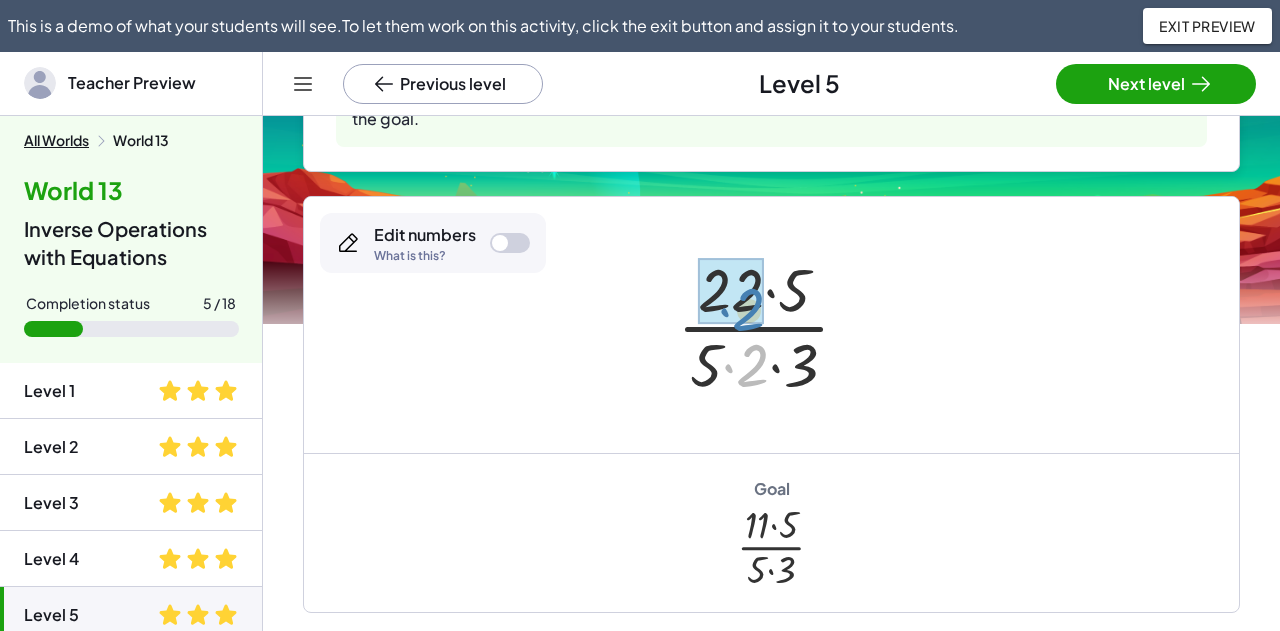 drag, startPoint x: 754, startPoint y: 360, endPoint x: 750, endPoint y: 304, distance: 56.142673 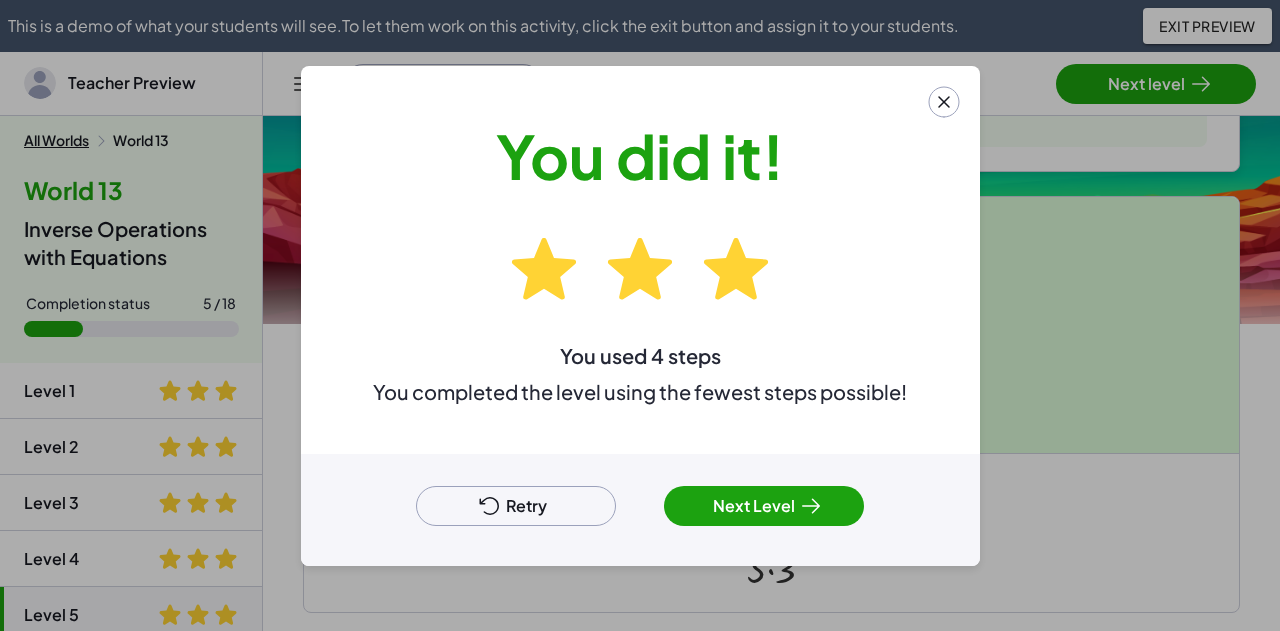 click on "Retry" at bounding box center (516, 506) 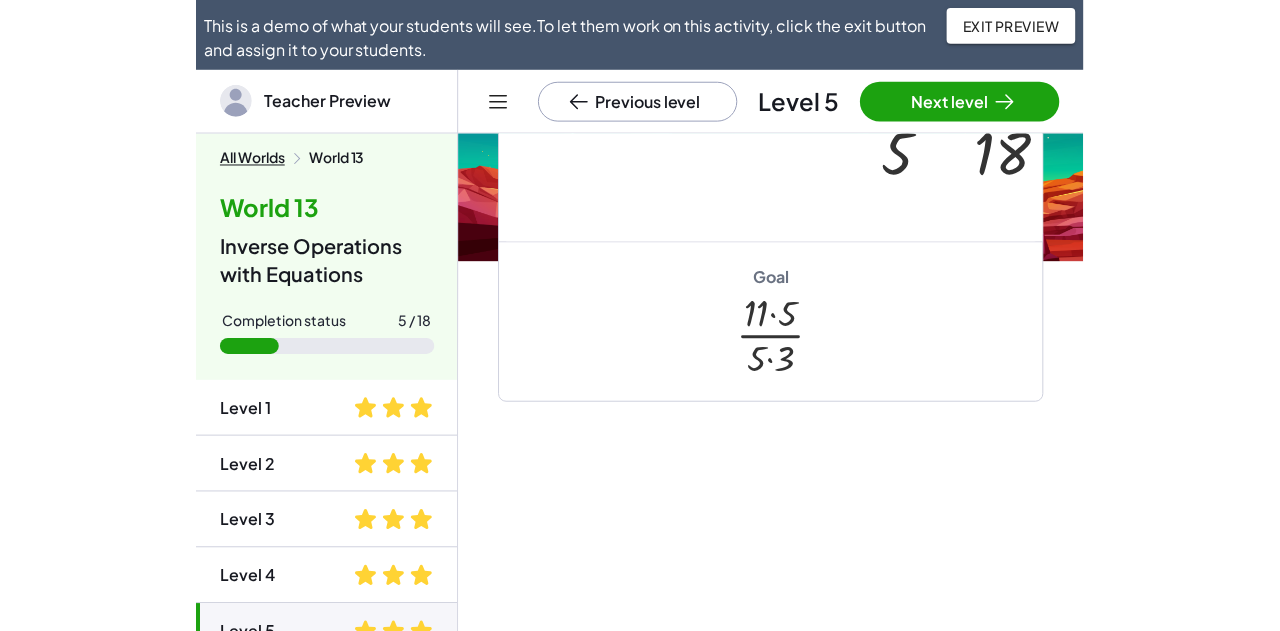 scroll, scrollTop: 588, scrollLeft: 0, axis: vertical 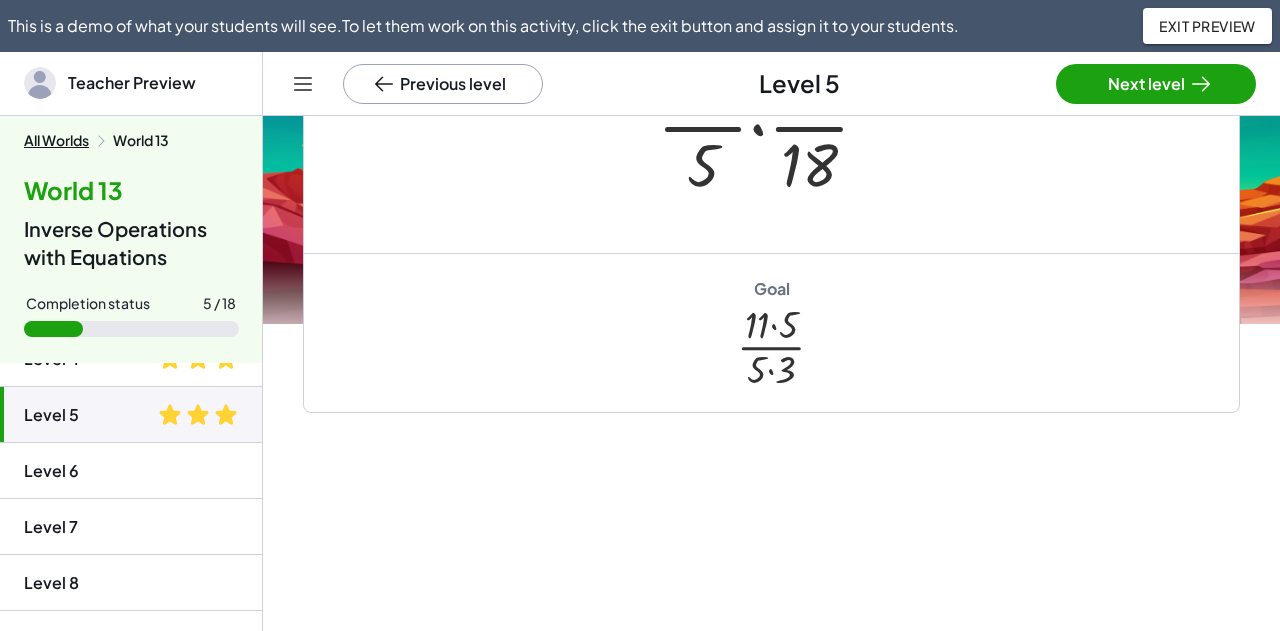 click on "Level 6" 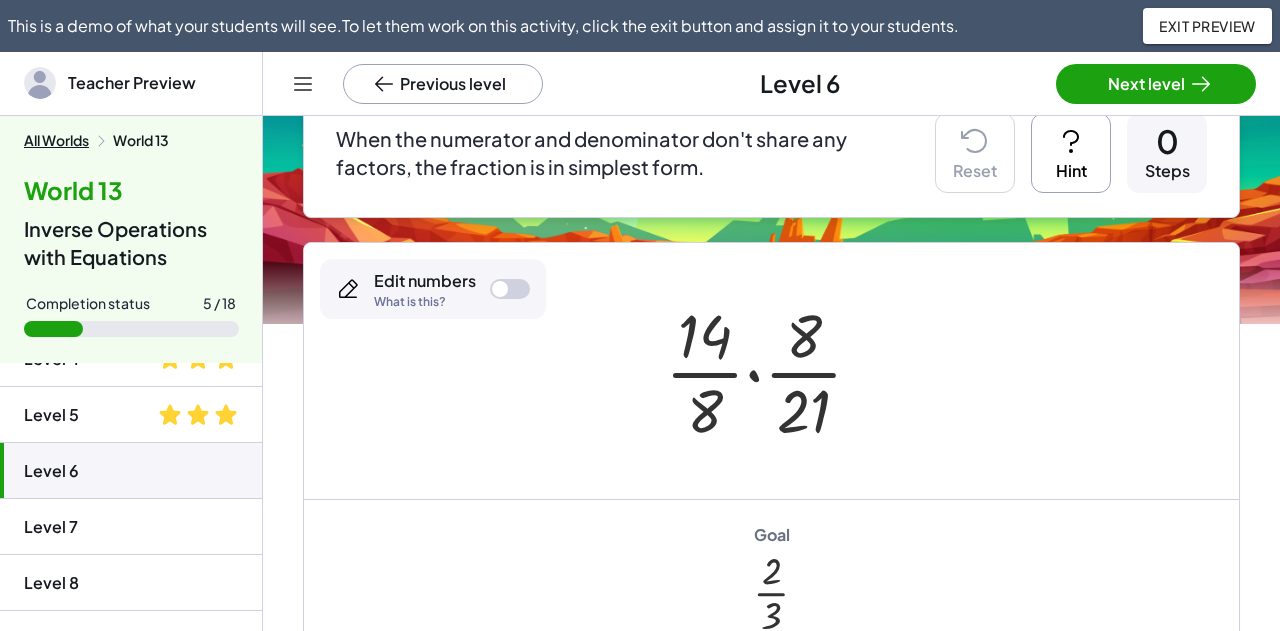 scroll, scrollTop: 304, scrollLeft: 0, axis: vertical 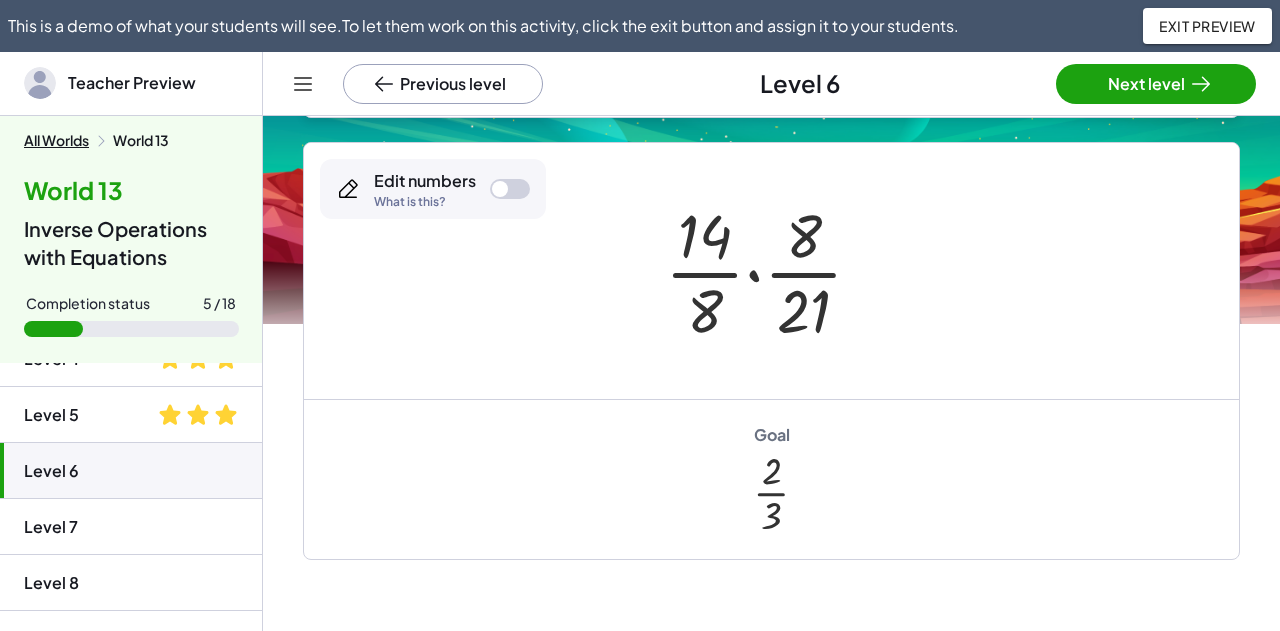 click at bounding box center (771, 271) 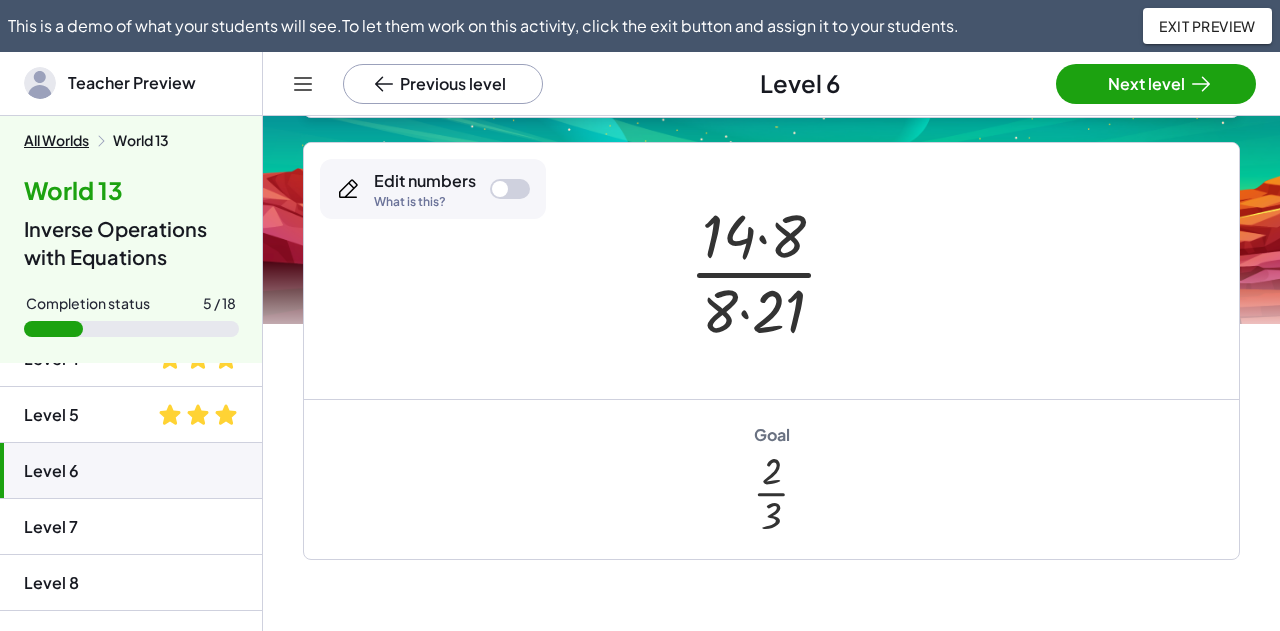 scroll, scrollTop: 204, scrollLeft: 0, axis: vertical 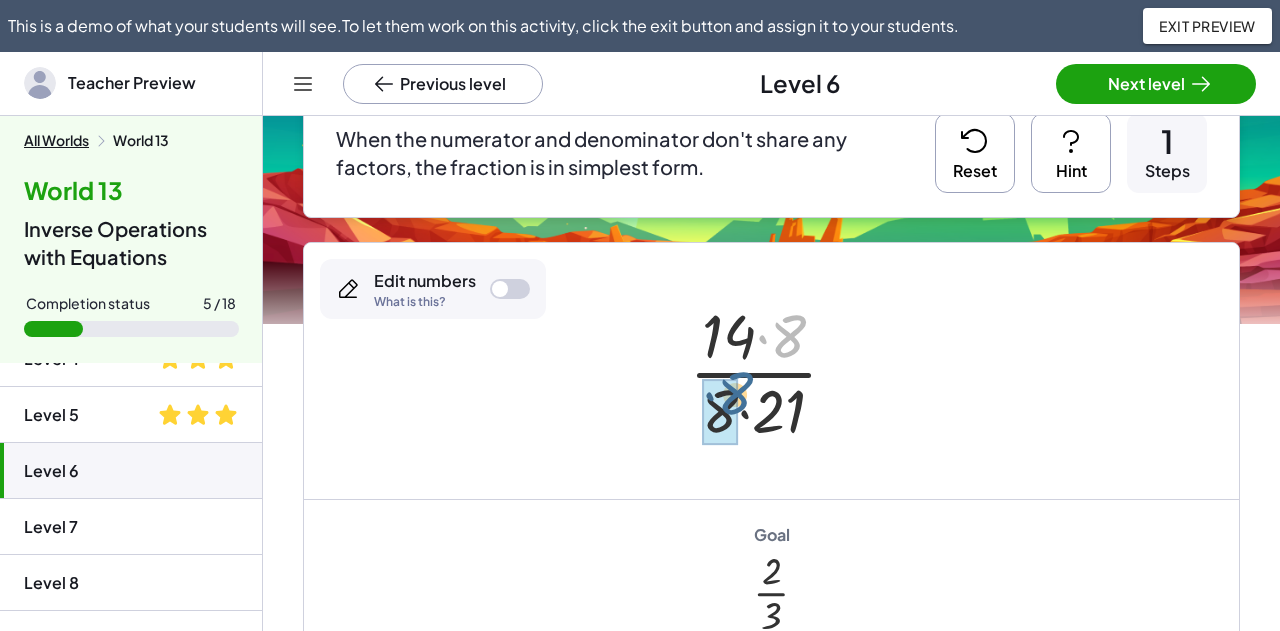 drag, startPoint x: 787, startPoint y: 347, endPoint x: 730, endPoint y: 407, distance: 82.75868 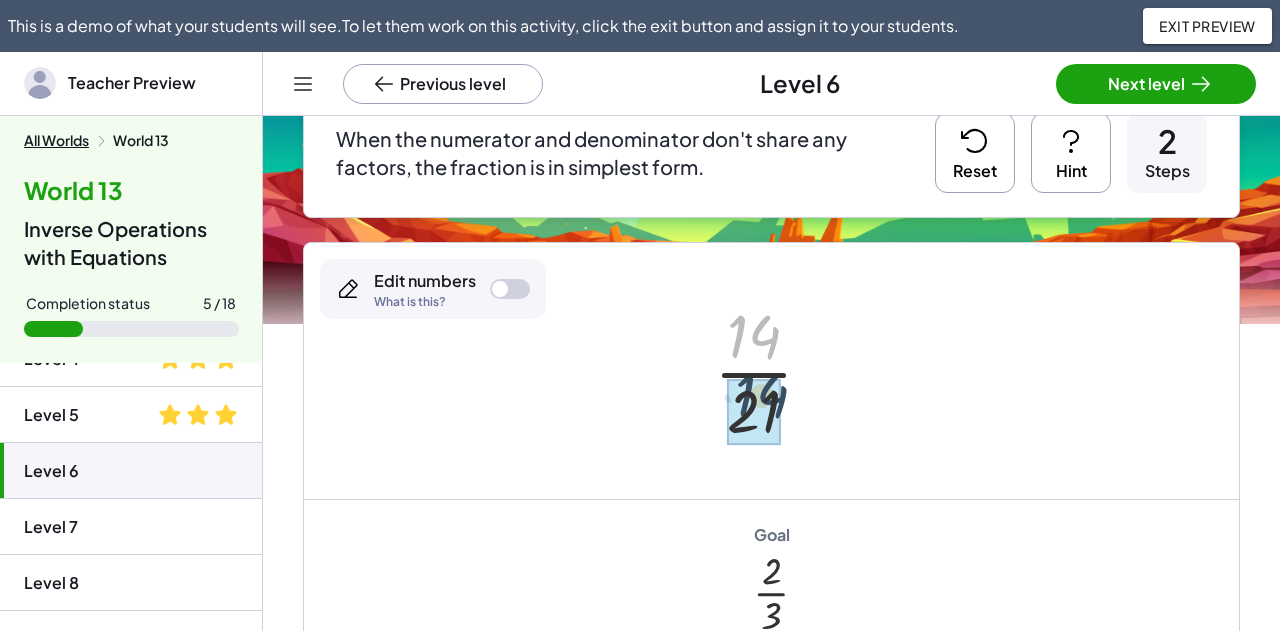 drag, startPoint x: 750, startPoint y: 337, endPoint x: 758, endPoint y: 397, distance: 60.530983 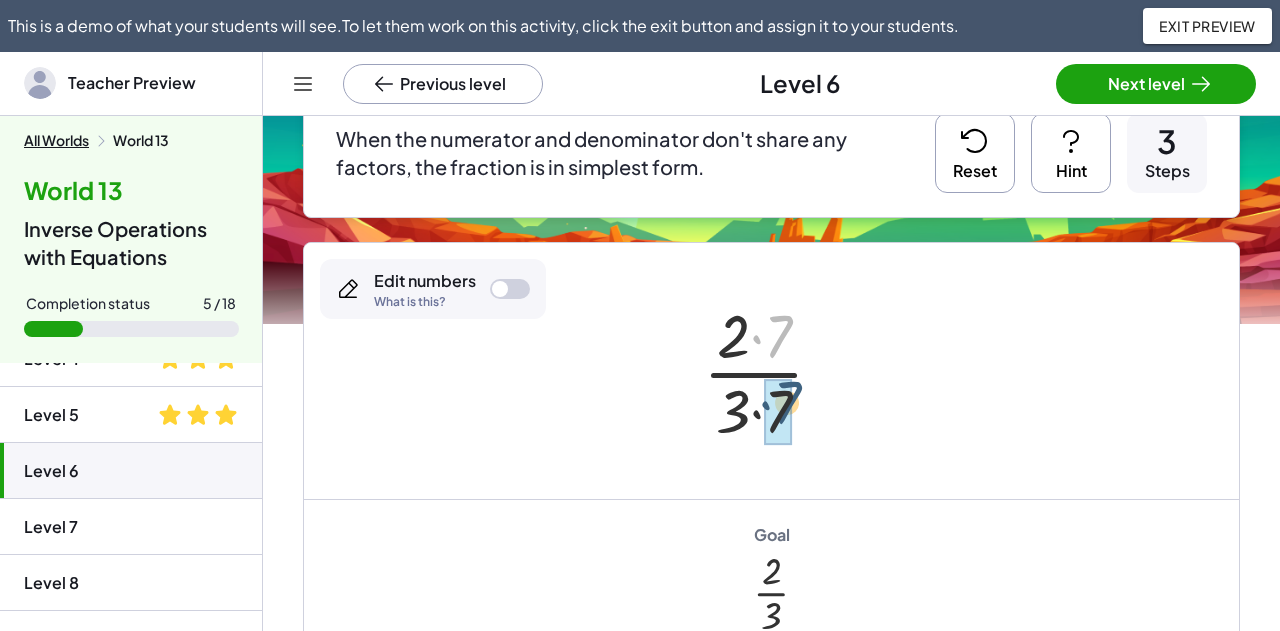 drag, startPoint x: 775, startPoint y: 336, endPoint x: 785, endPoint y: 403, distance: 67.74216 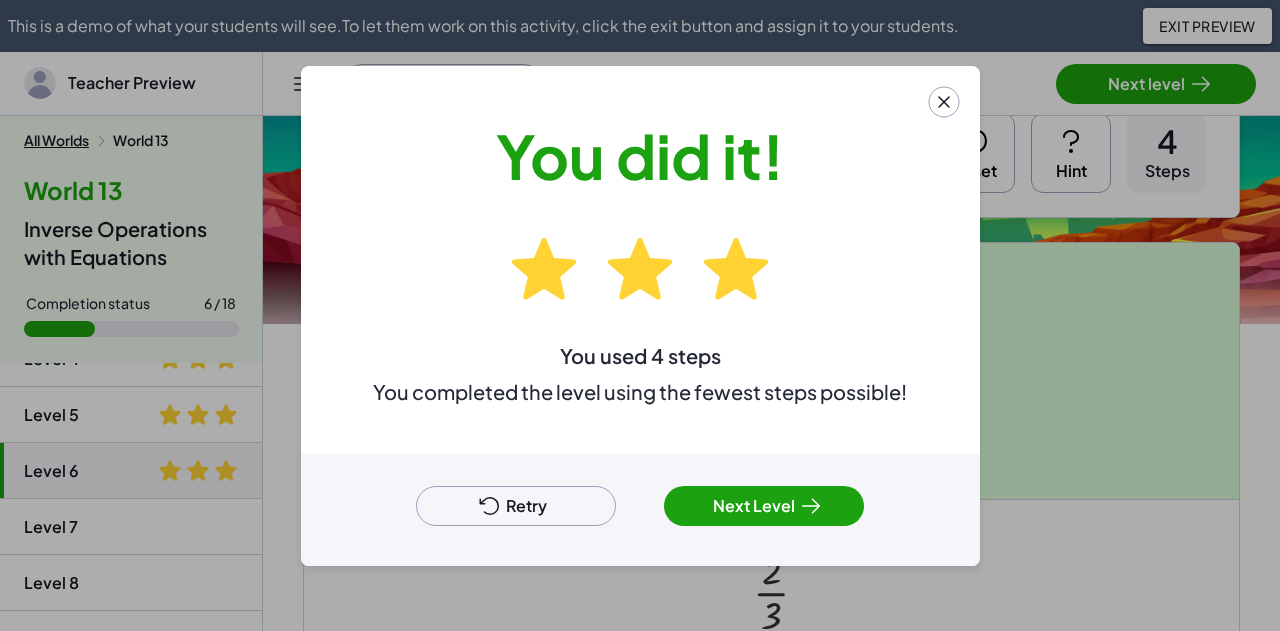 click on "Retry" at bounding box center (516, 506) 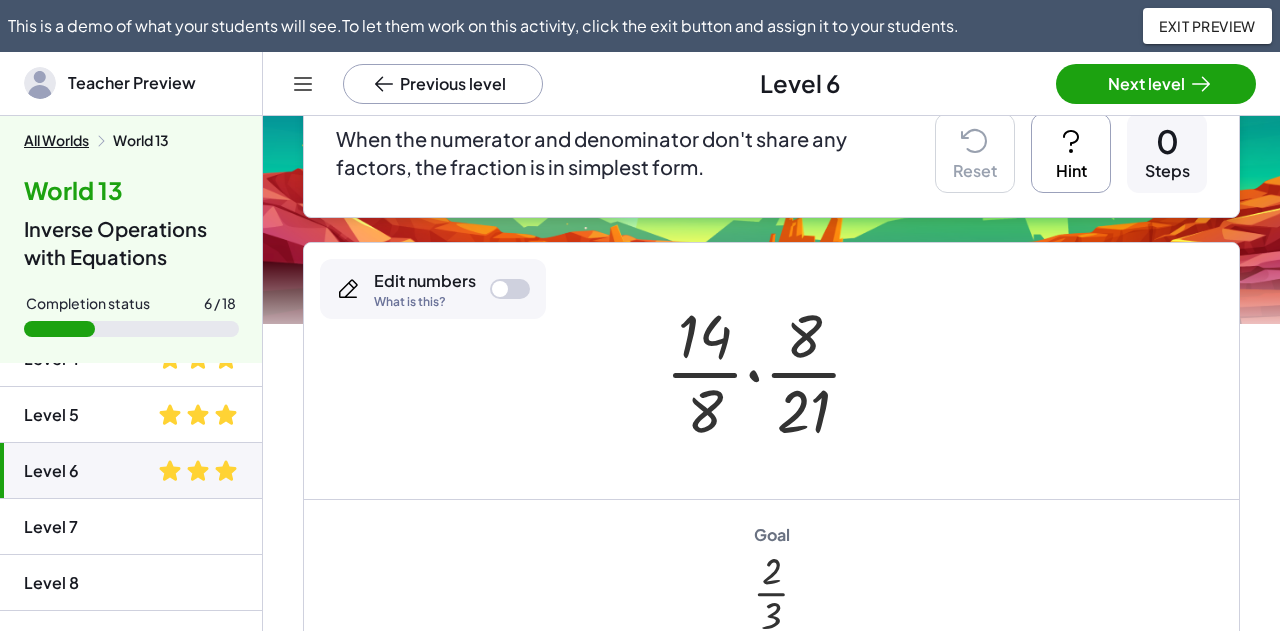 click on "Hint" at bounding box center [1071, 153] 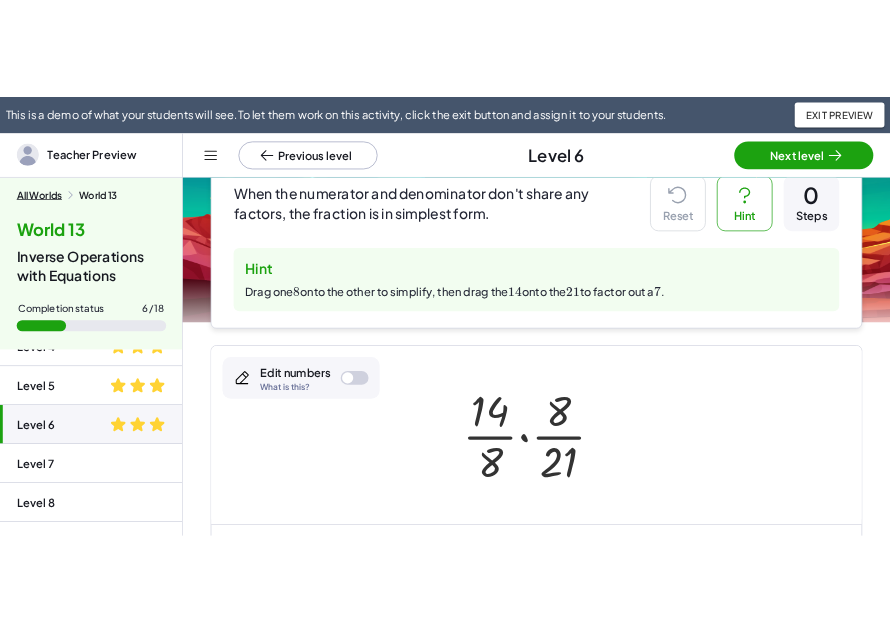 scroll, scrollTop: 304, scrollLeft: 0, axis: vertical 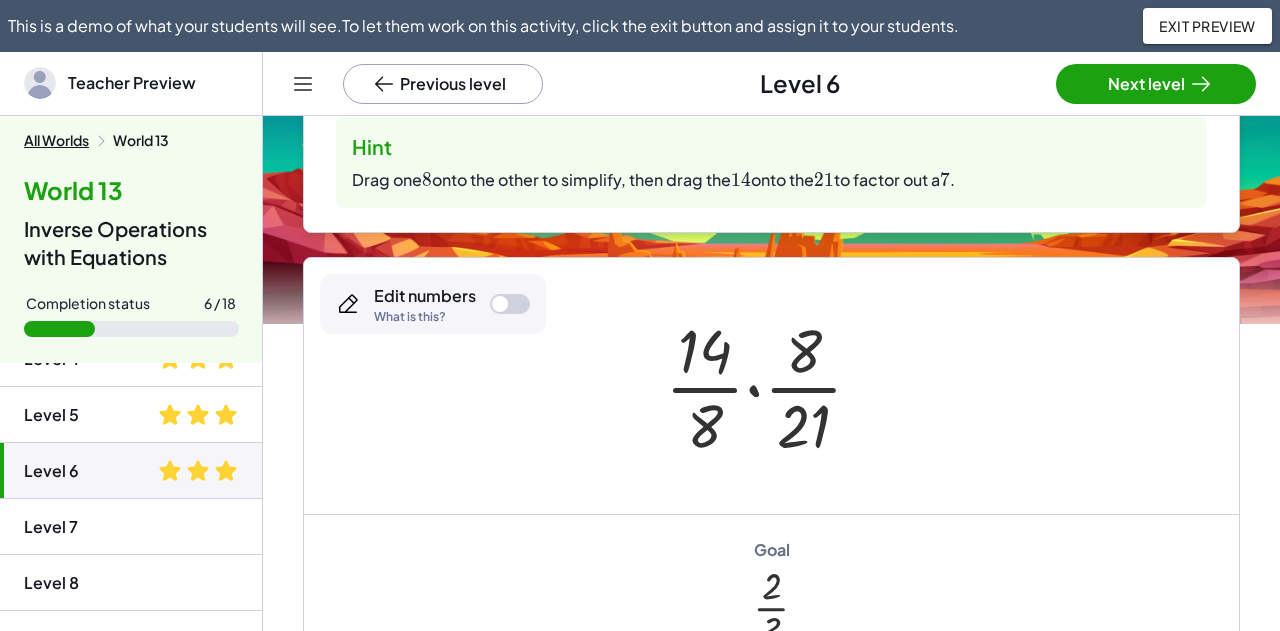 click at bounding box center [771, 386] 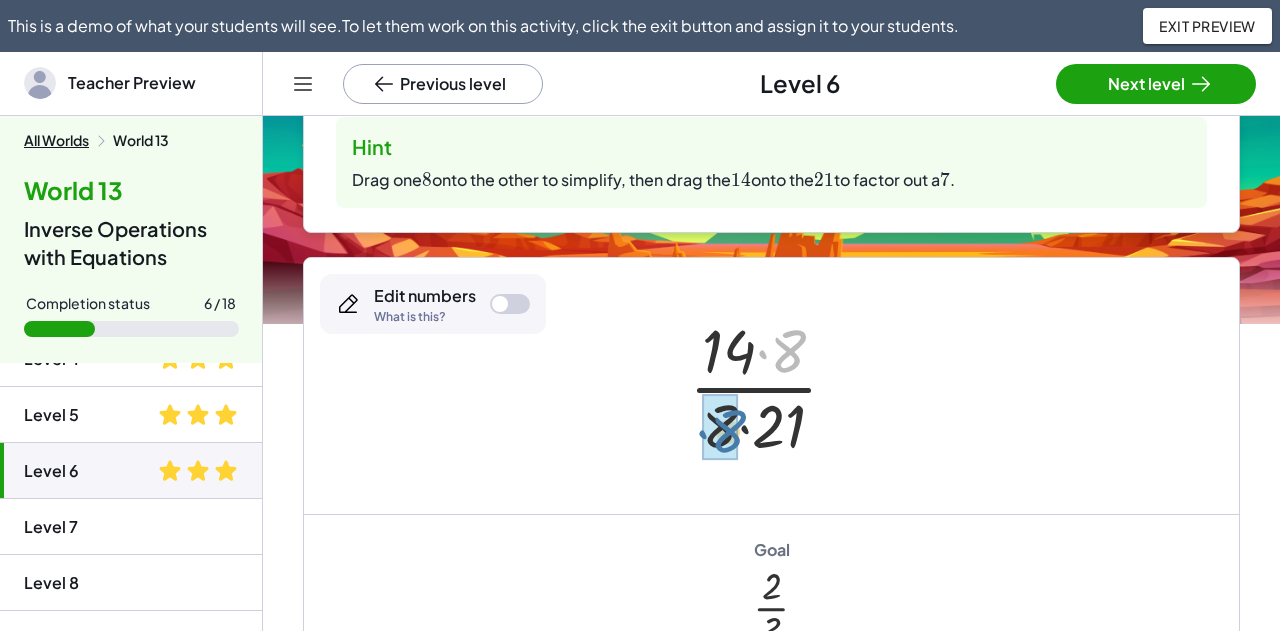 drag, startPoint x: 775, startPoint y: 364, endPoint x: 712, endPoint y: 445, distance: 102.61579 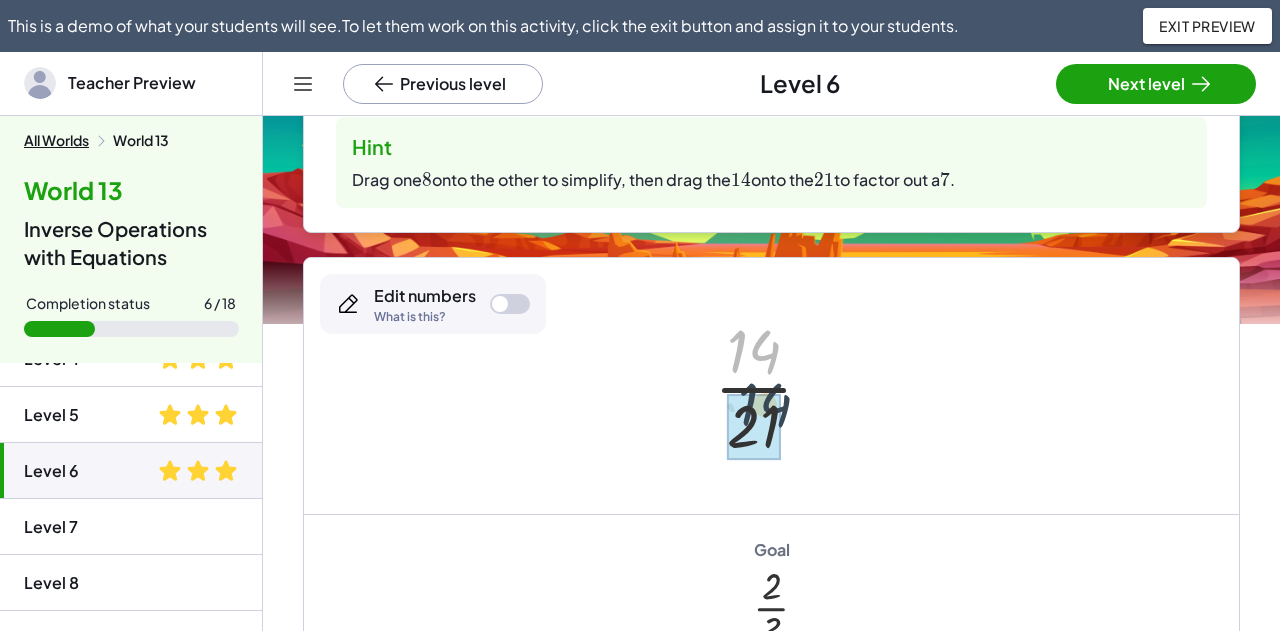 drag, startPoint x: 736, startPoint y: 359, endPoint x: 744, endPoint y: 392, distance: 33.955853 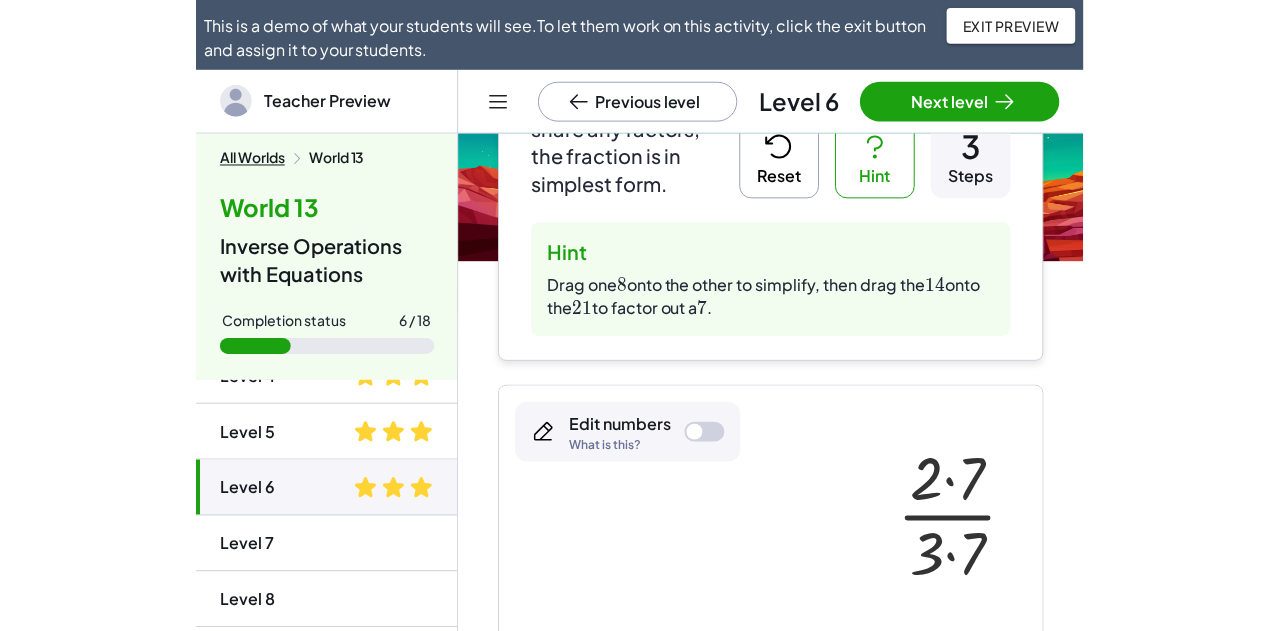 scroll, scrollTop: 420, scrollLeft: 0, axis: vertical 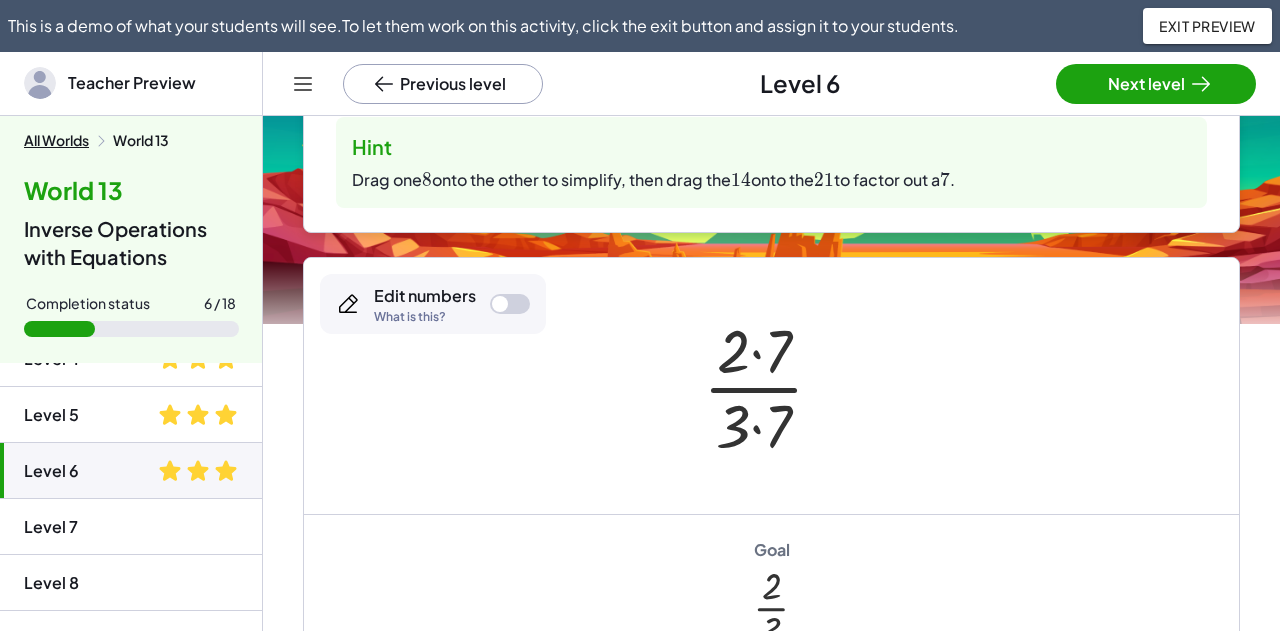 click on "Level 7" 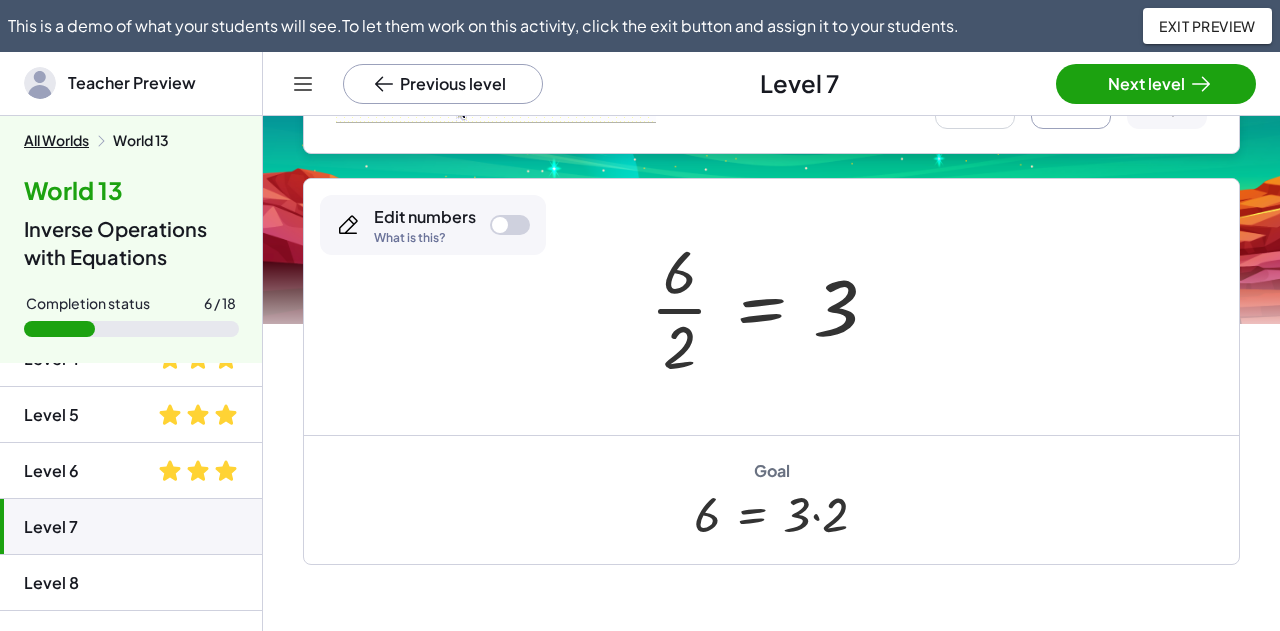 scroll, scrollTop: 504, scrollLeft: 0, axis: vertical 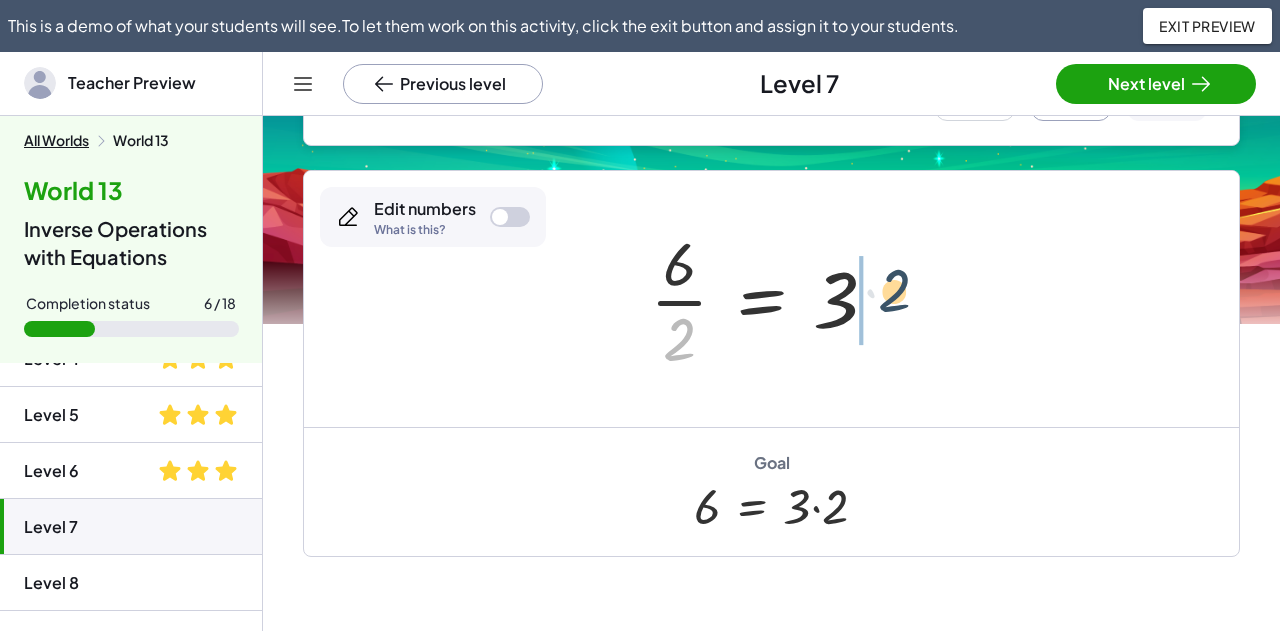 drag, startPoint x: 688, startPoint y: 345, endPoint x: 907, endPoint y: 296, distance: 224.4148 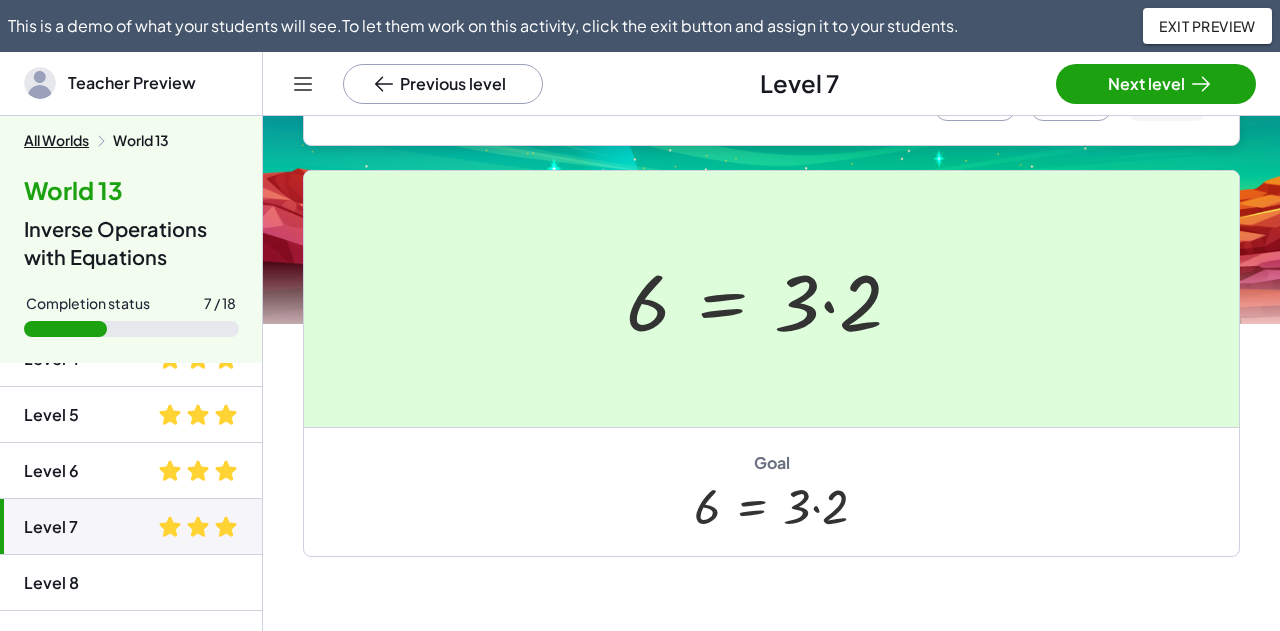 scroll, scrollTop: 304, scrollLeft: 0, axis: vertical 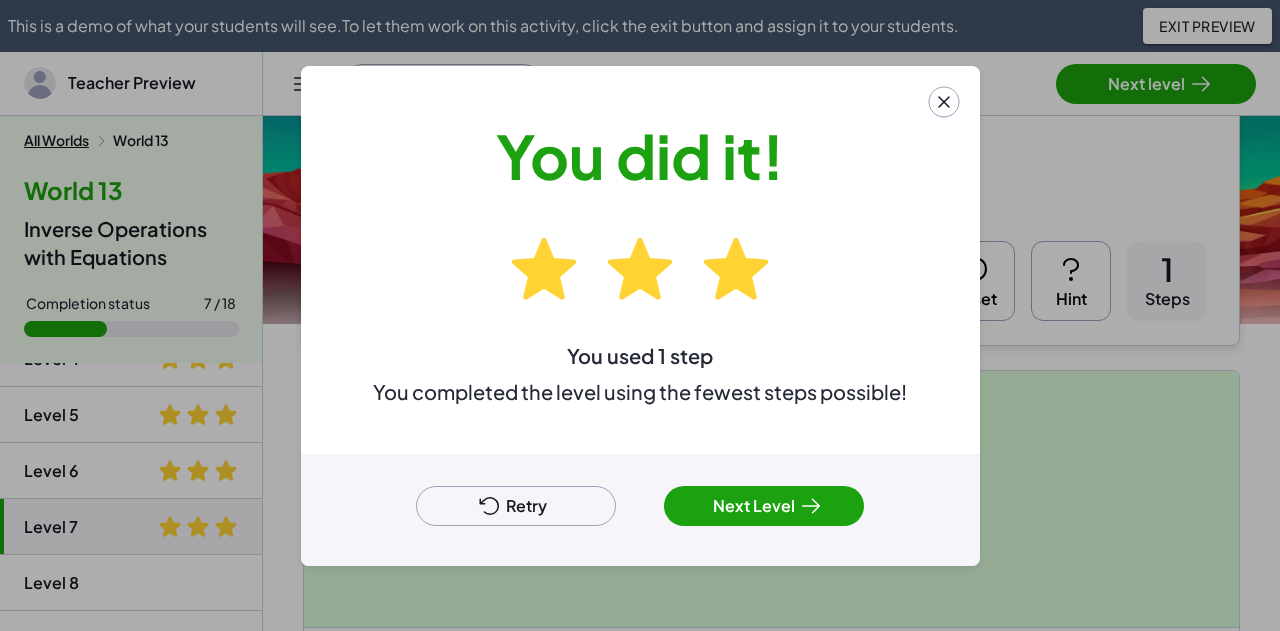 click on "Retry" at bounding box center [516, 506] 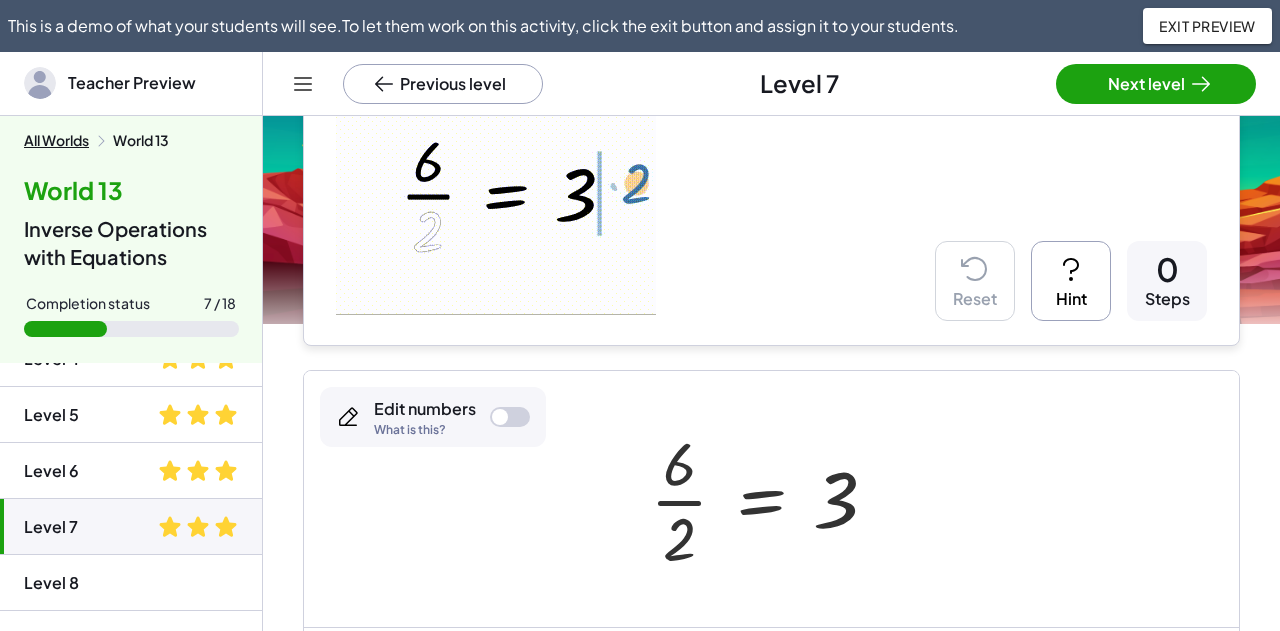 click on "Hint" at bounding box center (1071, 281) 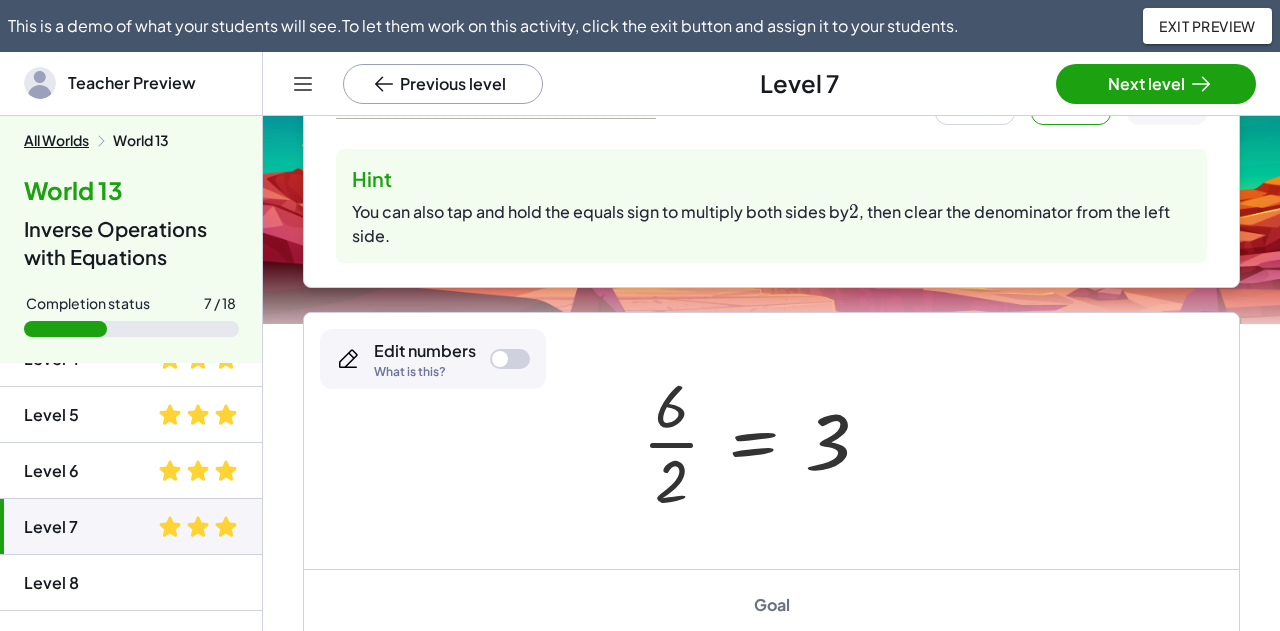 scroll, scrollTop: 532, scrollLeft: 0, axis: vertical 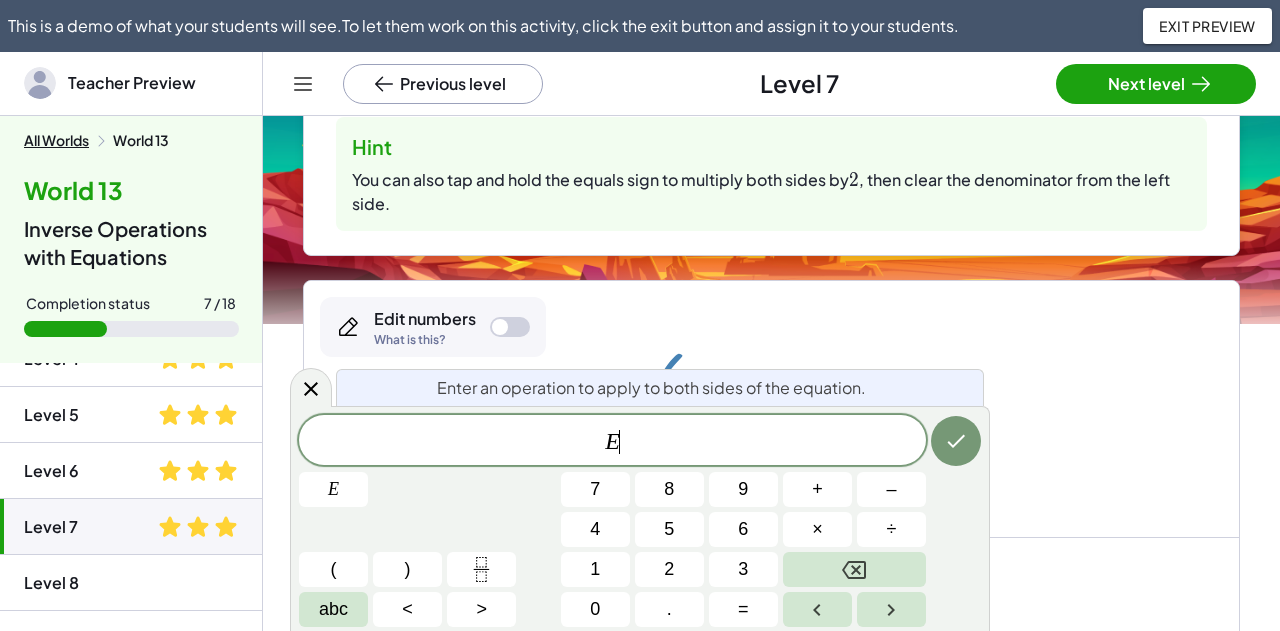 click on "This is a demo of what your students will see.   To let them work on this activity, click the exit button and assign it to your students.  Exit Preview Teacher Preview  Previous level   Level [NUMBER]  Next level   All Worlds   World [NUMBER]  World [NUMBER] Inverse Operations with Equations  Completion status  [NUMBER] / [NUMBER] Level [NUMBER] Level [NUMBER] Level [NUMBER] Level [NUMBER] Level [NUMBER] Level [NUMBER] Level [NUMBER] Level [NUMBER] Level [NUMBER] Level [NUMBER] Level [NUMBER] Level [NUMBER] Level [NUMBER] Level [NUMBER] Level [NUMBER] Level [NUMBER] Level [NUMBER] Level [NUMBER] Drag a number from the denominator until you see a blue line to factor out the unit fraction.  Reset   Hint  [NUMBER] Steps Hint ﻿ [NUMBER] [FRACTION] [NUMBER]  is a unit fraction. · [NUMBER] · [NUMBER] · [NUMBER] ×  Edit numbers   What is this?   Goal  · · [NUMBER] · [NUMBER] · · [NUMBER] · [NUMBER] Practice reformatting fractions.  Reset   Hint  [NUMBER] Steps Hint Tap the multiplication sign to bring  ﻿ [FRACTION]  into the numerator. Tap the fraction bar in  ﻿ [FRACTION] [FRACTION] ﻿  and reduce, then pull  ﻿ [FRACTION] [FRACTION] ﻿  to the left. + [NUMBER]" at bounding box center [640, 315] 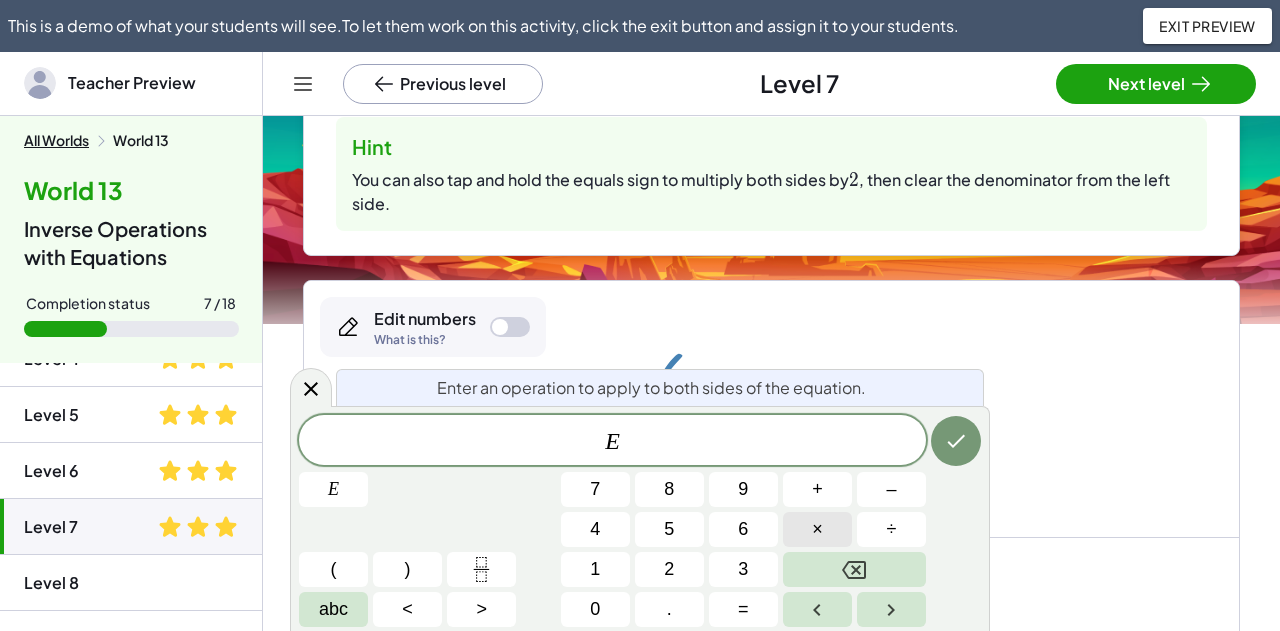 click on "×" at bounding box center (817, 529) 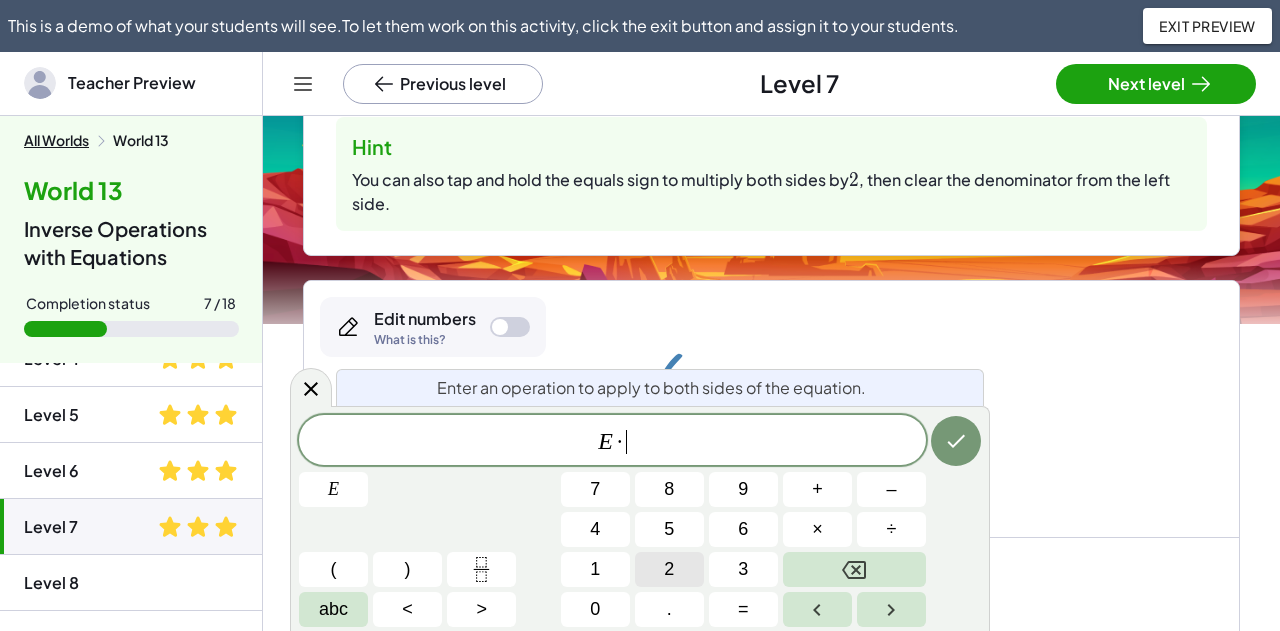 click on "2" at bounding box center [669, 569] 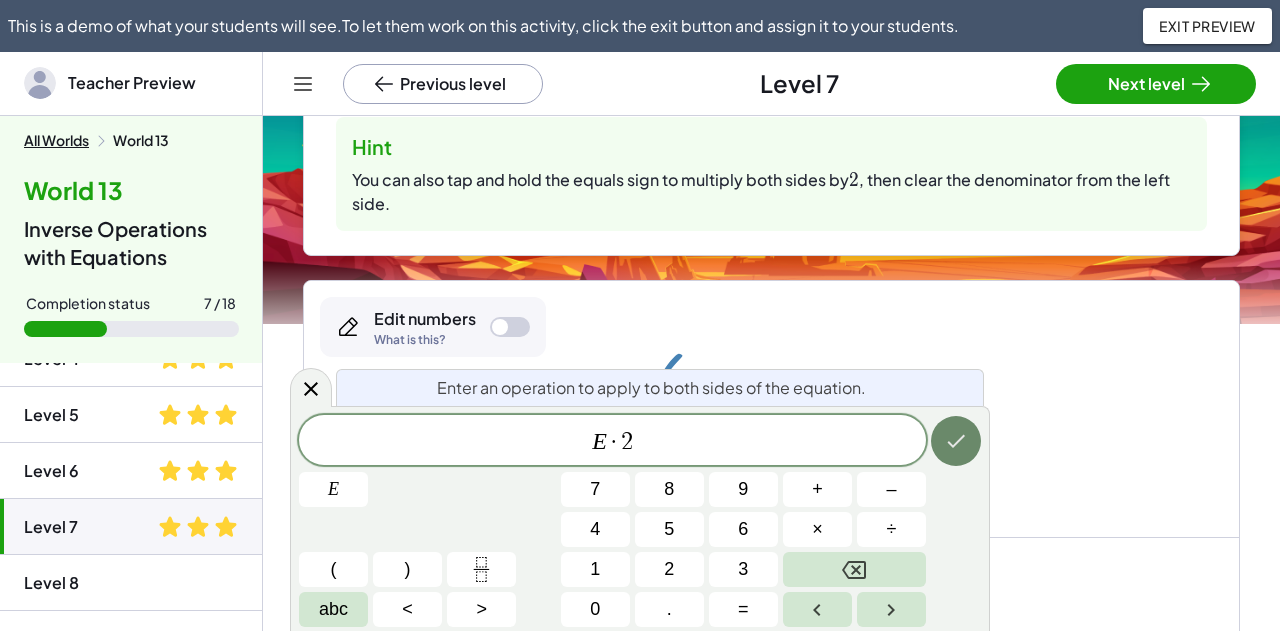 click at bounding box center [956, 441] 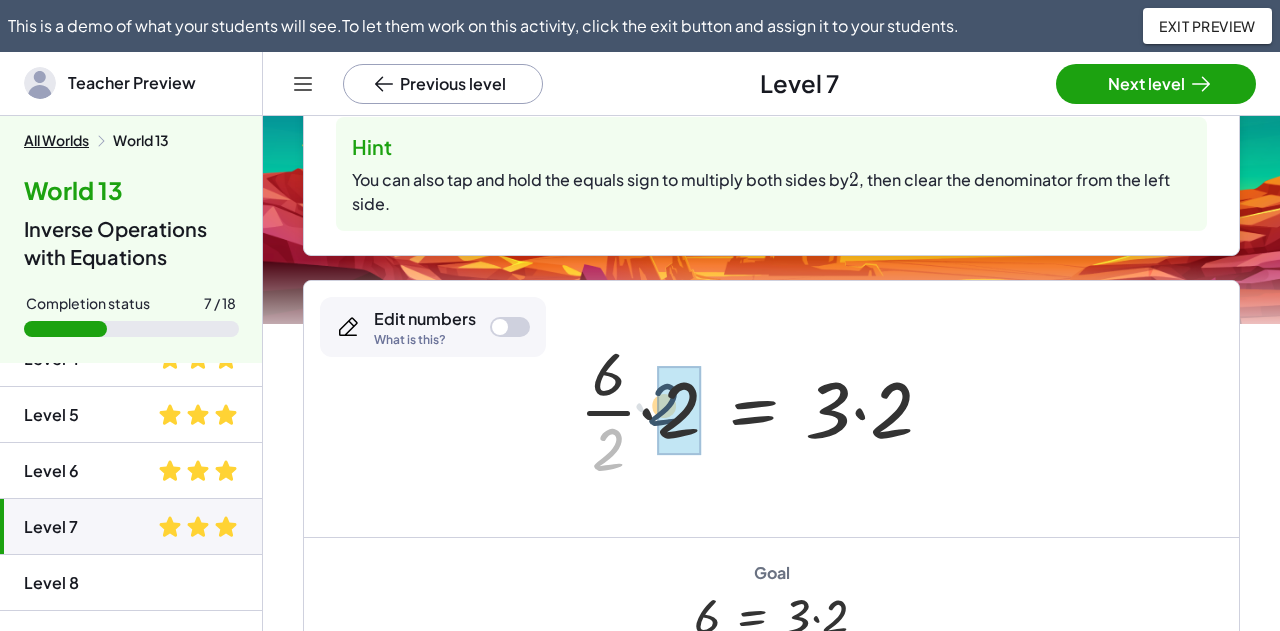 drag, startPoint x: 610, startPoint y: 472, endPoint x: 666, endPoint y: 431, distance: 69.40461 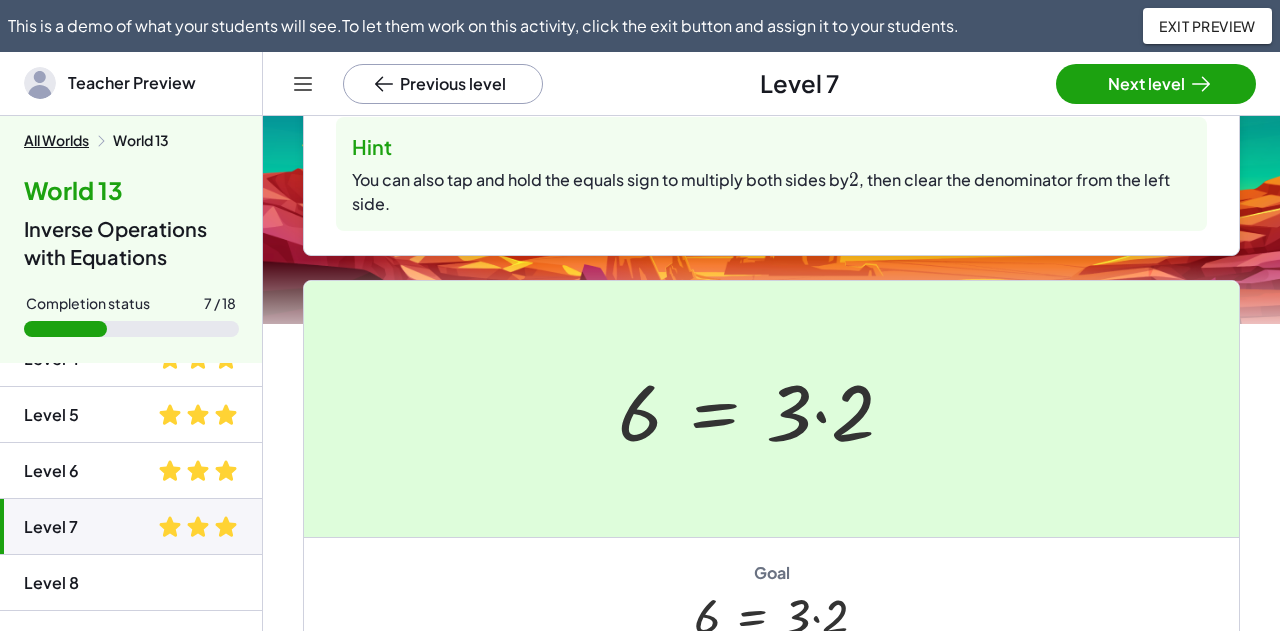 scroll, scrollTop: 504, scrollLeft: 0, axis: vertical 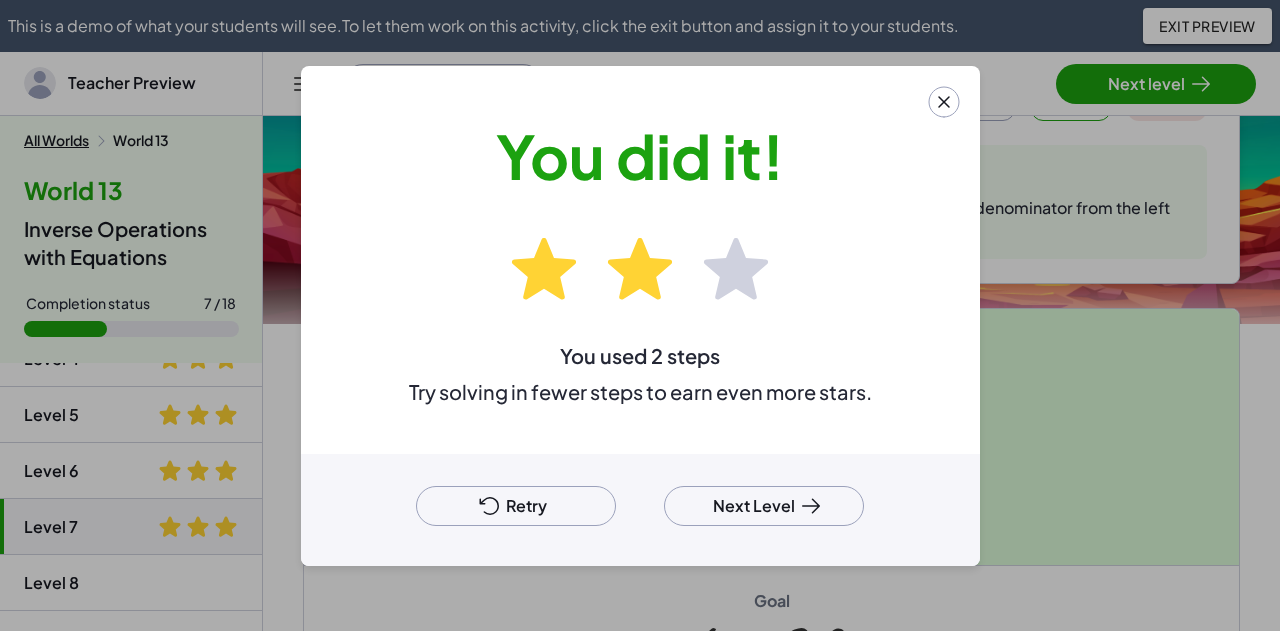 click on "Retry" at bounding box center (516, 506) 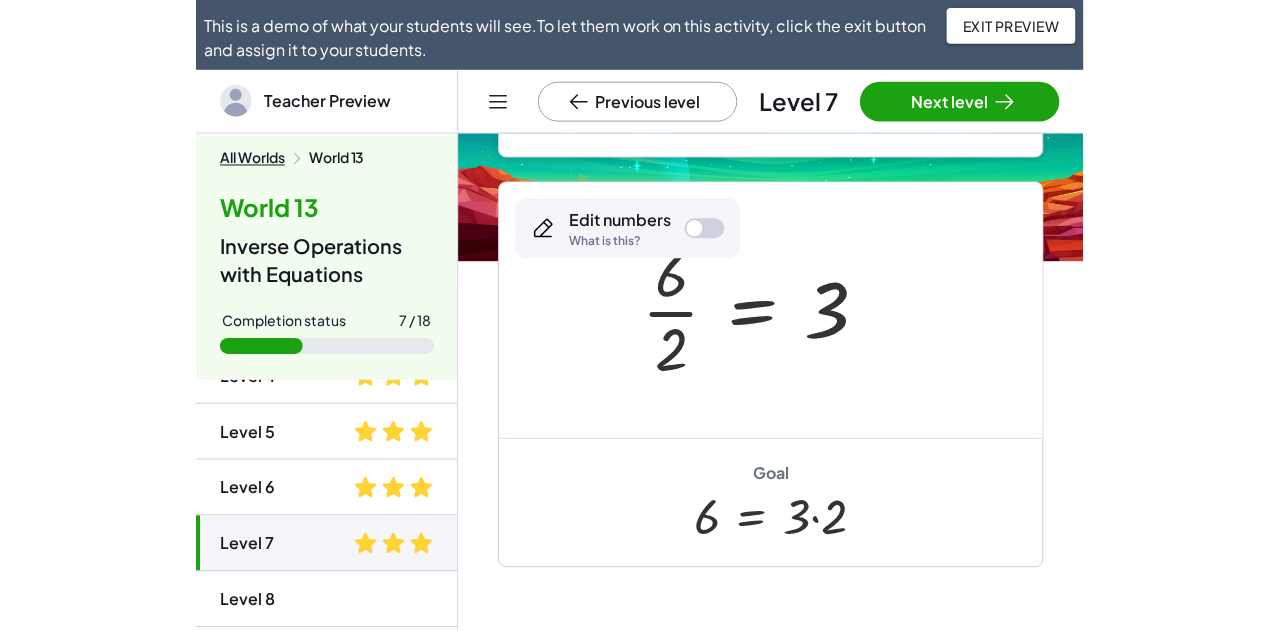 scroll, scrollTop: 532, scrollLeft: 0, axis: vertical 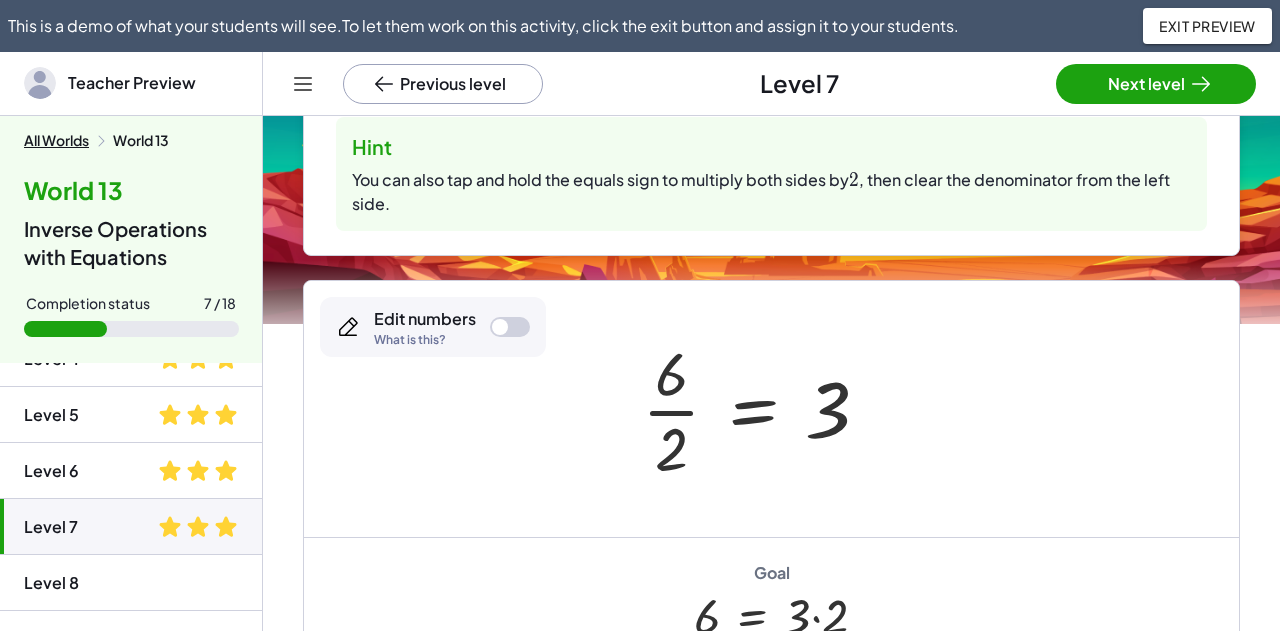 click on "Level 8" 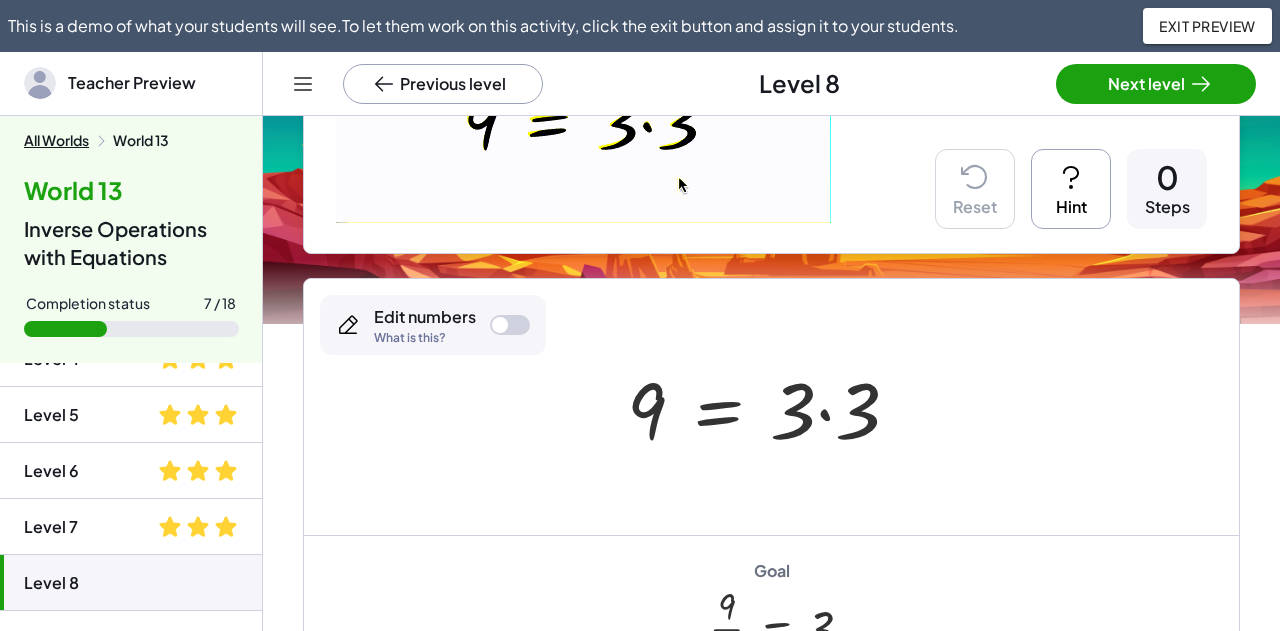 scroll, scrollTop: 332, scrollLeft: 0, axis: vertical 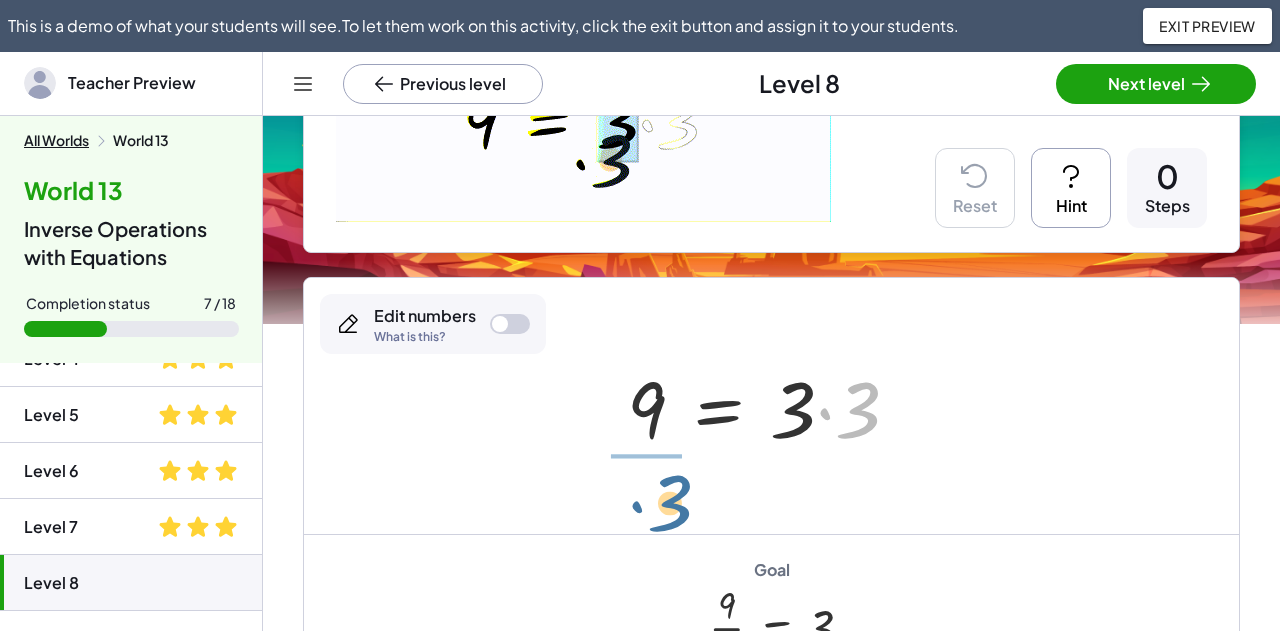 drag, startPoint x: 842, startPoint y: 429, endPoint x: 648, endPoint y: 523, distance: 215.57365 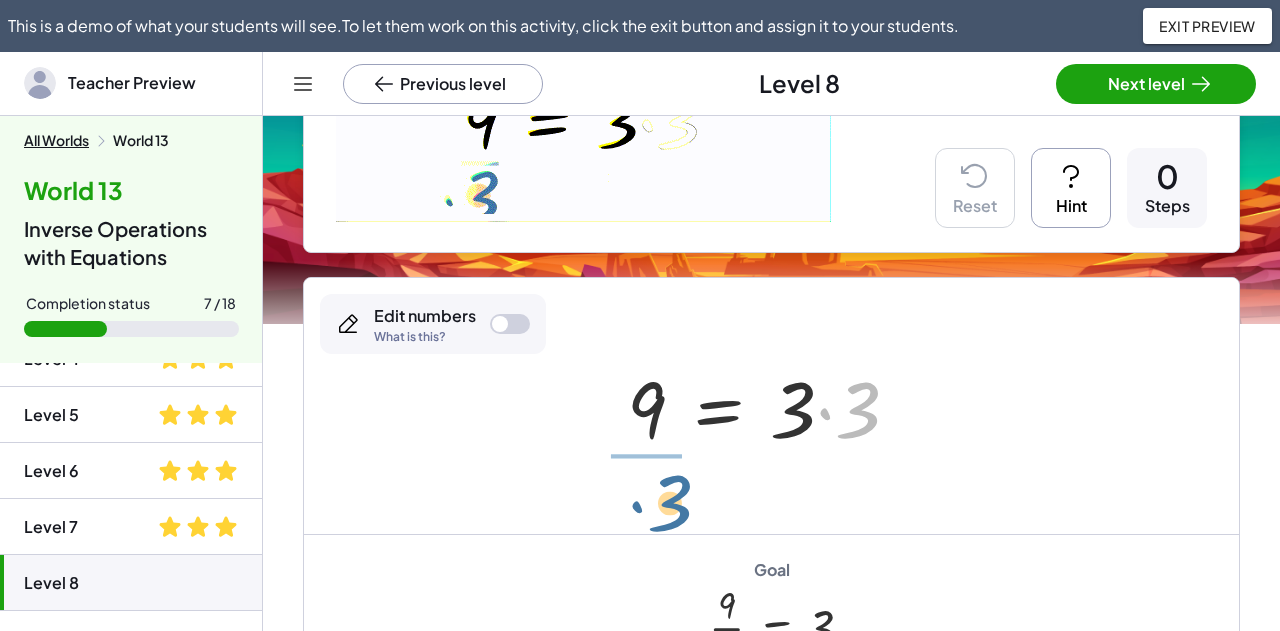 click on "· [NUMBER] [NUMBER] = · [NUMBER] · [NUMBER]" at bounding box center (771, 406) 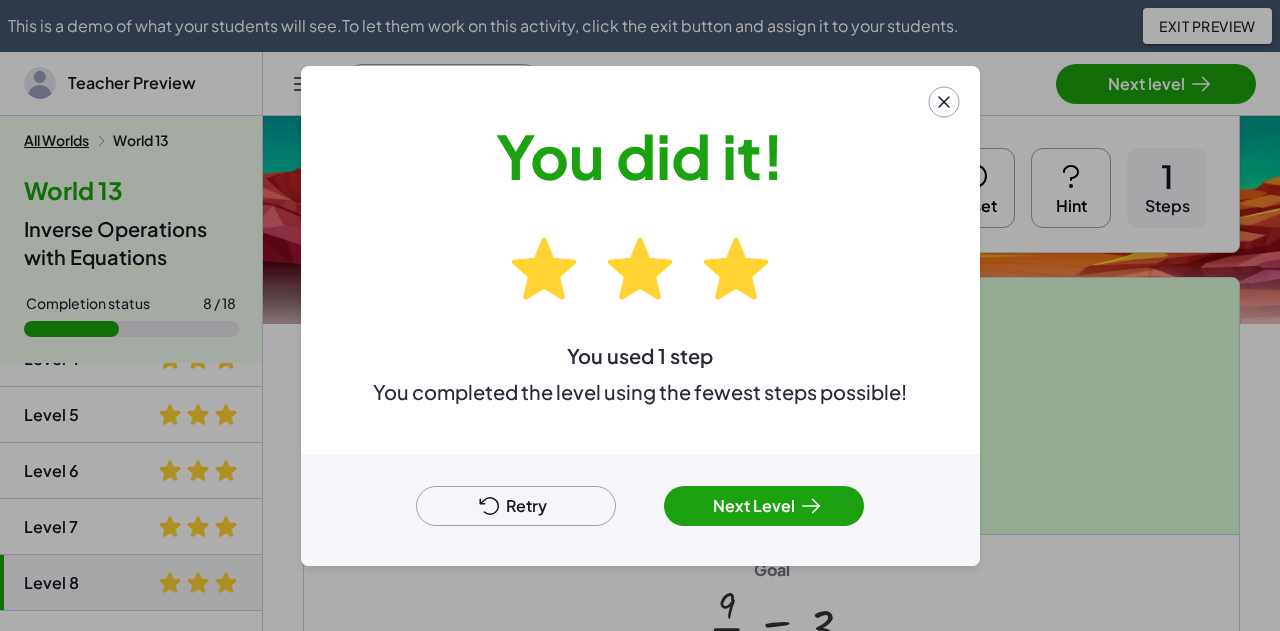 click 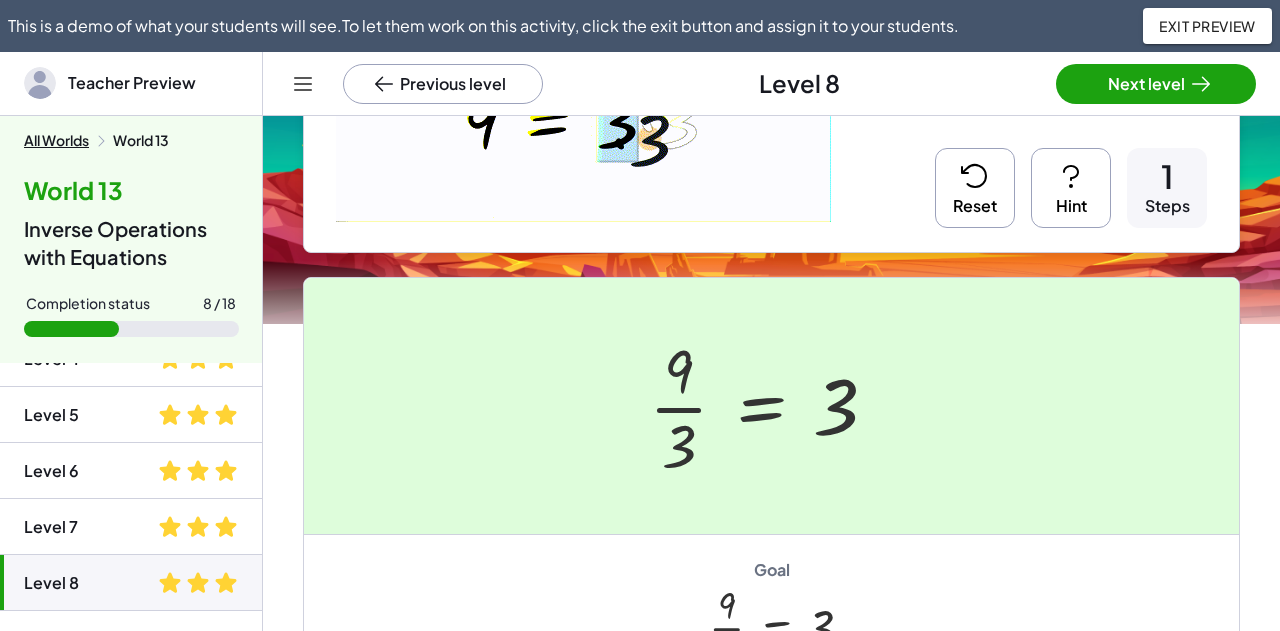 click on "[NUMBER] Steps" at bounding box center [1167, 188] 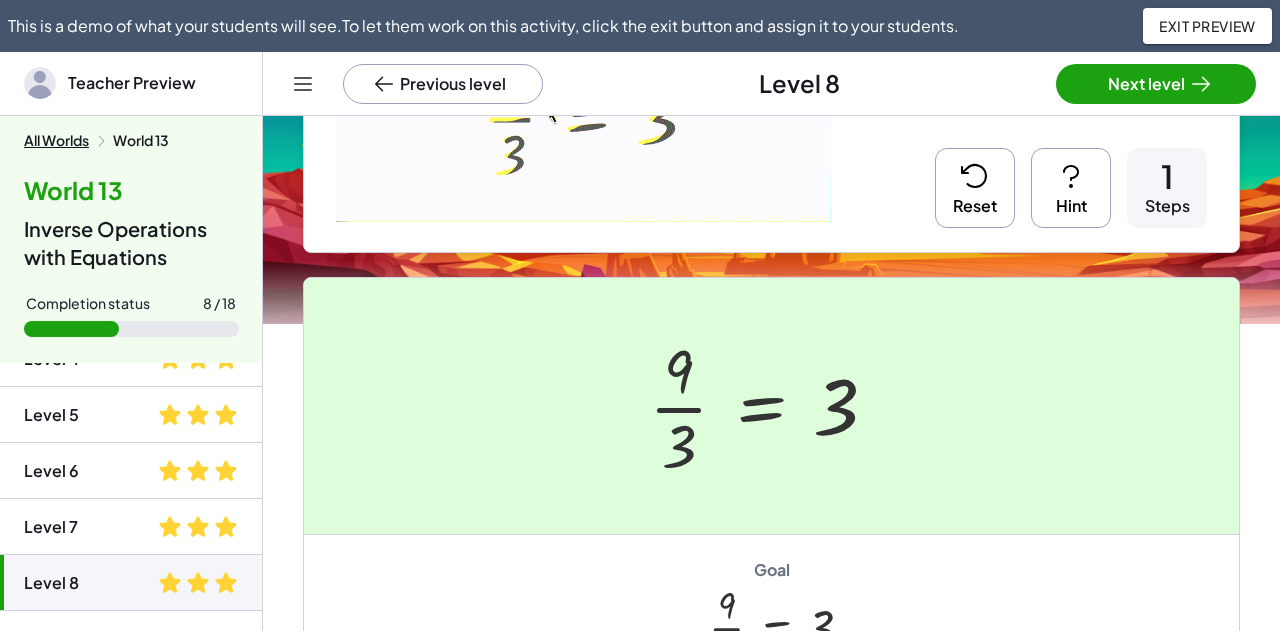 click on "Hint" at bounding box center (1071, 188) 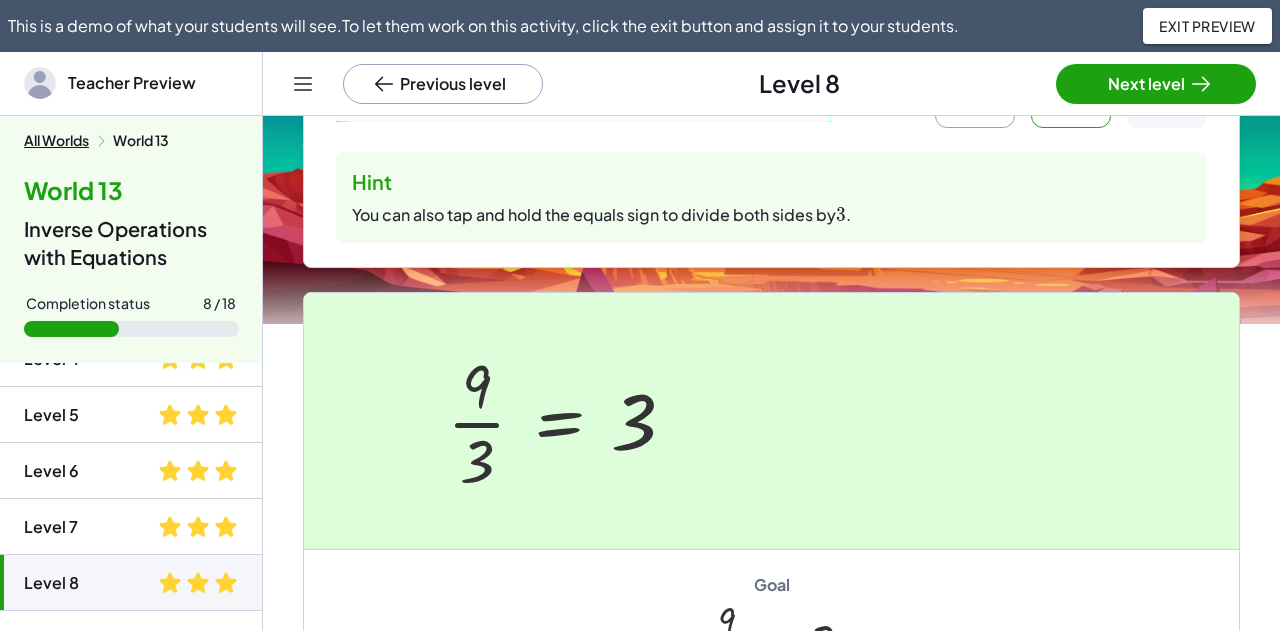 scroll, scrollTop: 600, scrollLeft: 0, axis: vertical 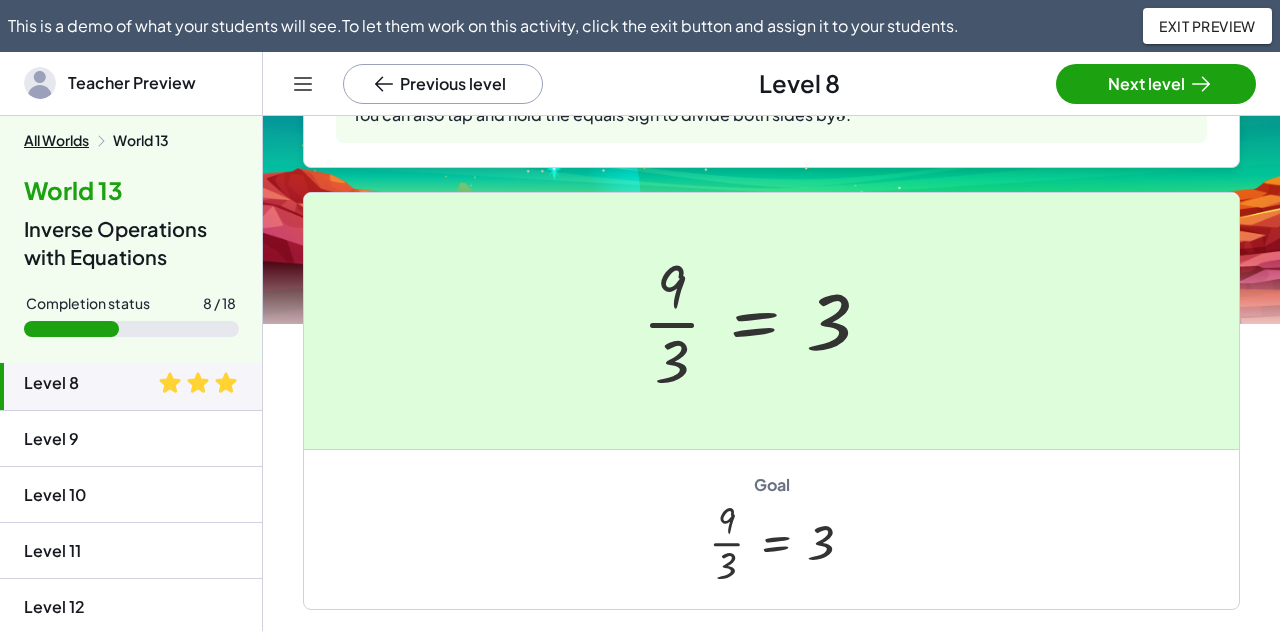 click on "Level 9" 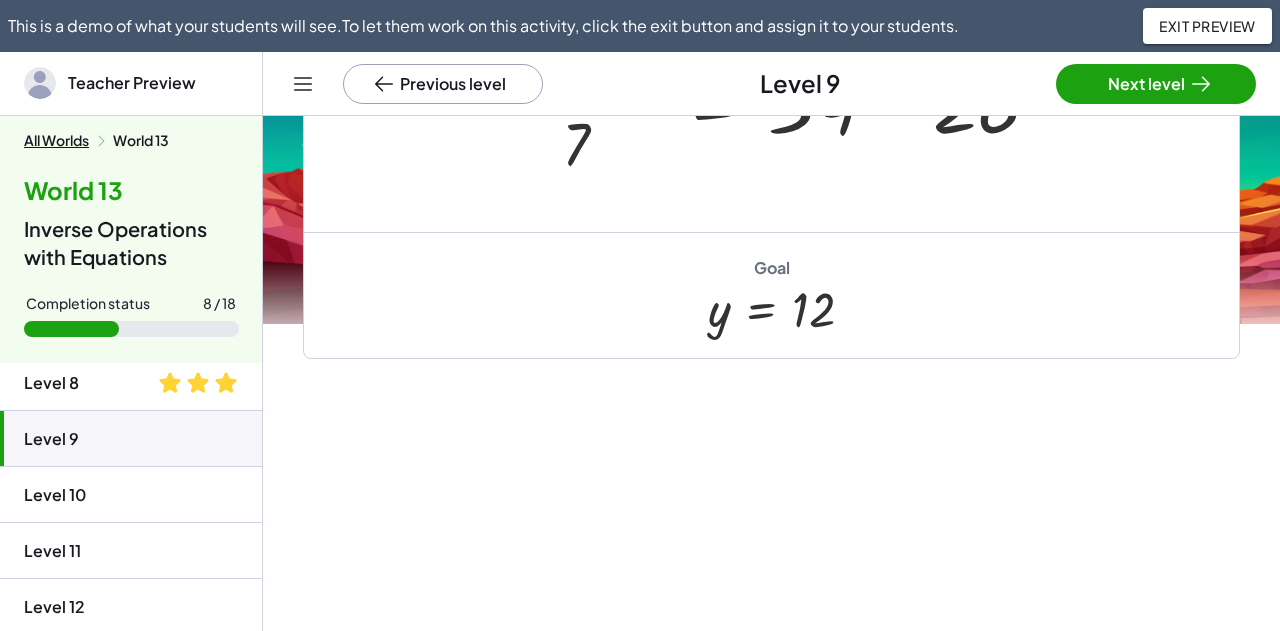 click on "Level 8" 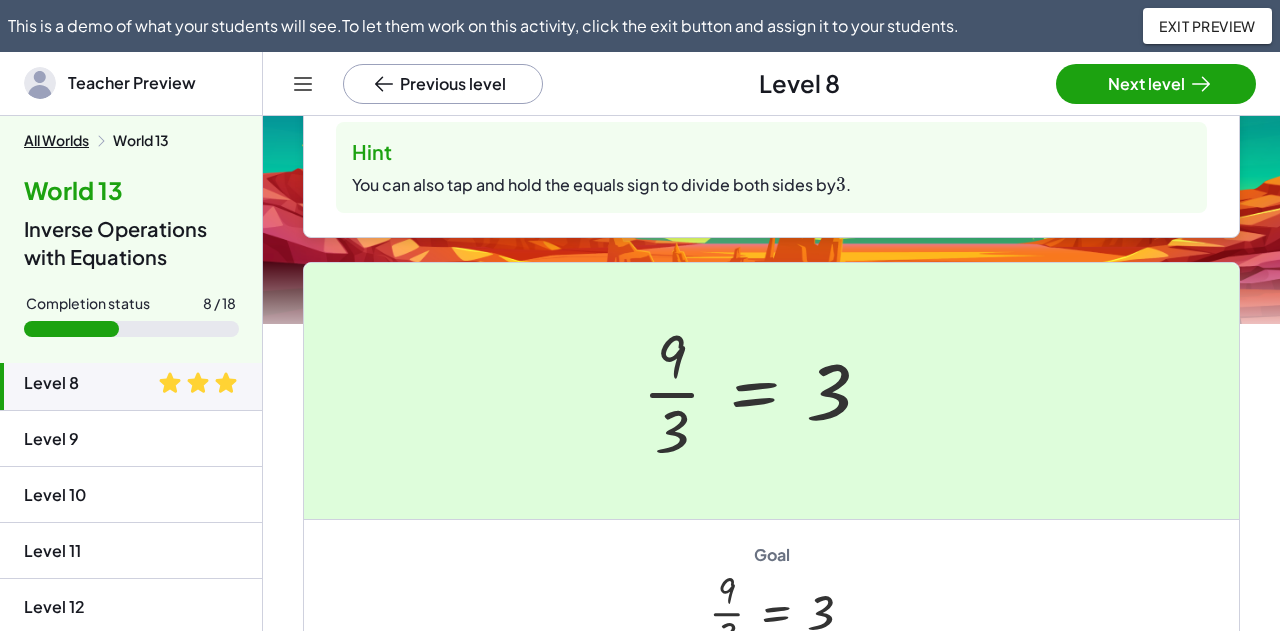 scroll, scrollTop: 432, scrollLeft: 0, axis: vertical 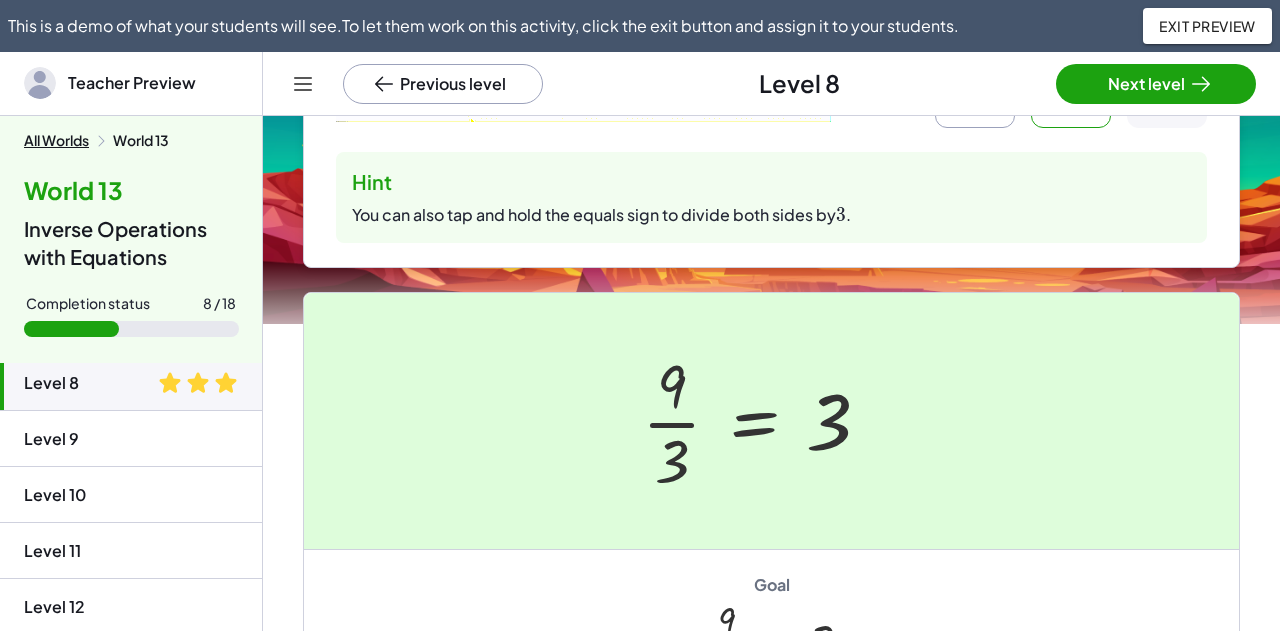 click on "Level 9" 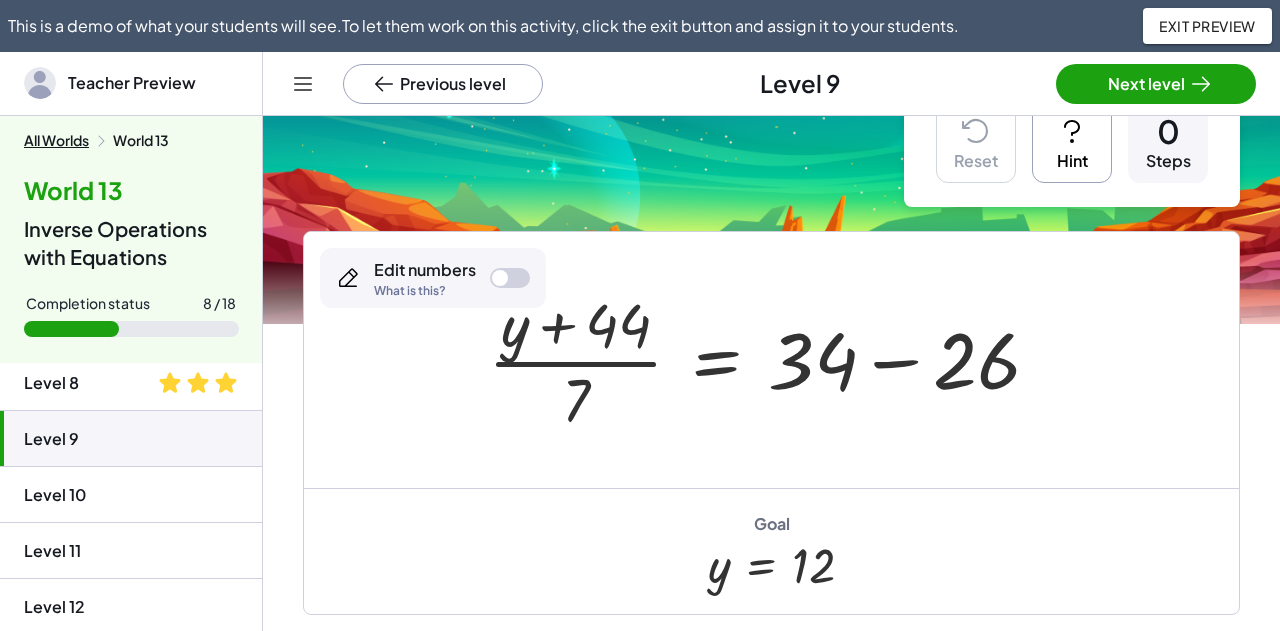 scroll, scrollTop: 17, scrollLeft: 0, axis: vertical 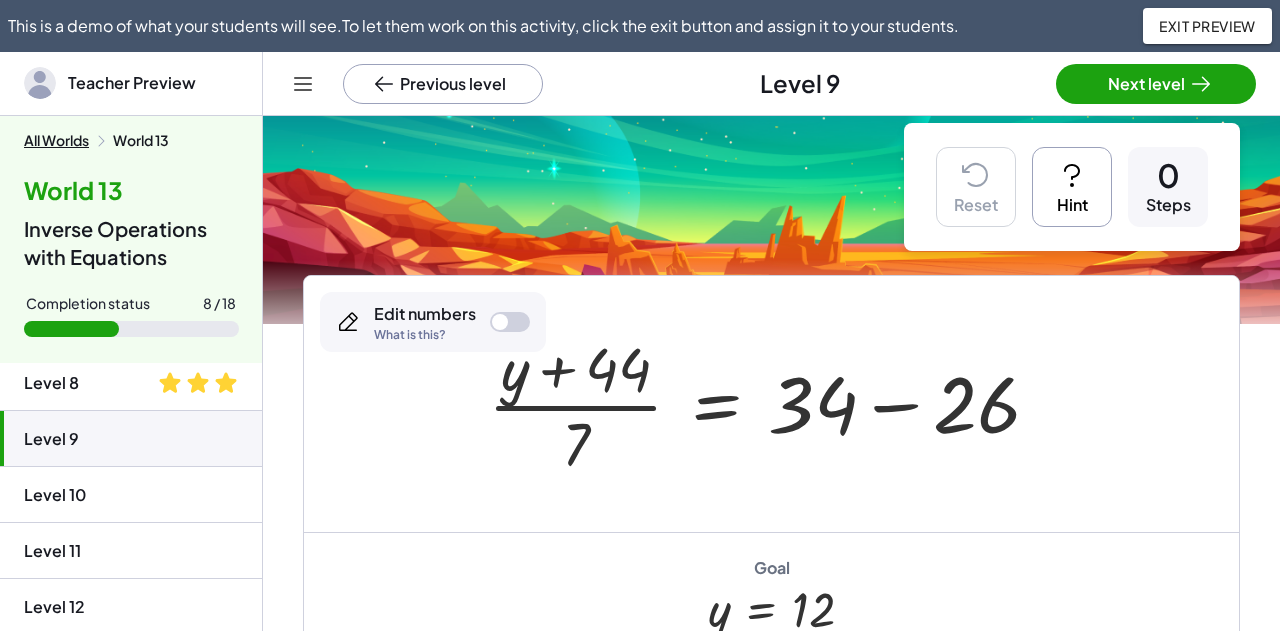 click on "Hint" at bounding box center [1072, 187] 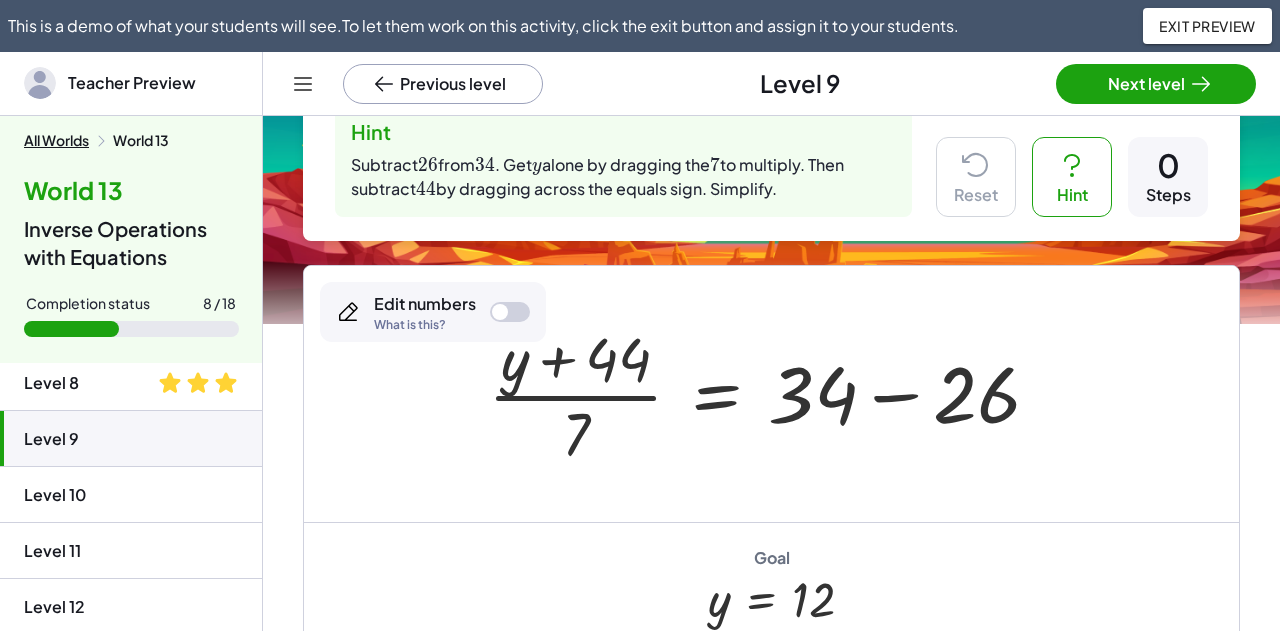 scroll, scrollTop: 17, scrollLeft: 0, axis: vertical 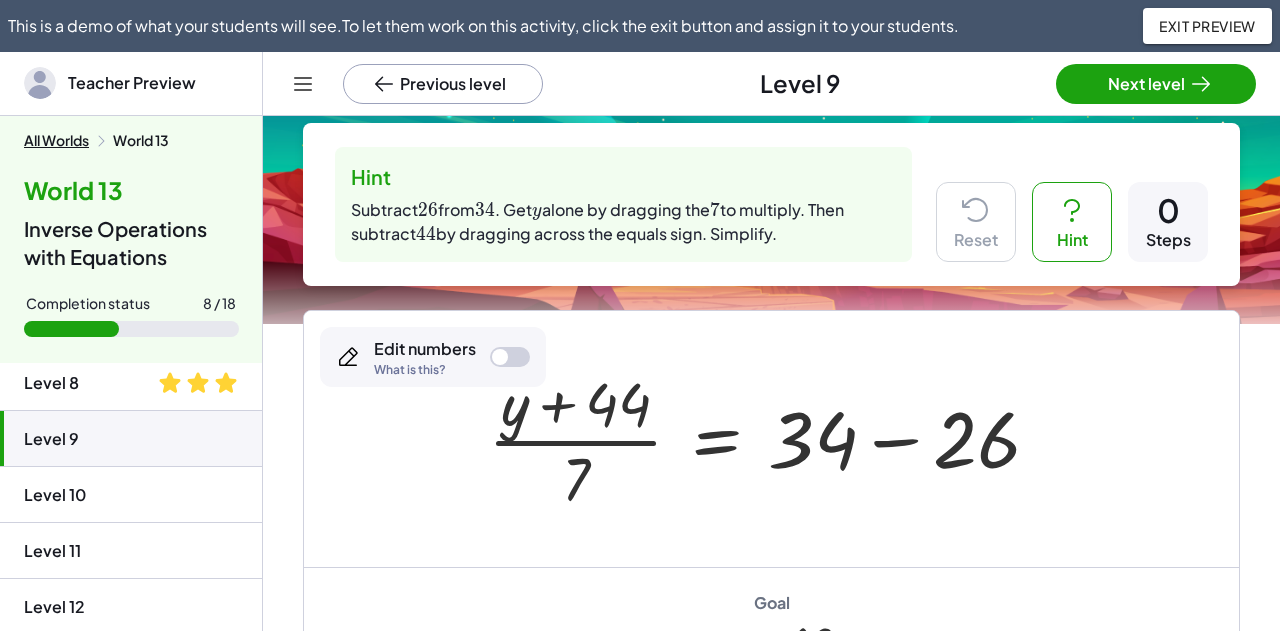 click at bounding box center (772, 439) 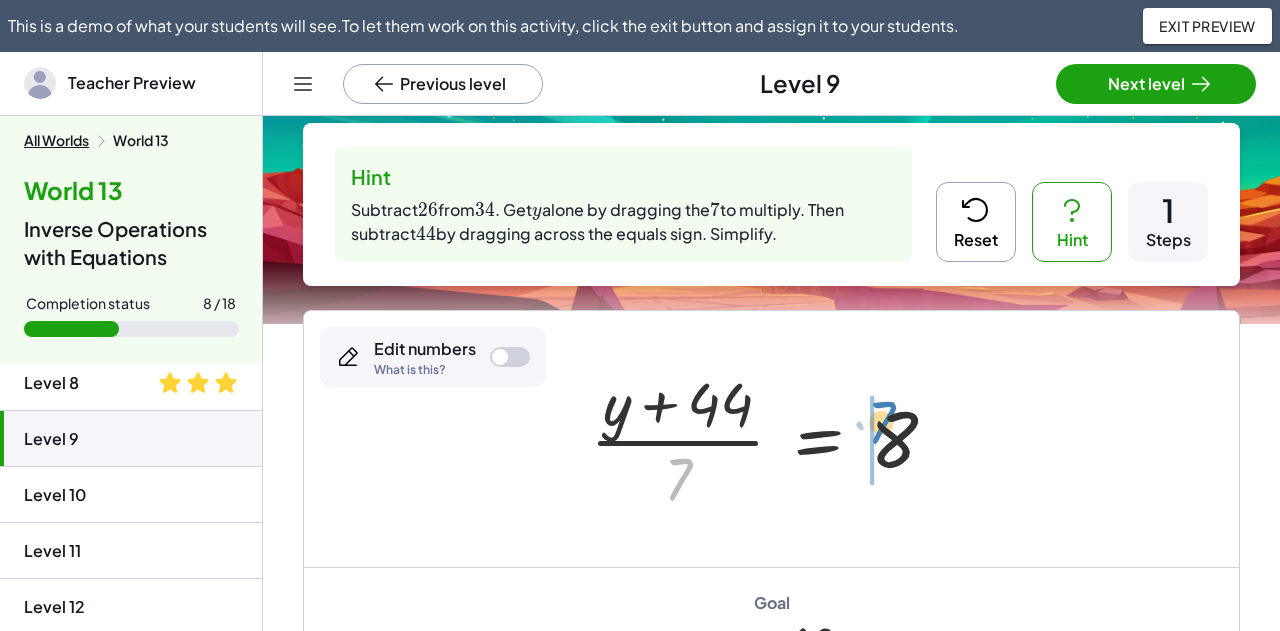 drag, startPoint x: 682, startPoint y: 478, endPoint x: 882, endPoint y: 425, distance: 206.90337 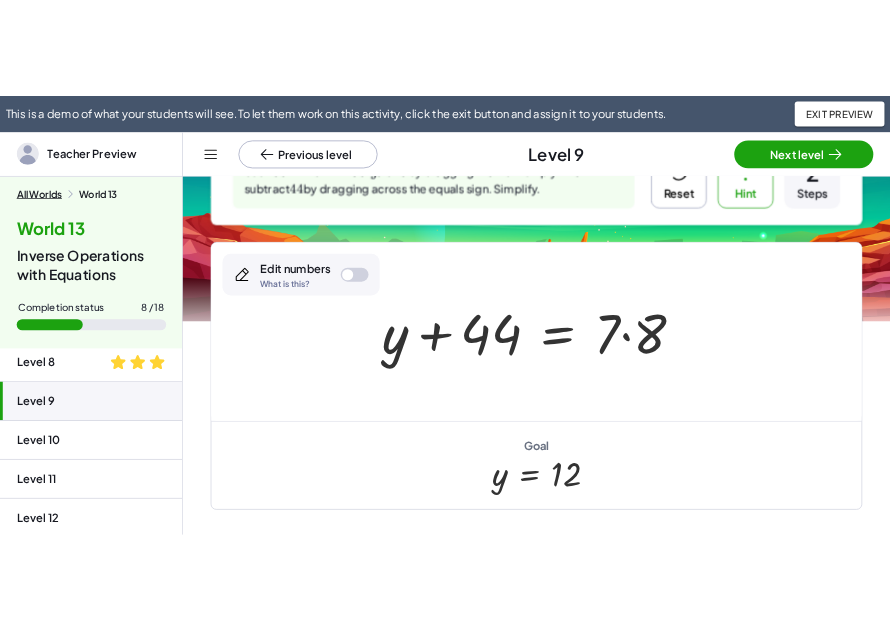 scroll, scrollTop: 17, scrollLeft: 0, axis: vertical 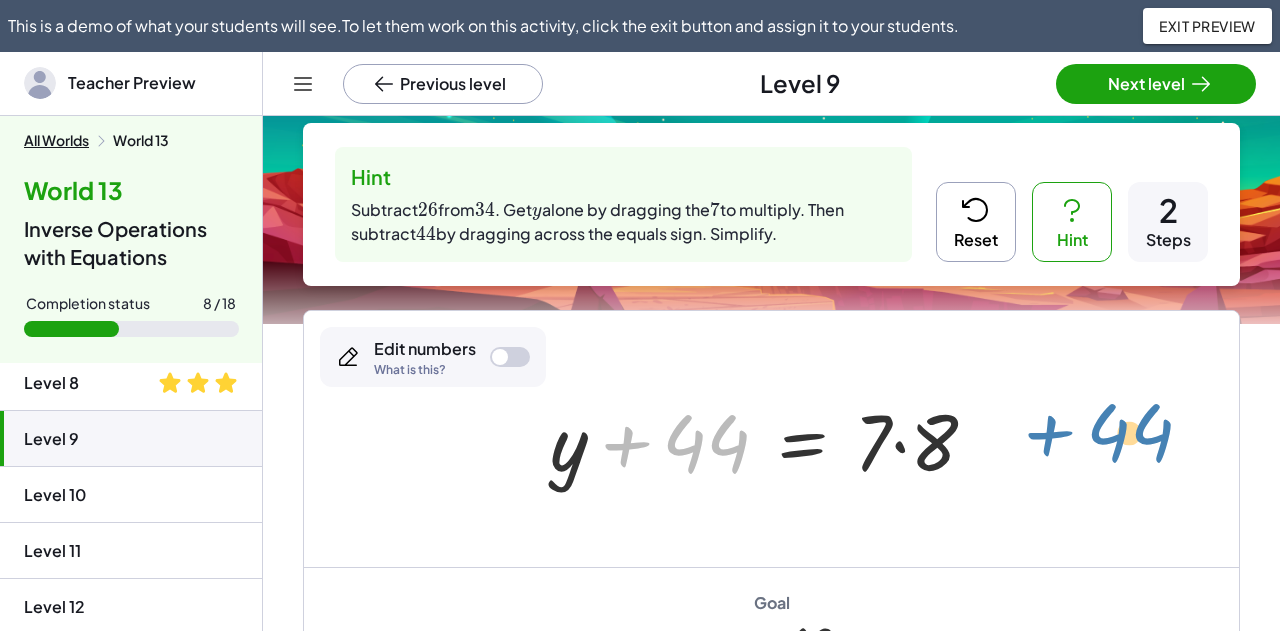 drag, startPoint x: 618, startPoint y: 443, endPoint x: 1032, endPoint y: 440, distance: 414.01086 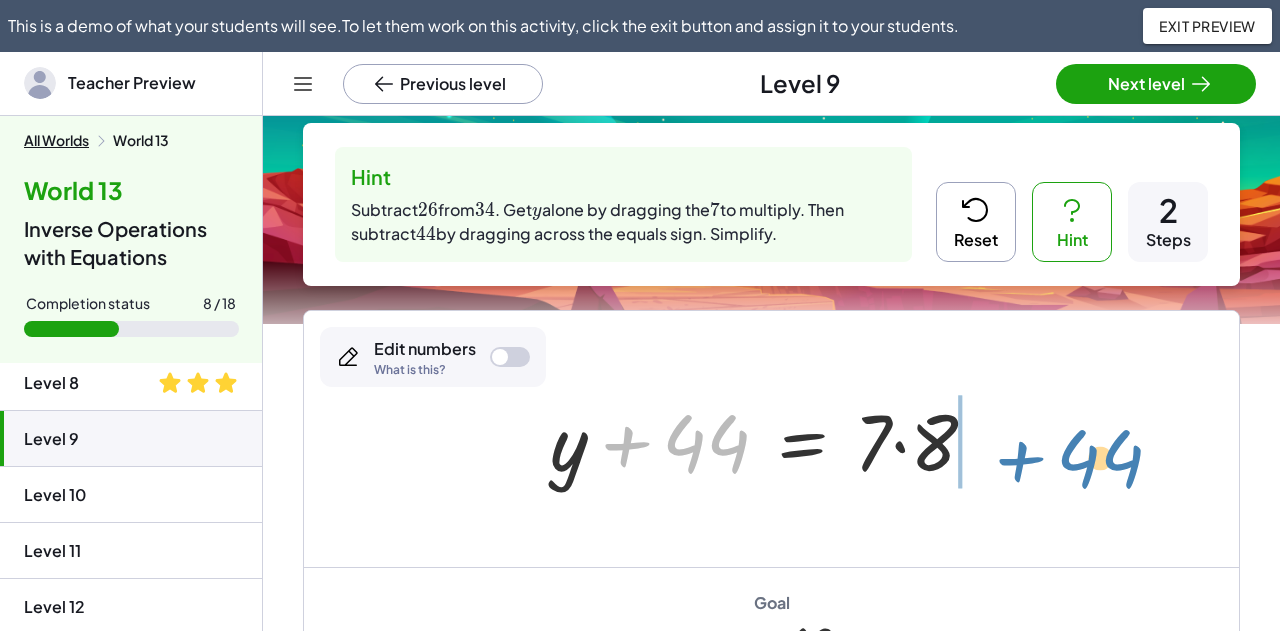 drag, startPoint x: 602, startPoint y: 442, endPoint x: 993, endPoint y: 459, distance: 391.3694 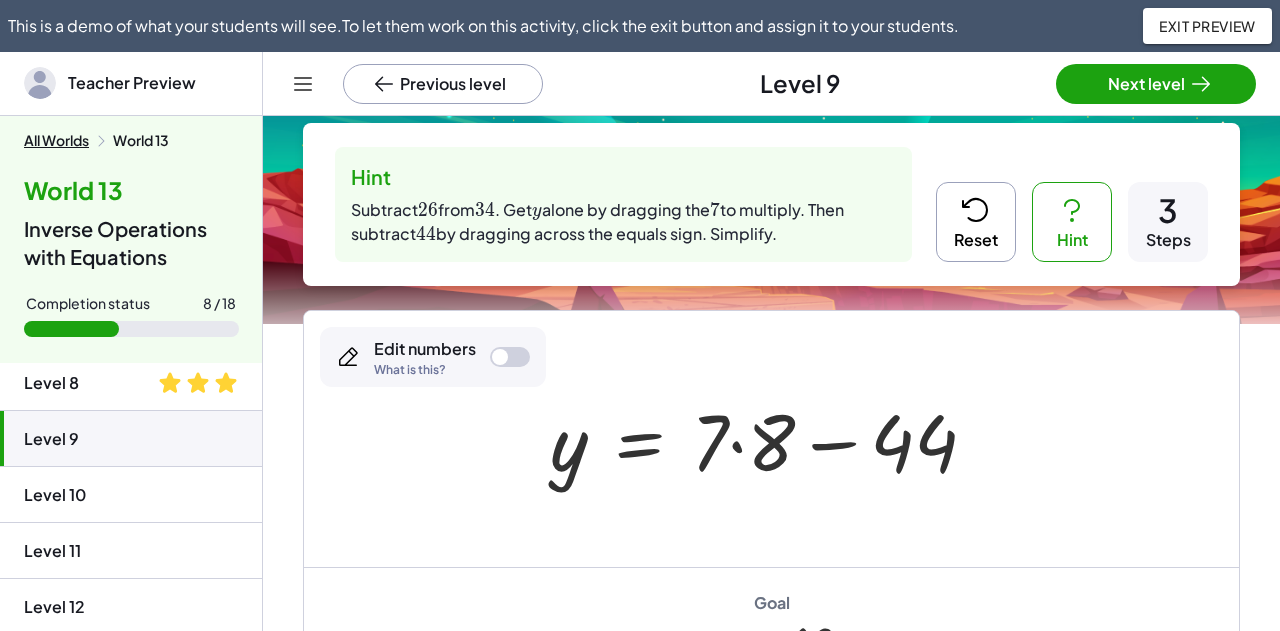 click at bounding box center (771, 439) 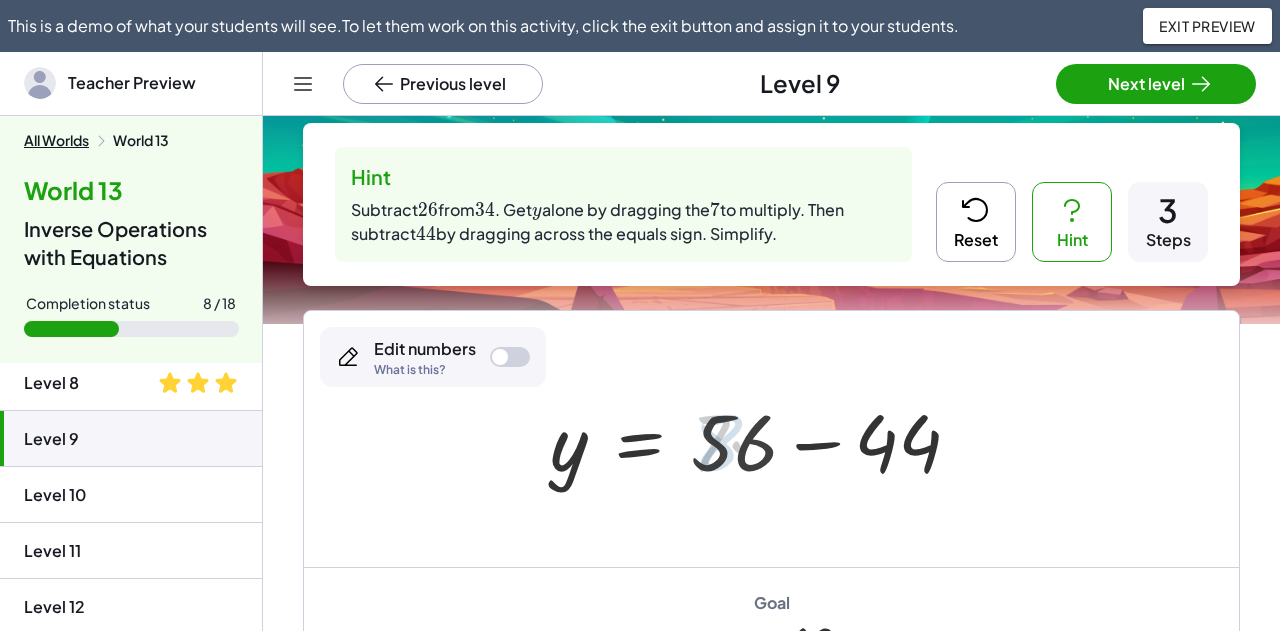 click at bounding box center (763, 439) 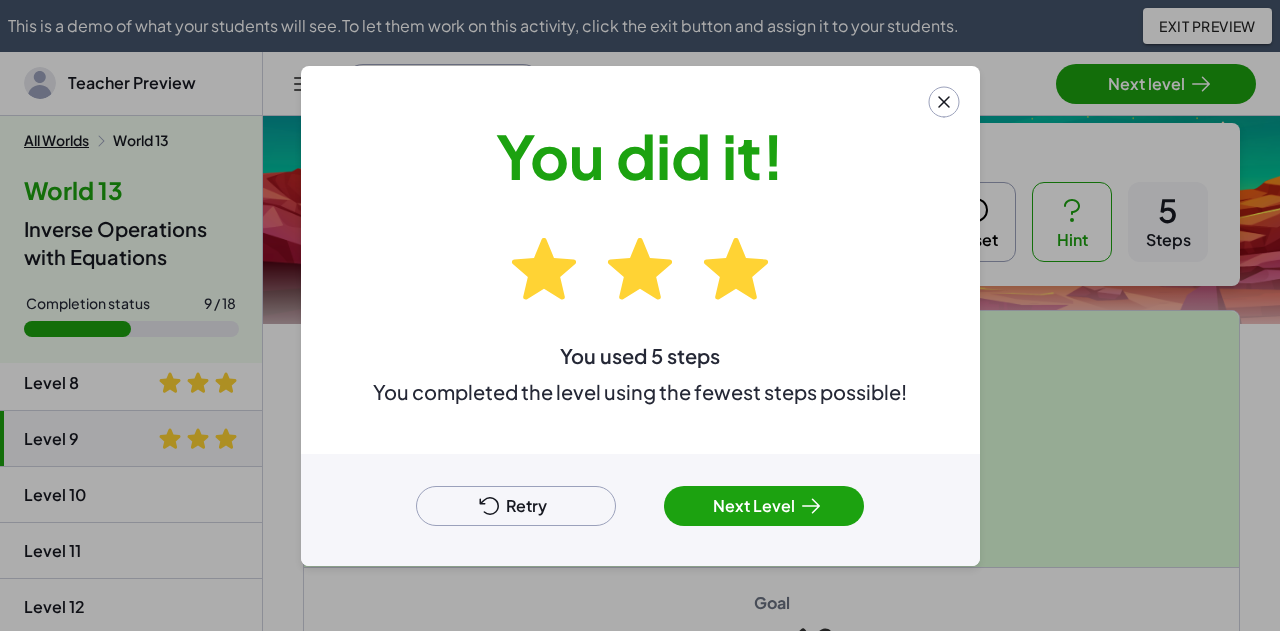 click on "Retry" at bounding box center (516, 506) 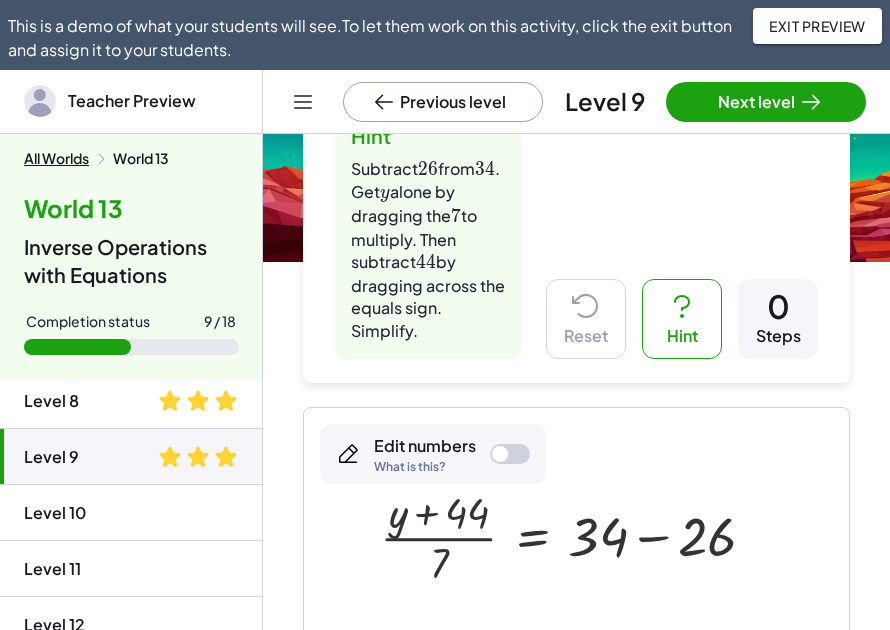 scroll, scrollTop: 117, scrollLeft: 0, axis: vertical 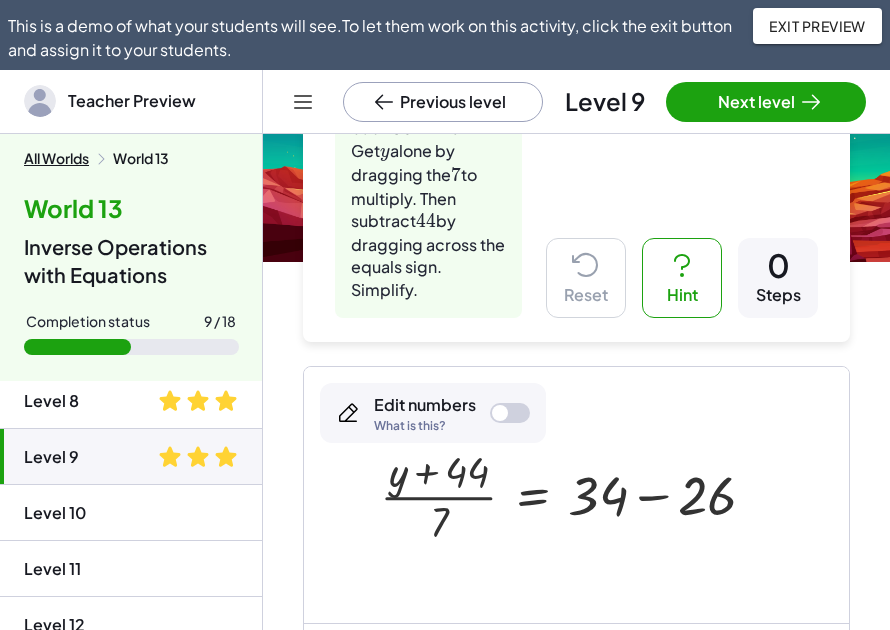 click at bounding box center [576, 495] 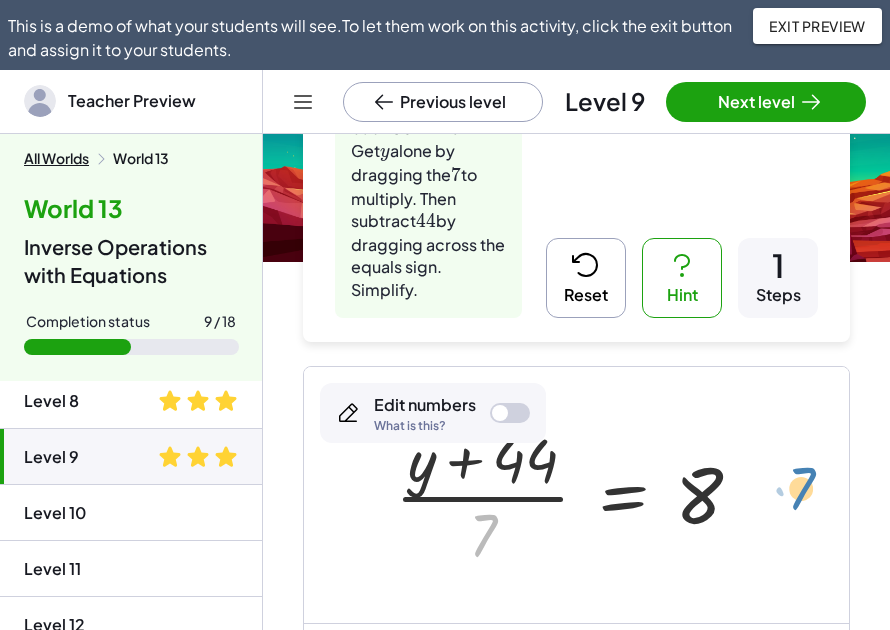 drag, startPoint x: 478, startPoint y: 538, endPoint x: 795, endPoint y: 492, distance: 320.32016 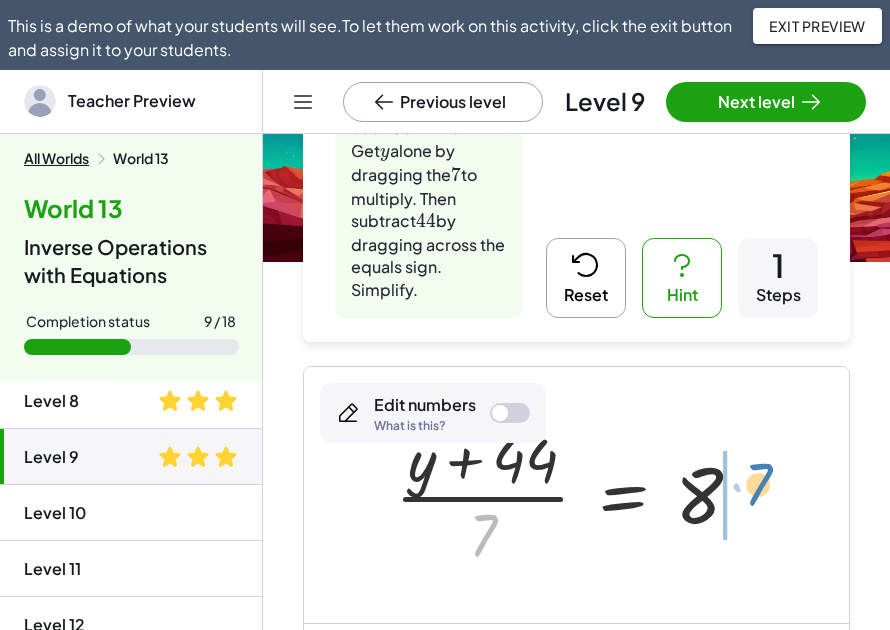 drag, startPoint x: 483, startPoint y: 539, endPoint x: 753, endPoint y: 489, distance: 274.5906 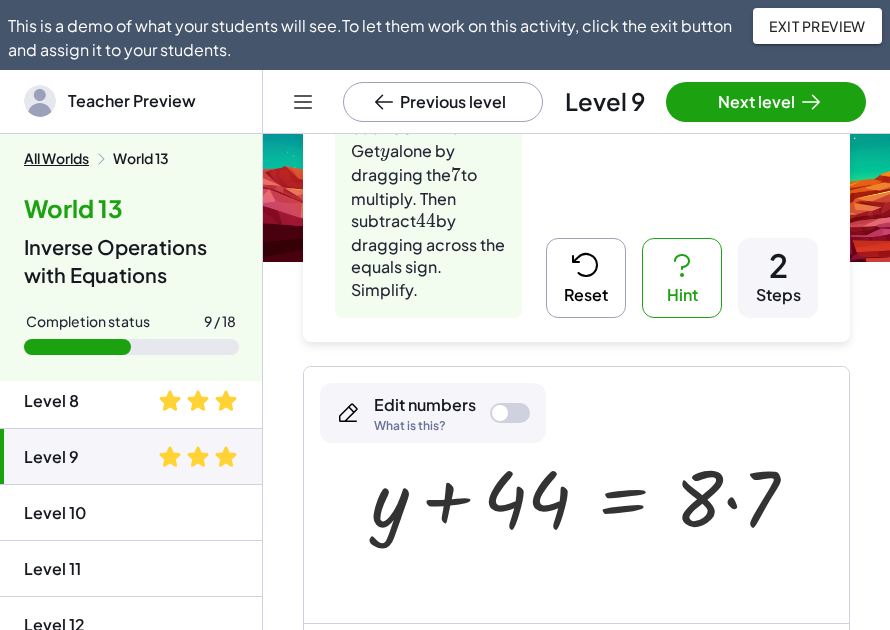 click at bounding box center [592, 495] 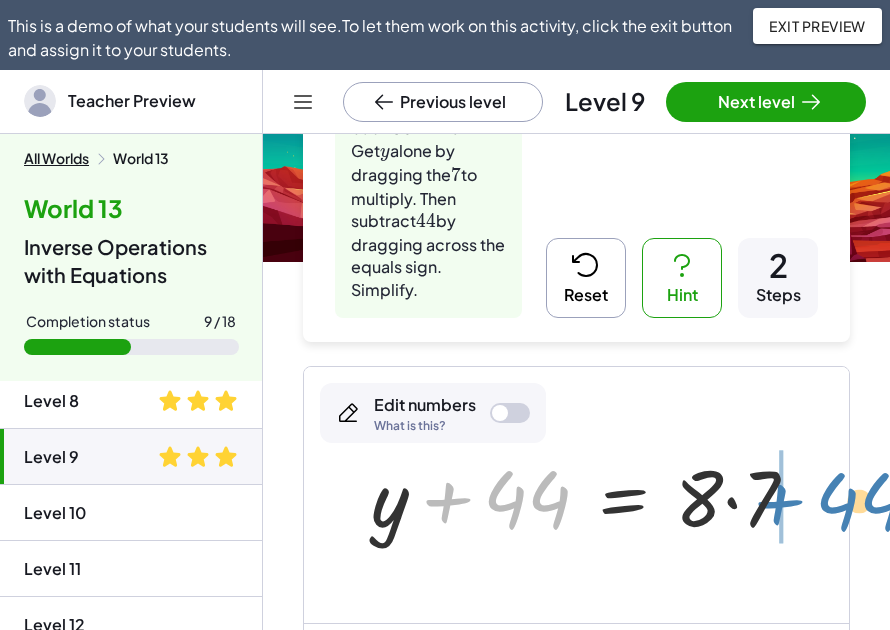 drag, startPoint x: 417, startPoint y: 507, endPoint x: 749, endPoint y: 509, distance: 332.006 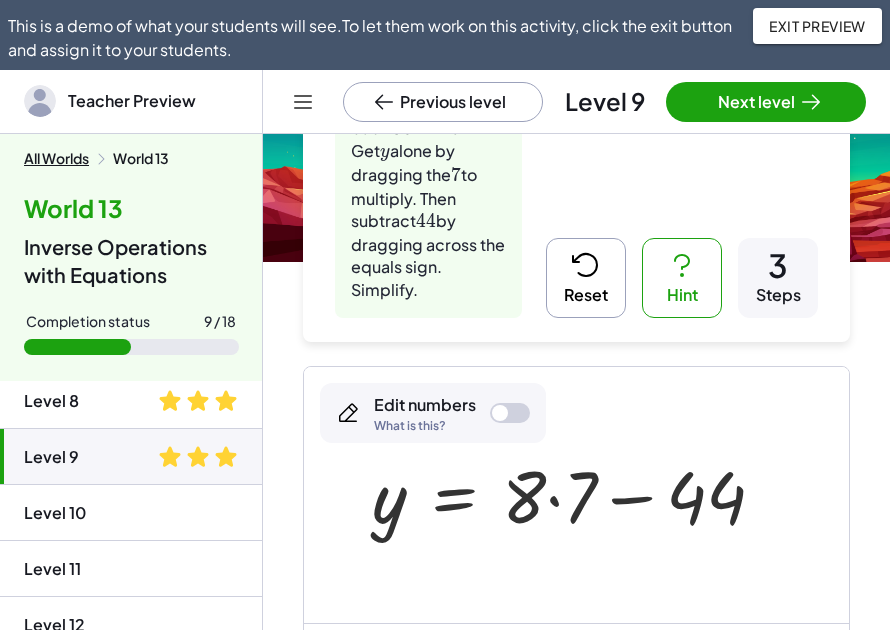 click at bounding box center (576, 494) 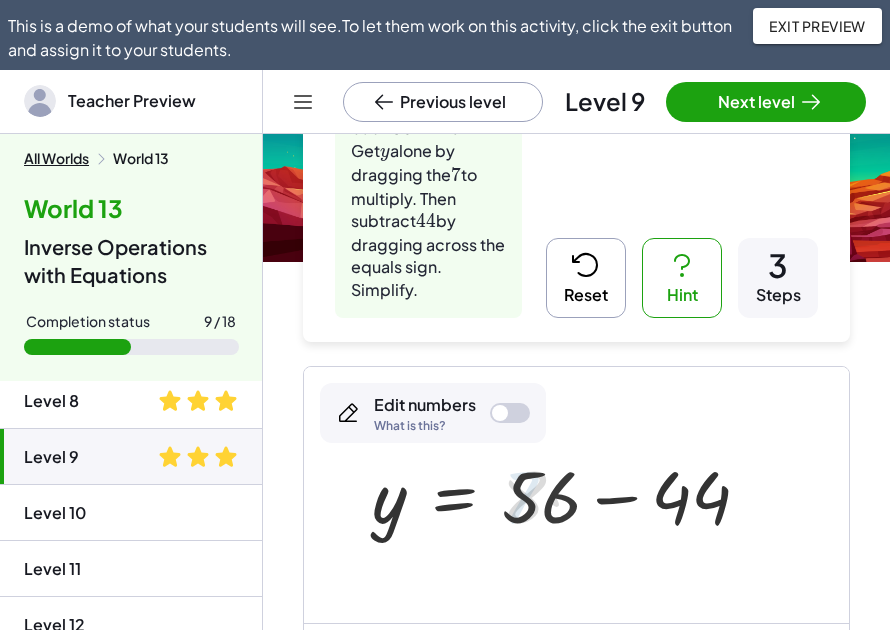 click at bounding box center [569, 494] 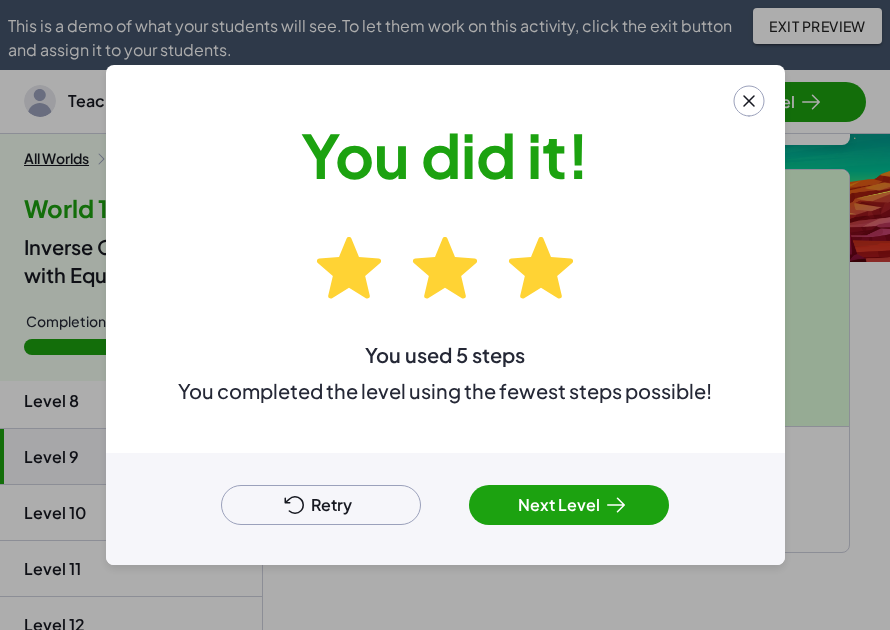 scroll, scrollTop: 317, scrollLeft: 0, axis: vertical 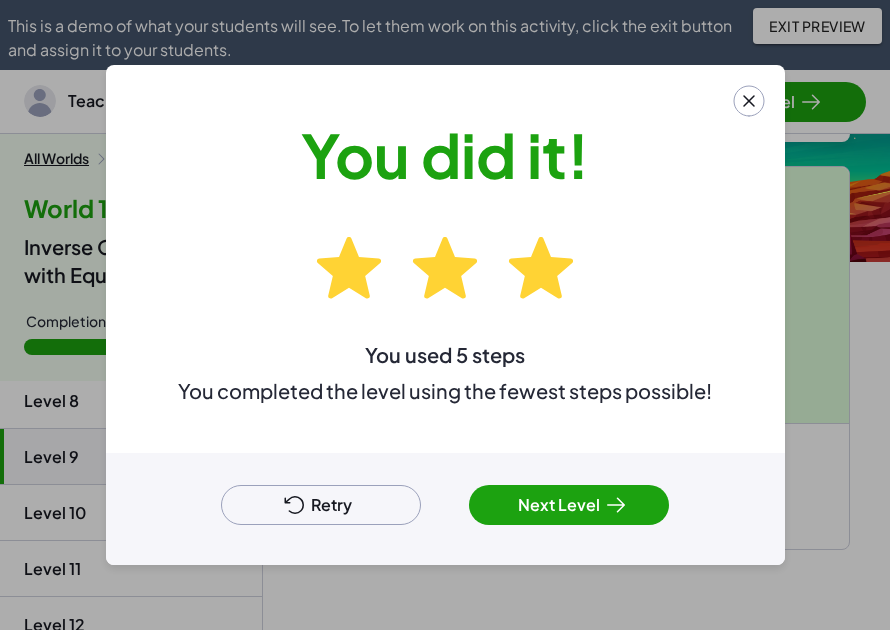 click on "Next Level" at bounding box center (569, 505) 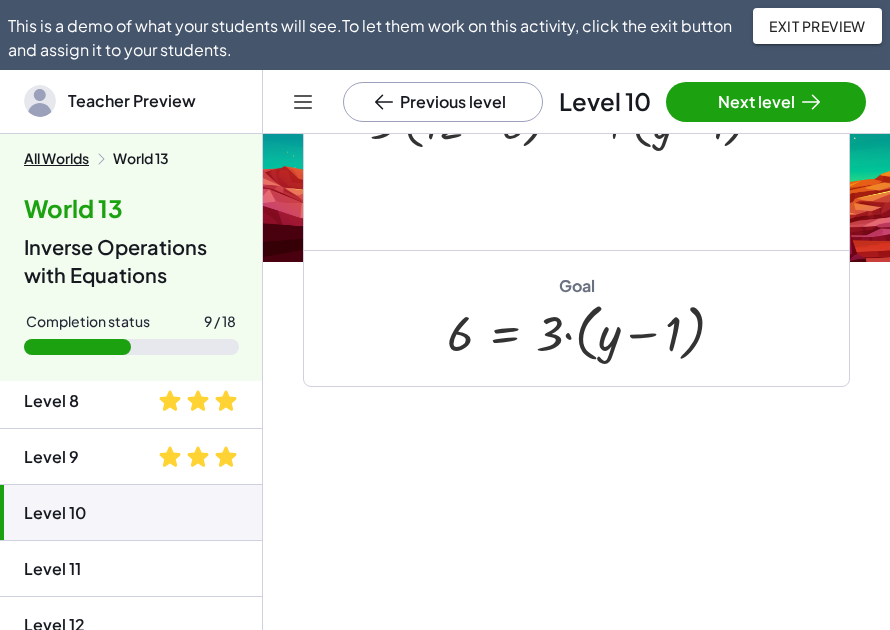 click on "Drag a number from the denominator until you see a blue line to factor out the unit fraction.  Reset   Hint  [NUMBER] Steps Hint ﻿ [NUMBER] [FRACTION] [NUMBER]  is a unit fraction. · [NUMBER] · [NUMBER] · [NUMBER] ×  Edit numbers   What is this?   Goal  · · [NUMBER] · [NUMBER] · · [NUMBER] · [NUMBER] Practice reformatting fractions.  Reset   Hint  [NUMBER] Steps Hint Tap the multiplication sign to bring  ﻿ [FRACTION]  into the numerator. Tap the fraction bar in  ﻿ [FRACTION] [FRACTION] ﻿  and reduce, then pull  ﻿ [FRACTION] [FRACTION] ﻿  out as a factor by dragging the  ﻿ [FRACTION] [FRACTION] ﻿  to the left. + · [NUMBER] · [NUMBER] − · [NUMBER] · [NUMBER] + · [NUMBER] · [NUMBER] − · [NUMBER] · [NUMBER] + · [NUMBER] · [NUMBER] · [NUMBER] · [NUMBER] − · [NUMBER] · [NUMBER] + − · [NUMBER] · [NUMBER] · [NUMBER] · [NUMBER] · [NUMBER] · [NUMBER] ×  Edit numbers   What is this?   Goal  + · [NUMBER] · · [NUMBER] · [NUMBER] − · [NUMBER] · [NUMBER] Hint Simplify the denominator. Any number divided by  ﻿ [NUMBER] [NUMBER] ﻿  is itself.  Reset   Hint  [NUMBER] Steps · · [NUMBER] · ( + [NUMBER] − [NUMBER] ) · ( + a − [NUMBER] ) ×  Edit numbers   What is this?   Goal  · [NUMBER]" at bounding box center (576, 239) 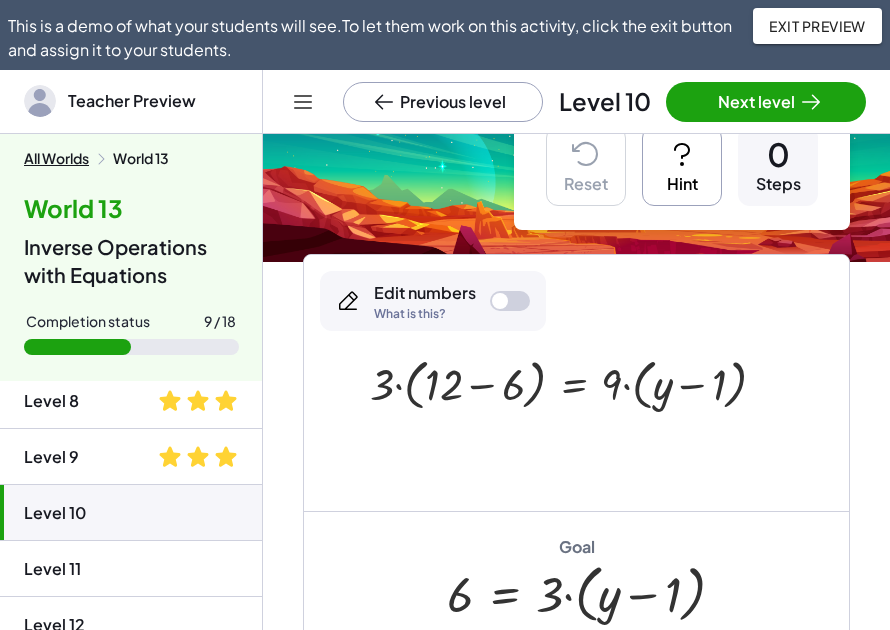 scroll, scrollTop: 100, scrollLeft: 0, axis: vertical 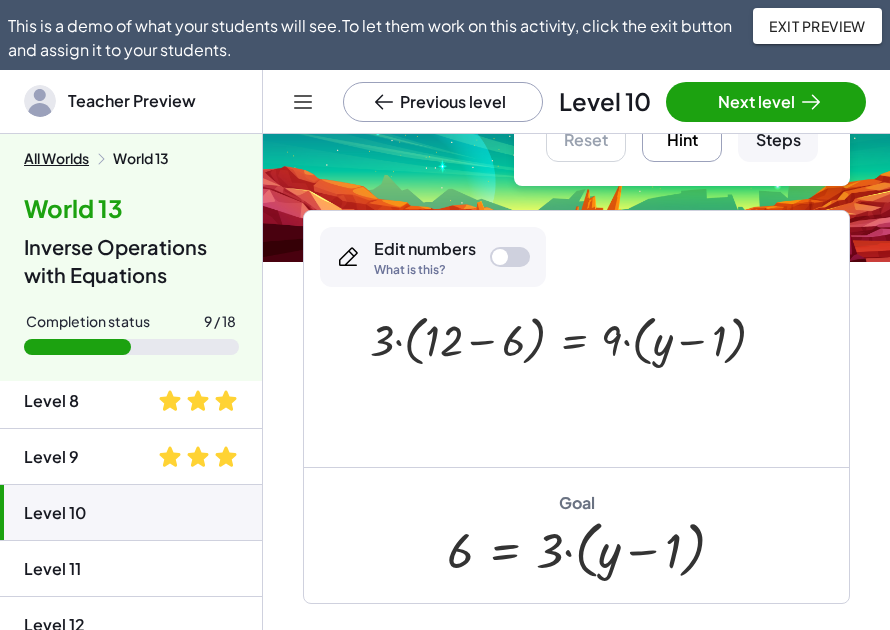 click on "Hint" at bounding box center [682, 122] 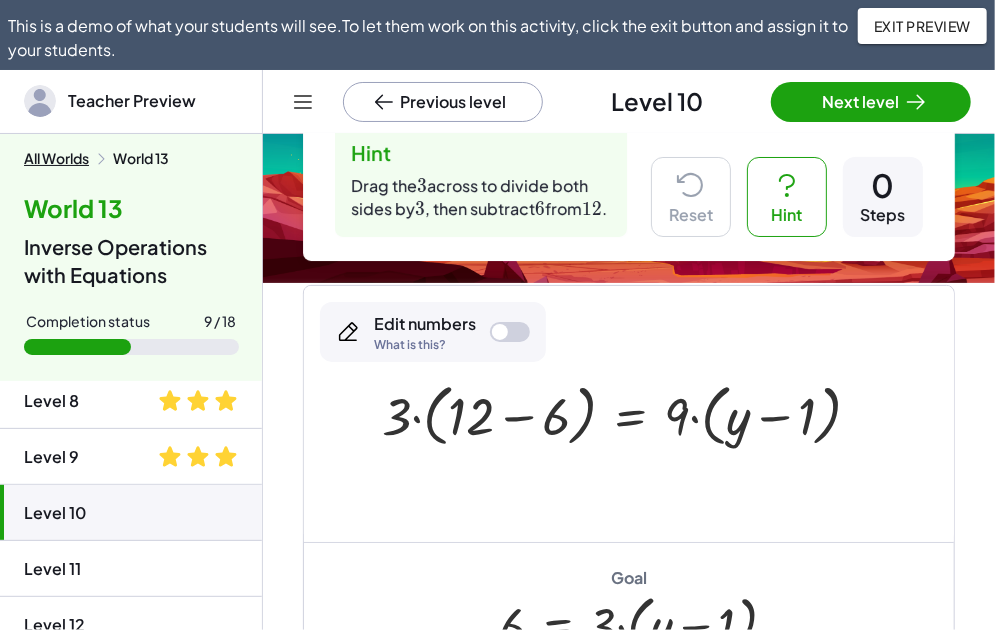 scroll, scrollTop: 159, scrollLeft: 0, axis: vertical 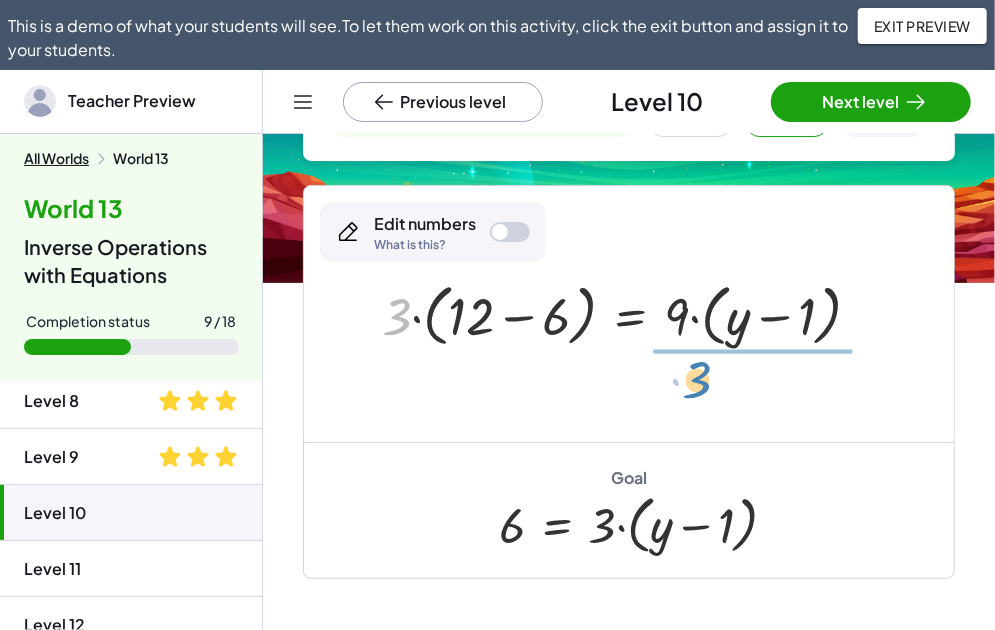 drag, startPoint x: 396, startPoint y: 353, endPoint x: 697, endPoint y: 416, distance: 307.52237 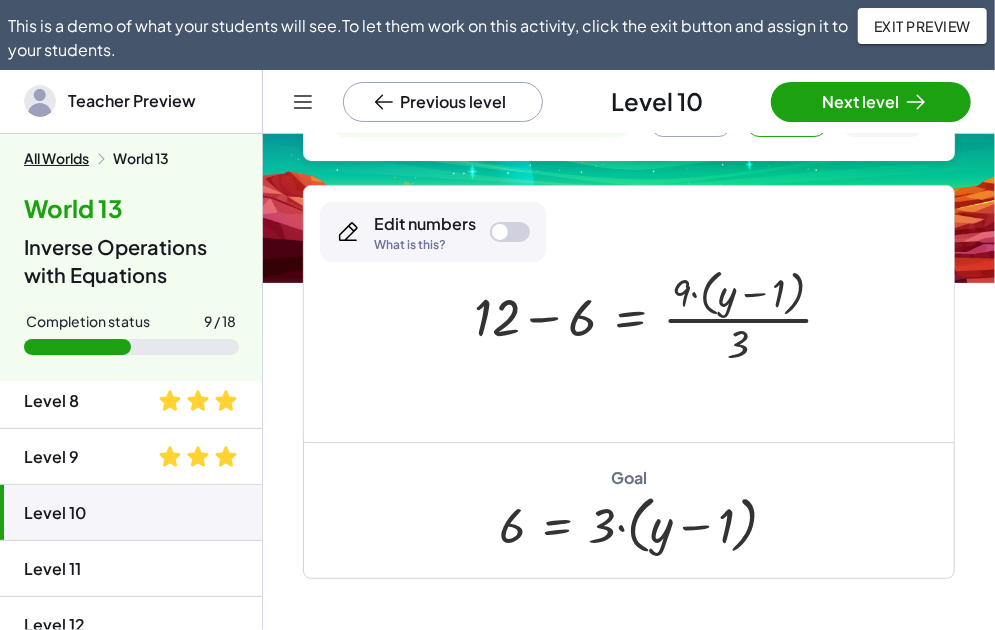 click at bounding box center (661, 314) 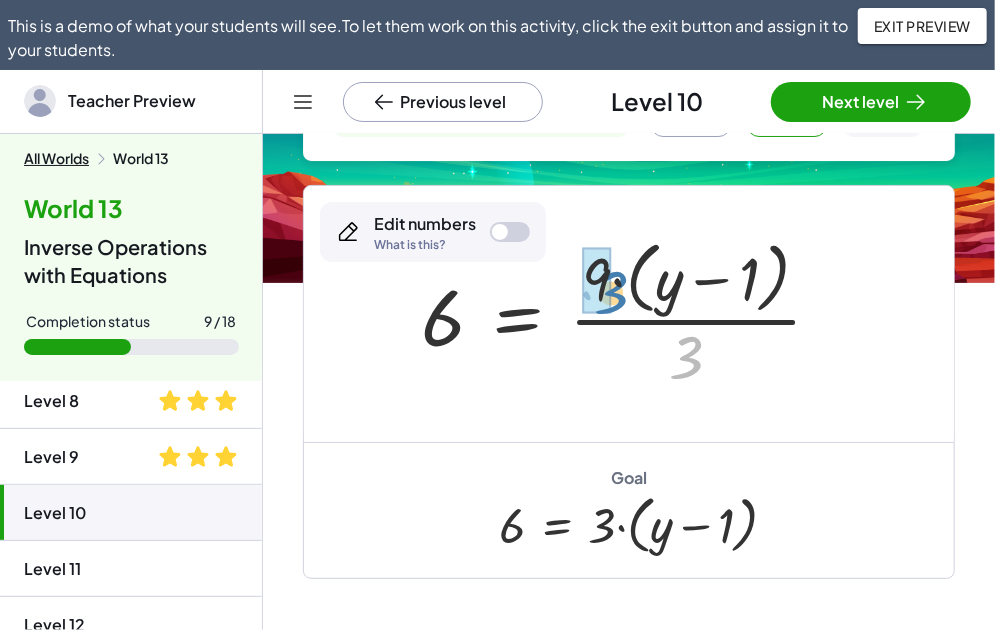 drag, startPoint x: 706, startPoint y: 366, endPoint x: 628, endPoint y: 297, distance: 104.13933 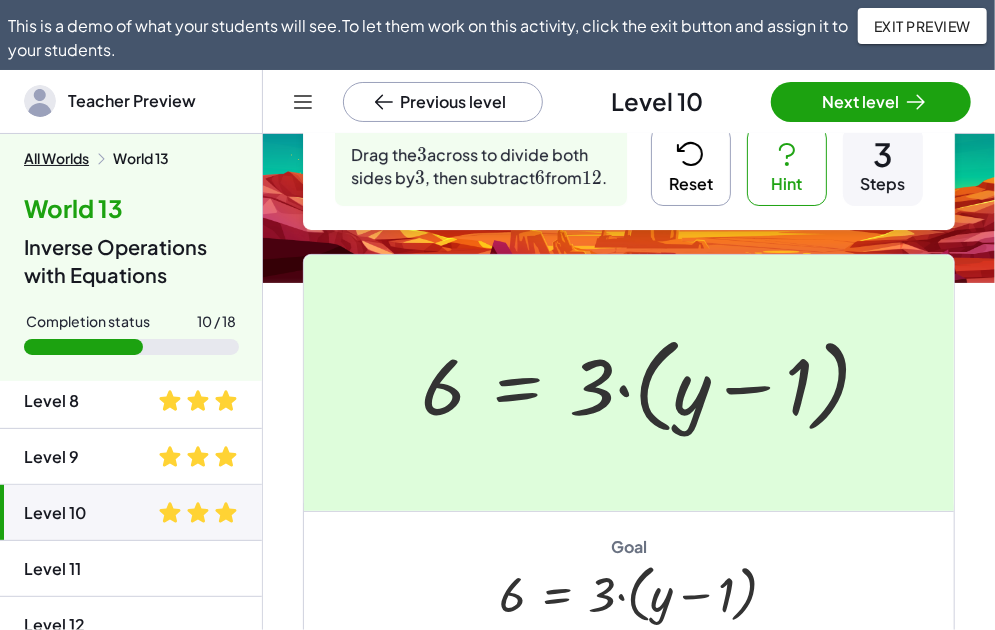 scroll, scrollTop: 59, scrollLeft: 0, axis: vertical 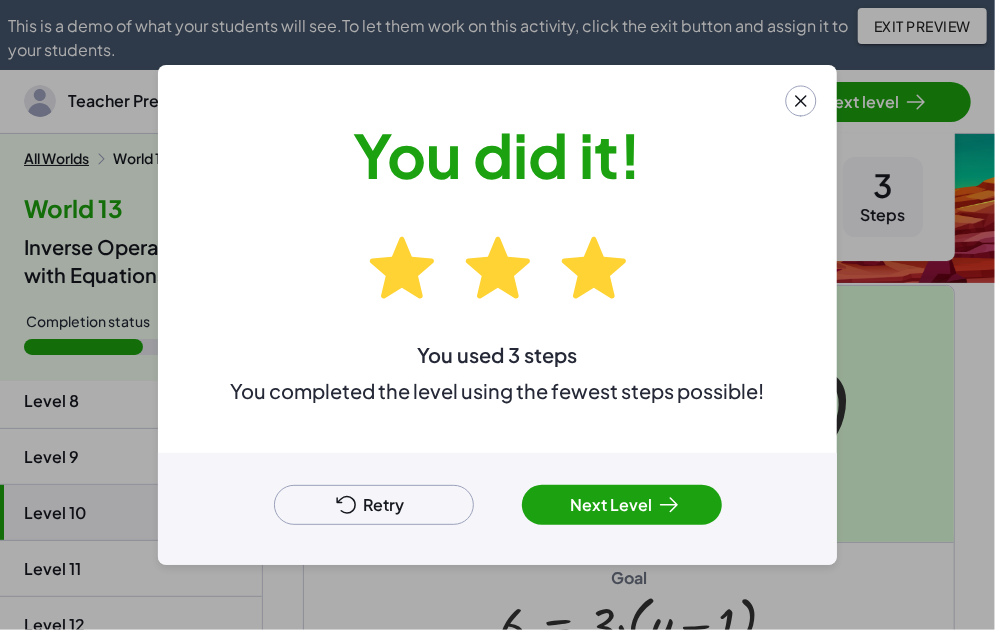 click on "Retry" at bounding box center (374, 505) 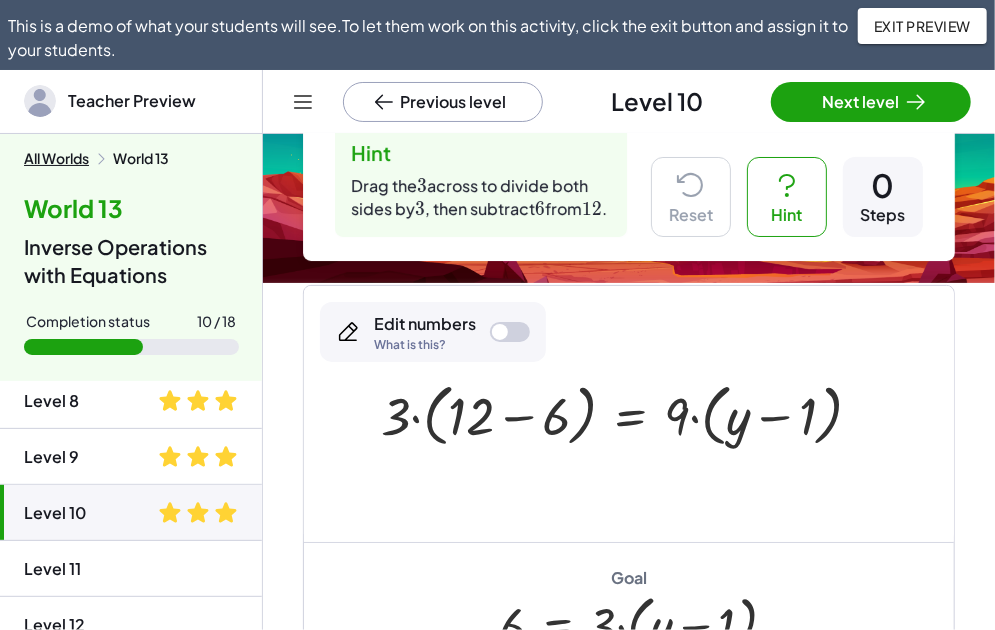 scroll, scrollTop: 0, scrollLeft: 0, axis: both 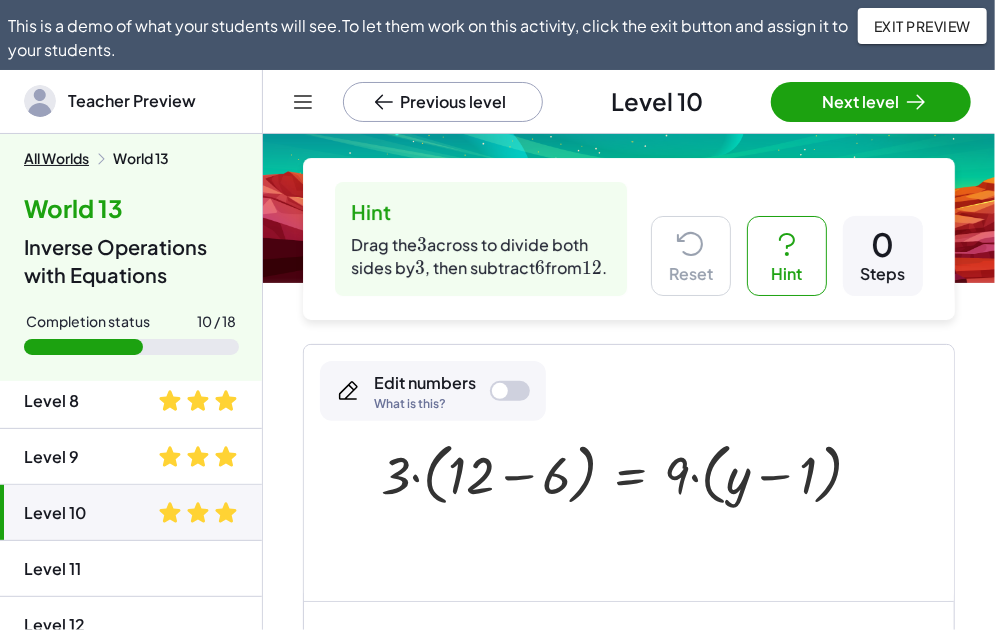 click at bounding box center [629, 473] 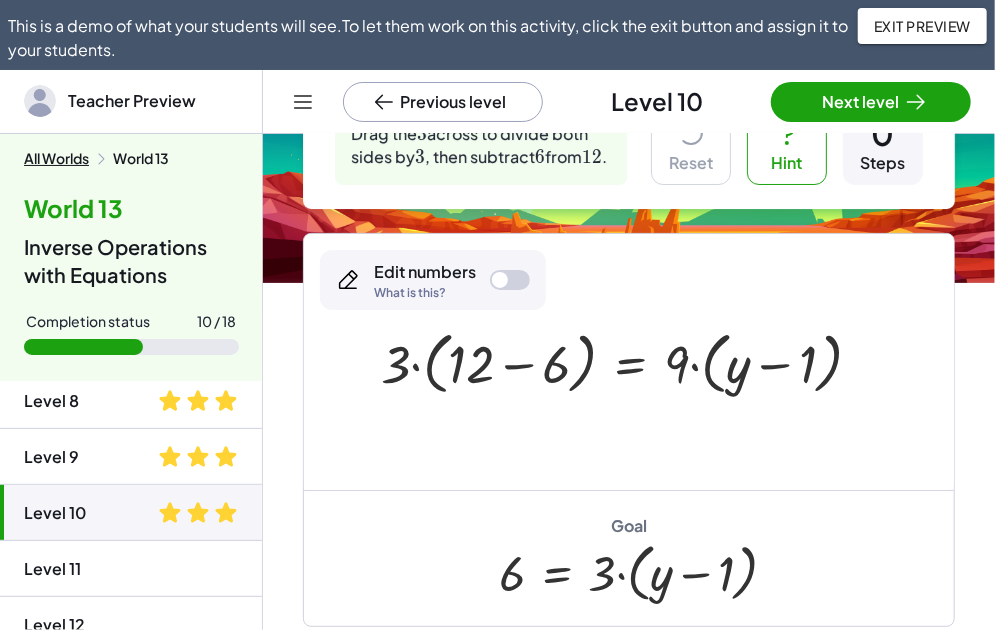 scroll, scrollTop: 200, scrollLeft: 0, axis: vertical 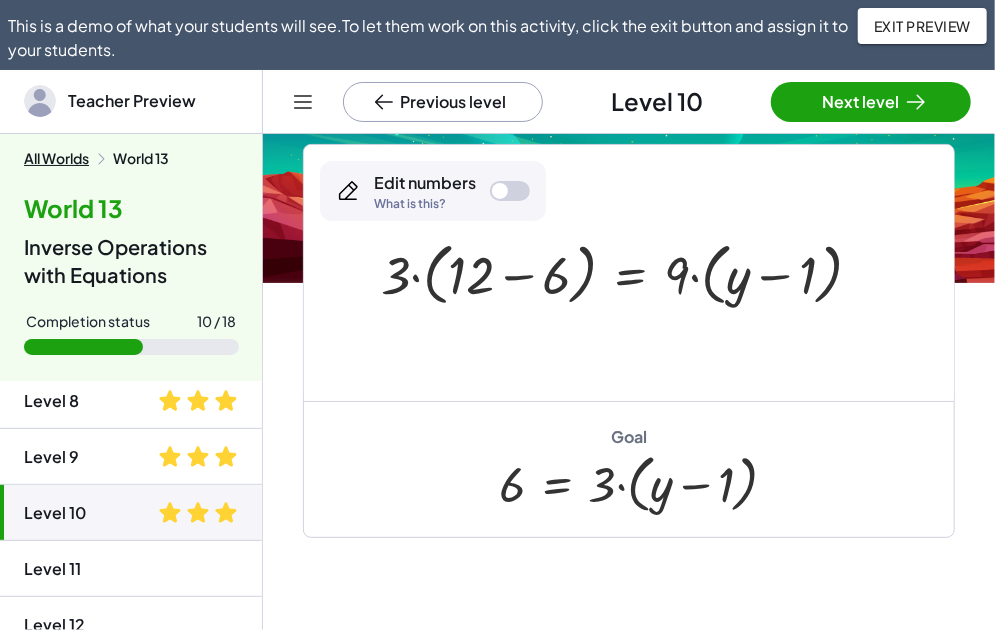 click on "Level 11" 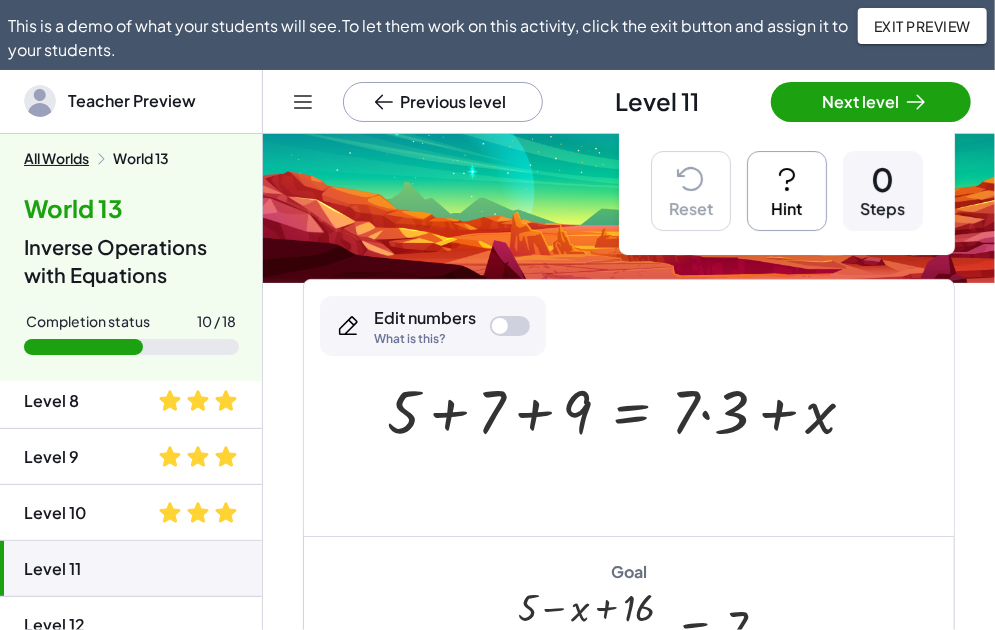 scroll, scrollTop: 0, scrollLeft: 0, axis: both 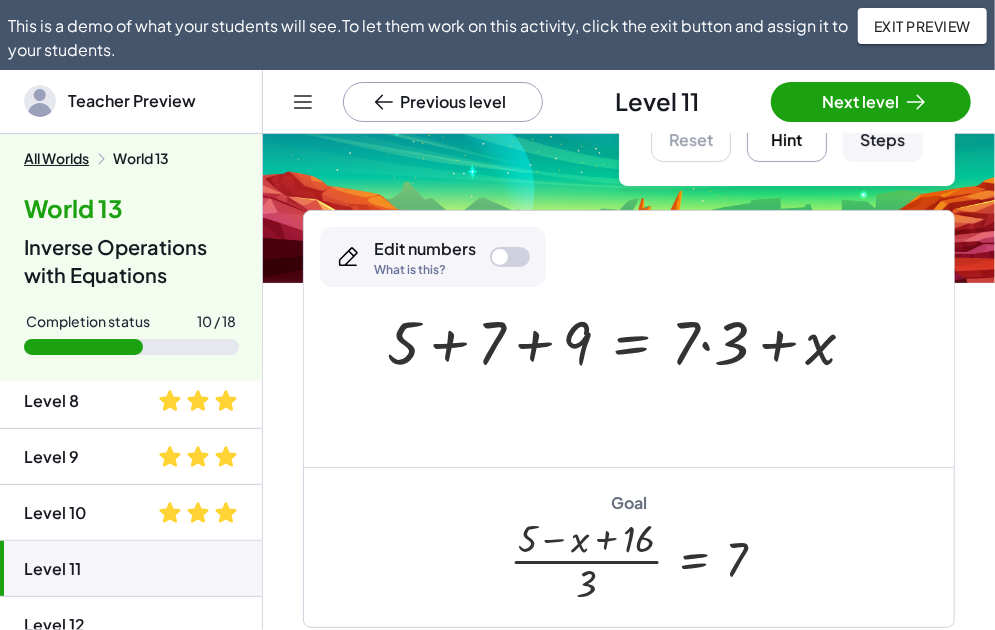 click on "Hint" at bounding box center [787, 122] 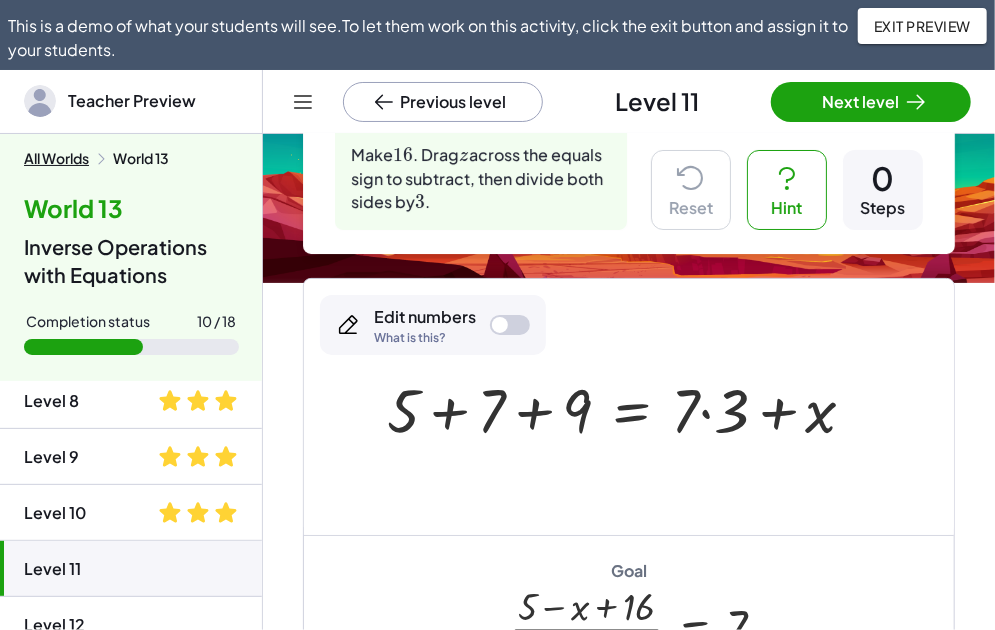scroll, scrollTop: 60, scrollLeft: 0, axis: vertical 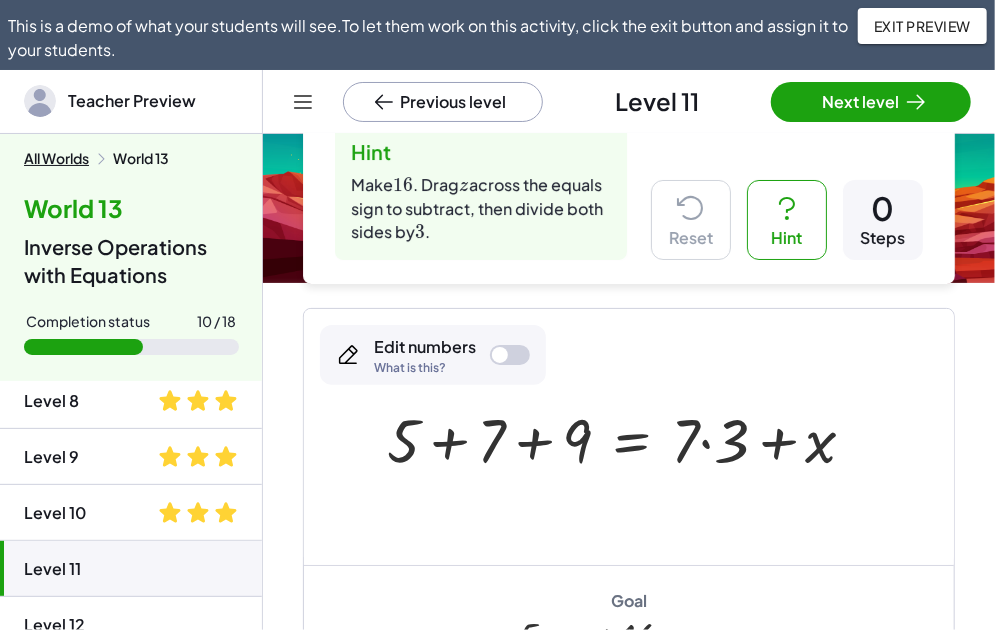 click at bounding box center [629, 437] 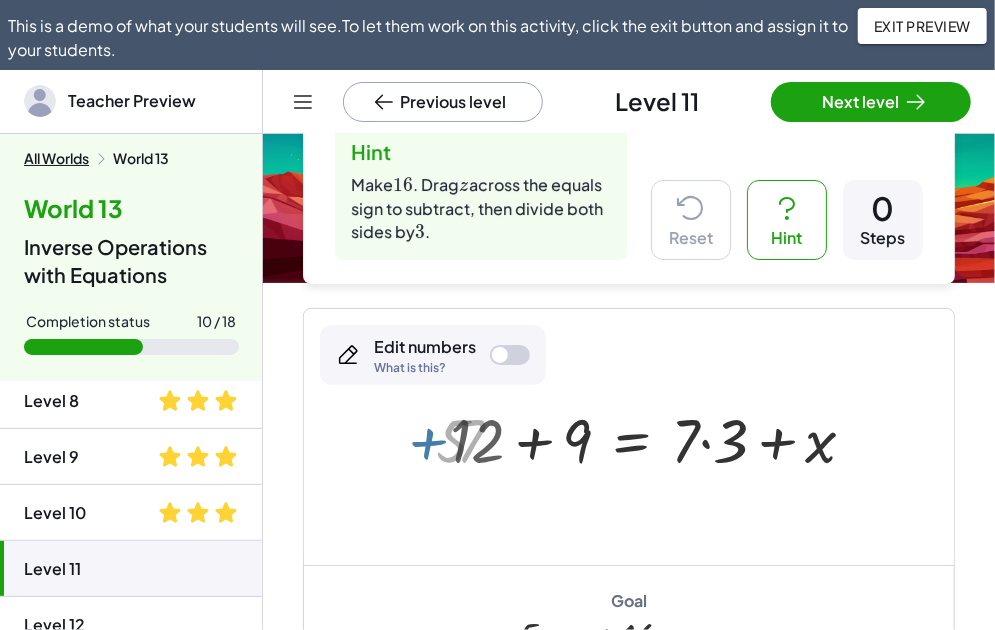 click at bounding box center [661, 437] 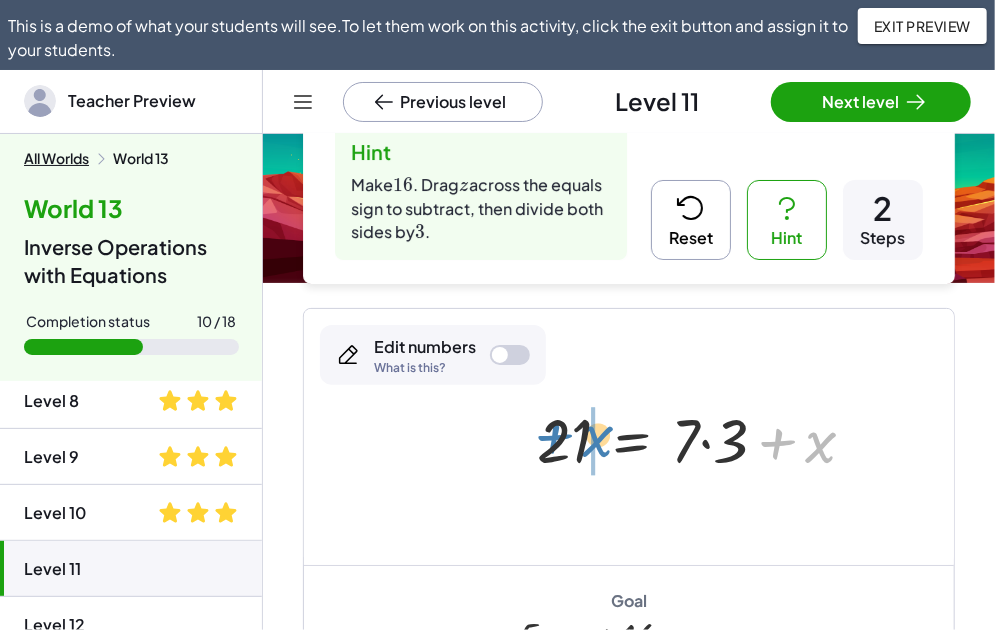 drag, startPoint x: 763, startPoint y: 437, endPoint x: 540, endPoint y: 431, distance: 223.0807 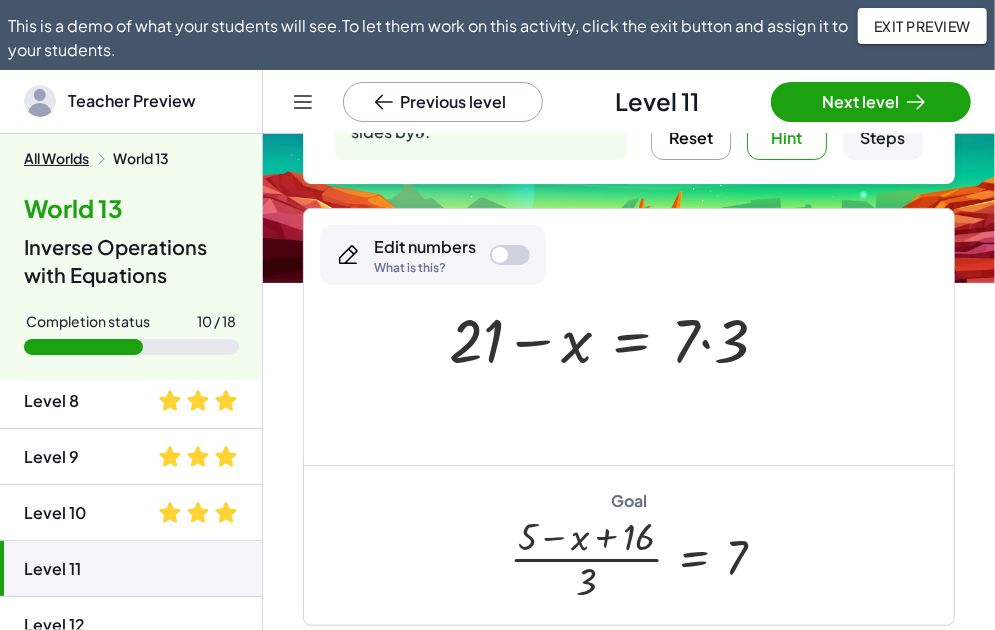 scroll, scrollTop: 60, scrollLeft: 0, axis: vertical 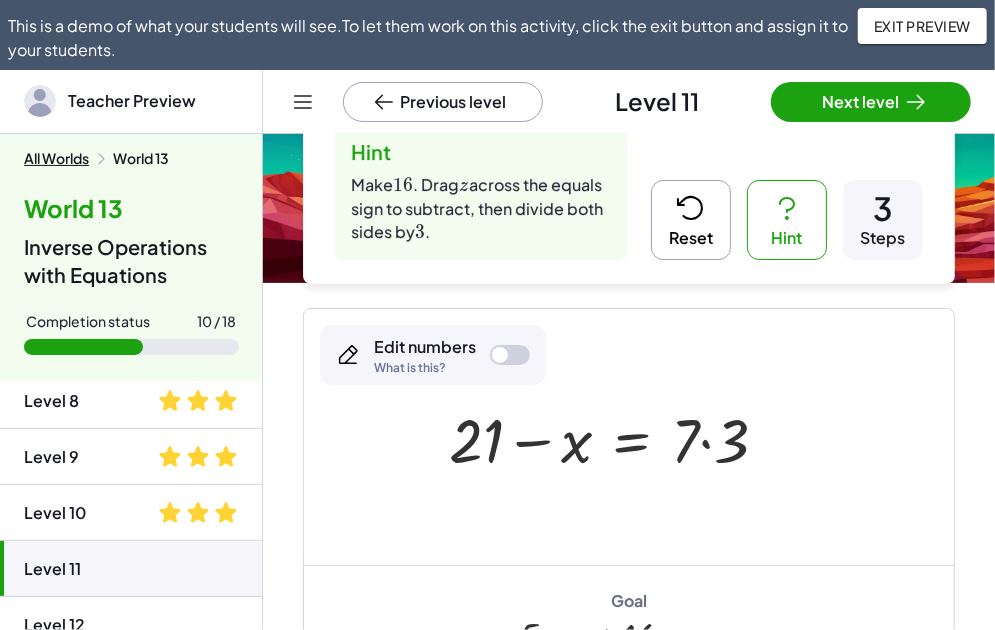 click on "Reset" at bounding box center [691, 220] 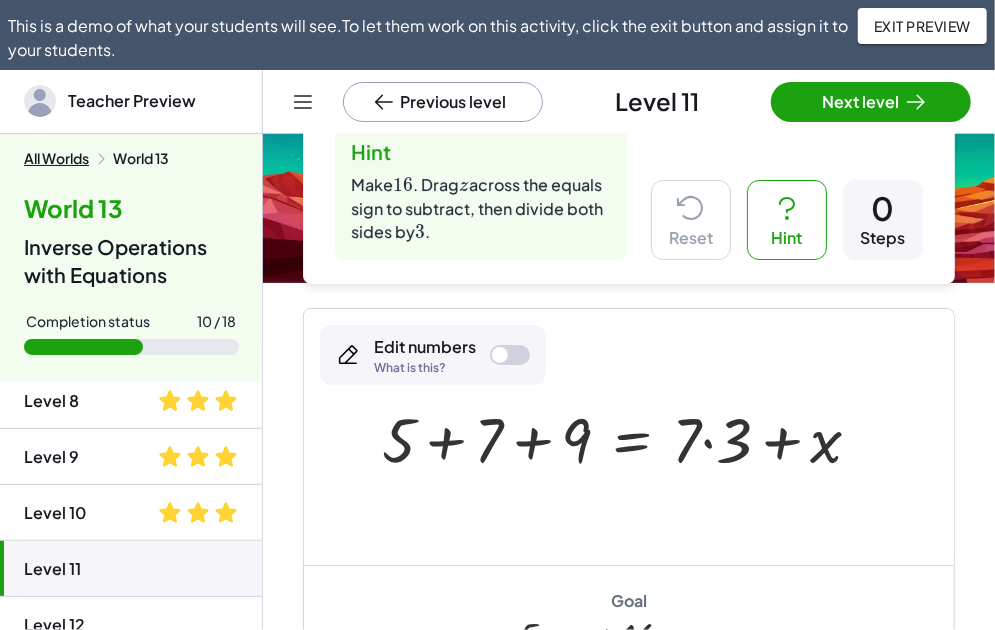 click at bounding box center (630, 437) 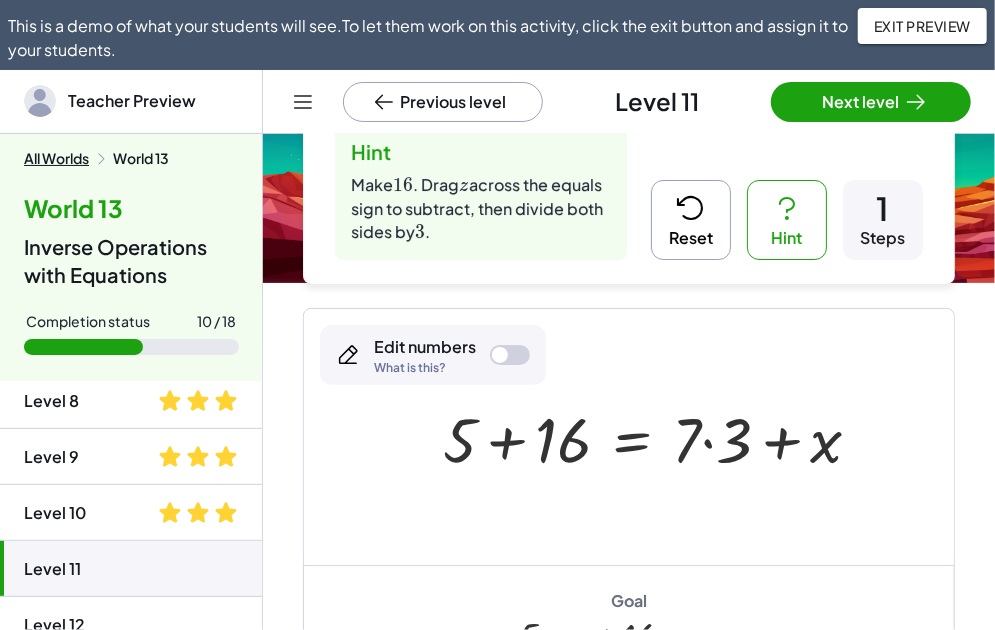 scroll, scrollTop: 160, scrollLeft: 0, axis: vertical 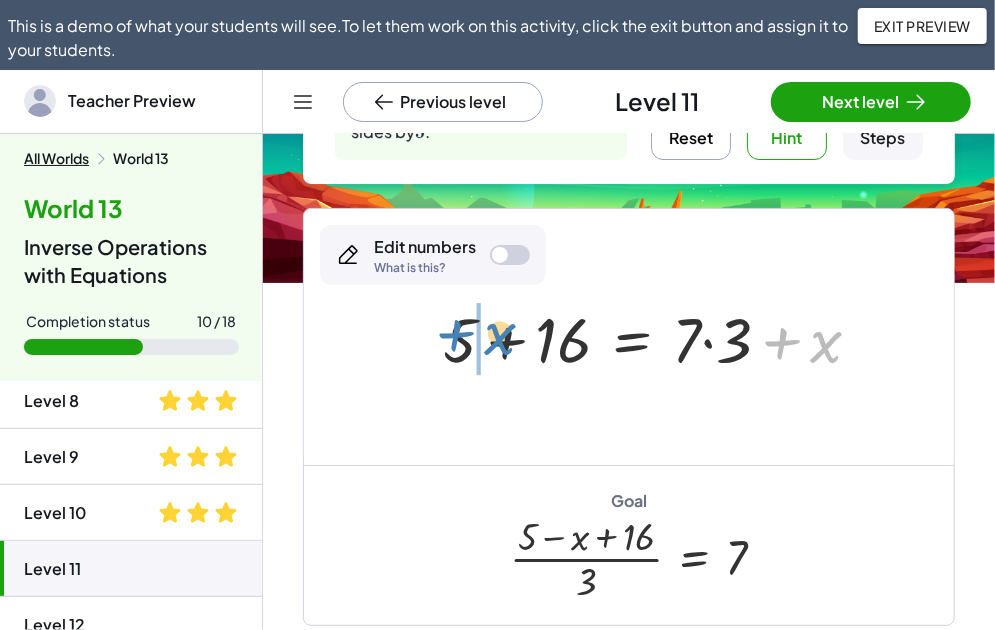 drag, startPoint x: 785, startPoint y: 337, endPoint x: 458, endPoint y: 330, distance: 327.07492 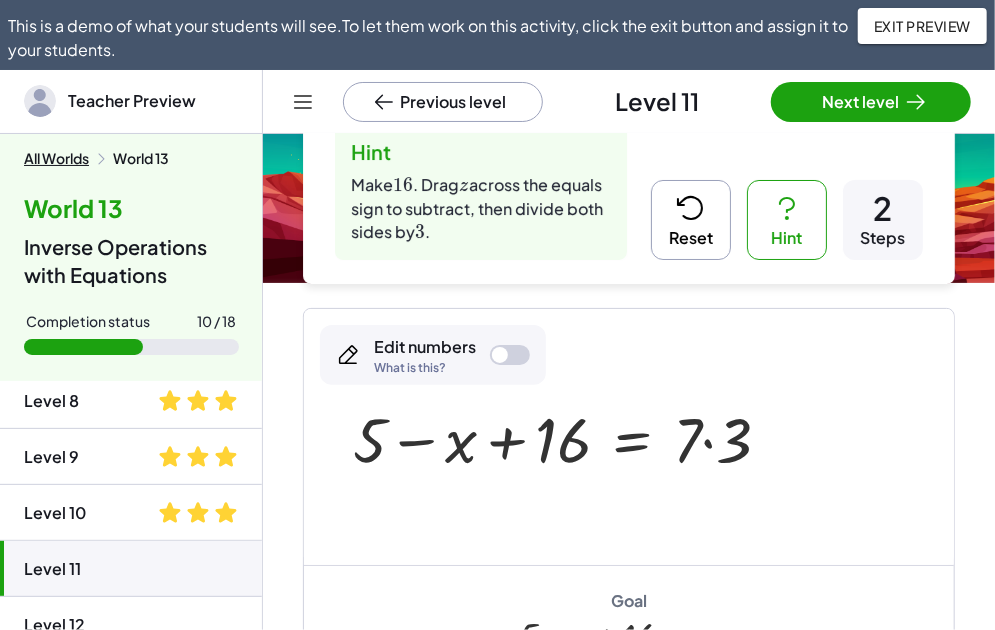 scroll, scrollTop: 160, scrollLeft: 0, axis: vertical 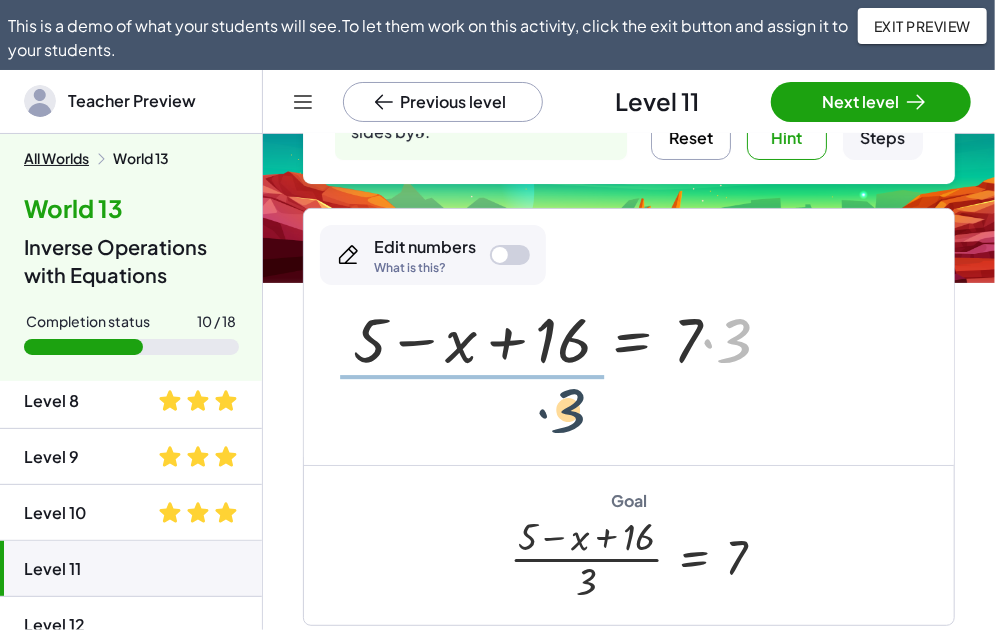 drag, startPoint x: 726, startPoint y: 355, endPoint x: 556, endPoint y: 426, distance: 184.23083 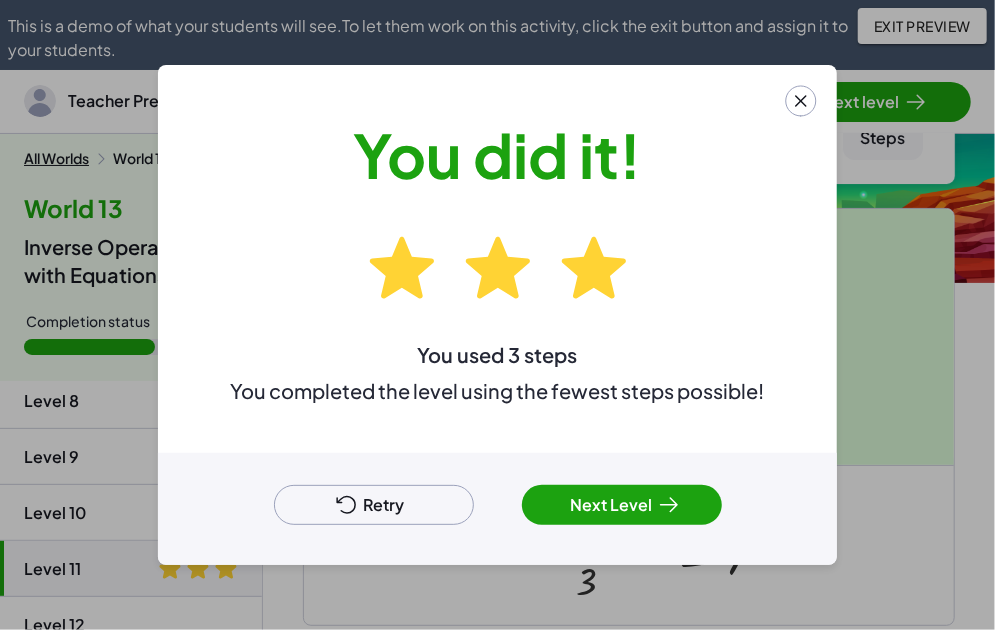 click on "Retry" at bounding box center (374, 505) 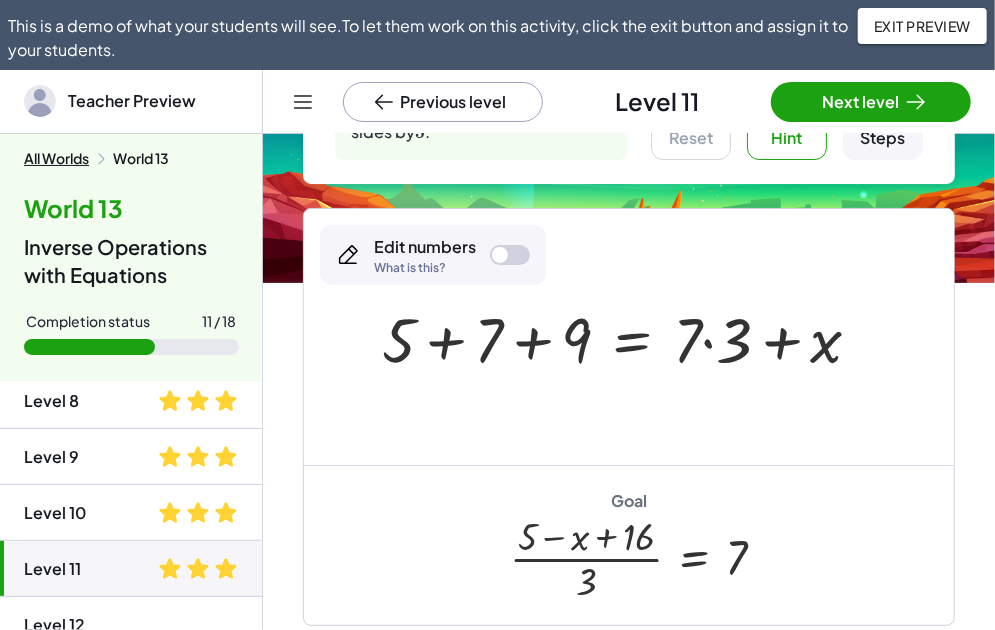 click at bounding box center [629, 337] 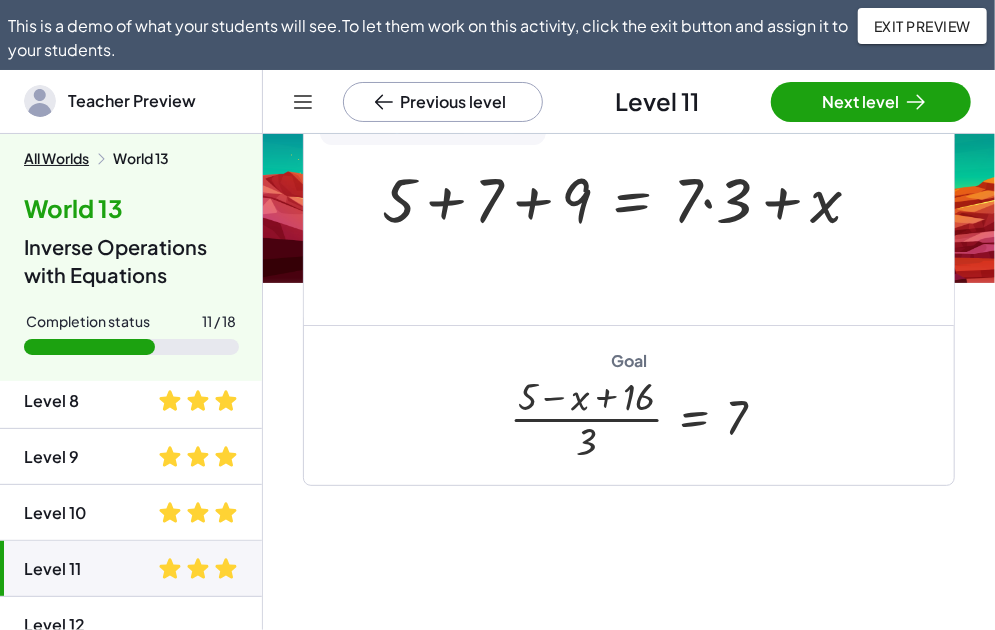 scroll, scrollTop: 400, scrollLeft: 0, axis: vertical 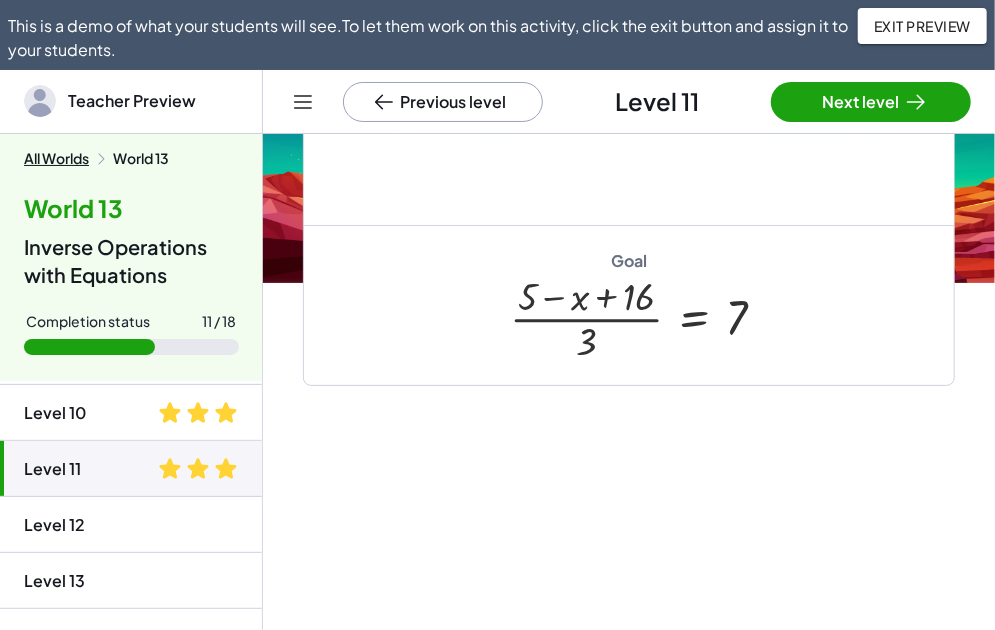 click on "Level 12" 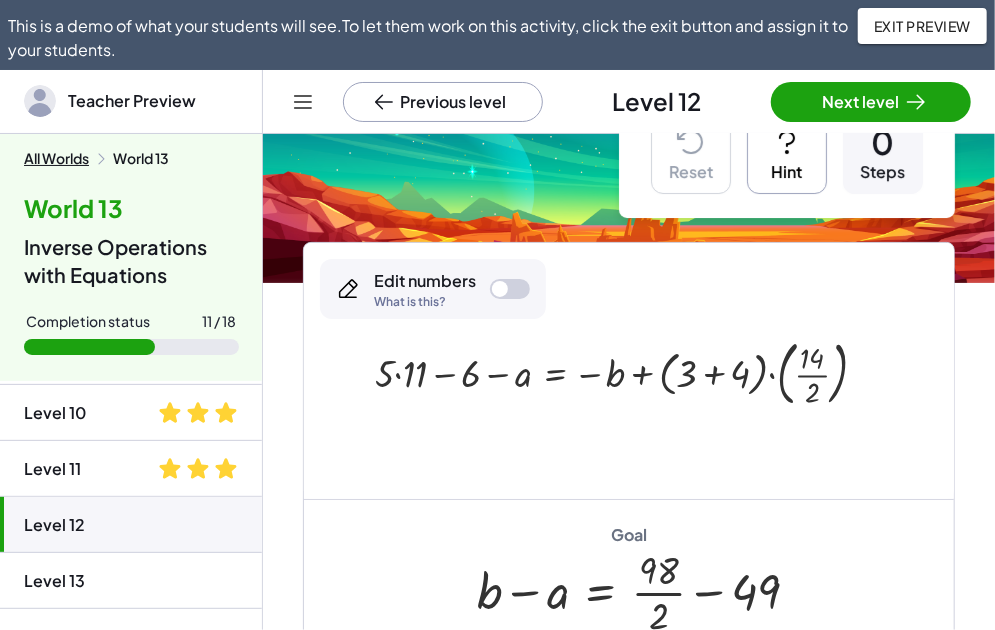 scroll, scrollTop: 0, scrollLeft: 0, axis: both 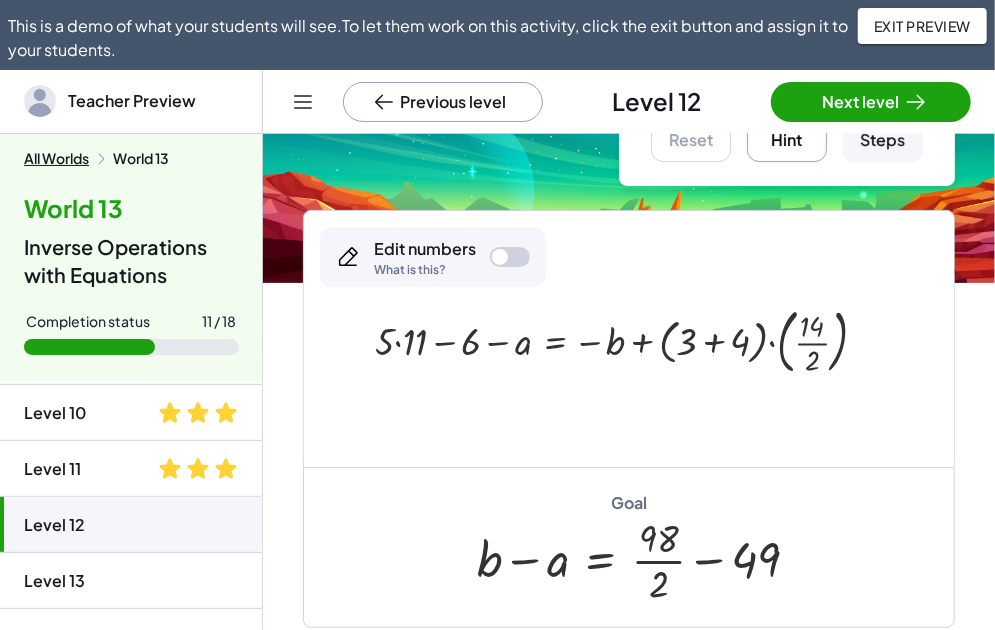 click on "Hint" at bounding box center (787, 122) 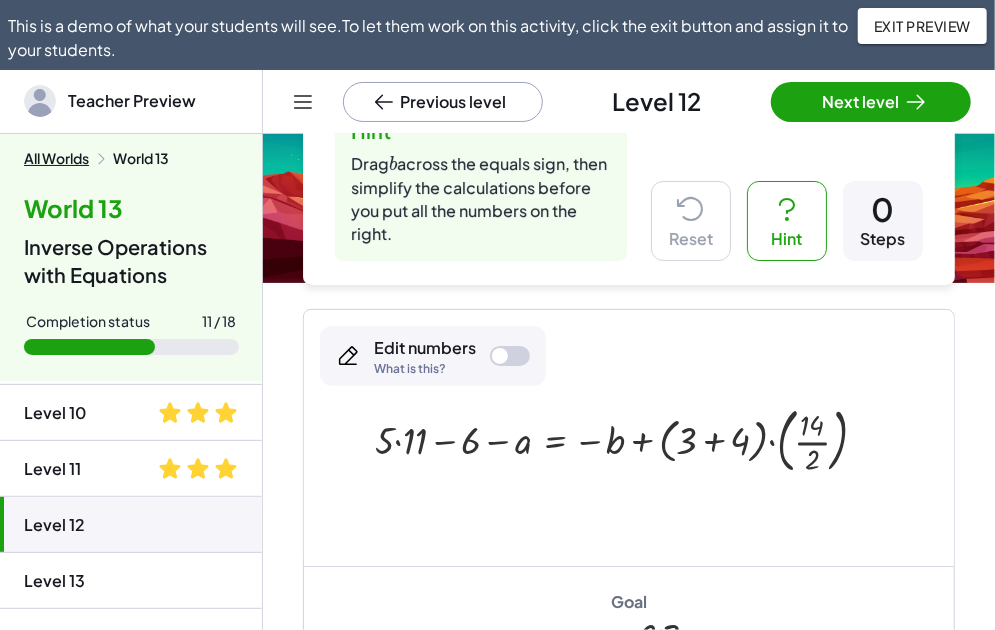 scroll, scrollTop: 181, scrollLeft: 0, axis: vertical 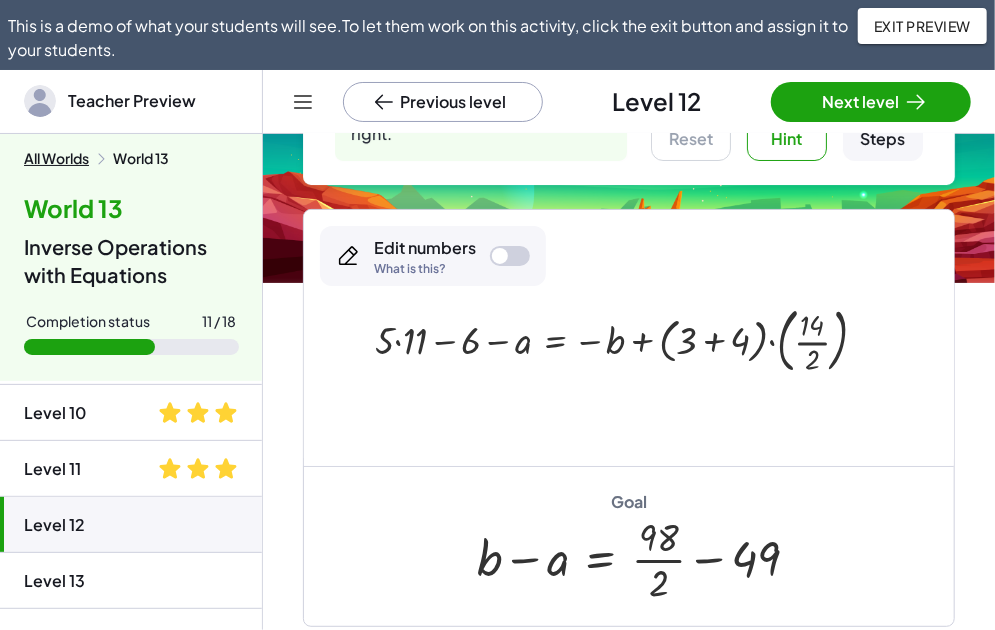 click at bounding box center [629, 338] 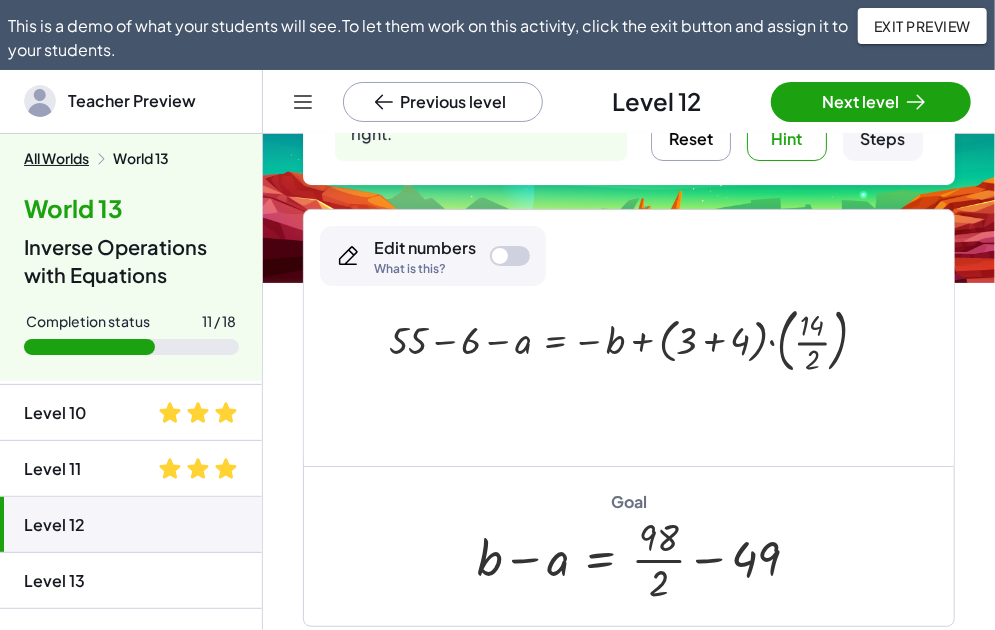 click at bounding box center (636, 338) 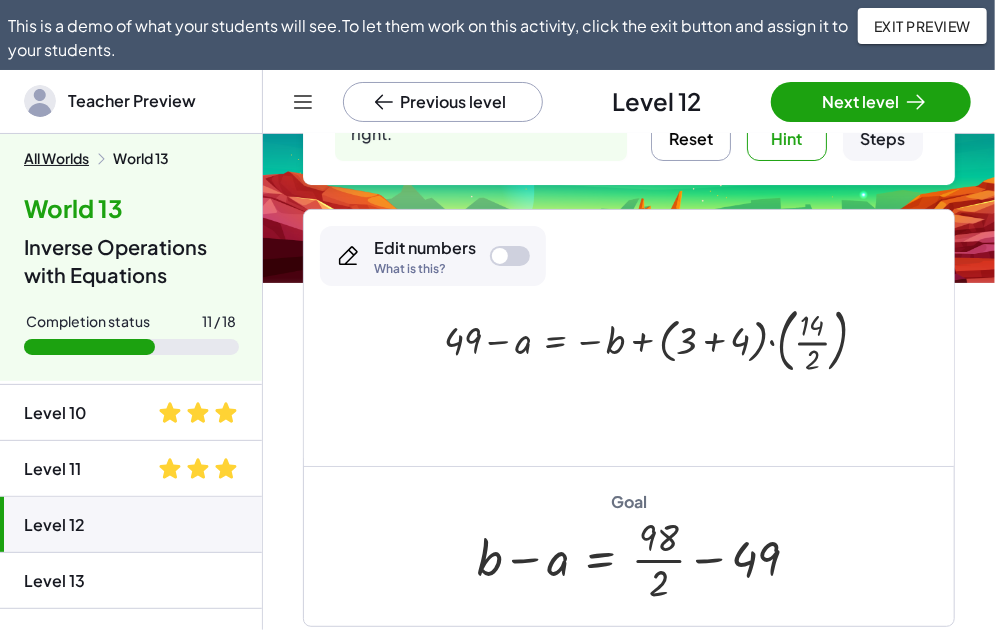 drag, startPoint x: 432, startPoint y: 335, endPoint x: 469, endPoint y: 322, distance: 39.217342 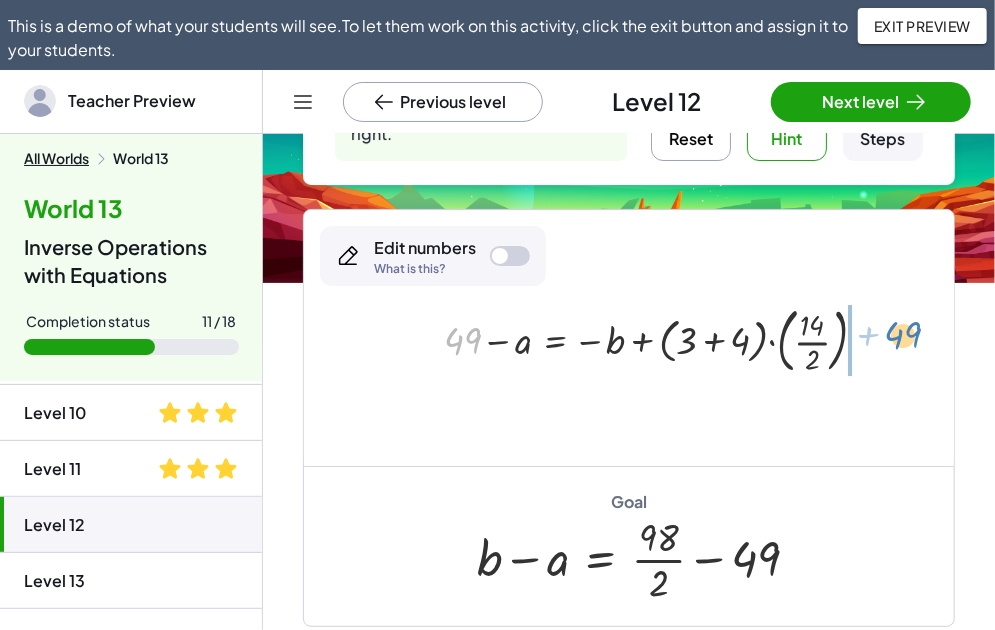 drag, startPoint x: 468, startPoint y: 339, endPoint x: 909, endPoint y: 332, distance: 441.05554 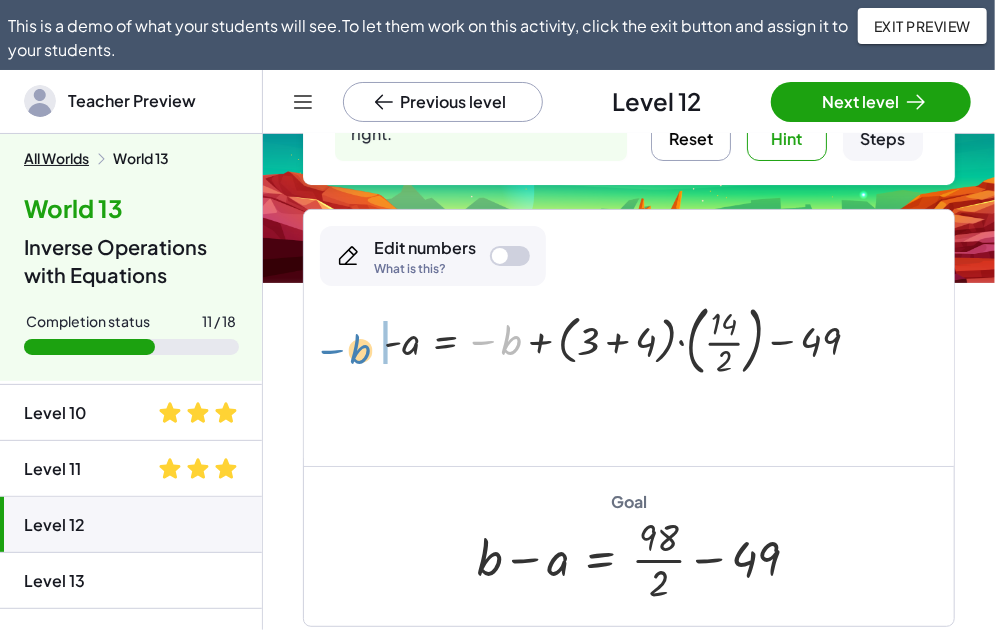 drag, startPoint x: 500, startPoint y: 347, endPoint x: 349, endPoint y: 356, distance: 151.26797 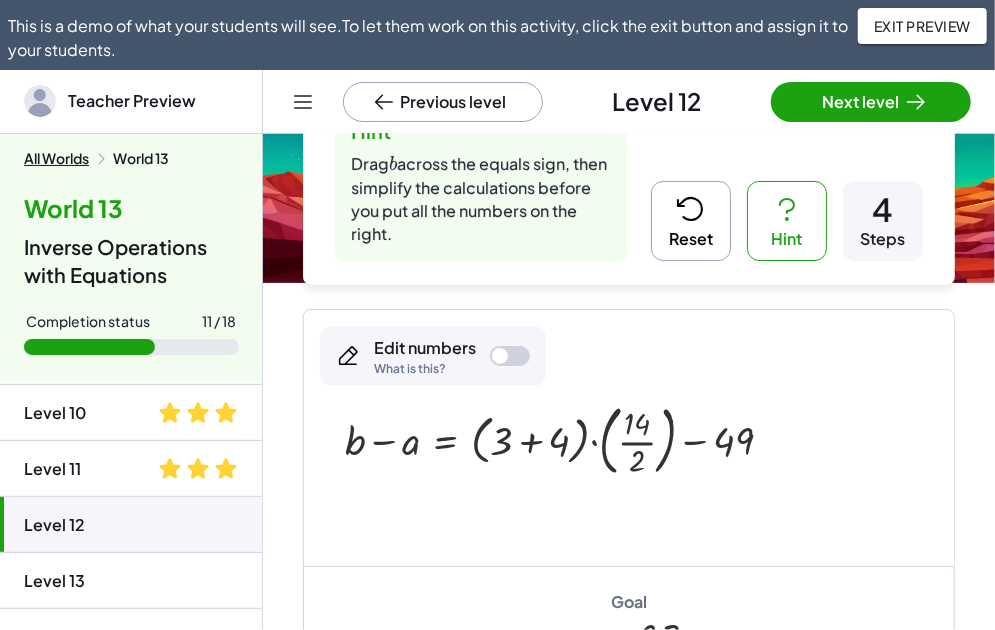 scroll, scrollTop: 181, scrollLeft: 0, axis: vertical 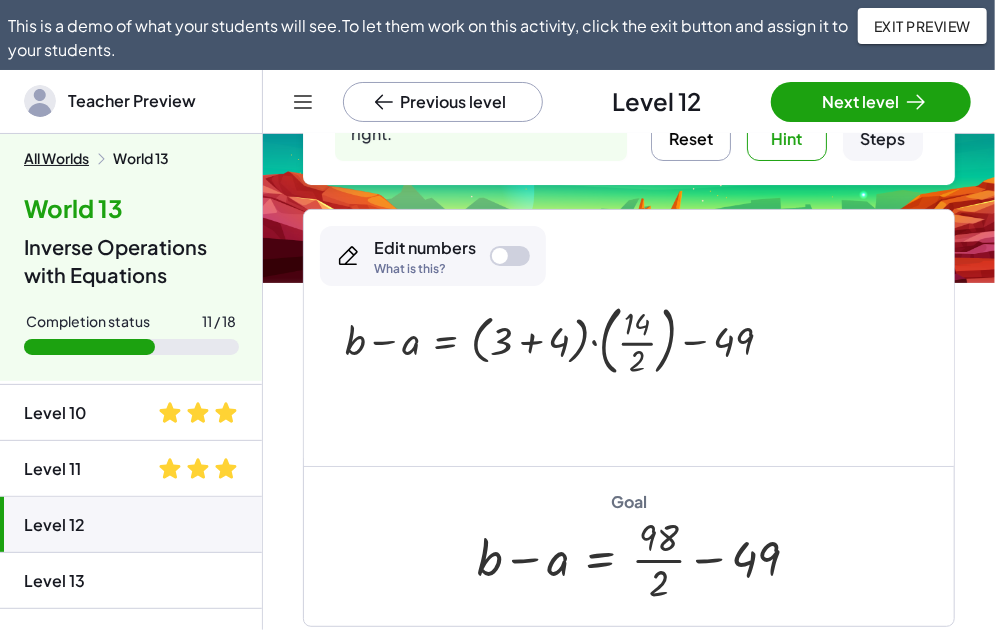 click at bounding box center [567, 338] 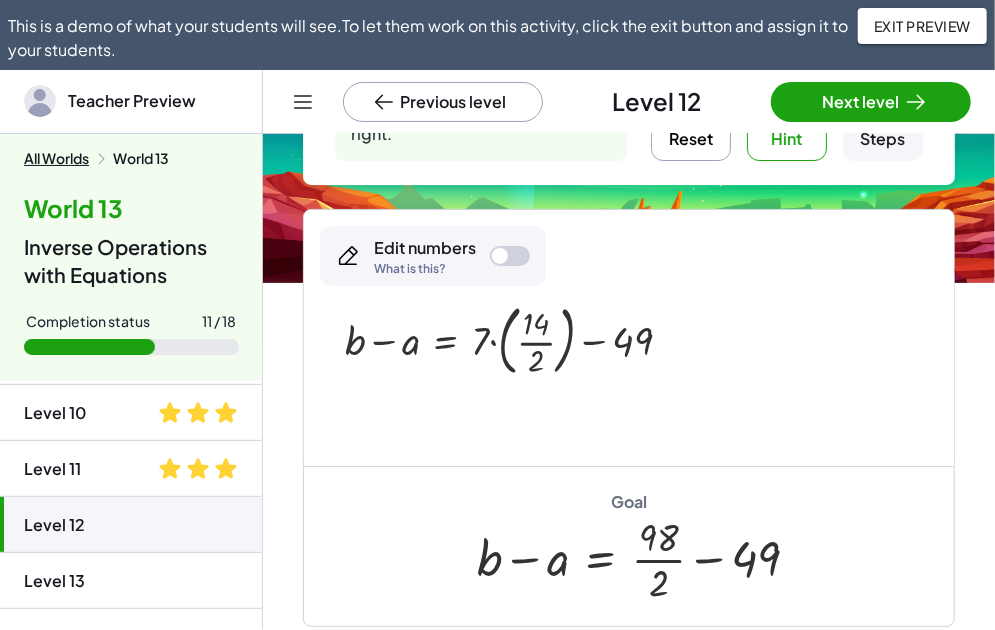 click at bounding box center [516, 338] 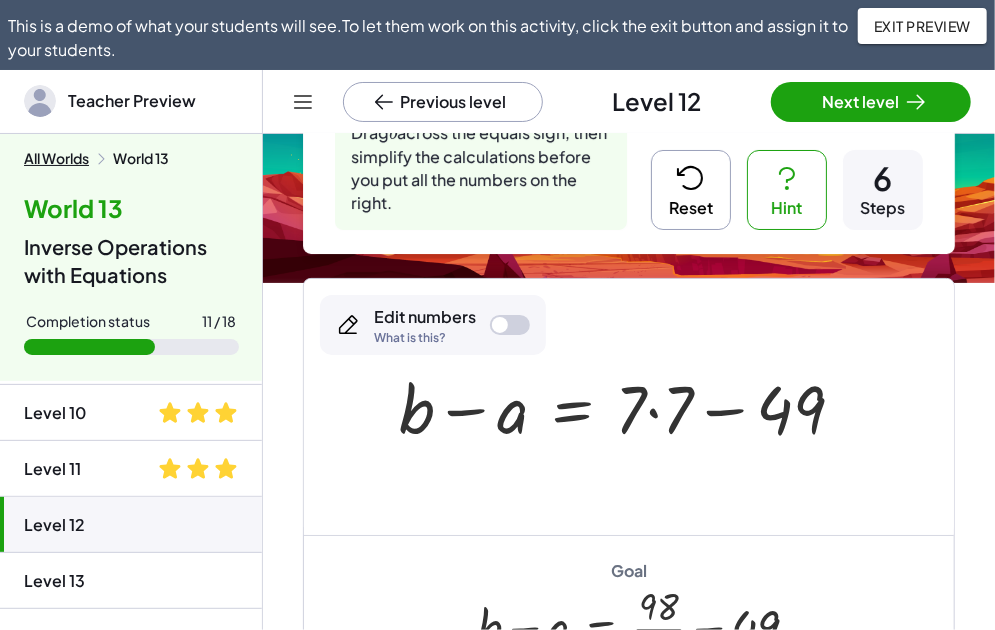 scroll, scrollTop: 81, scrollLeft: 0, axis: vertical 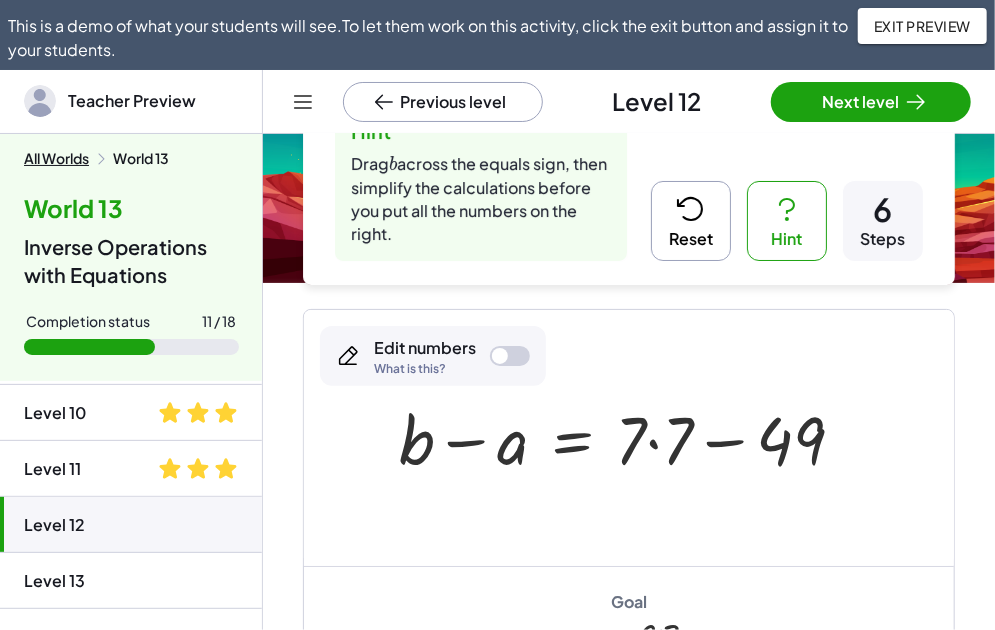 click on "Reset" at bounding box center [691, 221] 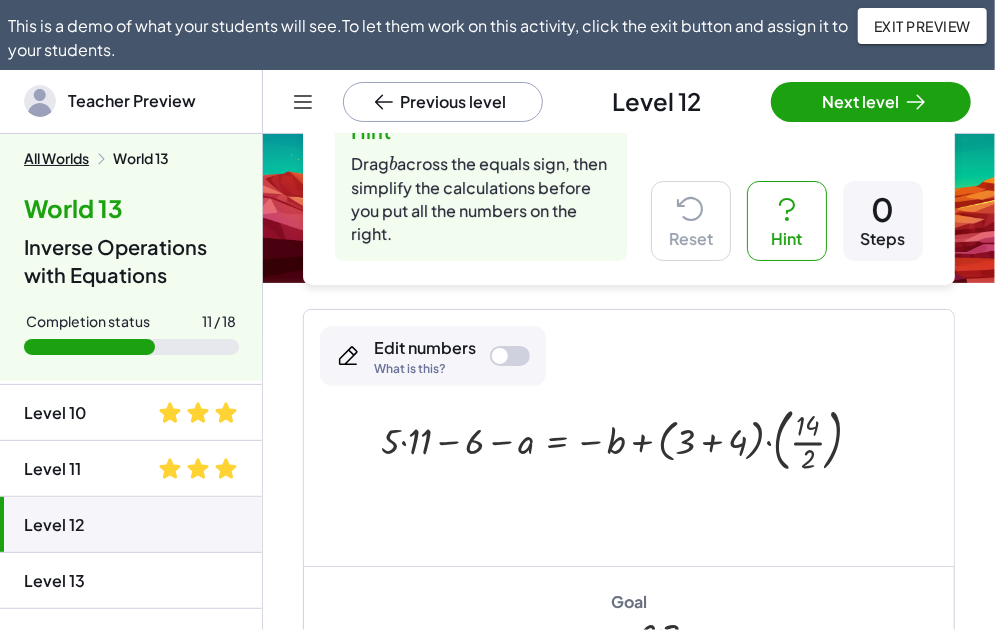 scroll, scrollTop: 181, scrollLeft: 0, axis: vertical 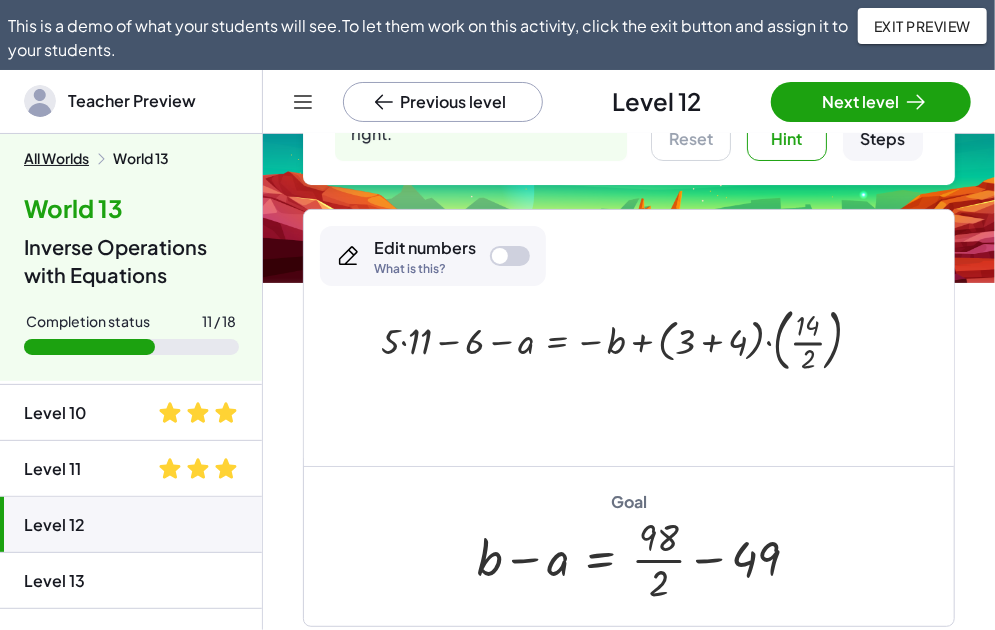 click at bounding box center (629, 338) 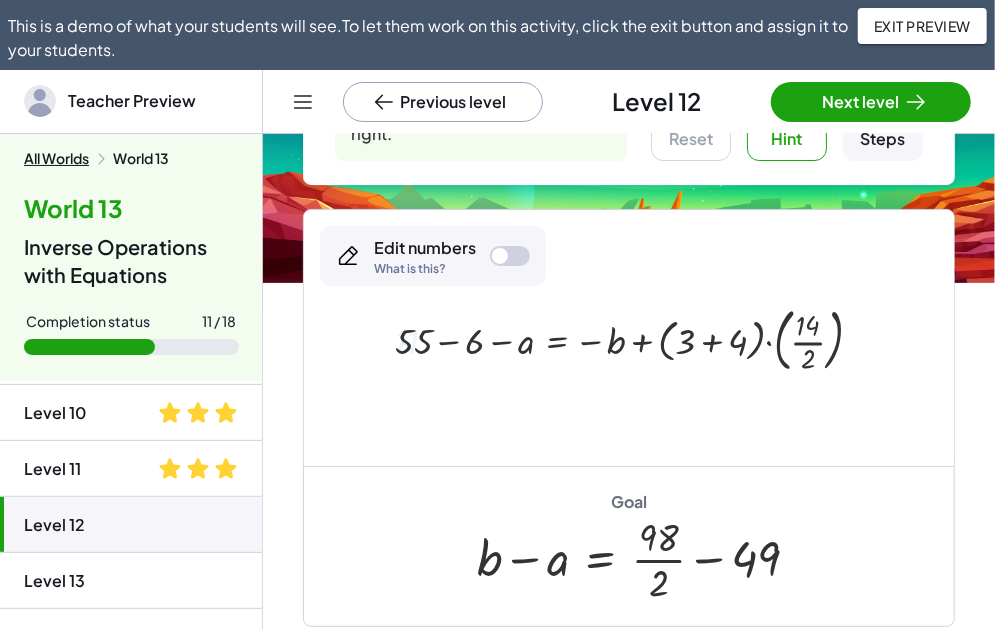 click at bounding box center (637, 338) 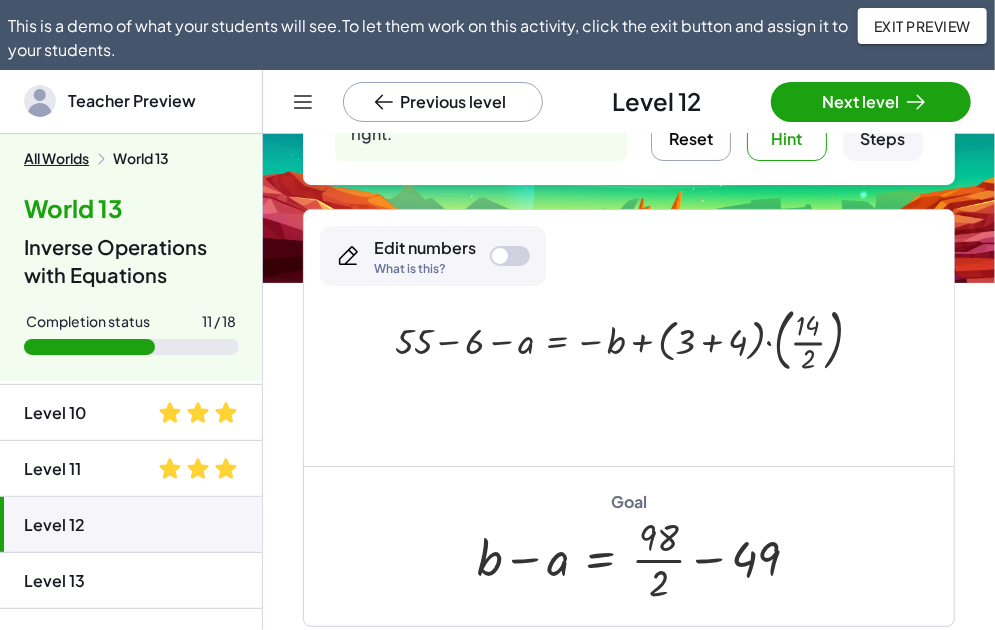 click at bounding box center (637, 338) 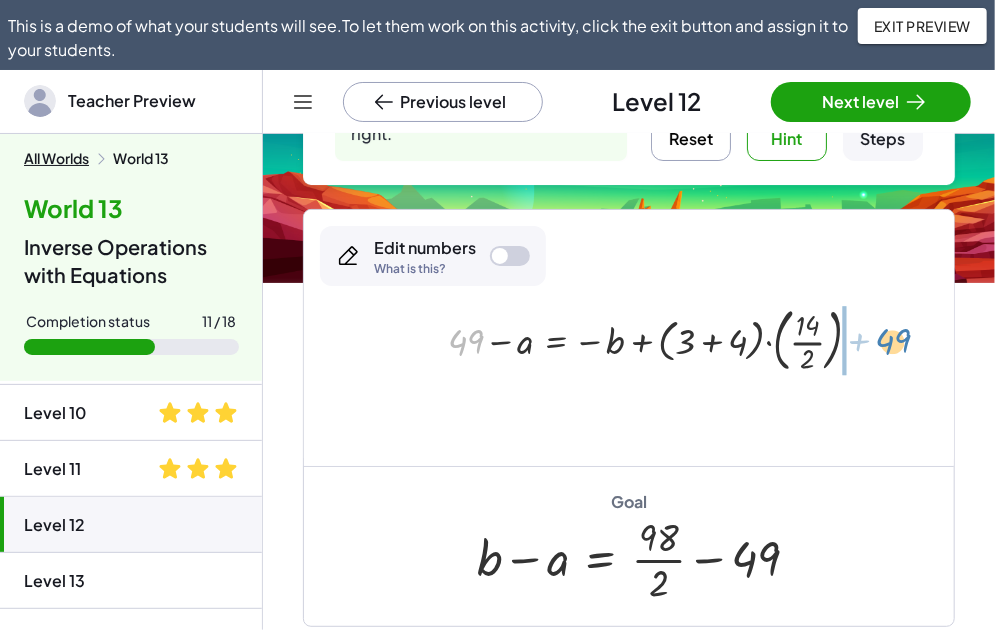 drag, startPoint x: 464, startPoint y: 341, endPoint x: 891, endPoint y: 339, distance: 427.00467 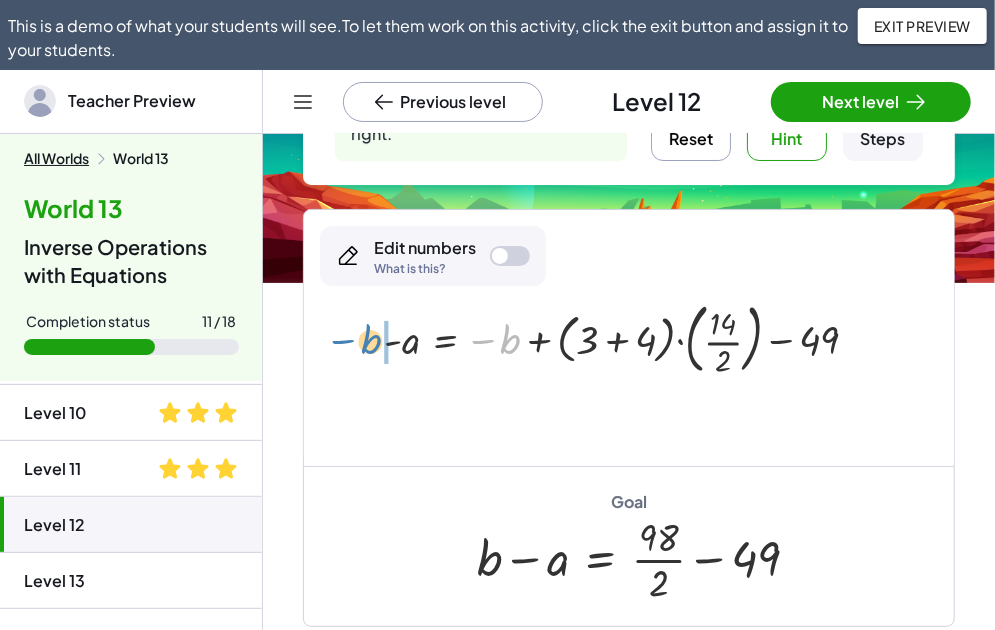 drag, startPoint x: 490, startPoint y: 345, endPoint x: 350, endPoint y: 345, distance: 140 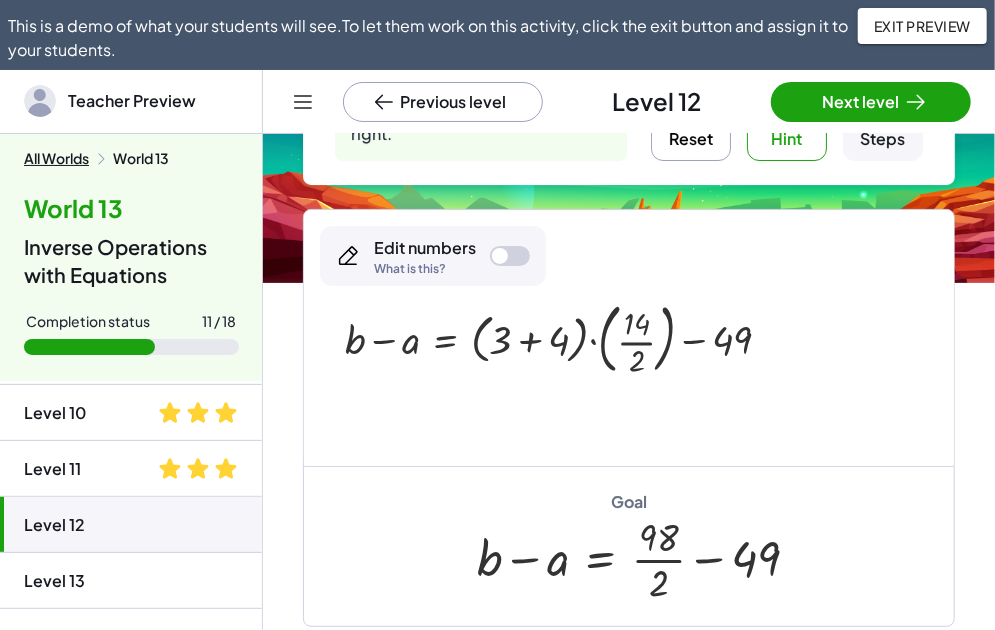 click at bounding box center [566, 338] 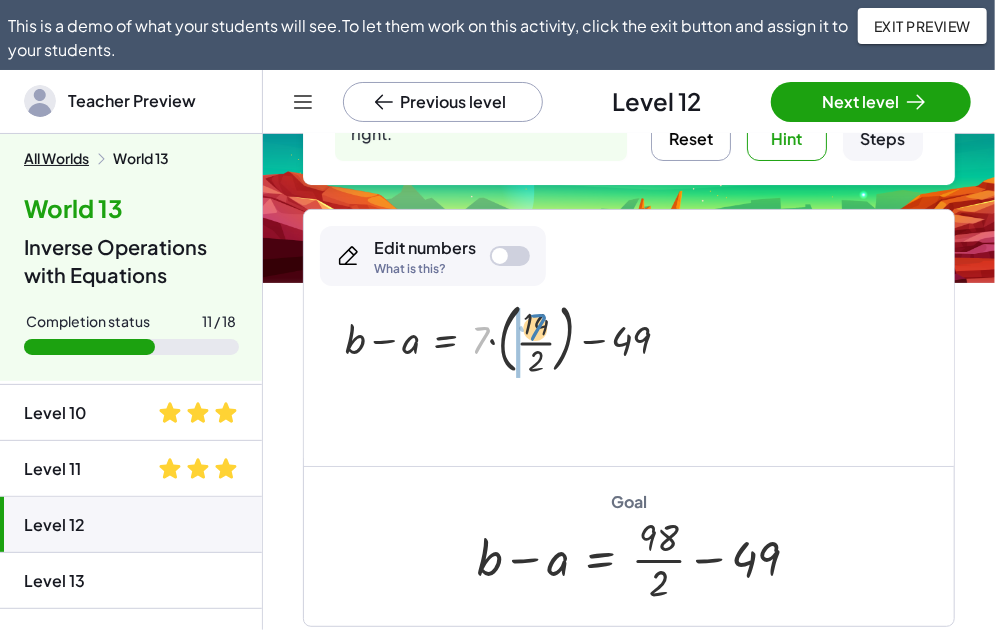 drag, startPoint x: 482, startPoint y: 345, endPoint x: 538, endPoint y: 332, distance: 57.48913 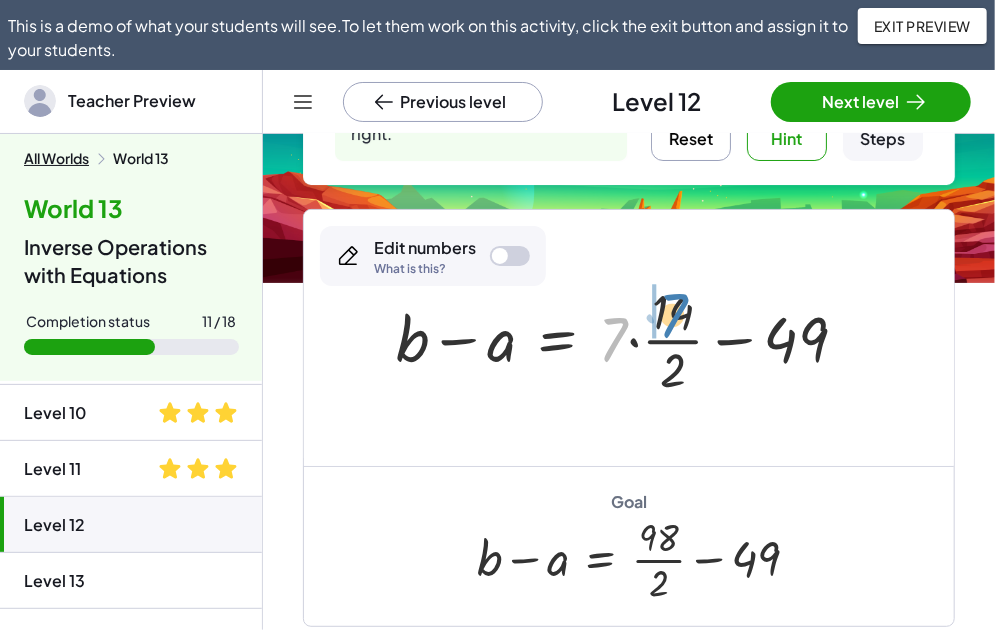 drag, startPoint x: 611, startPoint y: 341, endPoint x: 673, endPoint y: 317, distance: 66.48308 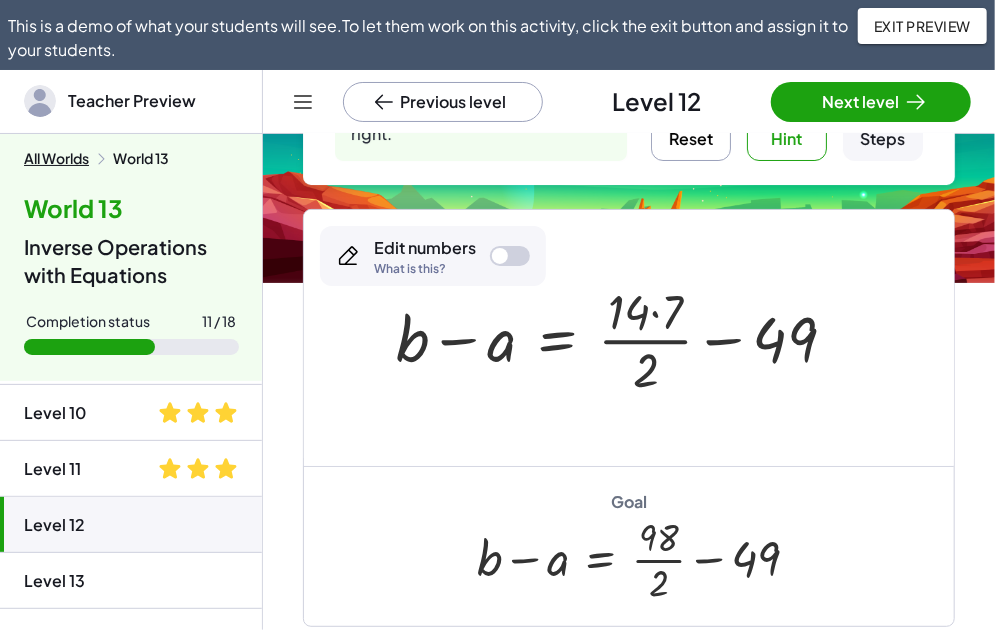 click at bounding box center [624, 338] 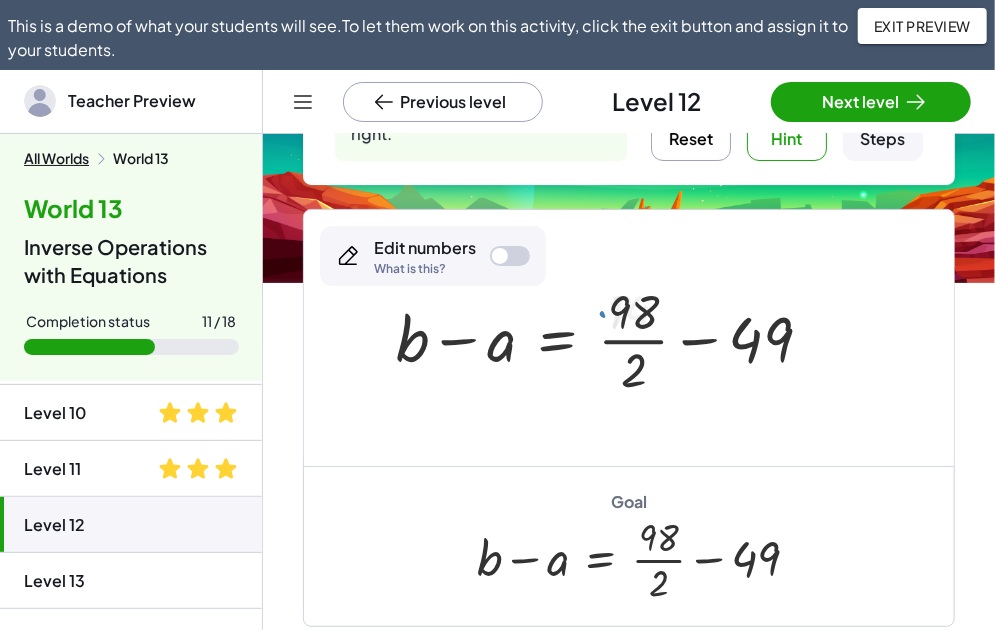 scroll, scrollTop: 81, scrollLeft: 0, axis: vertical 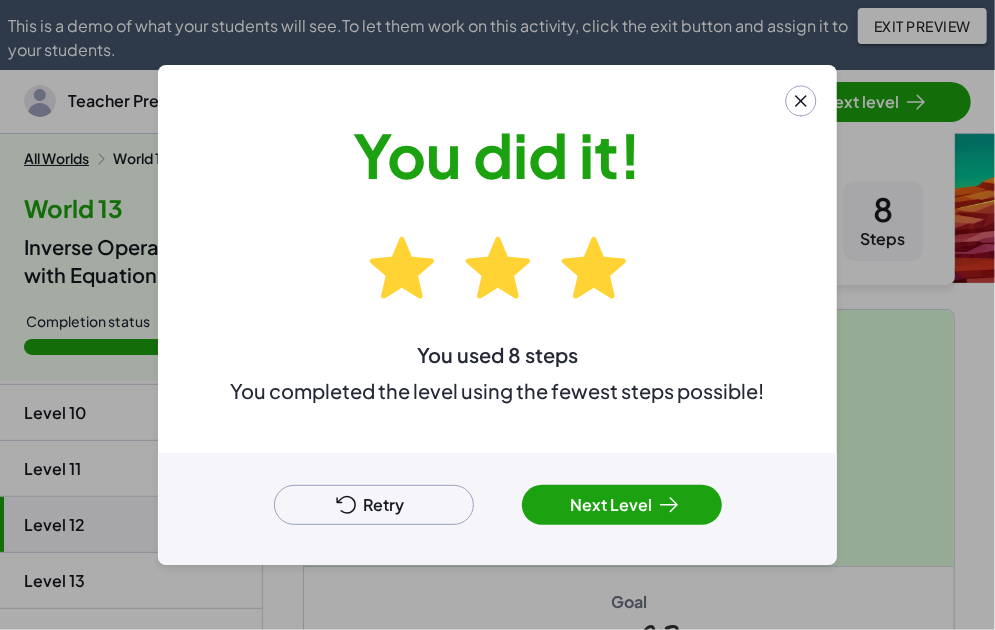 click on "You did it!   You used [NUMBER] steps  You completed the level using the fewest steps possible!" at bounding box center [498, 259] 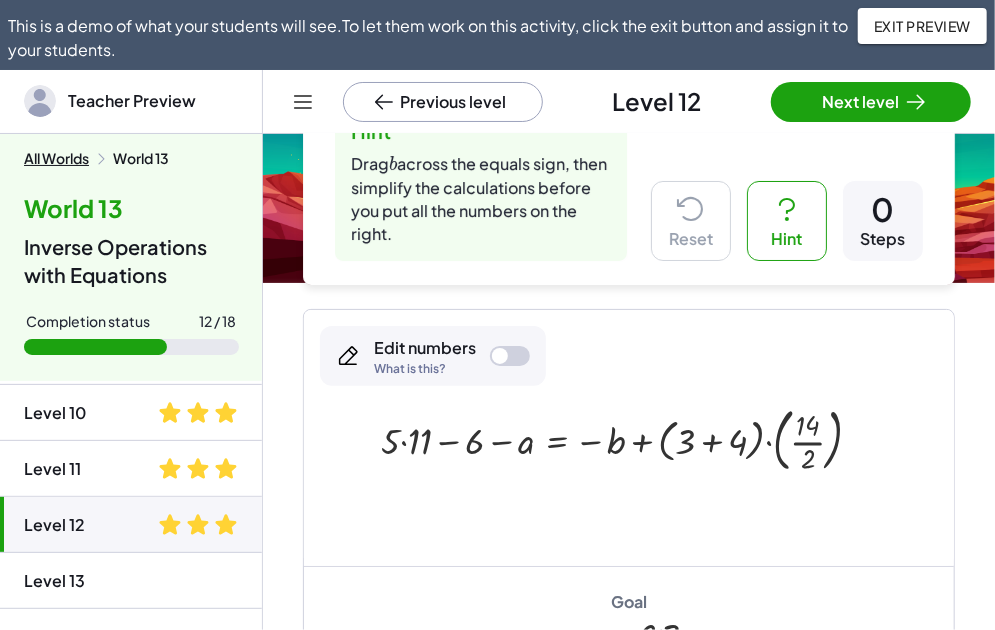 click at bounding box center [629, 438] 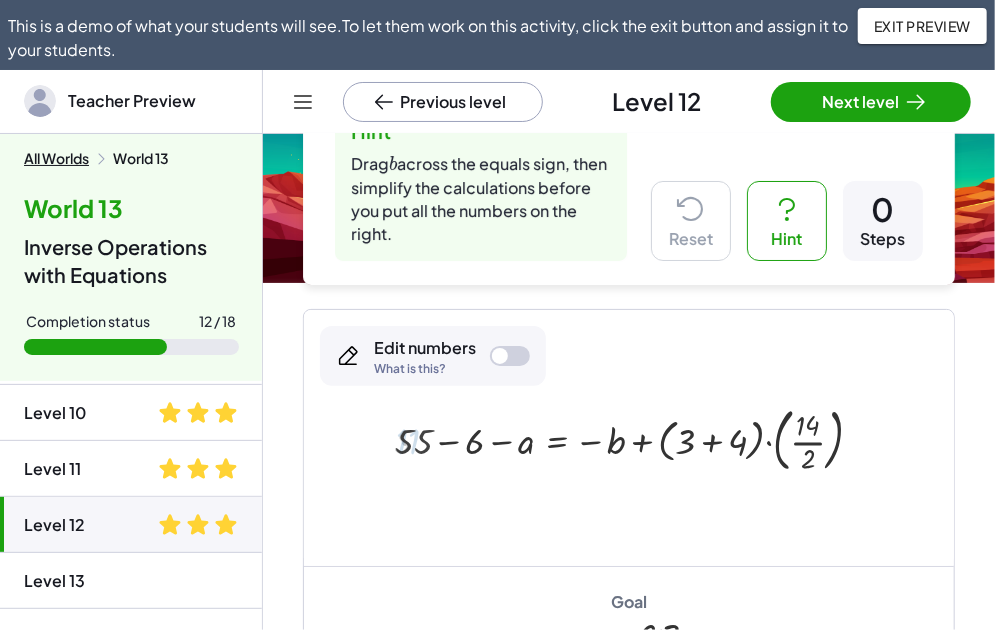 click at bounding box center (637, 438) 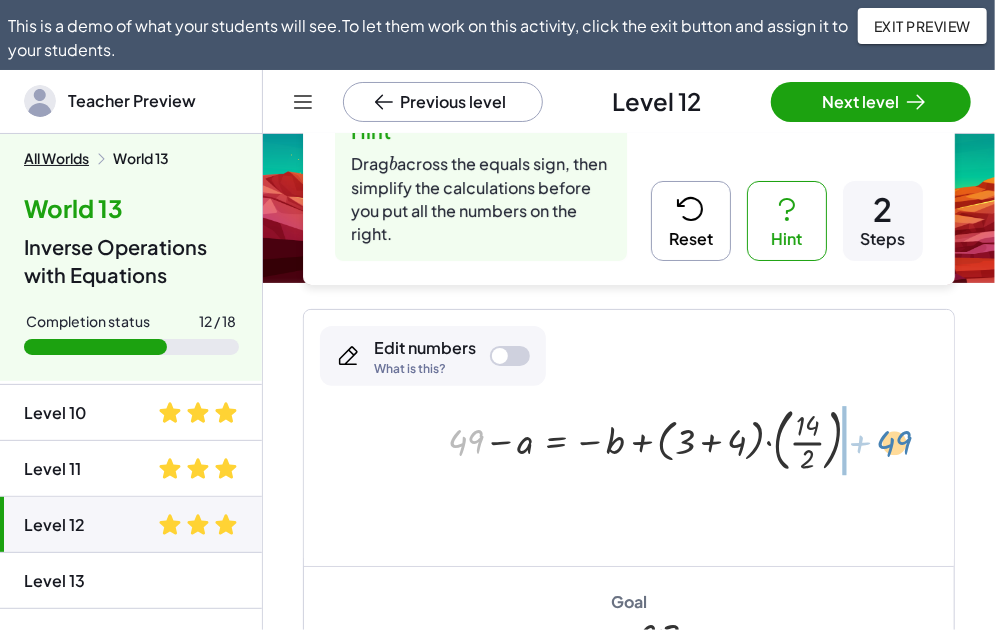 drag, startPoint x: 452, startPoint y: 448, endPoint x: 880, endPoint y: 449, distance: 428.00116 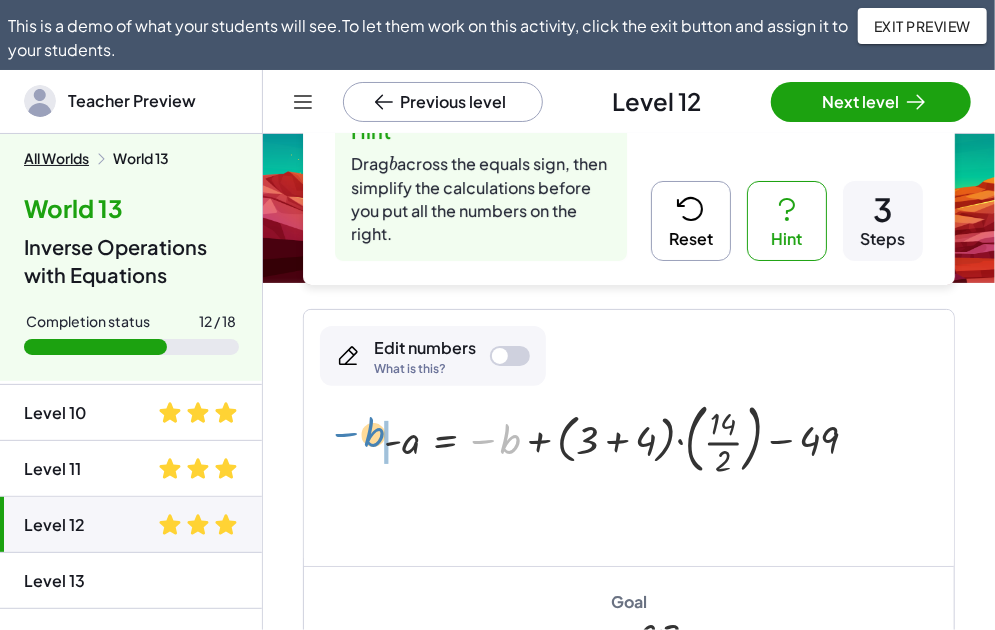 drag, startPoint x: 511, startPoint y: 437, endPoint x: 374, endPoint y: 430, distance: 137.17871 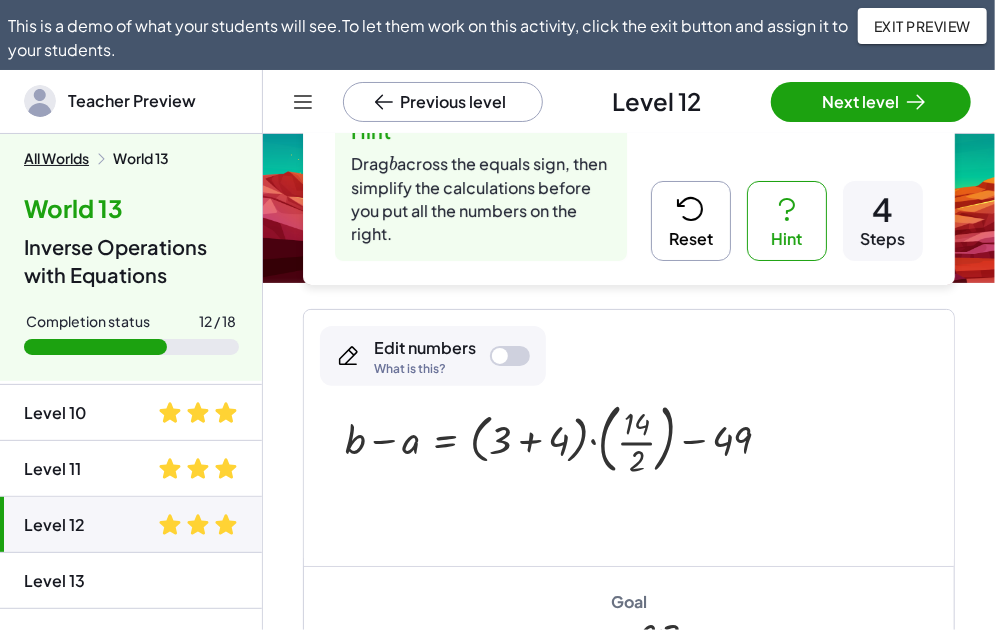 click at bounding box center [566, 438] 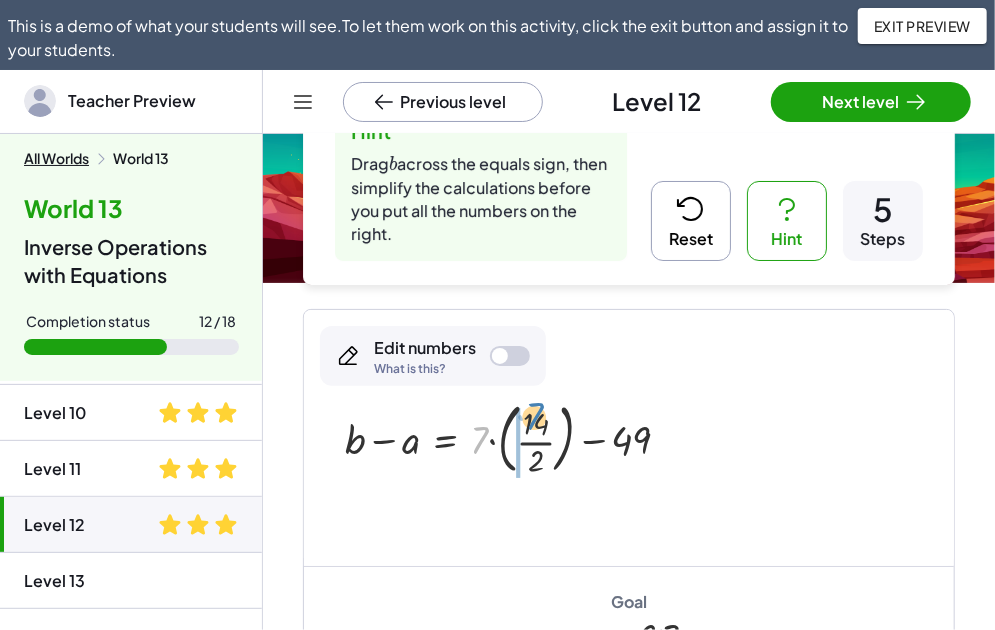 drag, startPoint x: 478, startPoint y: 447, endPoint x: 533, endPoint y: 423, distance: 60.00833 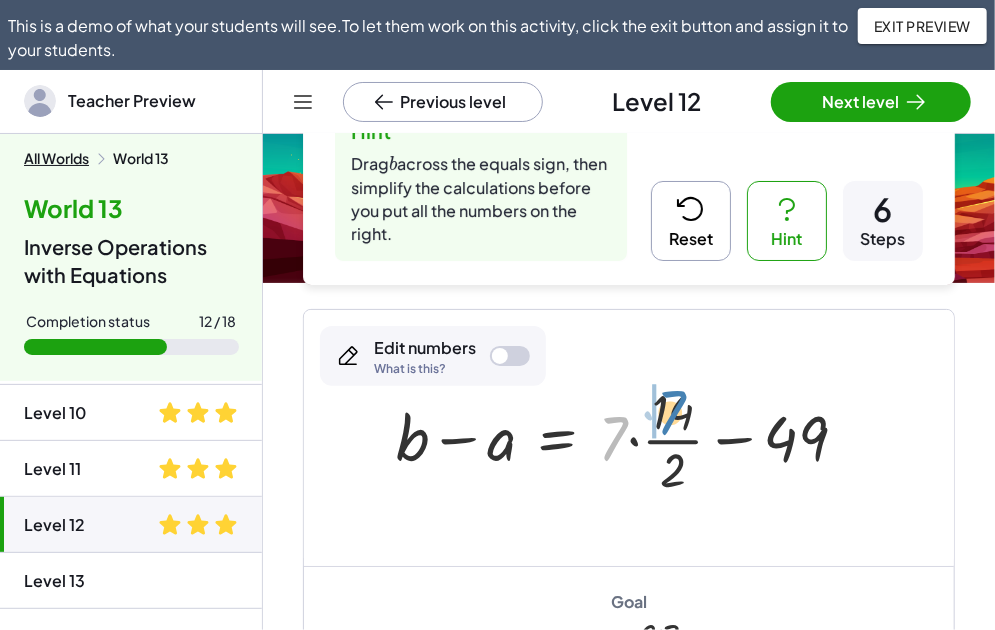 drag, startPoint x: 612, startPoint y: 446, endPoint x: 670, endPoint y: 420, distance: 63.560993 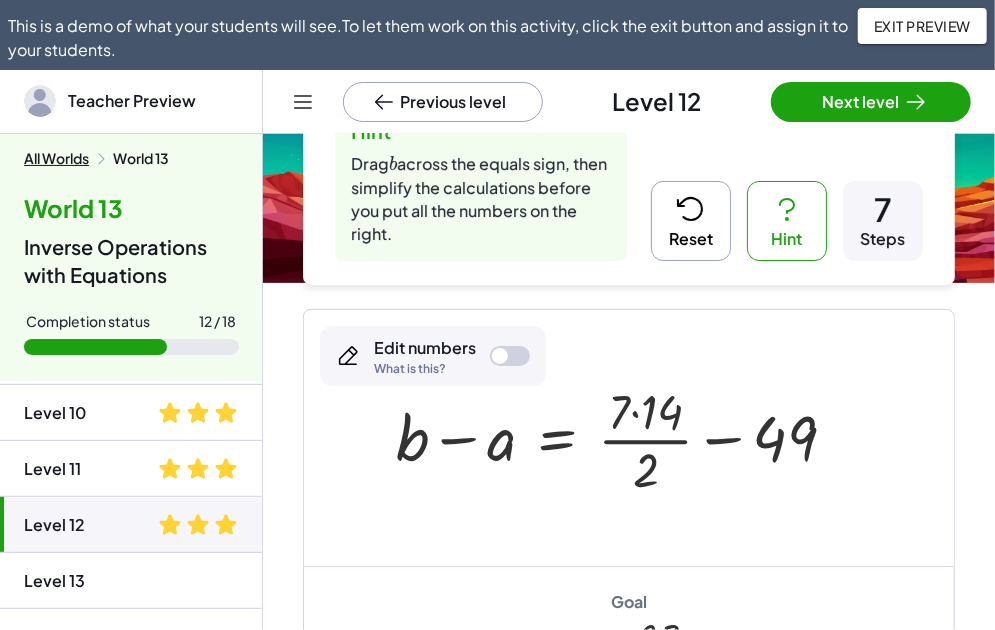 click at bounding box center (624, 438) 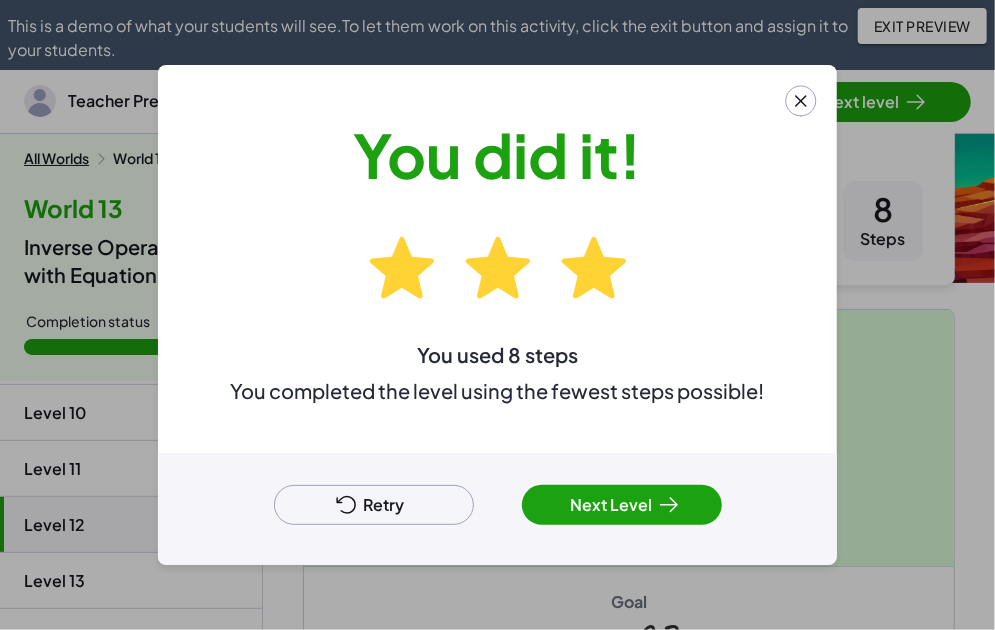click on "Next Level" at bounding box center [622, 505] 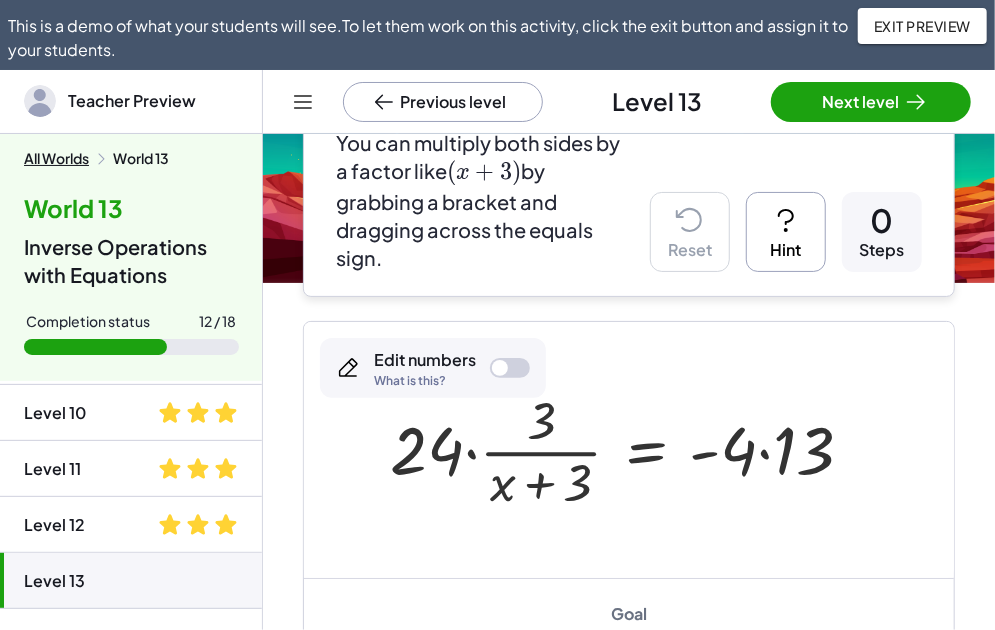 scroll, scrollTop: 181, scrollLeft: 0, axis: vertical 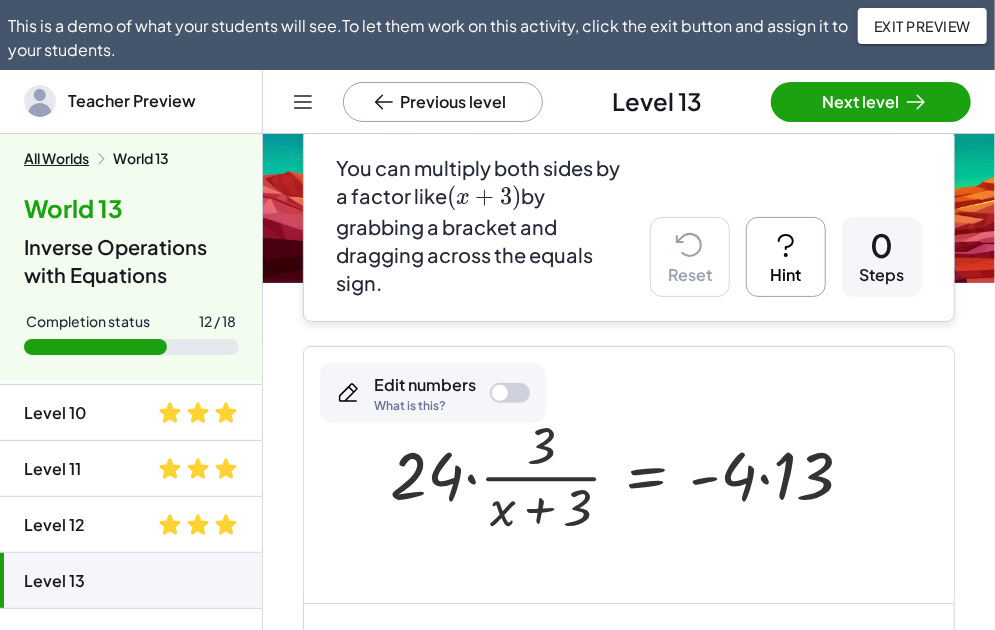 click 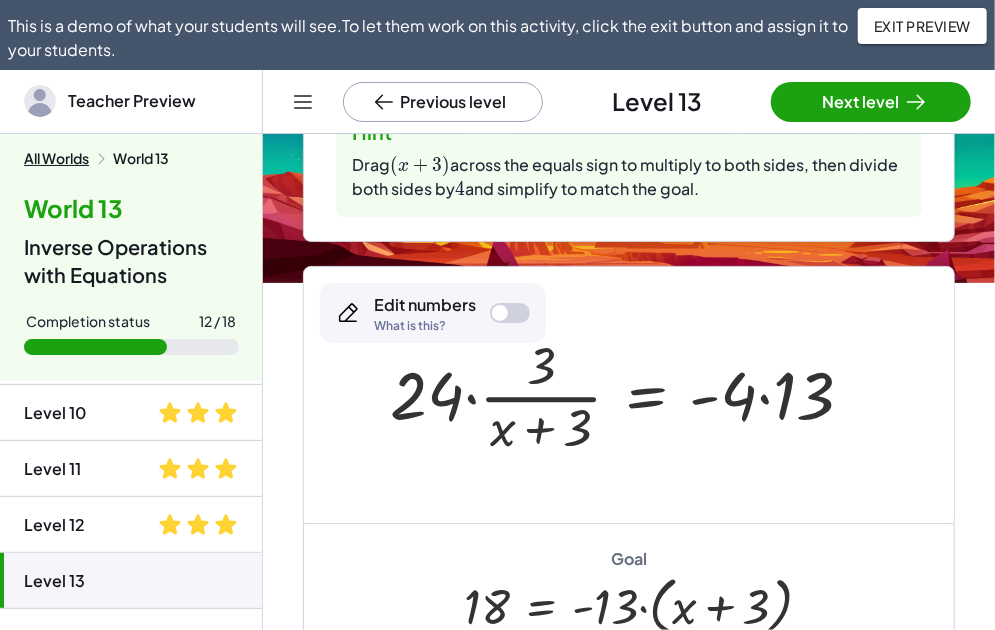 scroll, scrollTop: 381, scrollLeft: 0, axis: vertical 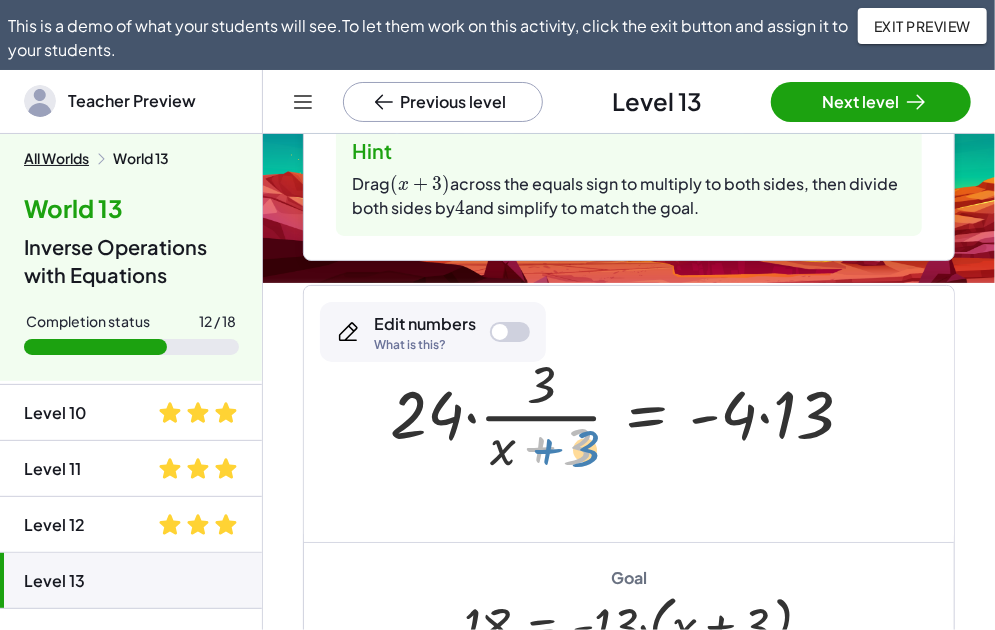click at bounding box center (630, 414) 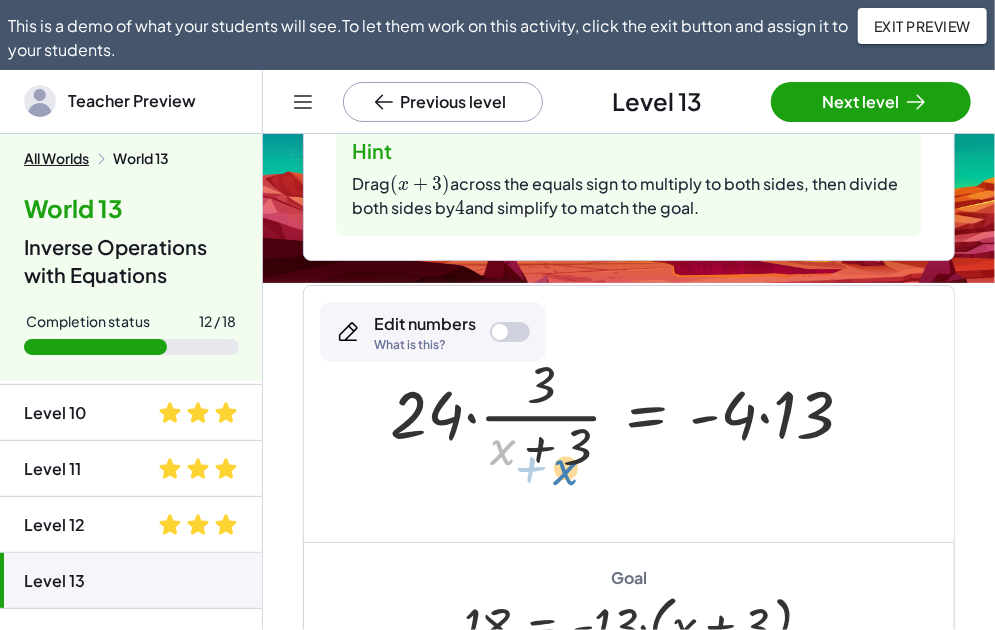 drag, startPoint x: 516, startPoint y: 454, endPoint x: 572, endPoint y: 463, distance: 56.718605 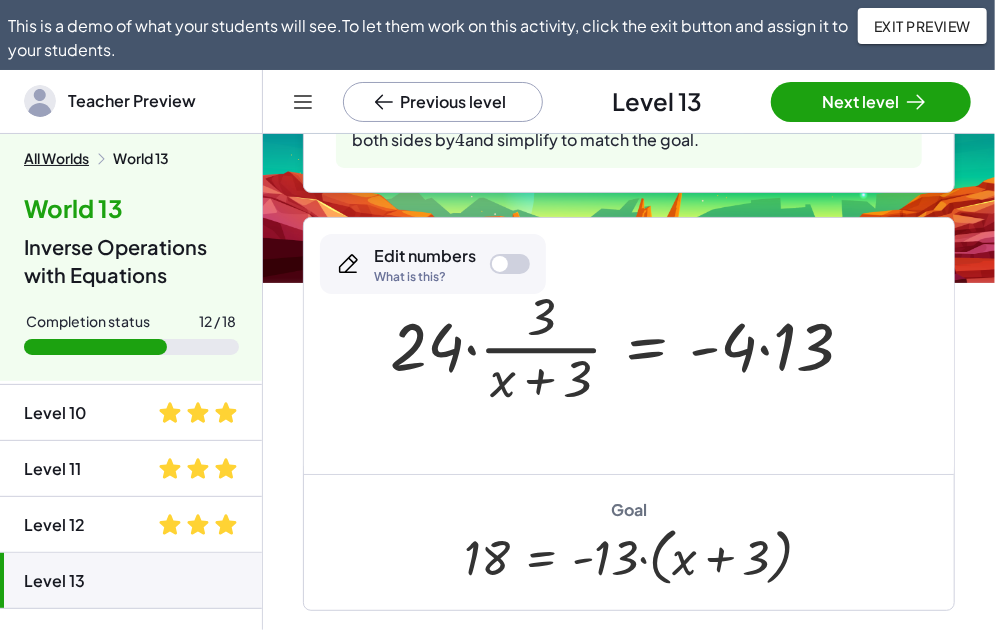 scroll, scrollTop: 481, scrollLeft: 0, axis: vertical 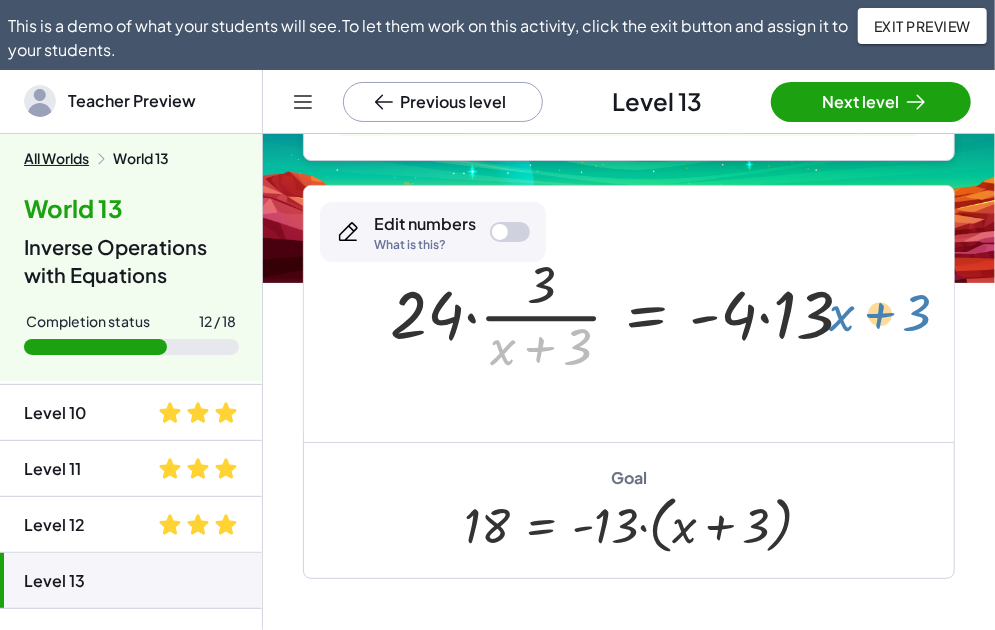 drag, startPoint x: 542, startPoint y: 351, endPoint x: 881, endPoint y: 317, distance: 340.70074 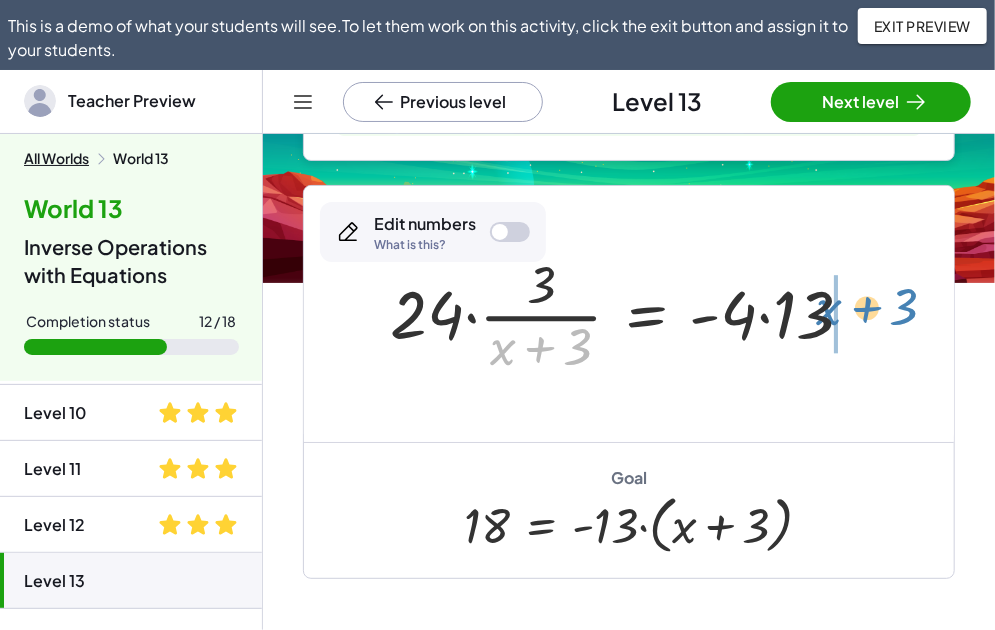 drag, startPoint x: 534, startPoint y: 343, endPoint x: 860, endPoint y: 303, distance: 328.44482 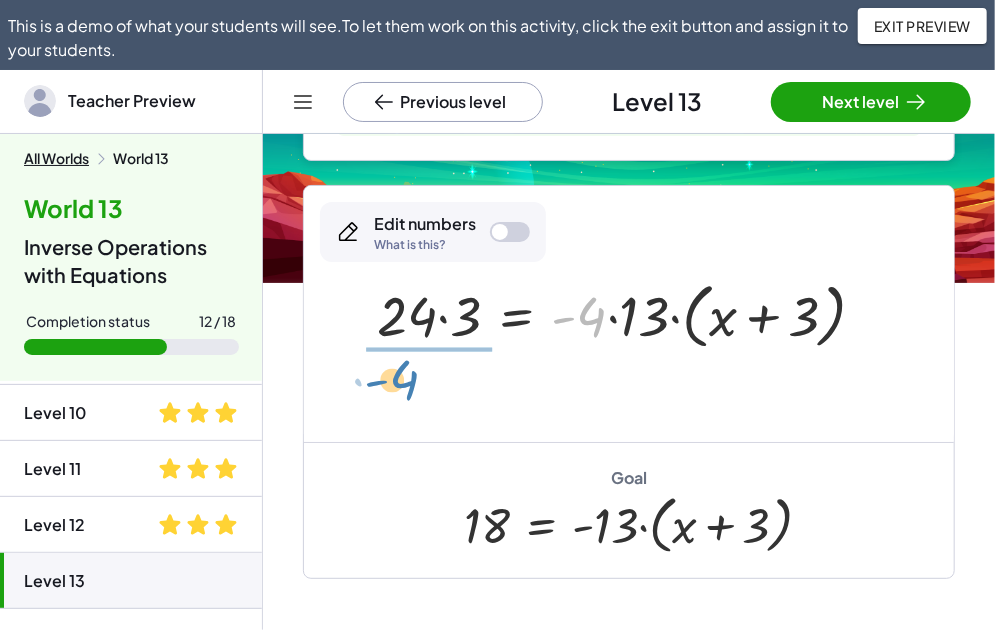 drag, startPoint x: 577, startPoint y: 321, endPoint x: 392, endPoint y: 384, distance: 195.43285 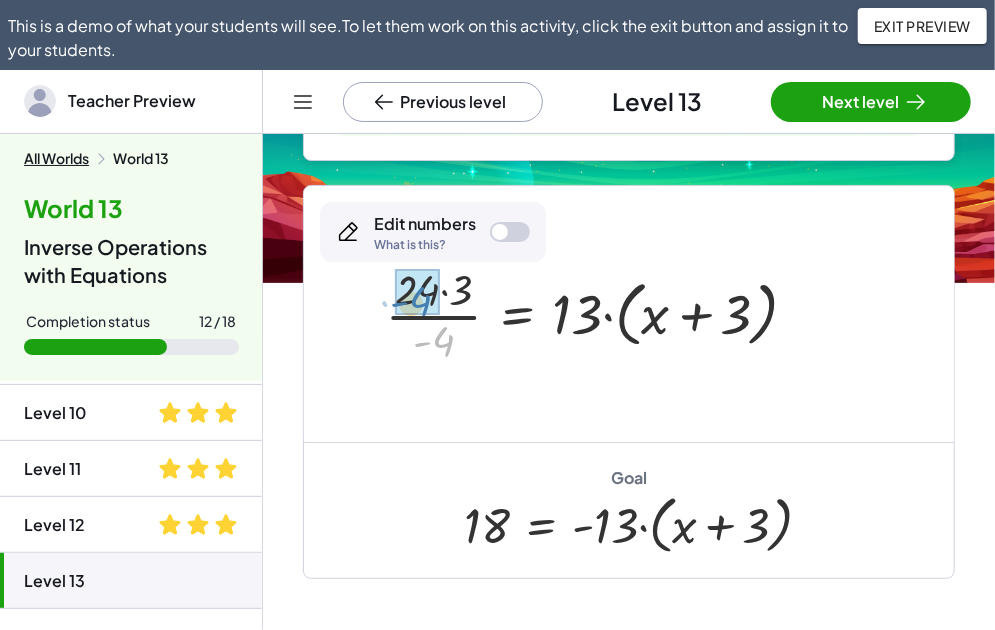 drag, startPoint x: 437, startPoint y: 349, endPoint x: 416, endPoint y: 309, distance: 45.17743 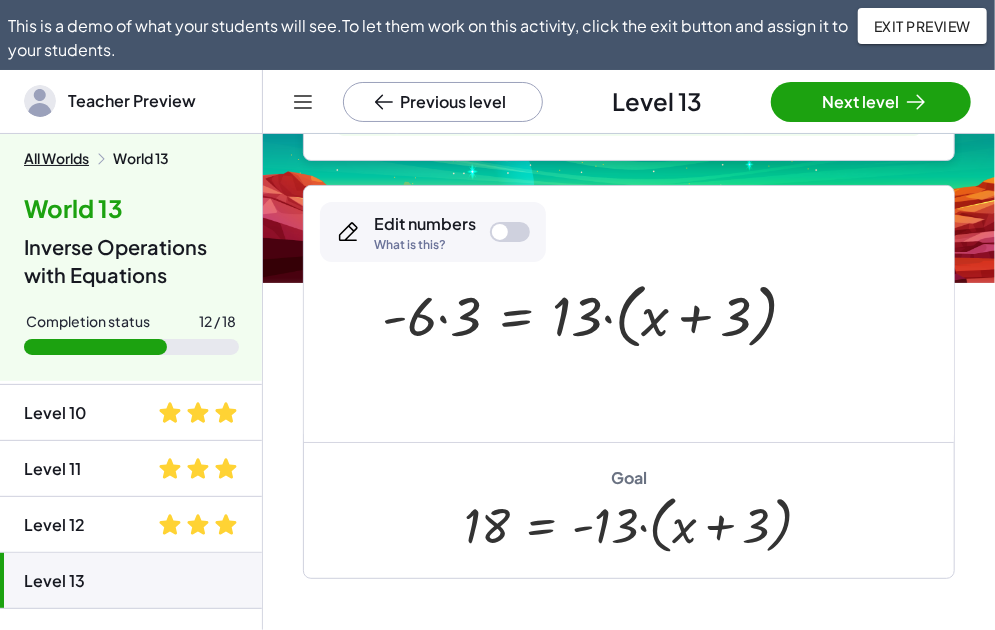 click at bounding box center [598, 313] 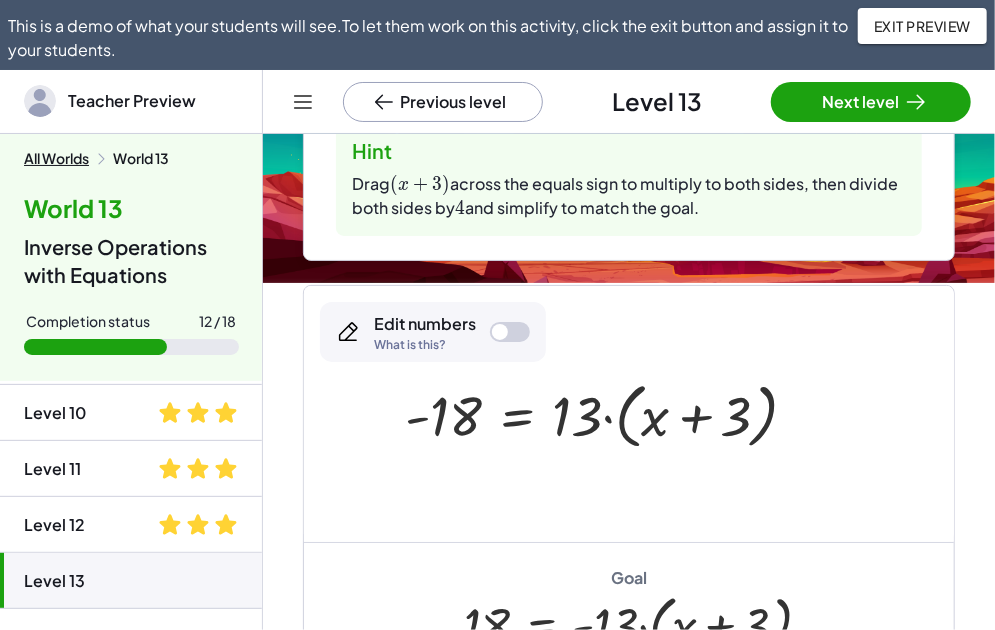 scroll, scrollTop: 481, scrollLeft: 0, axis: vertical 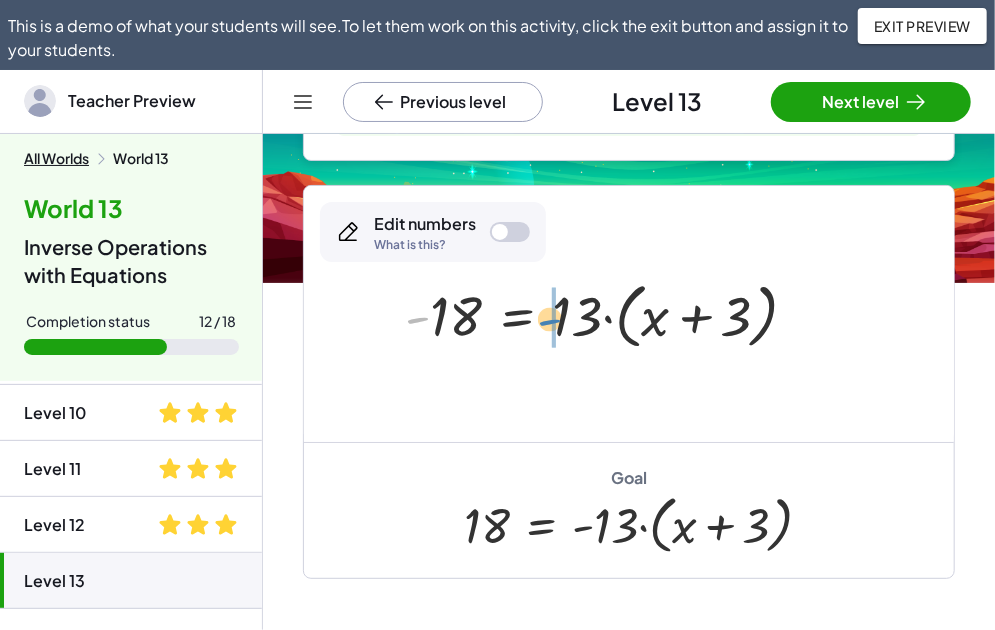 drag, startPoint x: 419, startPoint y: 322, endPoint x: 551, endPoint y: 323, distance: 132.00378 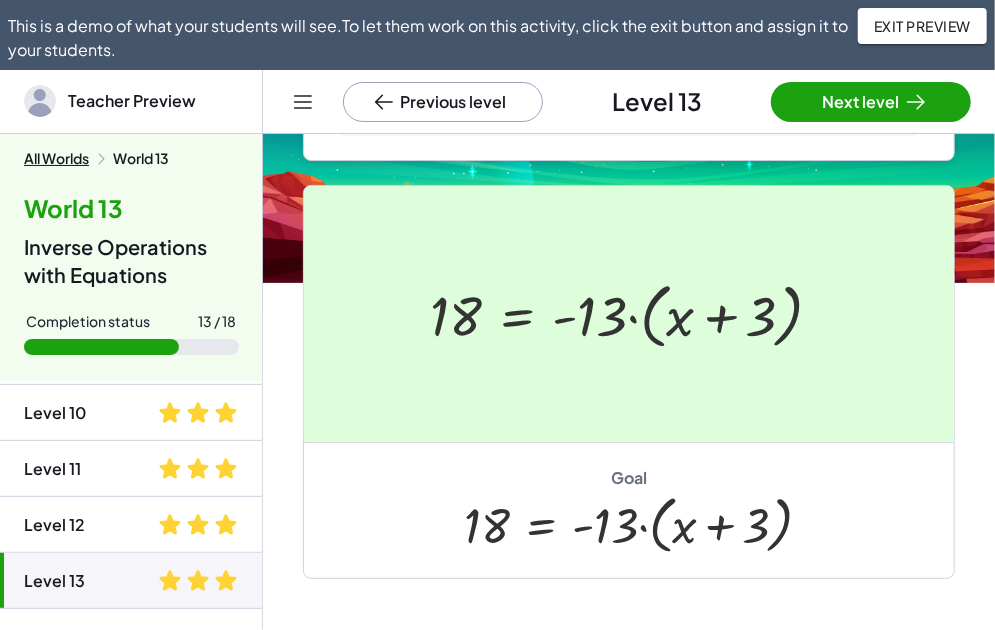 scroll, scrollTop: 381, scrollLeft: 0, axis: vertical 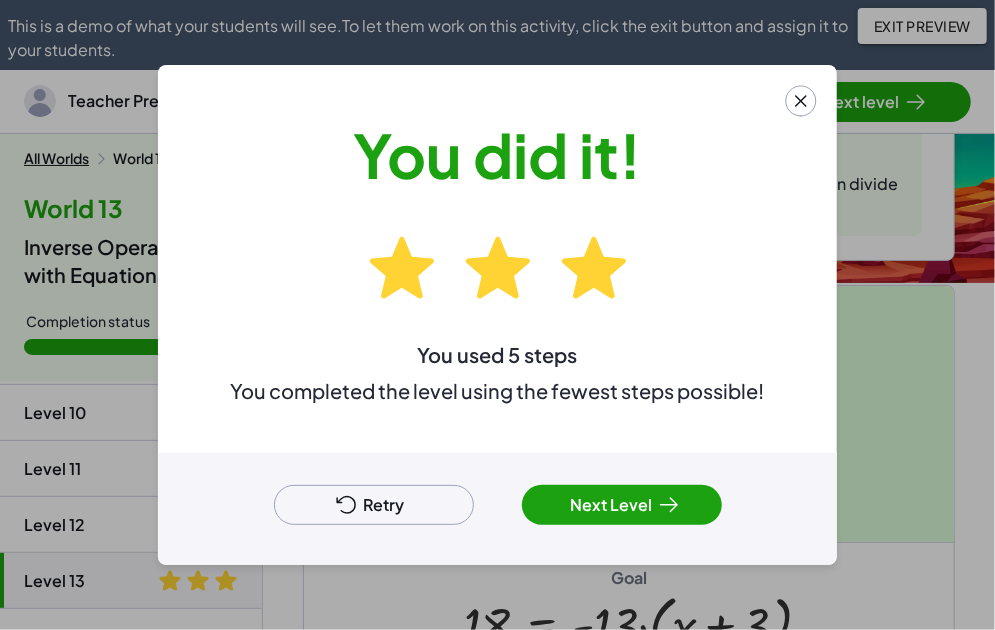 click on "Retry" at bounding box center (374, 505) 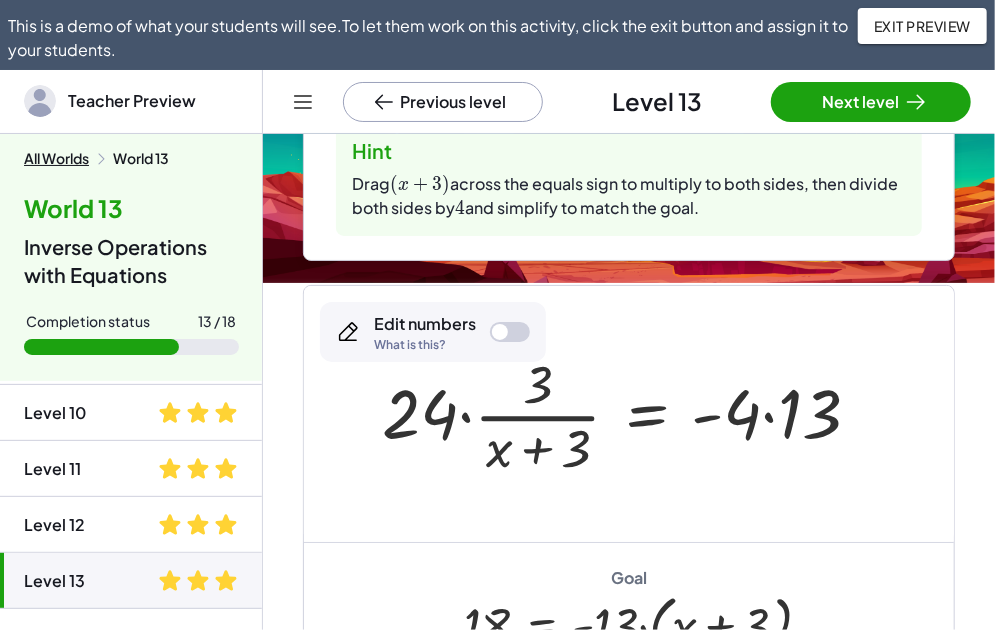 click at bounding box center (629, 414) 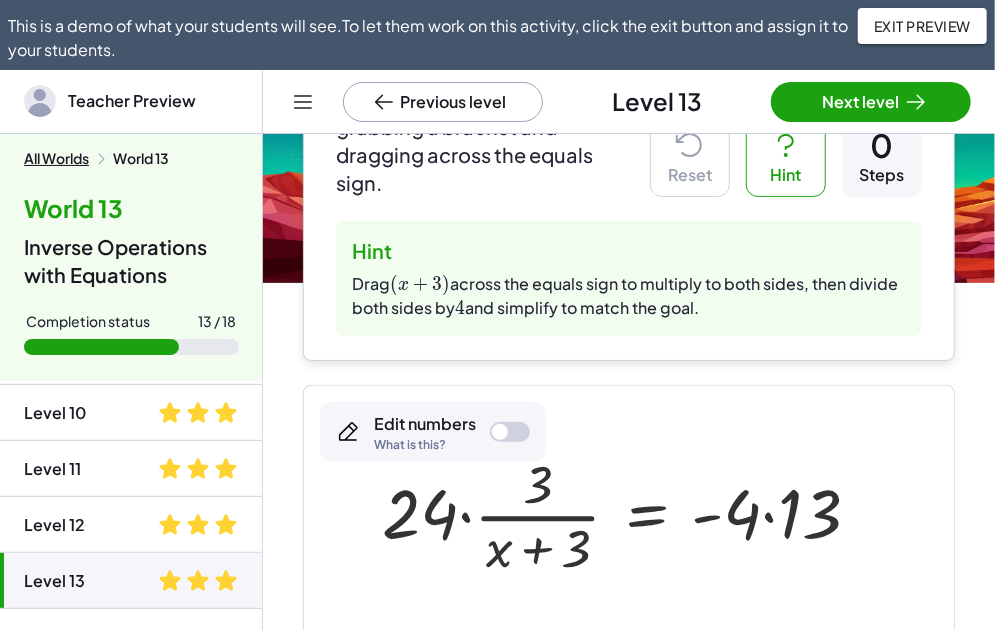 scroll, scrollTop: 381, scrollLeft: 0, axis: vertical 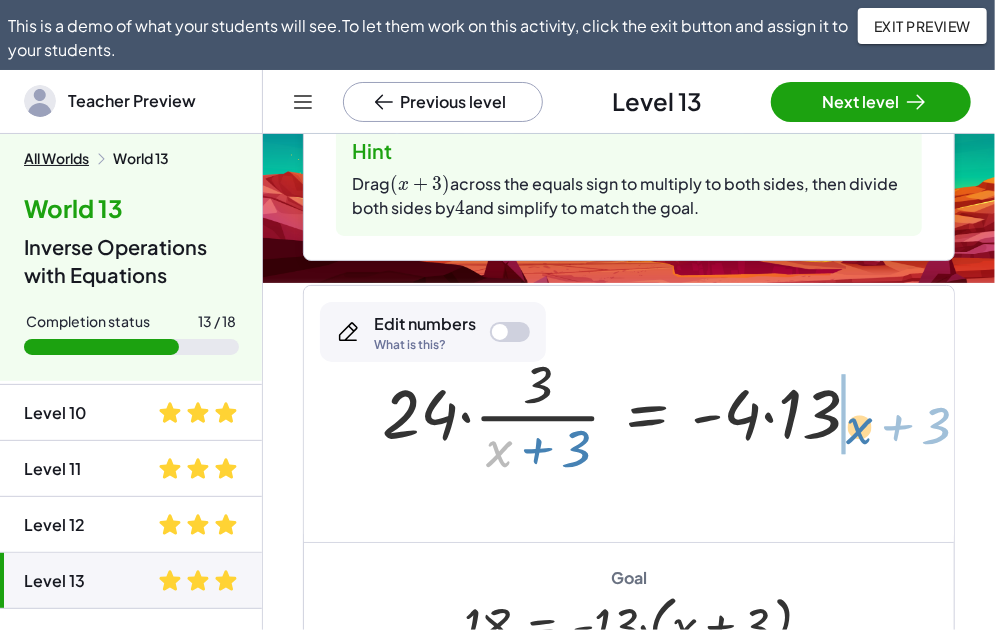 drag, startPoint x: 489, startPoint y: 460, endPoint x: 849, endPoint y: 437, distance: 360.73398 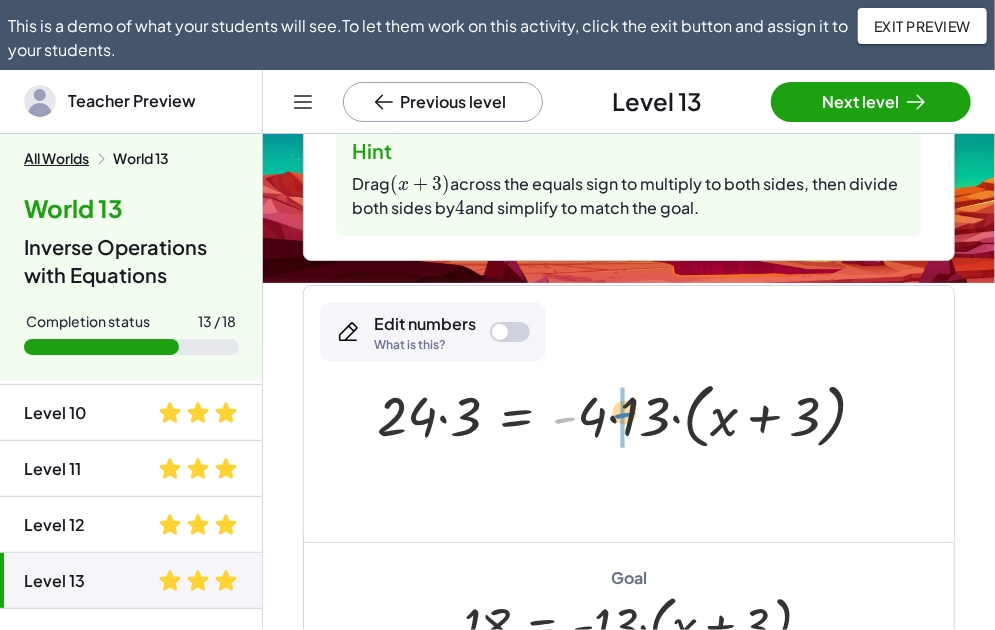 drag, startPoint x: 562, startPoint y: 421, endPoint x: 623, endPoint y: 416, distance: 61.204575 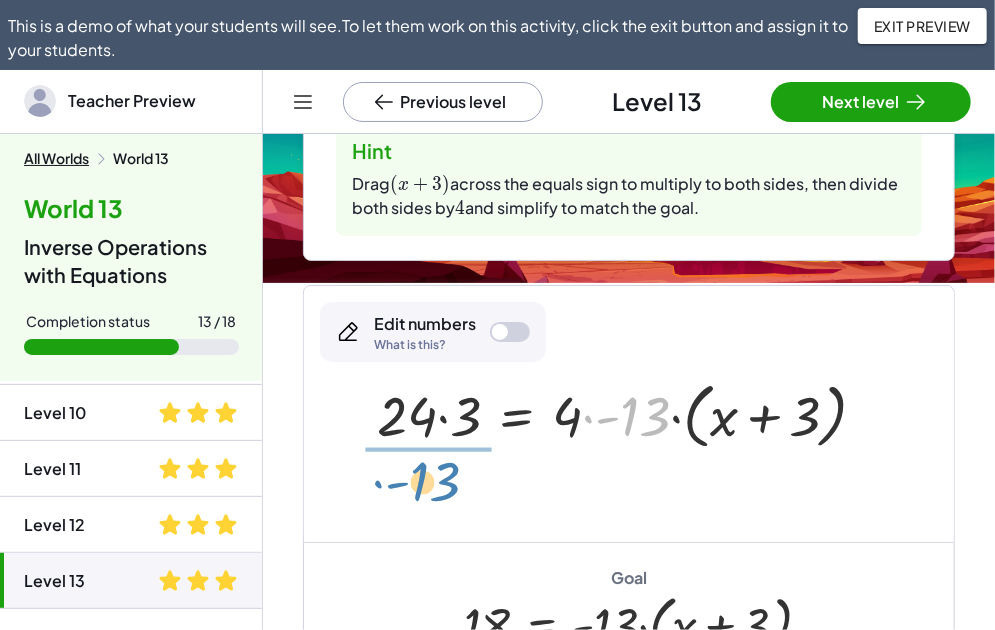 drag, startPoint x: 612, startPoint y: 418, endPoint x: 352, endPoint y: 565, distance: 298.67877 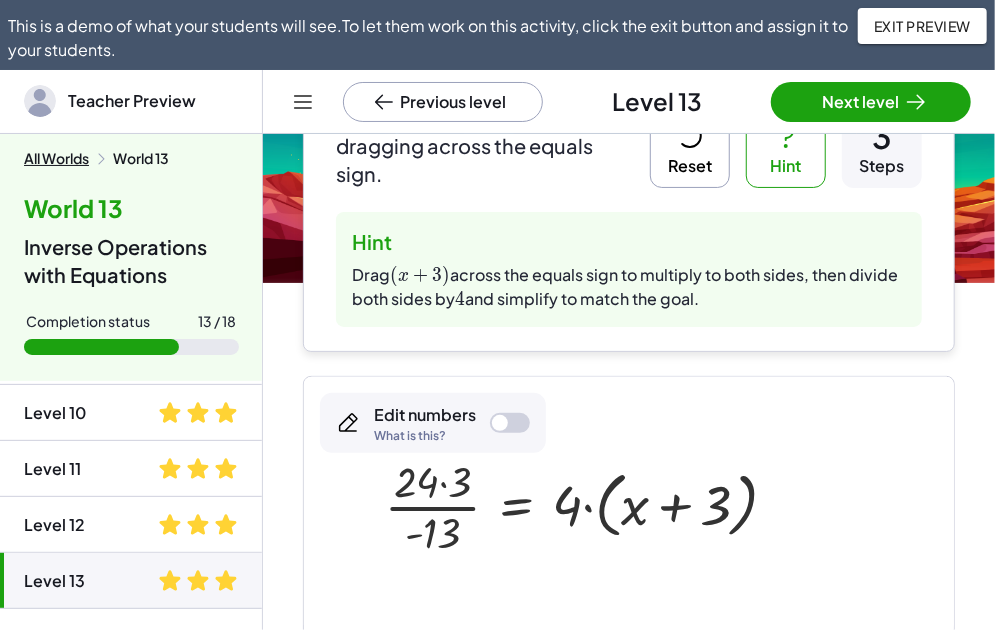 scroll, scrollTop: 281, scrollLeft: 0, axis: vertical 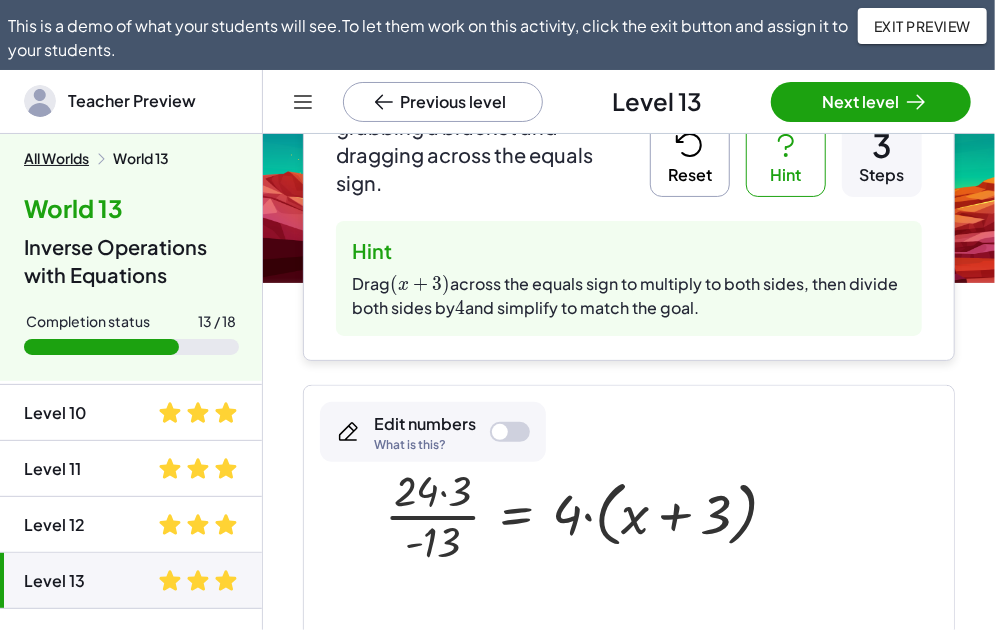 click on "Reset" at bounding box center (690, 157) 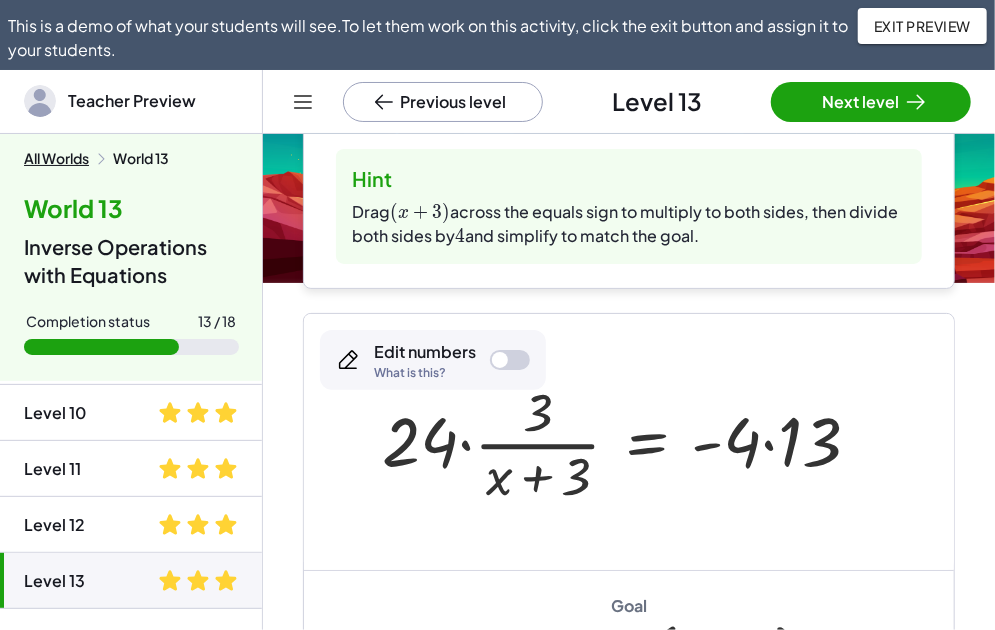 scroll, scrollTop: 381, scrollLeft: 0, axis: vertical 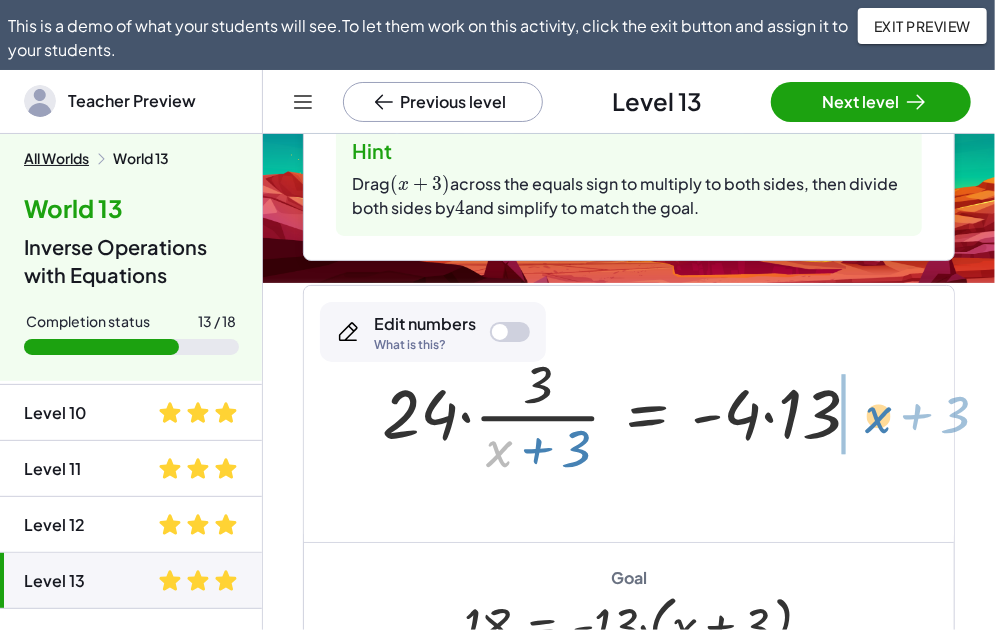 drag, startPoint x: 482, startPoint y: 461, endPoint x: 863, endPoint y: 427, distance: 382.51404 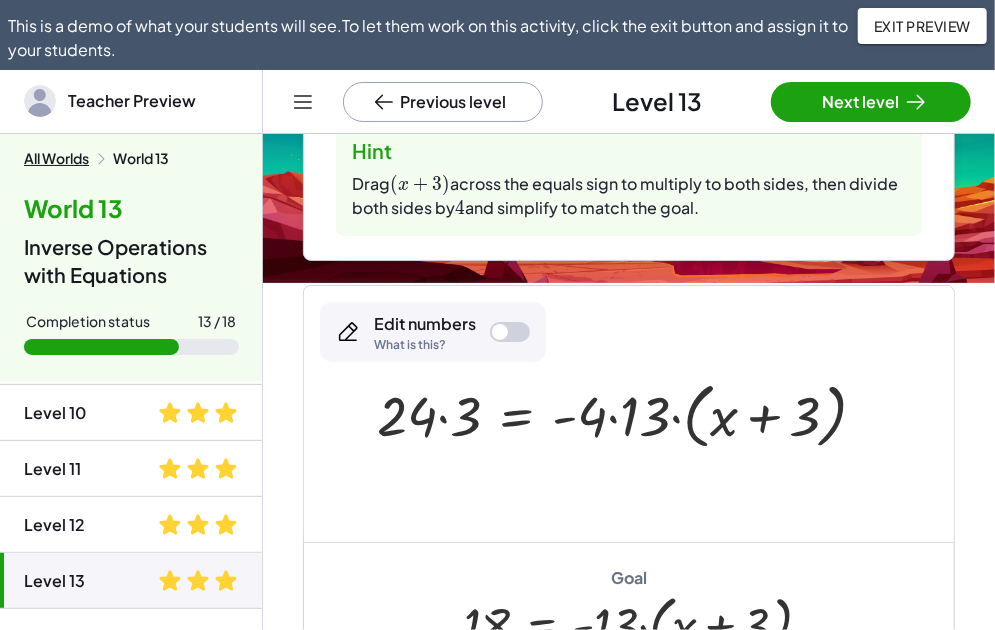 scroll, scrollTop: 481, scrollLeft: 0, axis: vertical 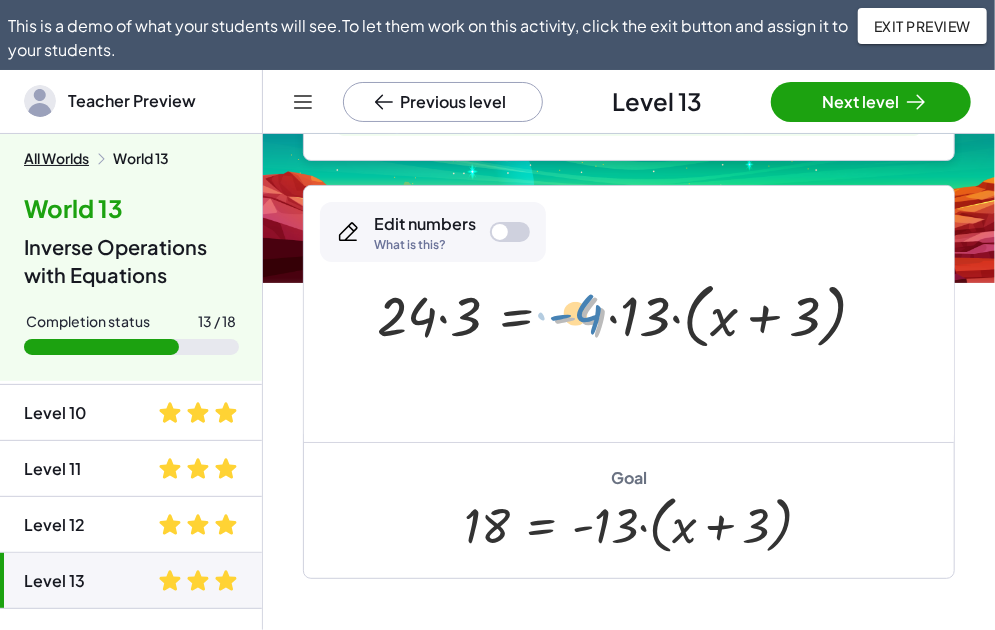 click at bounding box center (630, 314) 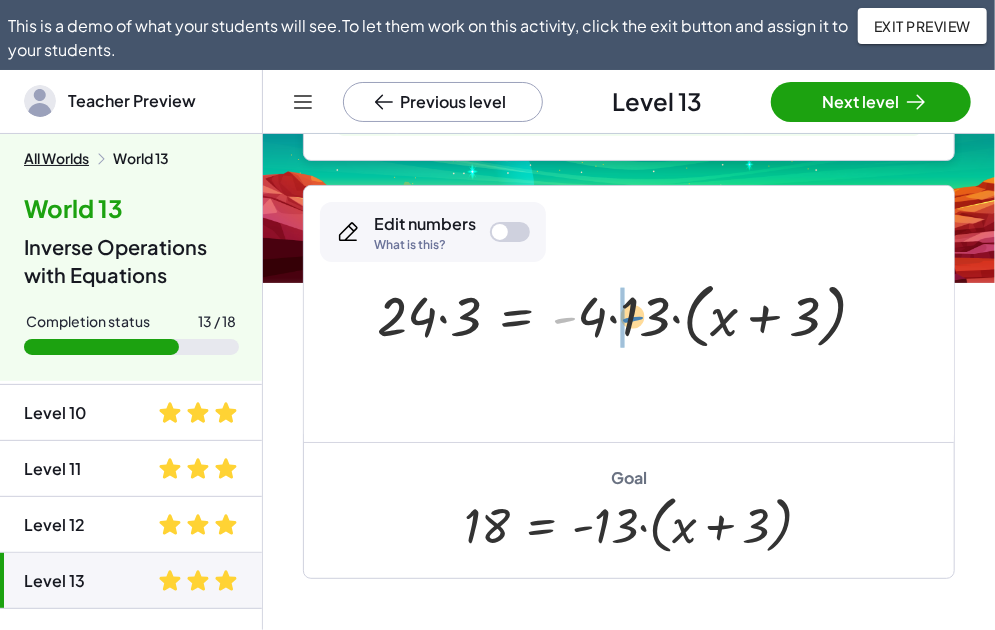 drag, startPoint x: 566, startPoint y: 322, endPoint x: 634, endPoint y: 321, distance: 68.007355 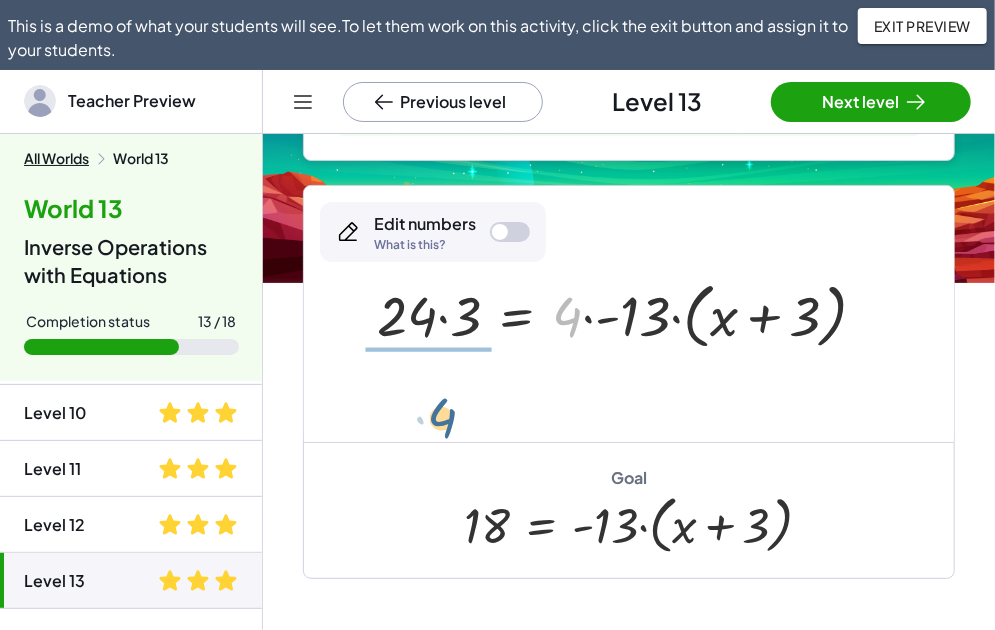 drag, startPoint x: 568, startPoint y: 321, endPoint x: 440, endPoint y: 420, distance: 161.8178 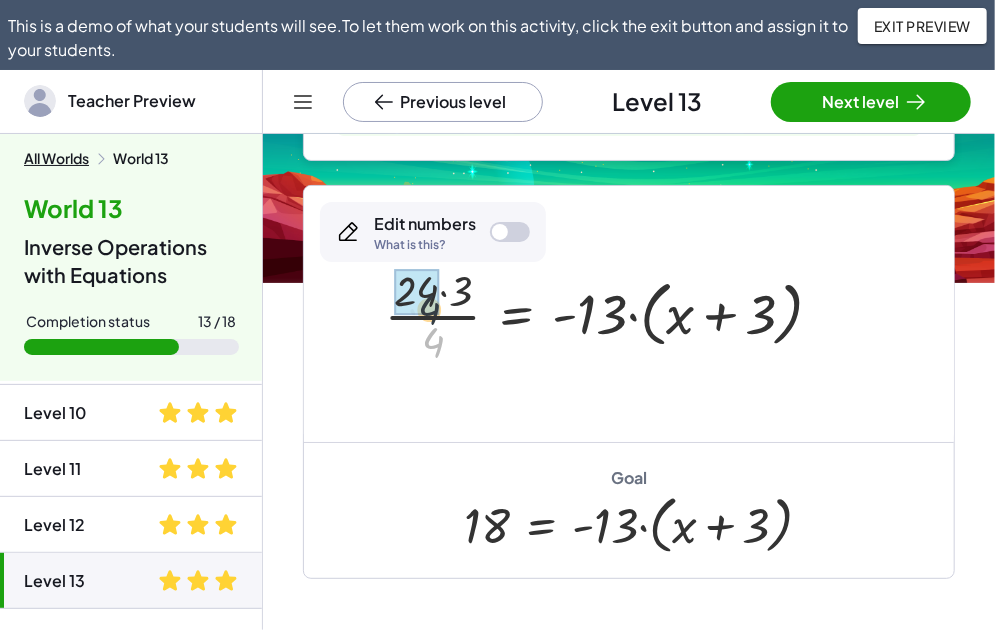 drag, startPoint x: 436, startPoint y: 337, endPoint x: 435, endPoint y: 314, distance: 23.021729 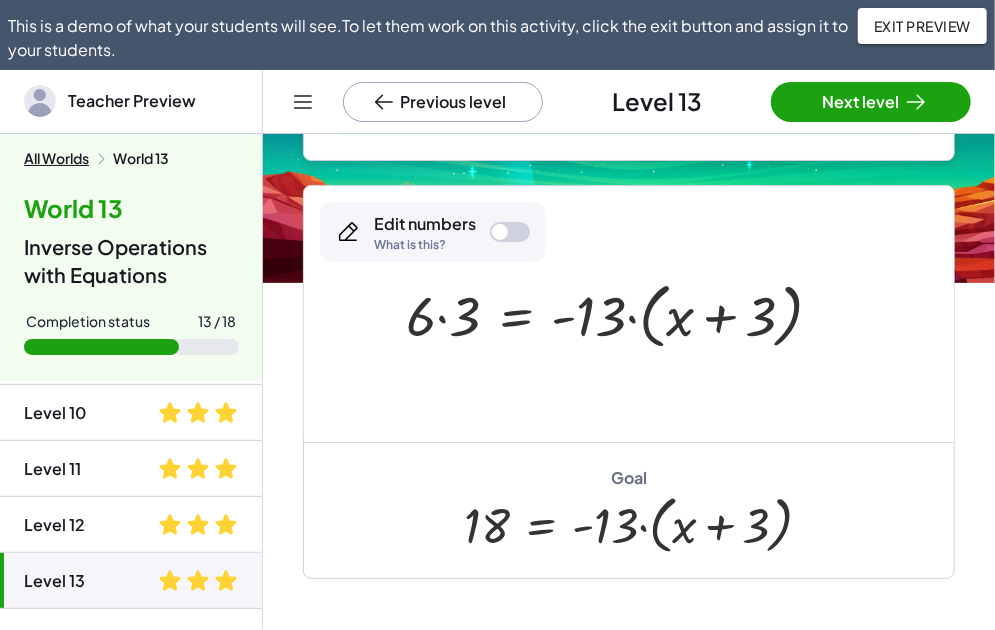 click at bounding box center (622, 314) 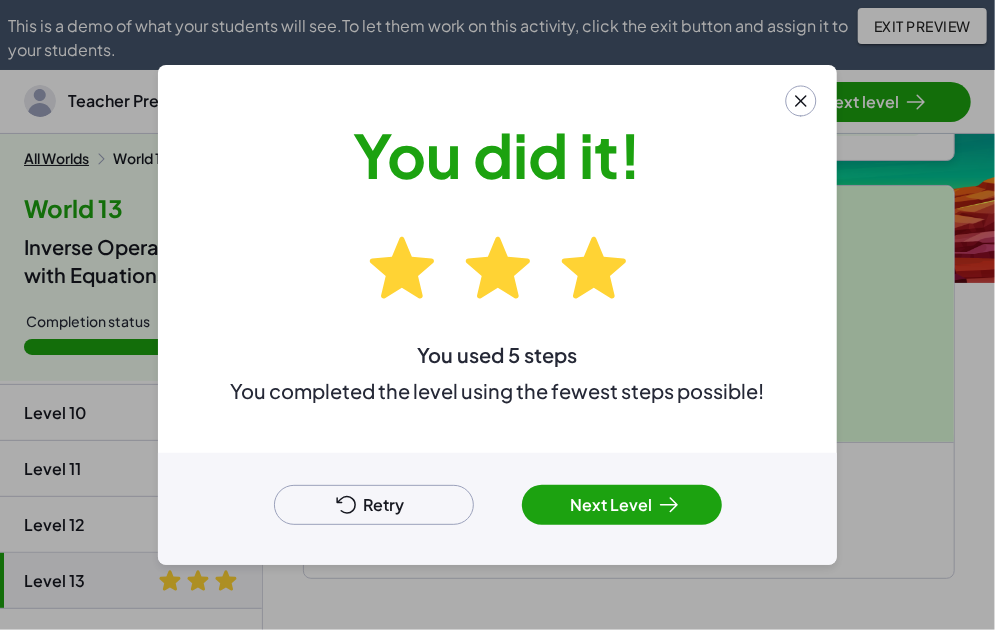 click on "Next Level" at bounding box center [622, 505] 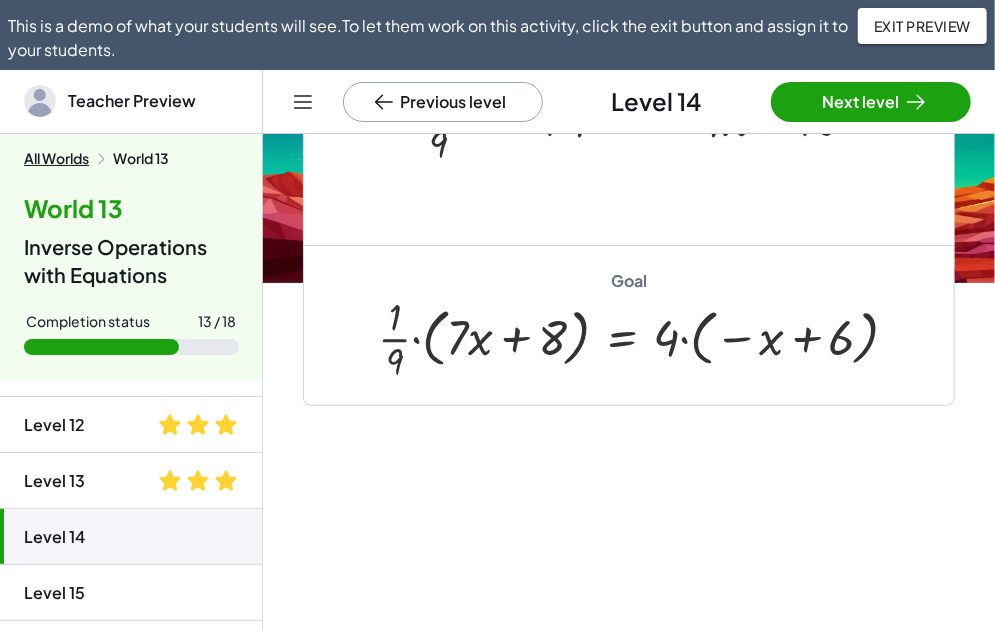 scroll, scrollTop: 700, scrollLeft: 0, axis: vertical 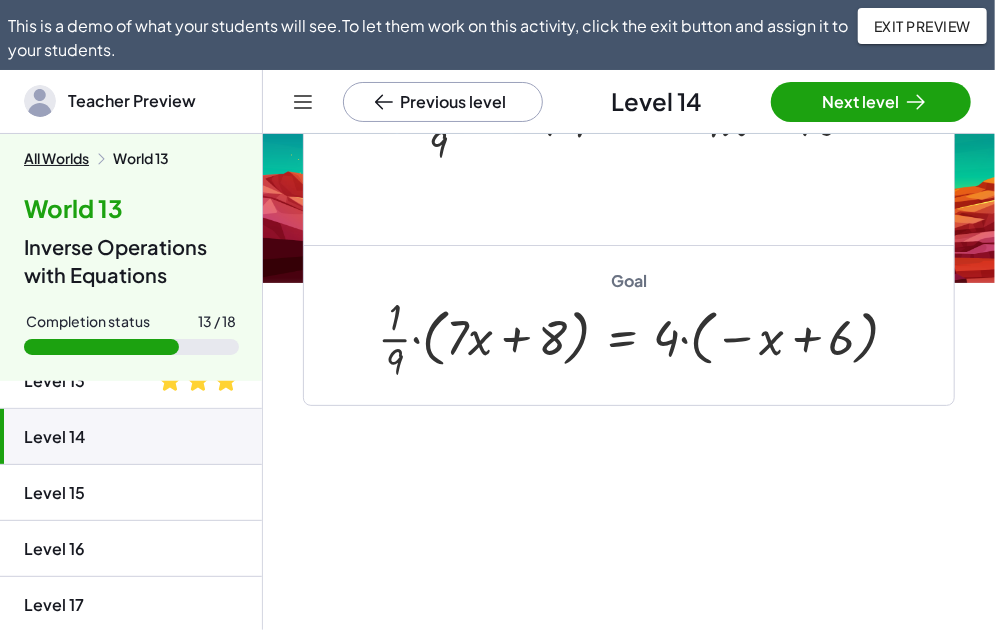 click on "Level 14" 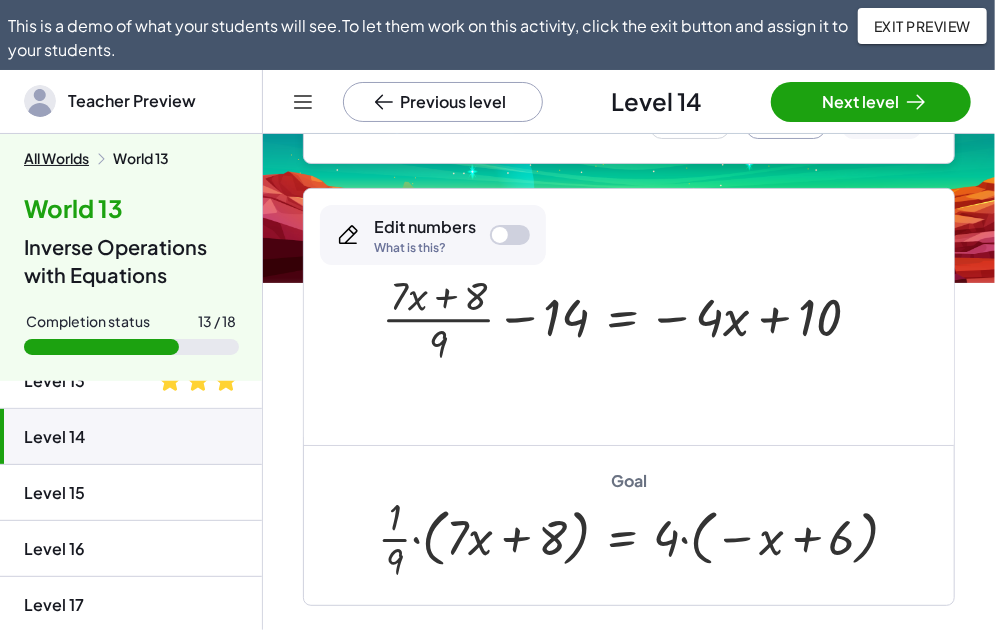 scroll, scrollTop: 181, scrollLeft: 0, axis: vertical 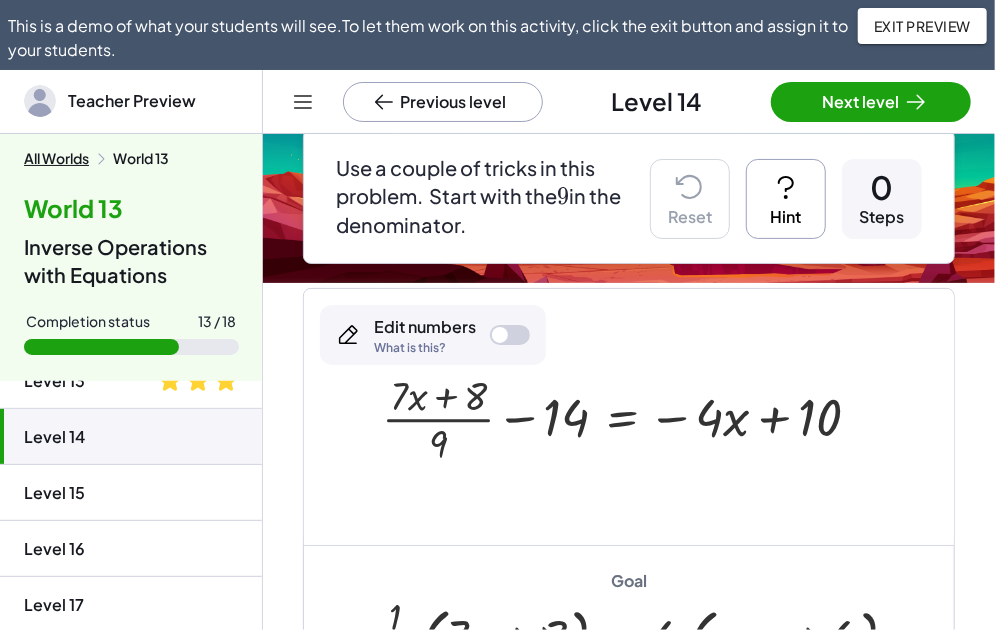 click on "Hint" at bounding box center (786, 199) 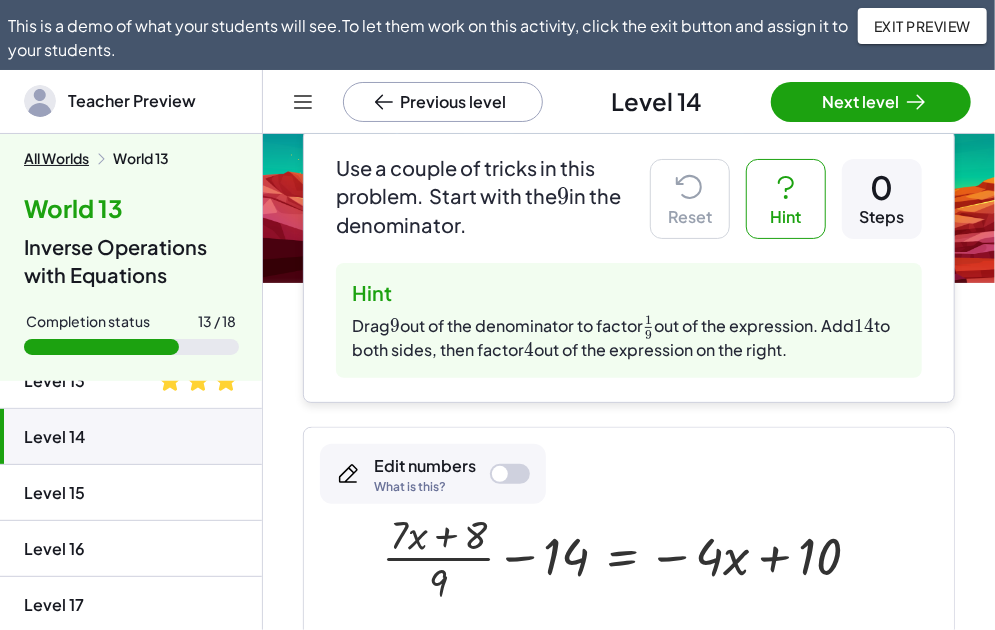 scroll, scrollTop: 281, scrollLeft: 0, axis: vertical 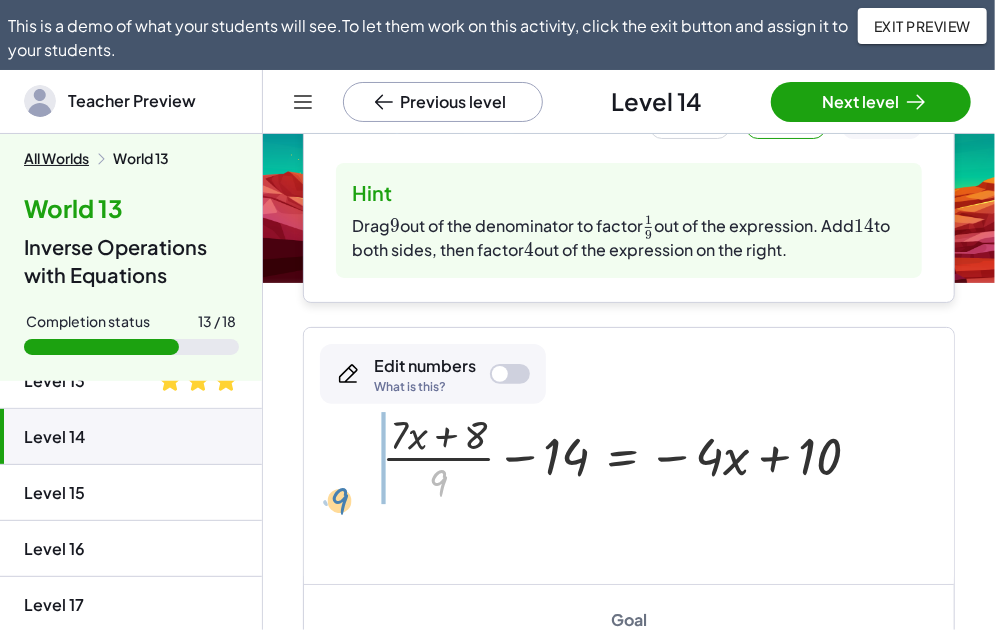 drag, startPoint x: 443, startPoint y: 479, endPoint x: 344, endPoint y: 491, distance: 99.724625 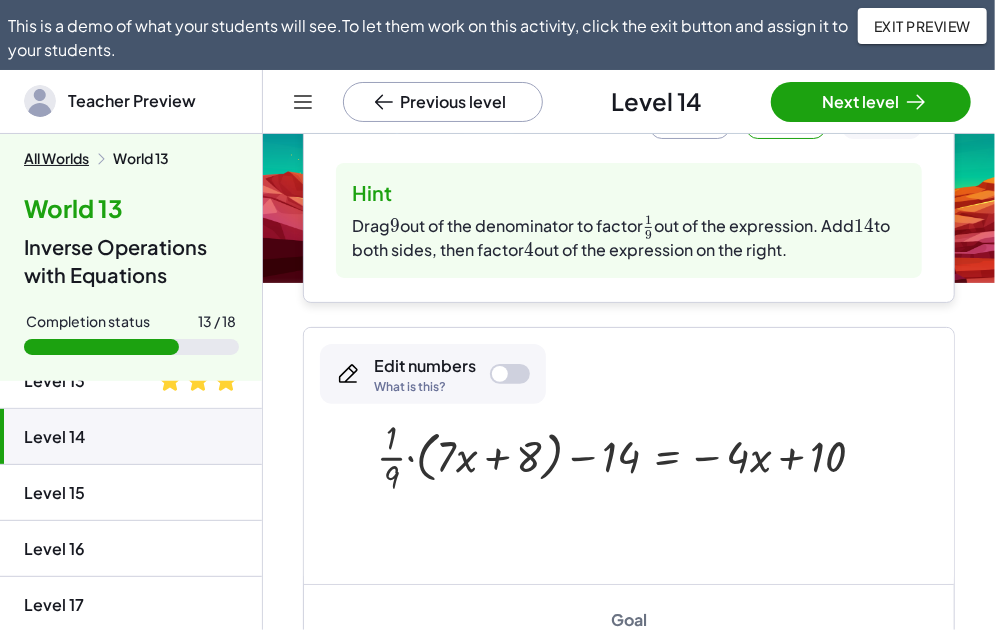 scroll, scrollTop: 381, scrollLeft: 0, axis: vertical 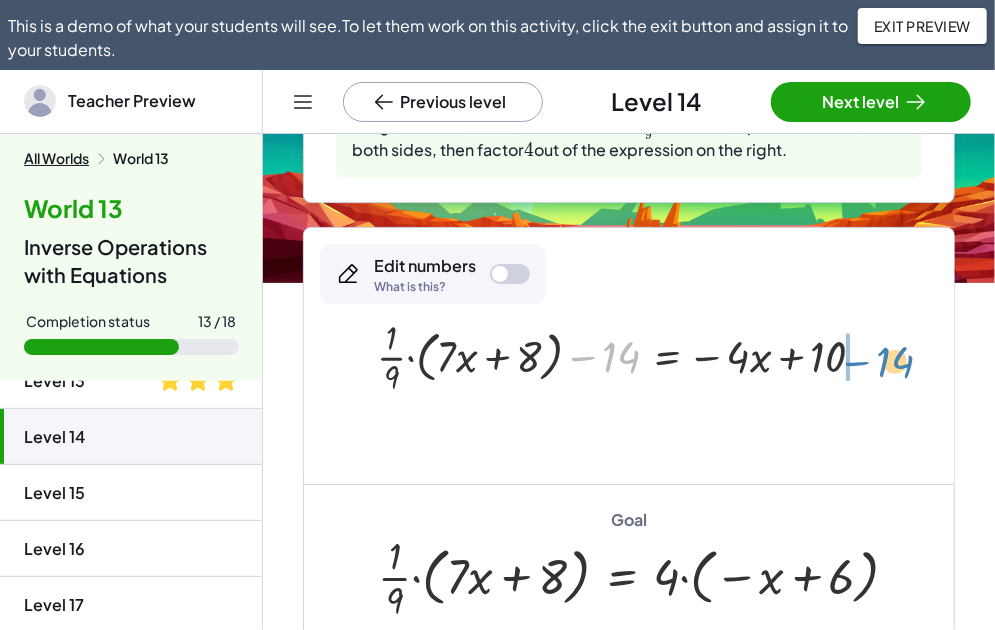 drag, startPoint x: 568, startPoint y: 361, endPoint x: 844, endPoint y: 366, distance: 276.0453 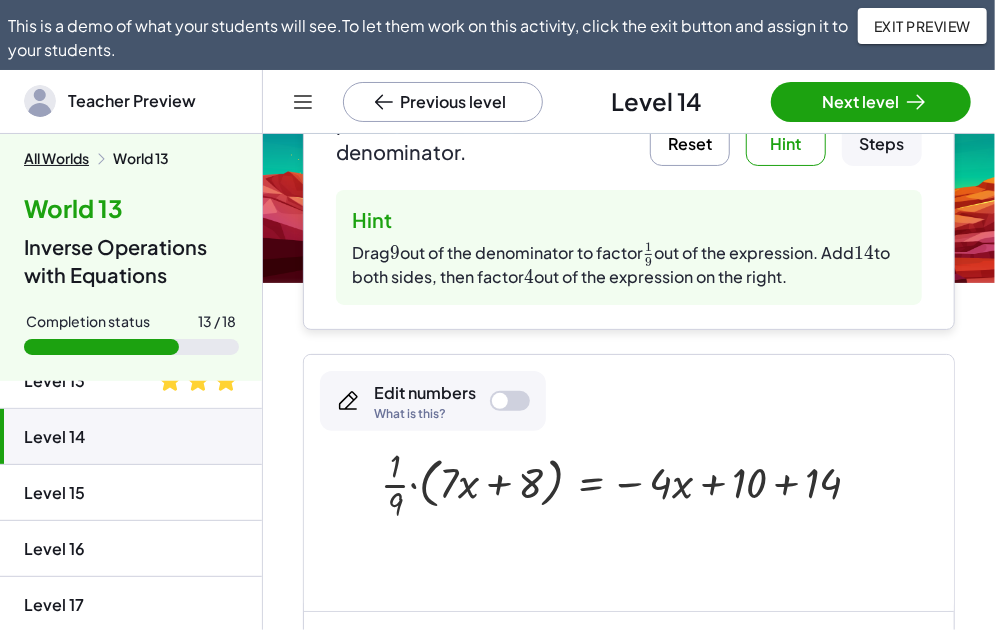 scroll, scrollTop: 281, scrollLeft: 0, axis: vertical 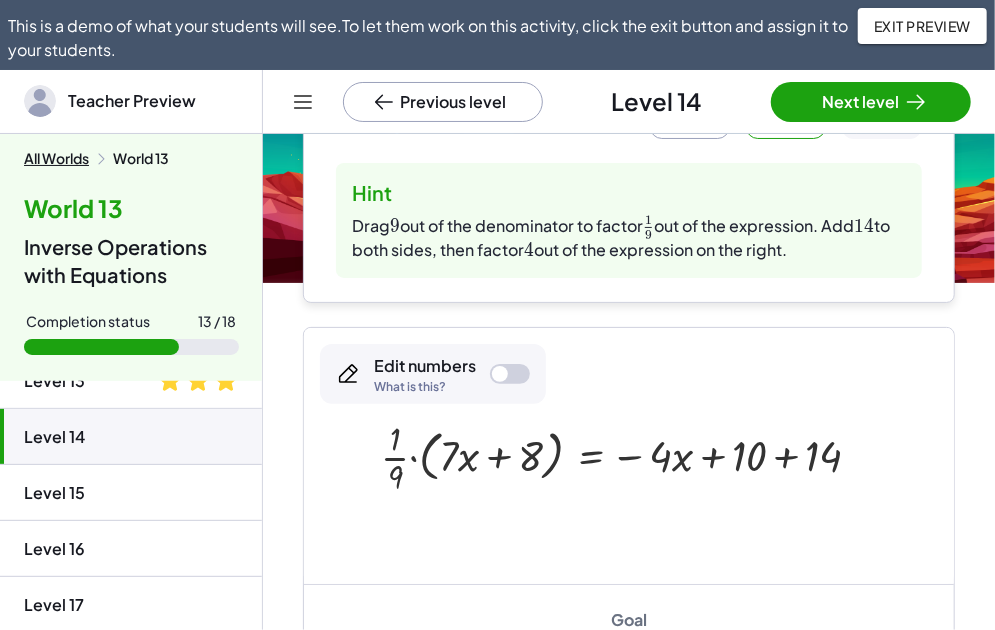 click at bounding box center [629, 456] 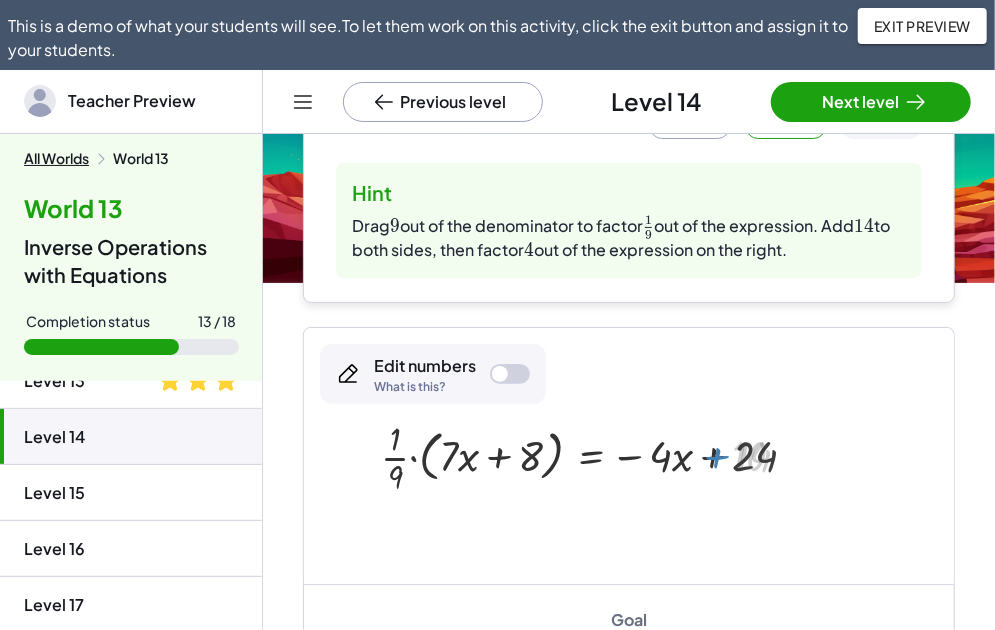 scroll, scrollTop: 381, scrollLeft: 0, axis: vertical 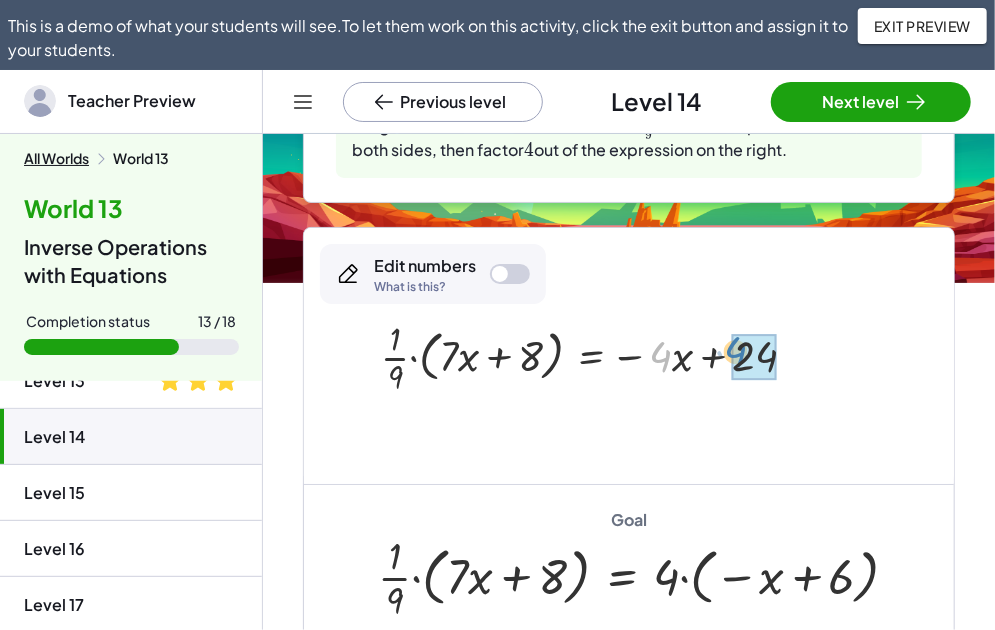 drag, startPoint x: 664, startPoint y: 362, endPoint x: 740, endPoint y: 357, distance: 76.1643 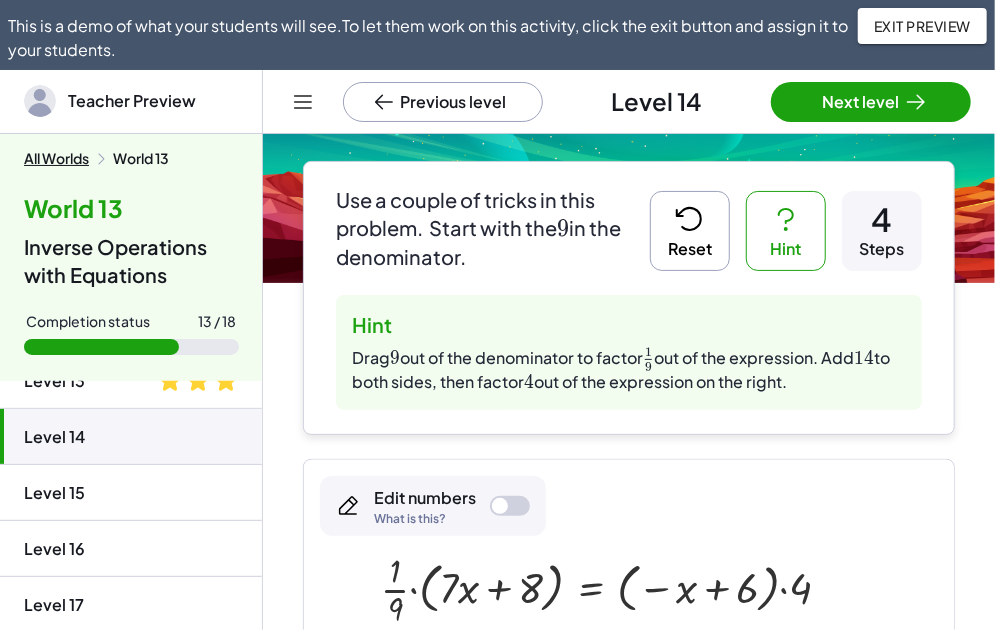 scroll, scrollTop: 181, scrollLeft: 0, axis: vertical 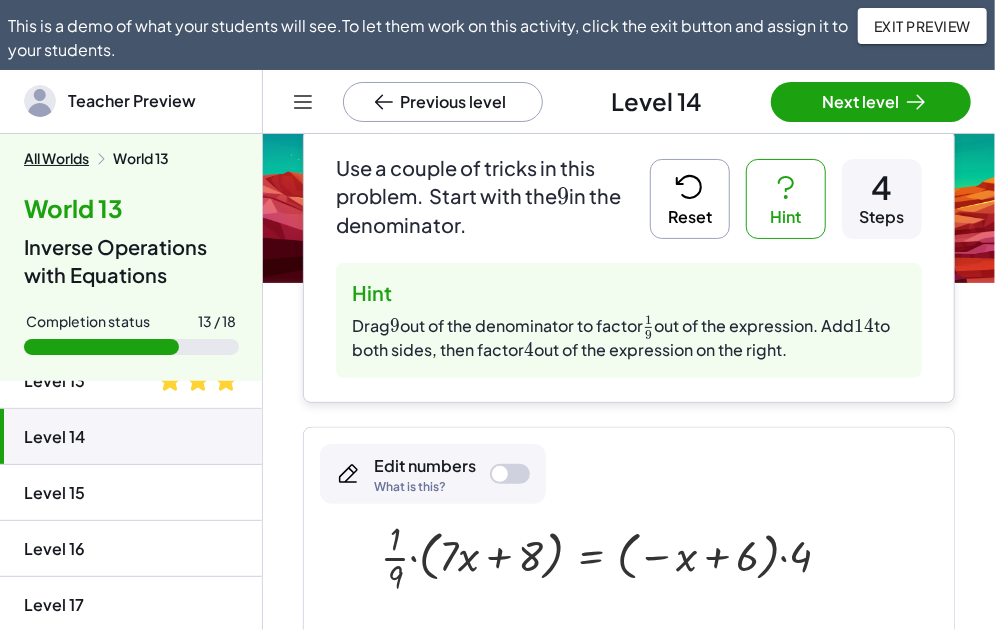 click on "Reset" at bounding box center (690, 199) 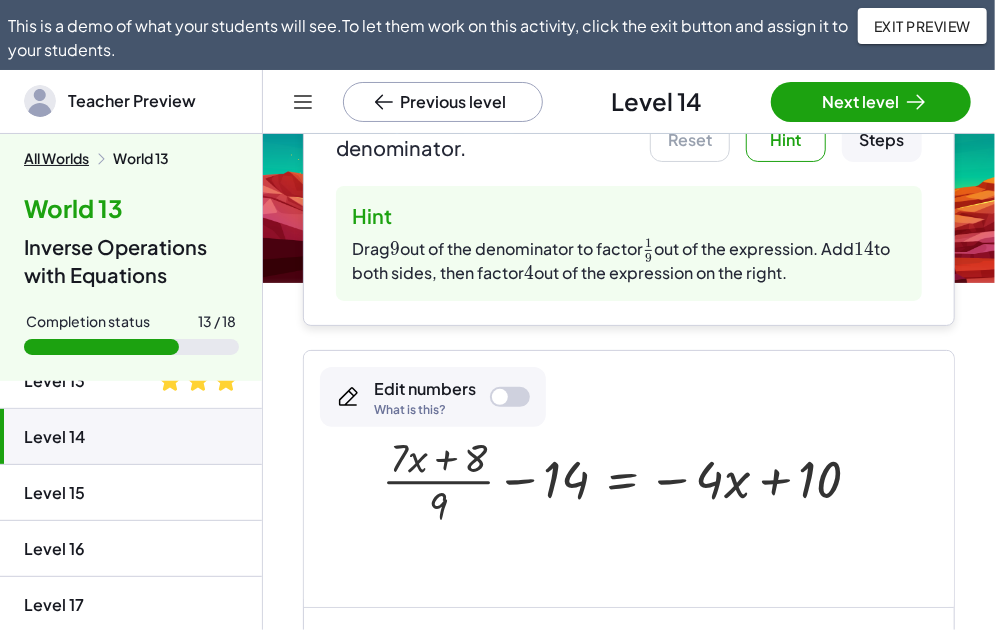 scroll, scrollTop: 381, scrollLeft: 0, axis: vertical 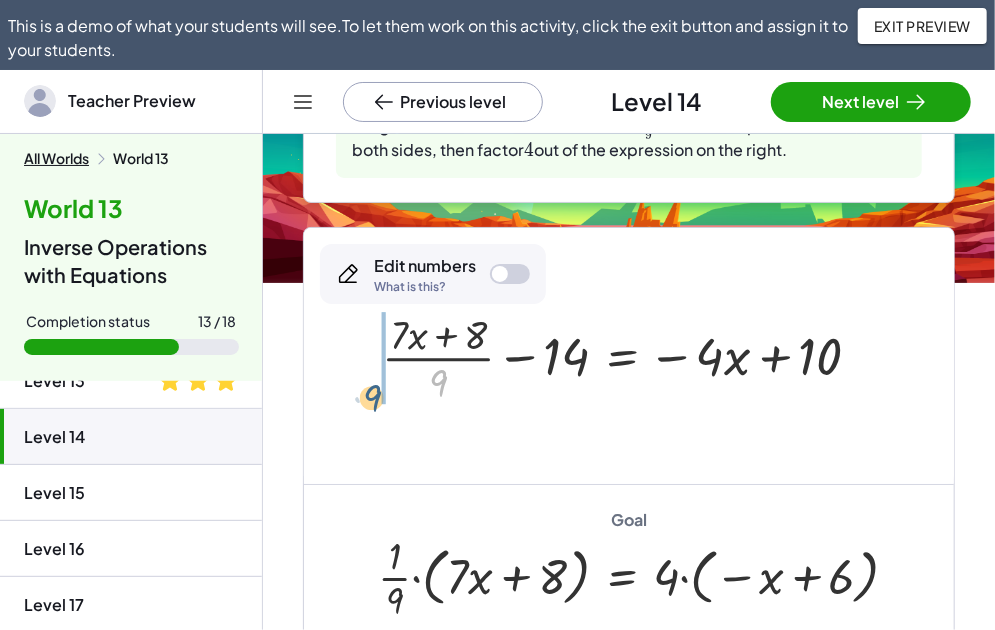 drag, startPoint x: 437, startPoint y: 380, endPoint x: 370, endPoint y: 395, distance: 68.65858 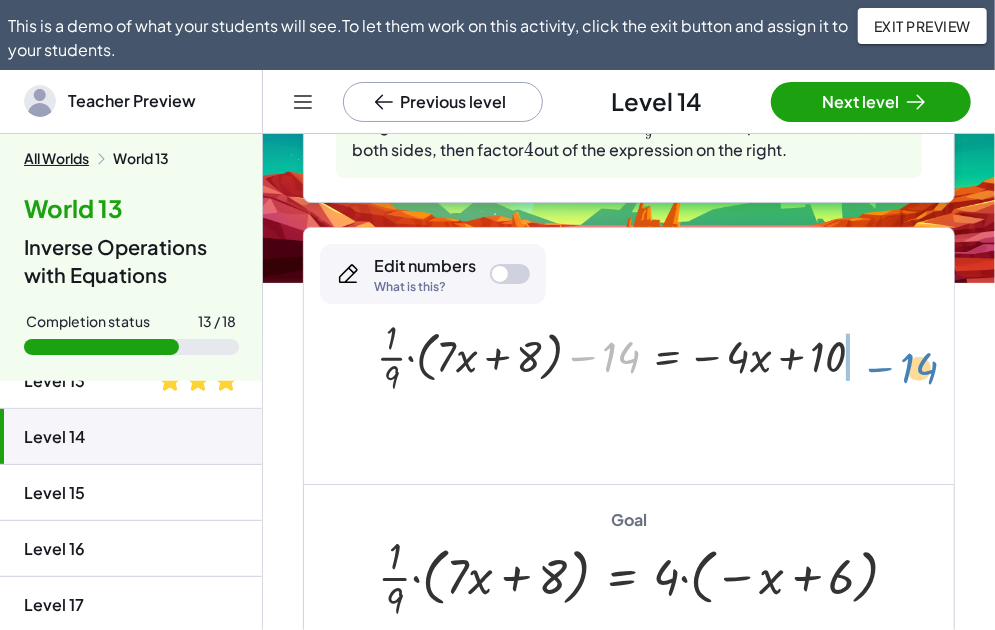 drag, startPoint x: 570, startPoint y: 357, endPoint x: 868, endPoint y: 369, distance: 298.24152 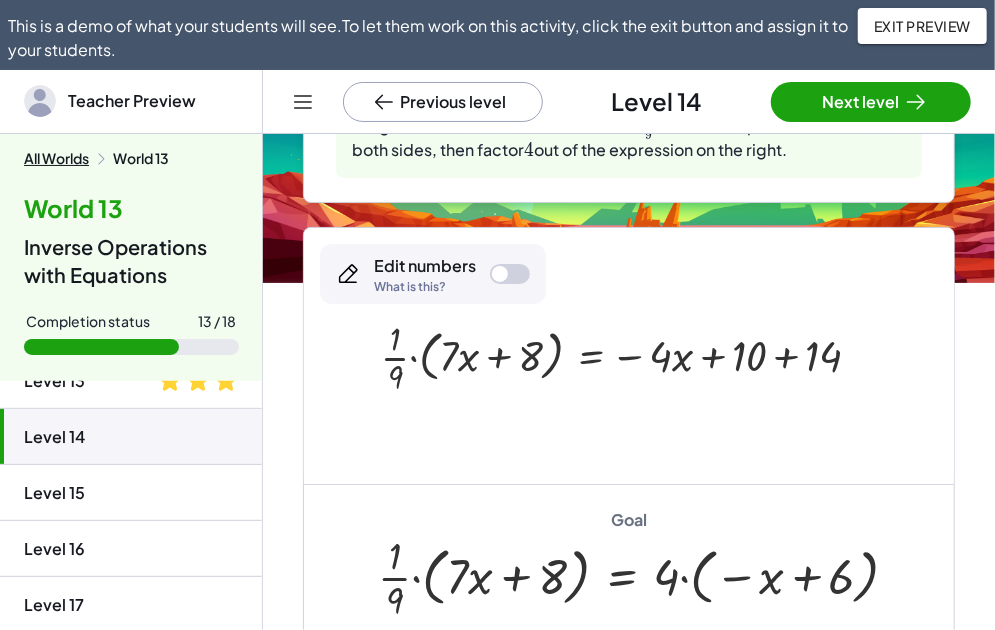 click at bounding box center (629, 356) 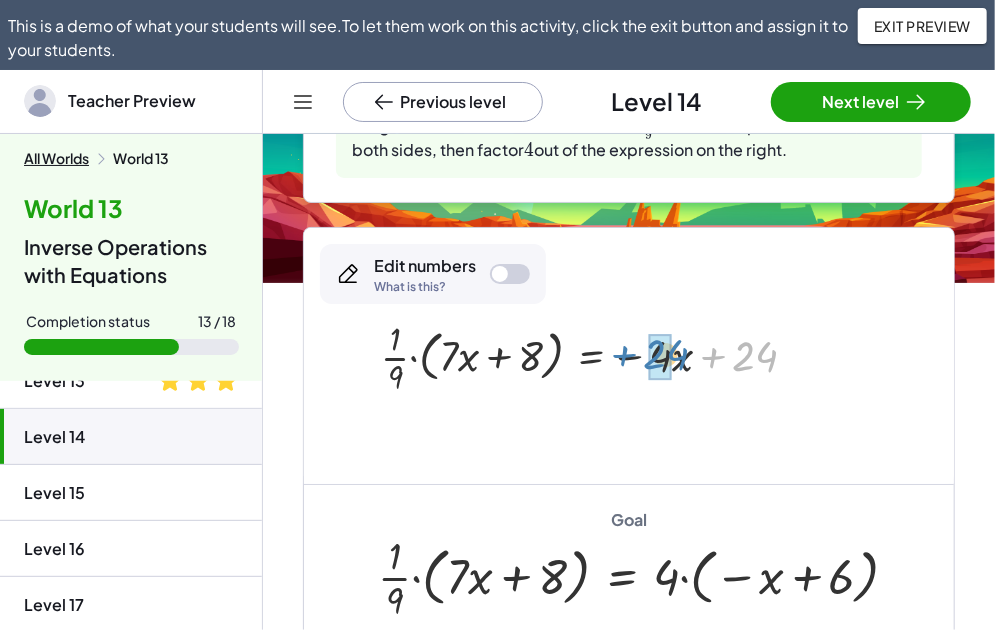 drag, startPoint x: 755, startPoint y: 360, endPoint x: 666, endPoint y: 358, distance: 89.02247 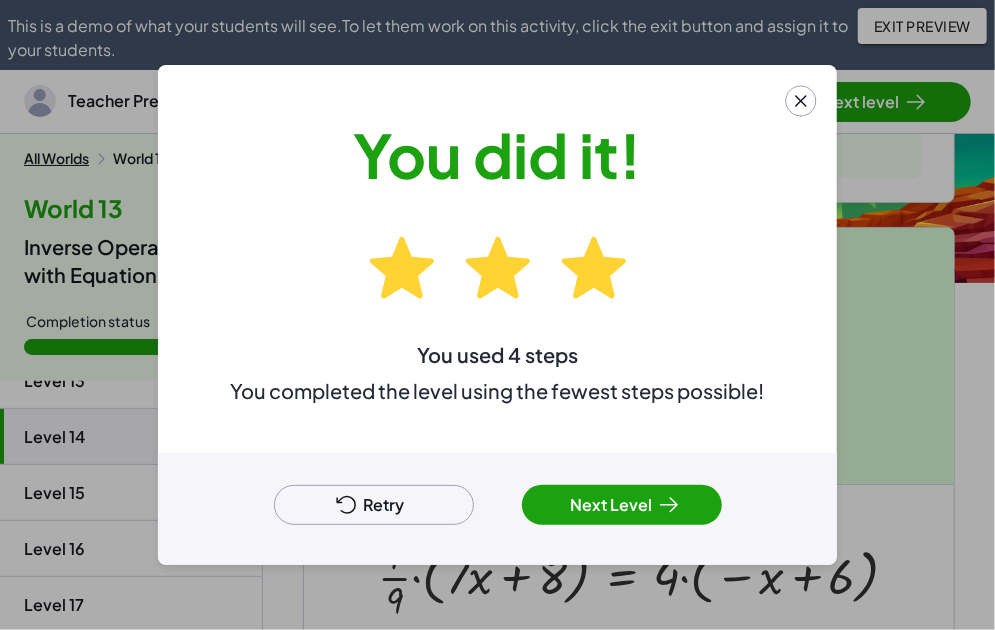 click on "Retry" at bounding box center [374, 505] 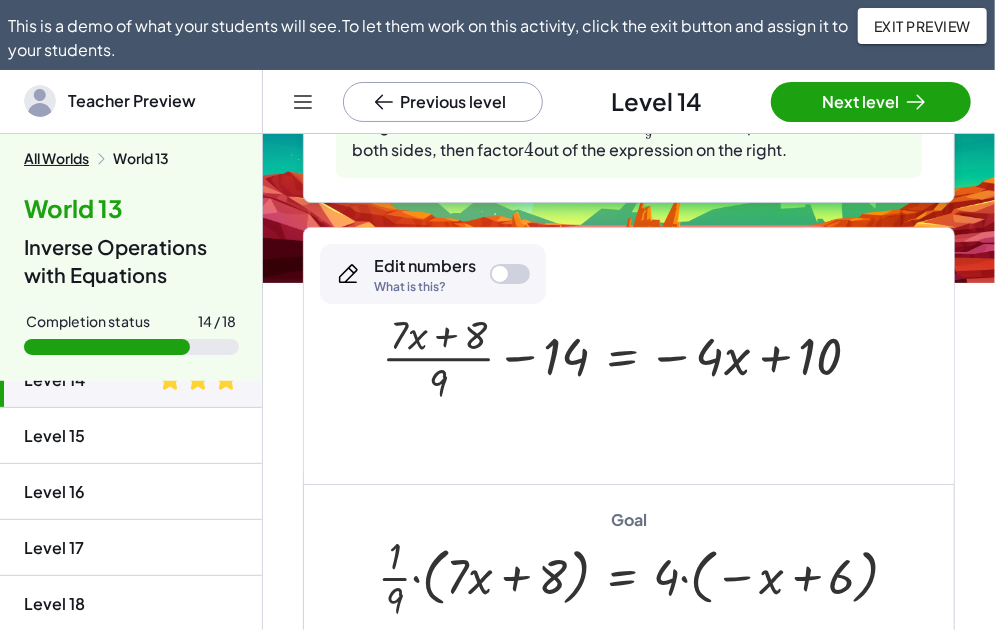scroll, scrollTop: 758, scrollLeft: 0, axis: vertical 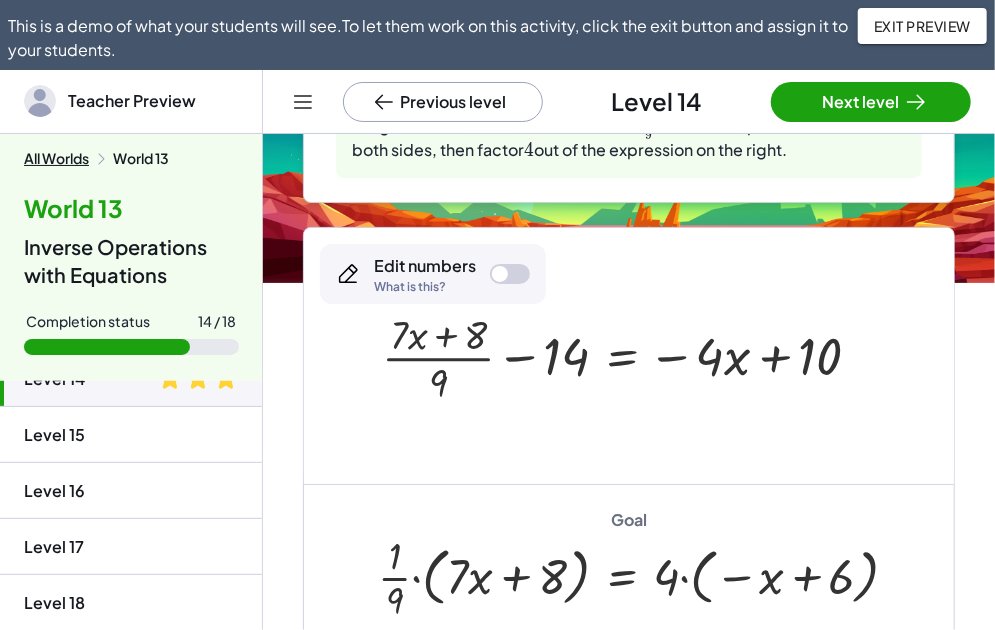 click on "Level 15" 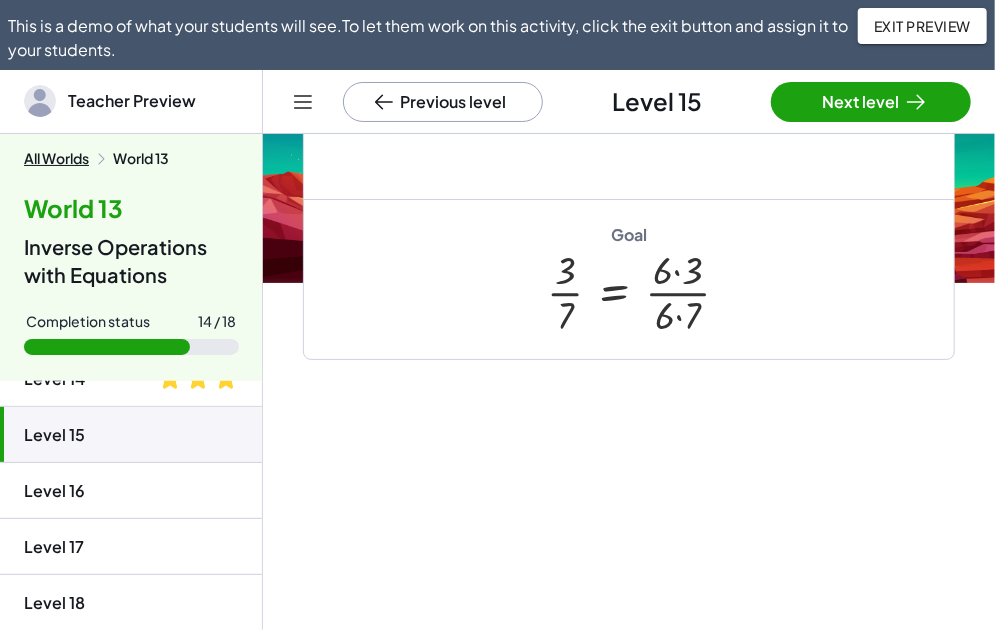 click on "Drag a number from the denominator until you see a blue line to factor out the unit fraction.  Reset   Hint  [NUMBER] Steps Hint ﻿ [NUMBER] [FRACTION] [NUMBER]  is a unit fraction. · [NUMBER] · [NUMBER] · [NUMBER] ×  Edit numbers   What is this?   Goal  · · [NUMBER] · [NUMBER] · · [NUMBER] · [NUMBER] Practice reformatting fractions.  Reset   Hint  [NUMBER] Steps Hint Tap the multiplication sign to bring  ﻿ [FRACTION]  into the numerator. Tap the fraction bar in  ﻿ [FRACTION] [FRACTION] ﻿  and reduce, then pull  ﻿ [FRACTION] [FRACTION] ﻿  out as a factor by dragging the  ﻿ [FRACTION] [FRACTION] ﻿  to the left. + · [NUMBER] · [NUMBER] − · [NUMBER] · [NUMBER] + · [NUMBER] · [NUMBER] − · [NUMBER] · [NUMBER] + · [NUMBER] · [NUMBER] · [NUMBER] · [NUMBER] − · [NUMBER] · [NUMBER] + − · [NUMBER] · [NUMBER] · [NUMBER] · [NUMBER] · [NUMBER] · [NUMBER] ×  Edit numbers   What is this?   Goal  + · [NUMBER] · · [NUMBER] · [NUMBER] − · [NUMBER] · [NUMBER] Hint Simplify the denominator. Any number divided by  ﻿ [NUMBER] [NUMBER] ﻿  is itself.  Reset   Hint  [NUMBER] Steps · · [NUMBER] · ( + [NUMBER] − [NUMBER] ) · ( + a − [NUMBER] ) ×  Edit numbers   What is this?   Goal  · [NUMBER]" at bounding box center [629, 200] 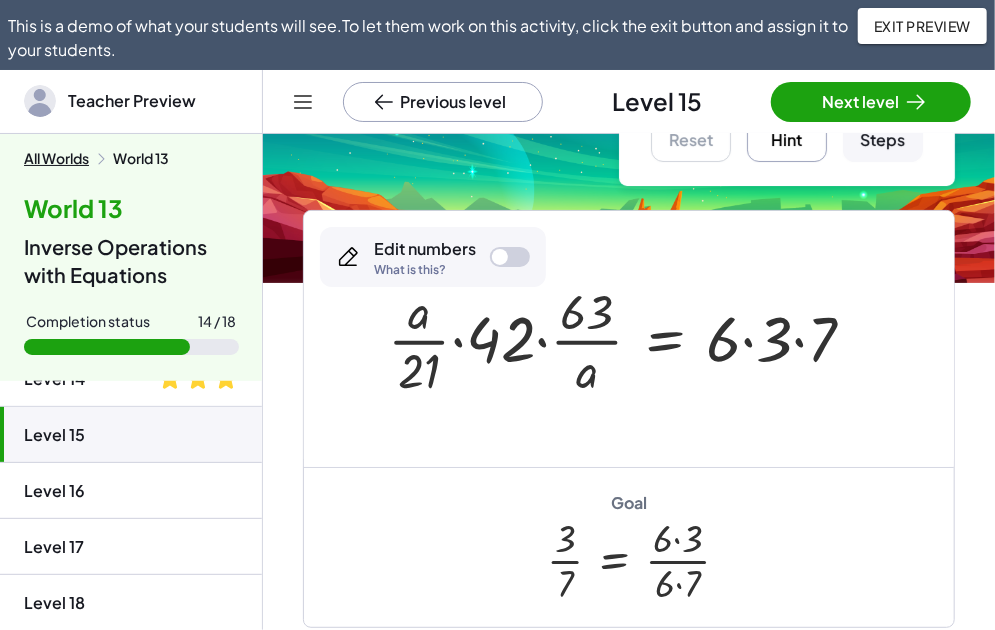 scroll, scrollTop: 0, scrollLeft: 0, axis: both 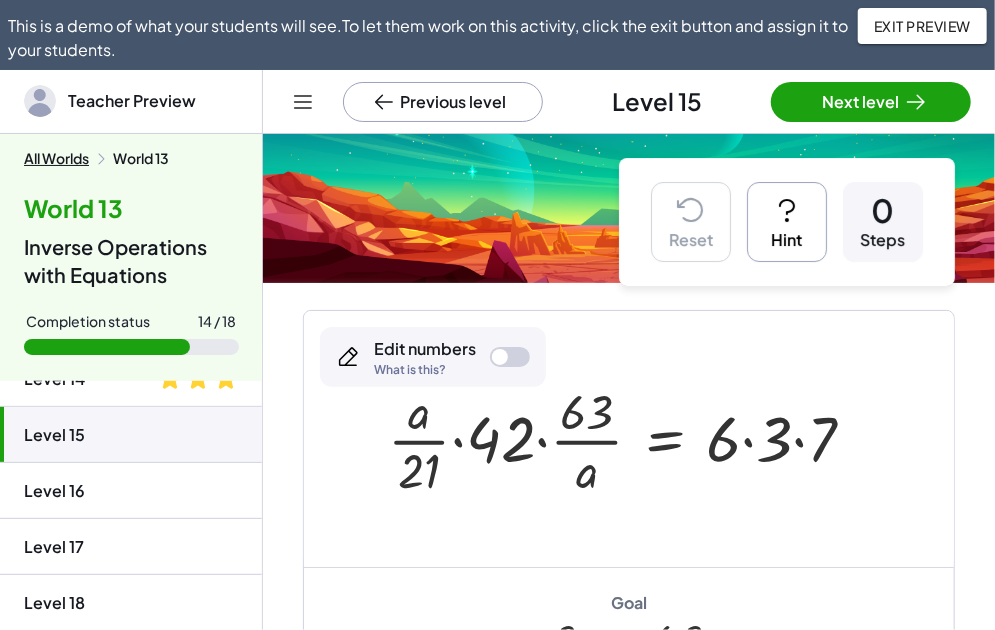 click on "Hint" at bounding box center [787, 222] 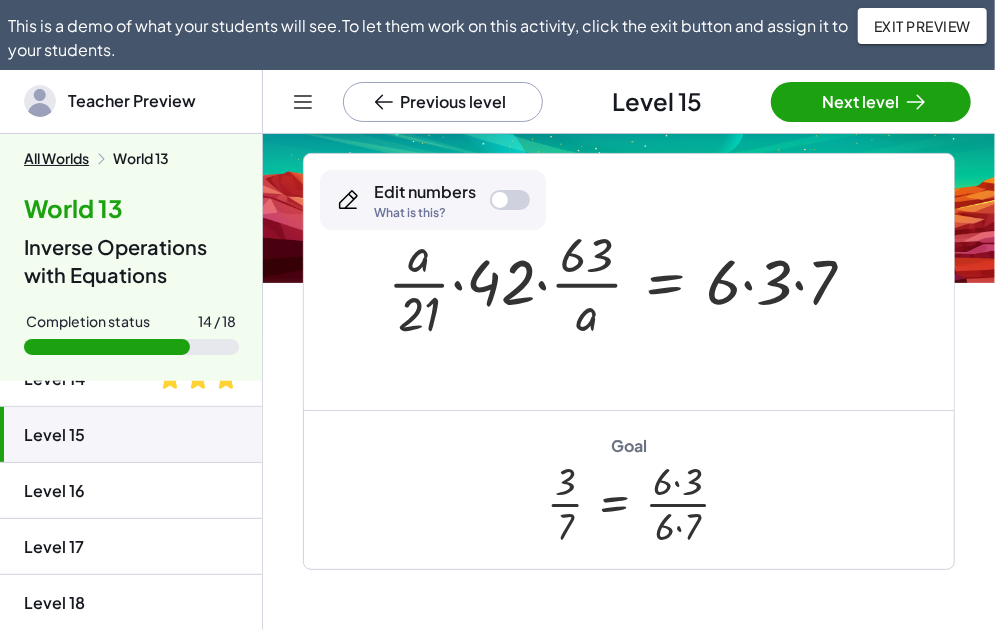 scroll, scrollTop: 200, scrollLeft: 0, axis: vertical 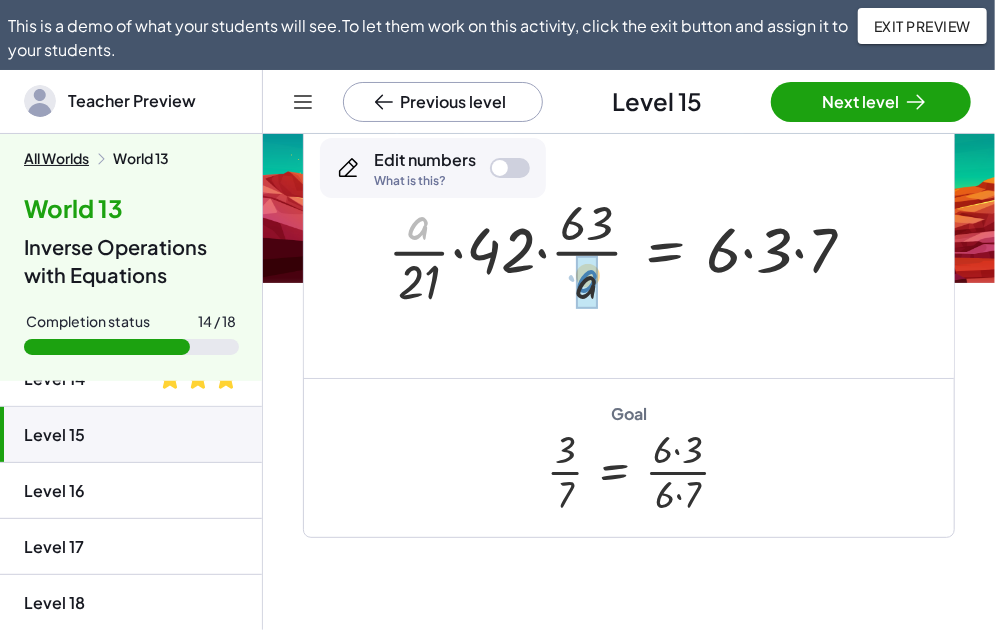 drag, startPoint x: 421, startPoint y: 251, endPoint x: 590, endPoint y: 304, distance: 177.11578 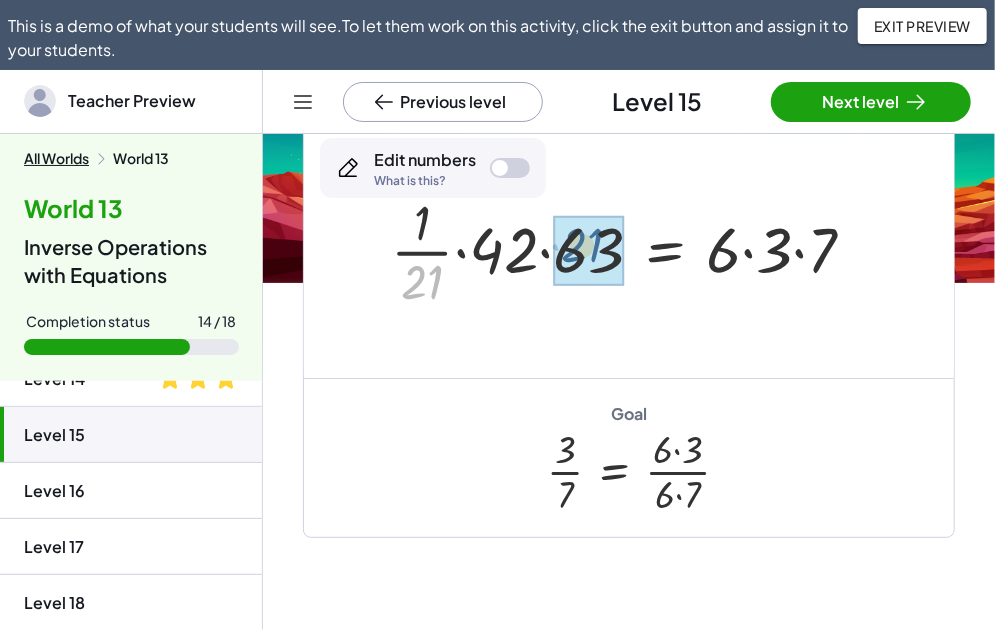 drag, startPoint x: 436, startPoint y: 301, endPoint x: 596, endPoint y: 265, distance: 164 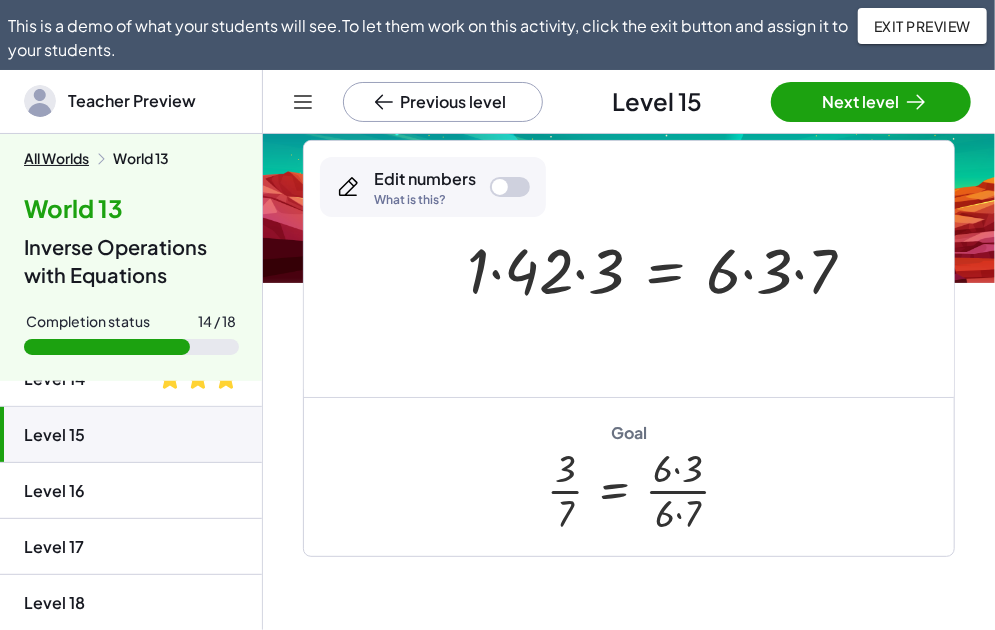 scroll, scrollTop: 200, scrollLeft: 0, axis: vertical 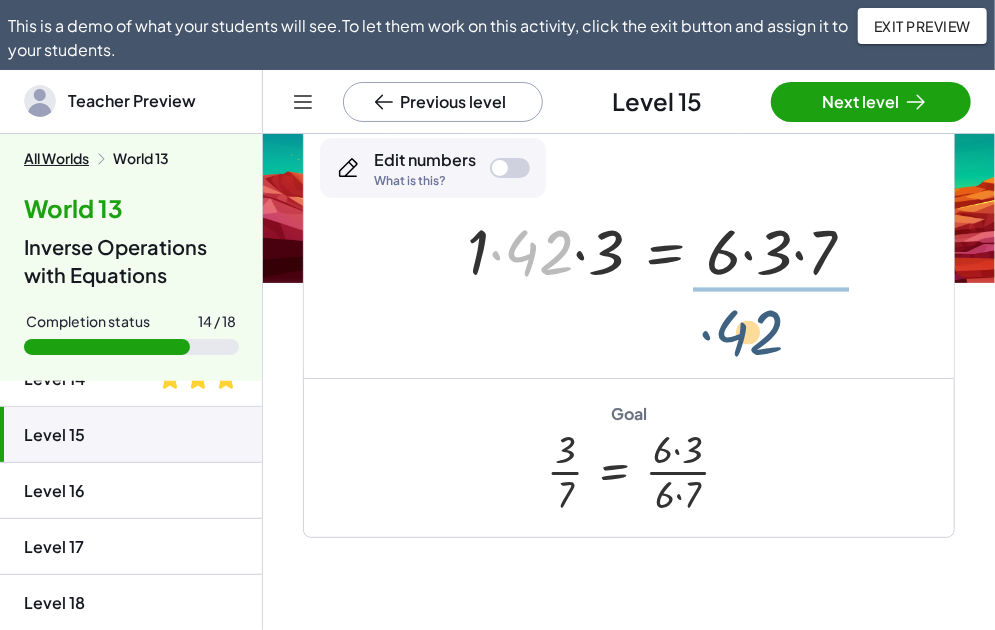 drag, startPoint x: 548, startPoint y: 279, endPoint x: 774, endPoint y: 355, distance: 238.43657 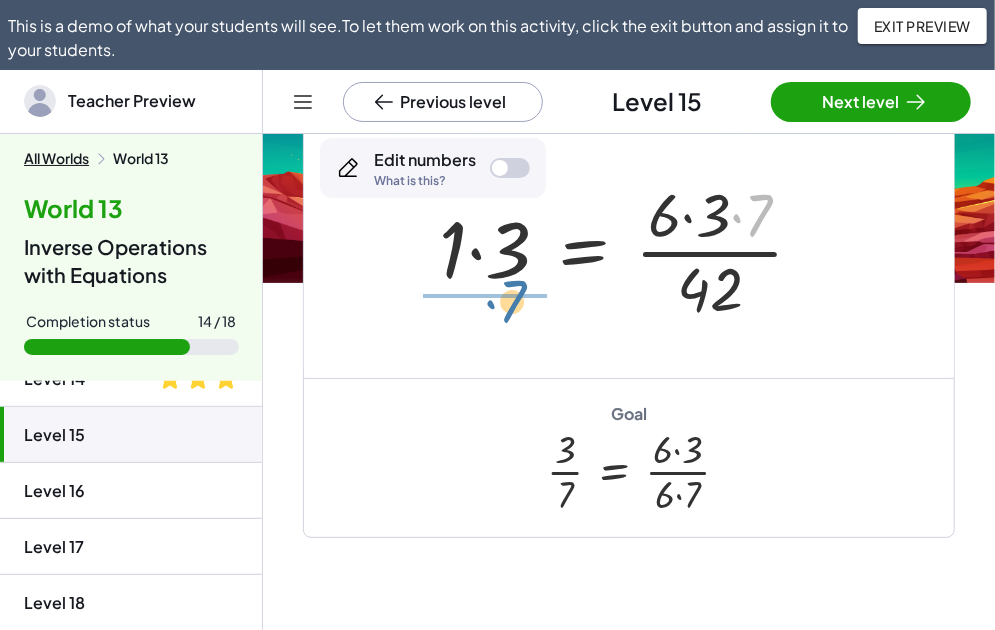 drag, startPoint x: 768, startPoint y: 237, endPoint x: 511, endPoint y: 327, distance: 272.30313 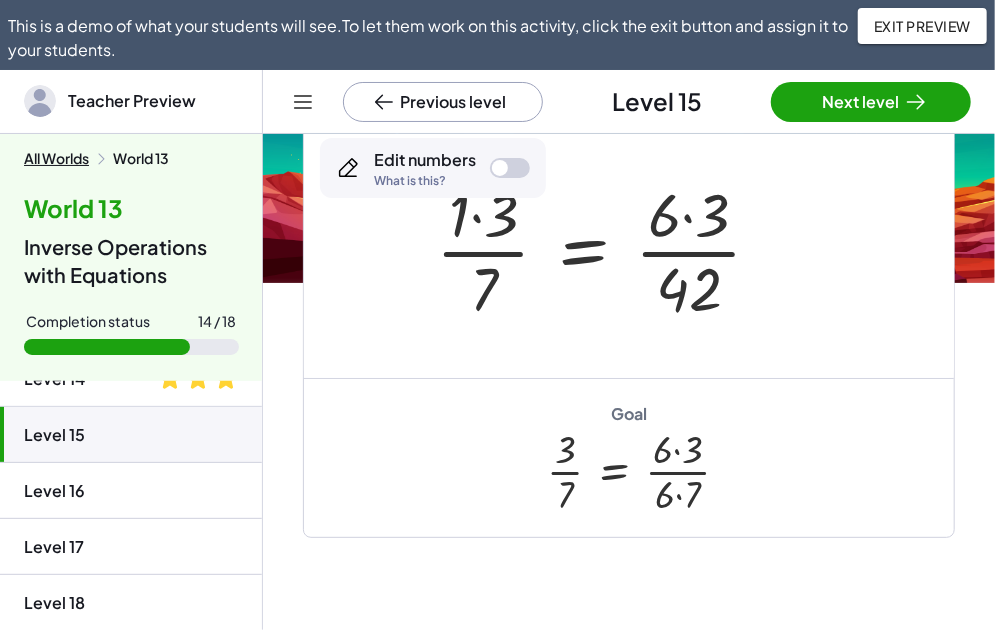 click at bounding box center [607, 250] 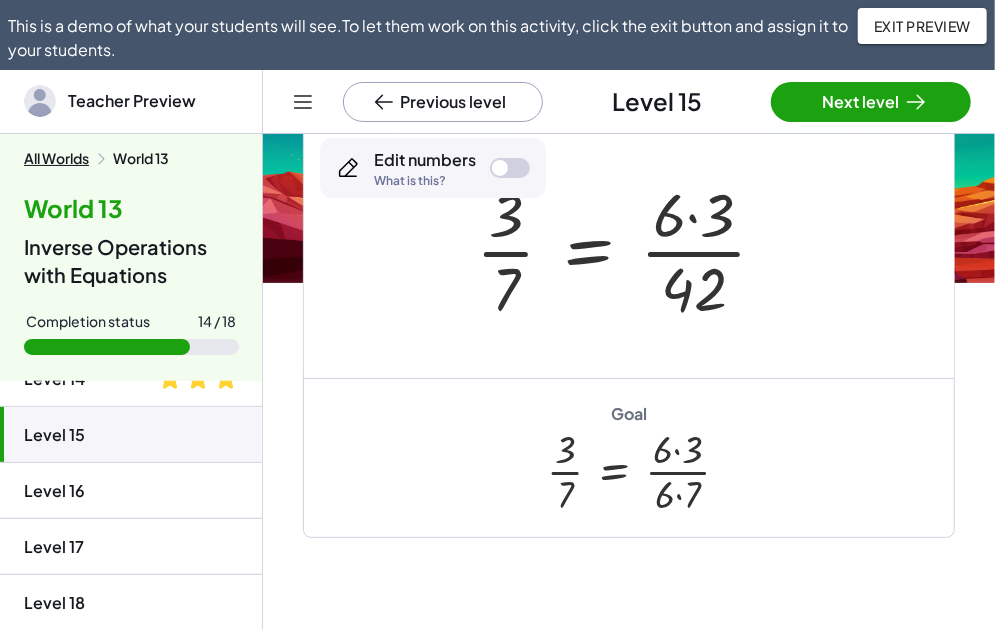 scroll, scrollTop: 100, scrollLeft: 0, axis: vertical 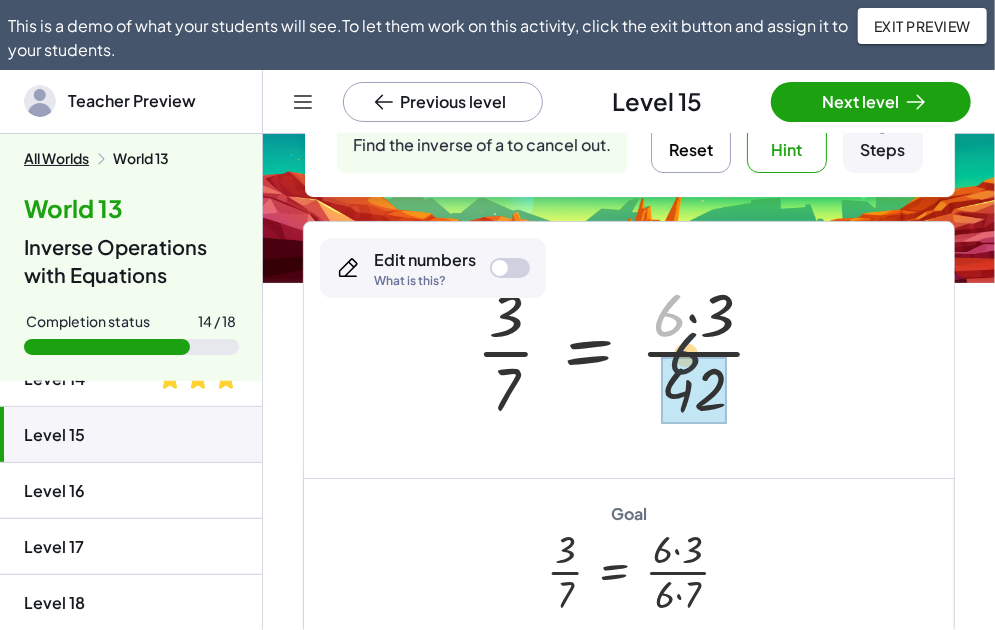drag, startPoint x: 664, startPoint y: 337, endPoint x: 685, endPoint y: 392, distance: 58.872746 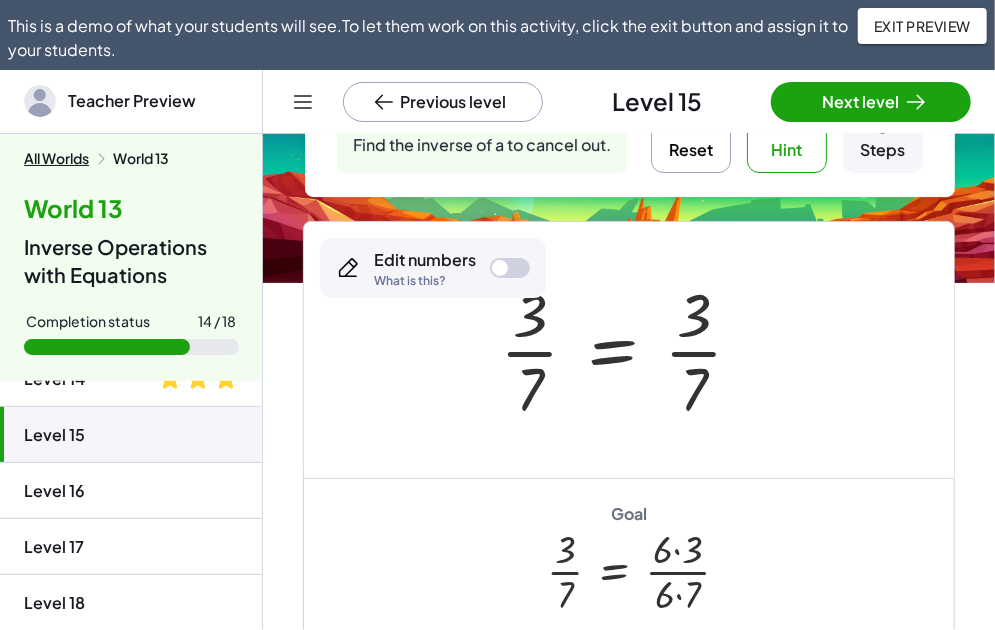 click on "Hint" at bounding box center [787, 133] 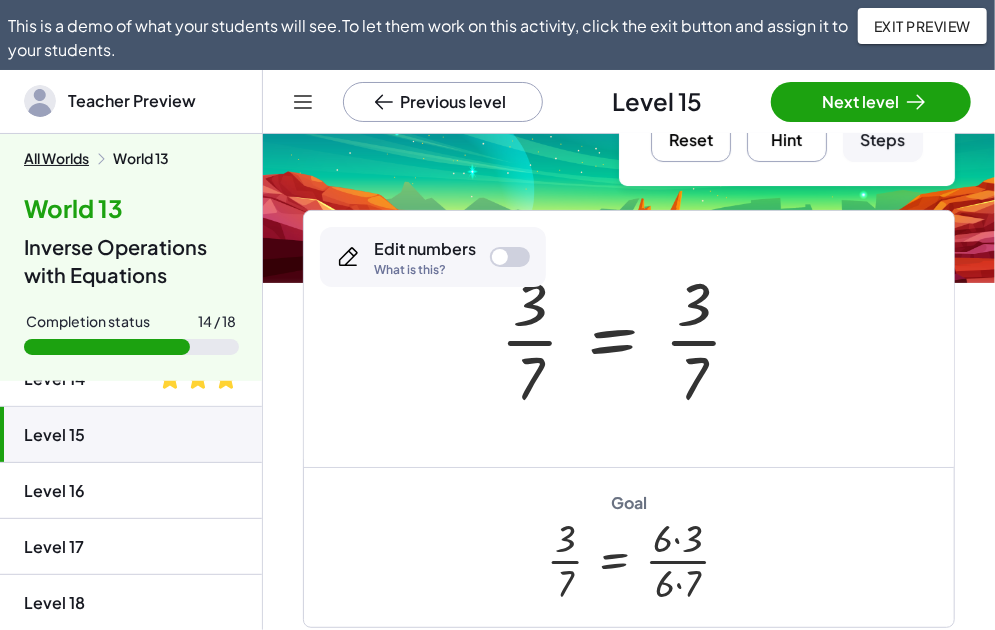 scroll, scrollTop: 66, scrollLeft: 0, axis: vertical 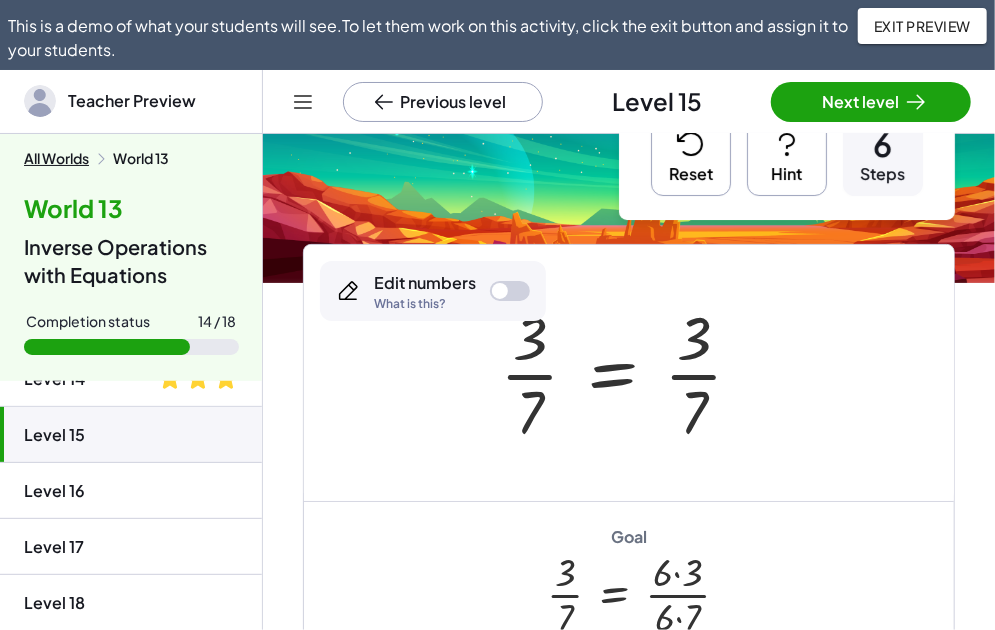 click on "Reset" at bounding box center (691, 156) 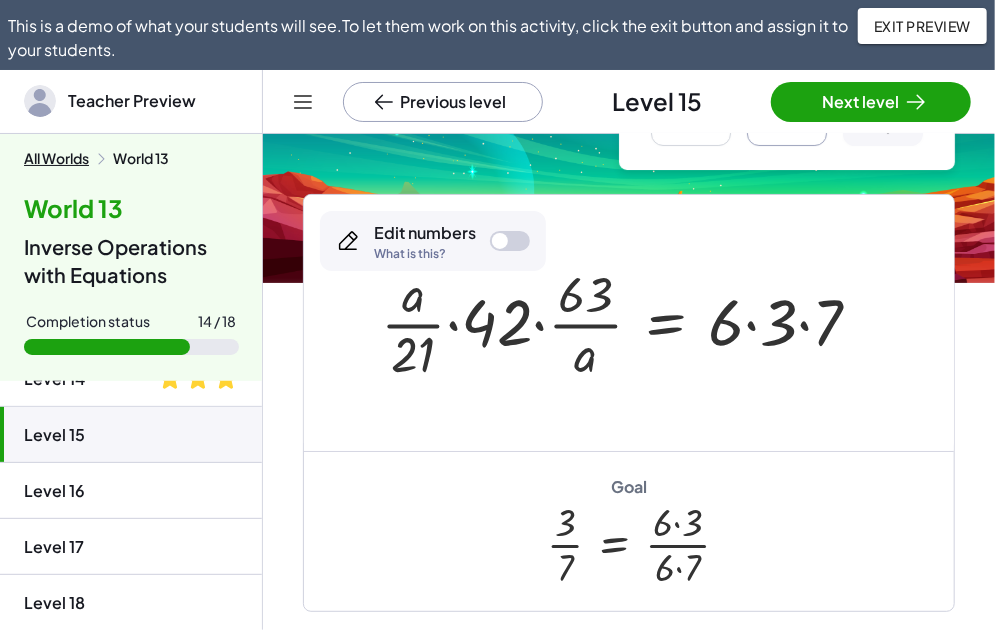 scroll, scrollTop: 200, scrollLeft: 0, axis: vertical 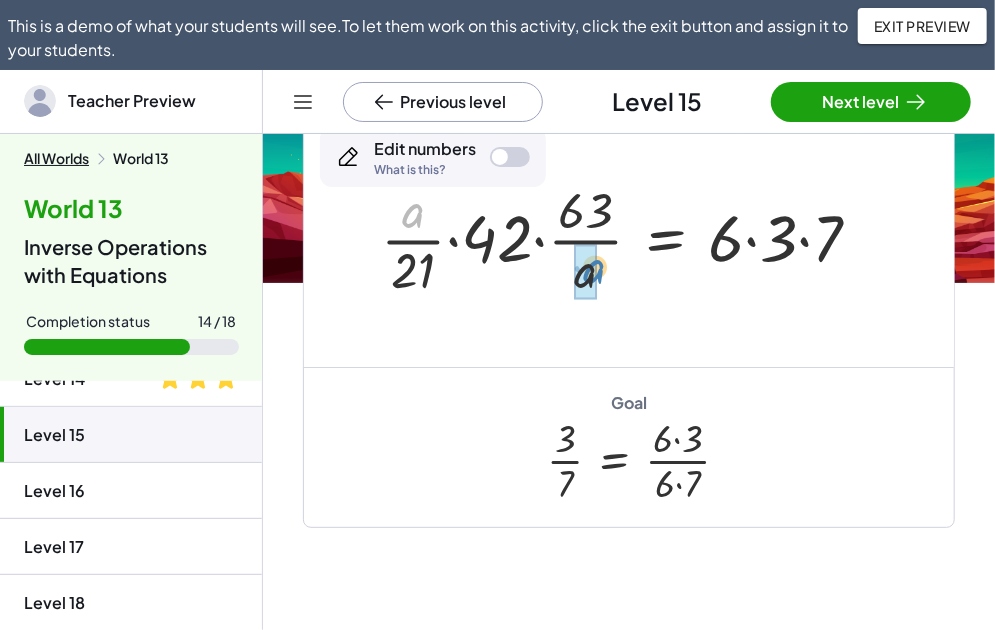 drag, startPoint x: 418, startPoint y: 219, endPoint x: 601, endPoint y: 275, distance: 191.37659 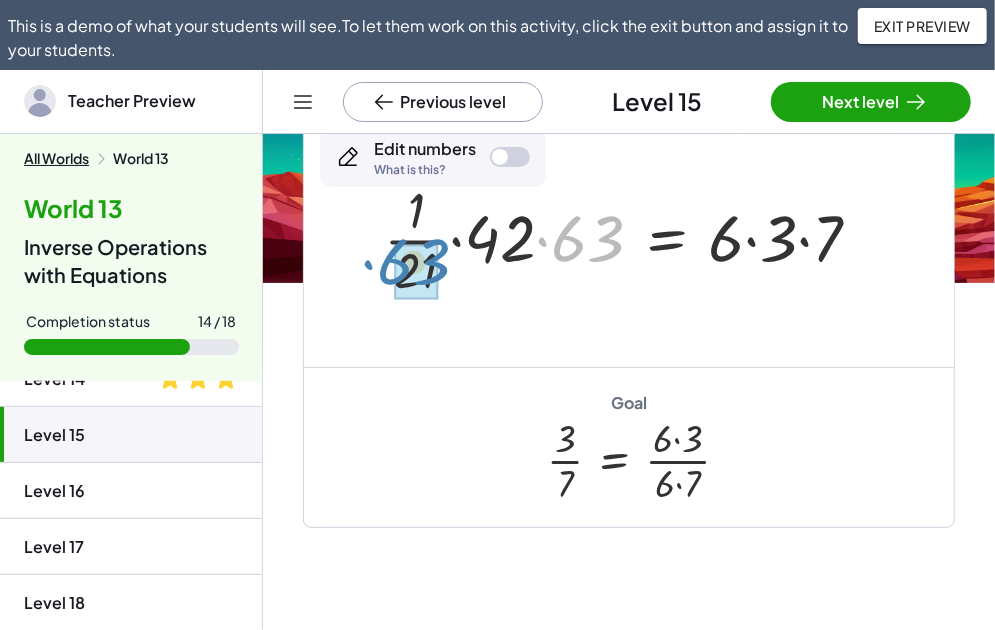 drag, startPoint x: 579, startPoint y: 235, endPoint x: 404, endPoint y: 258, distance: 176.50496 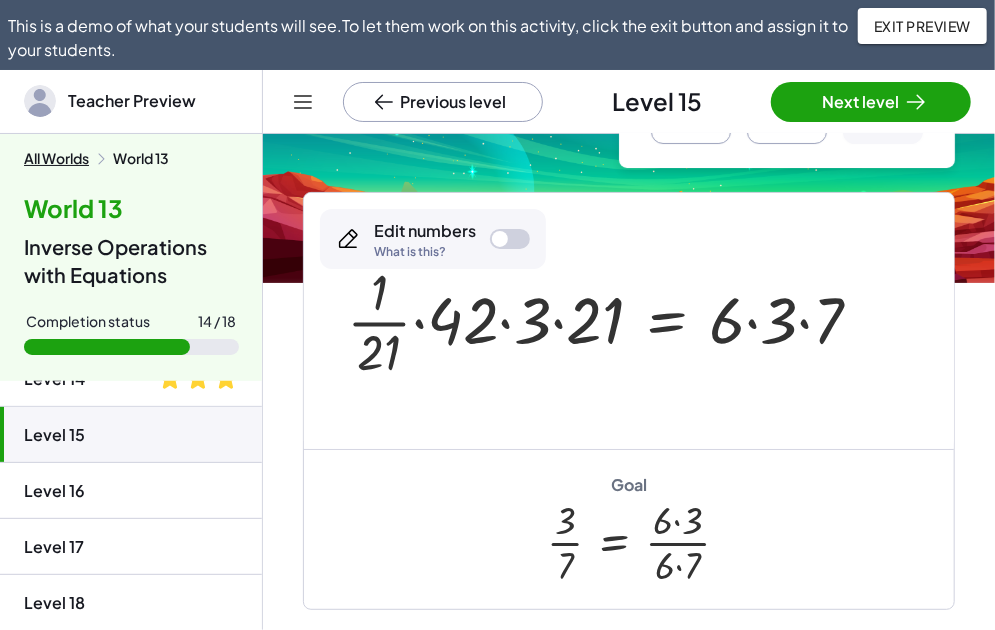 scroll, scrollTop: 100, scrollLeft: 0, axis: vertical 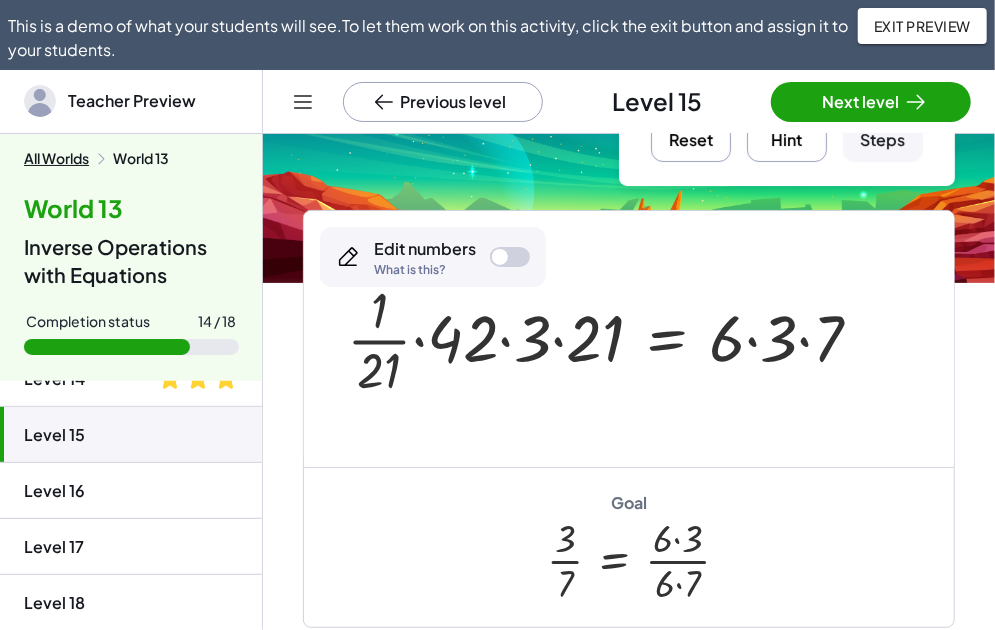 click on "Reset" at bounding box center [691, 122] 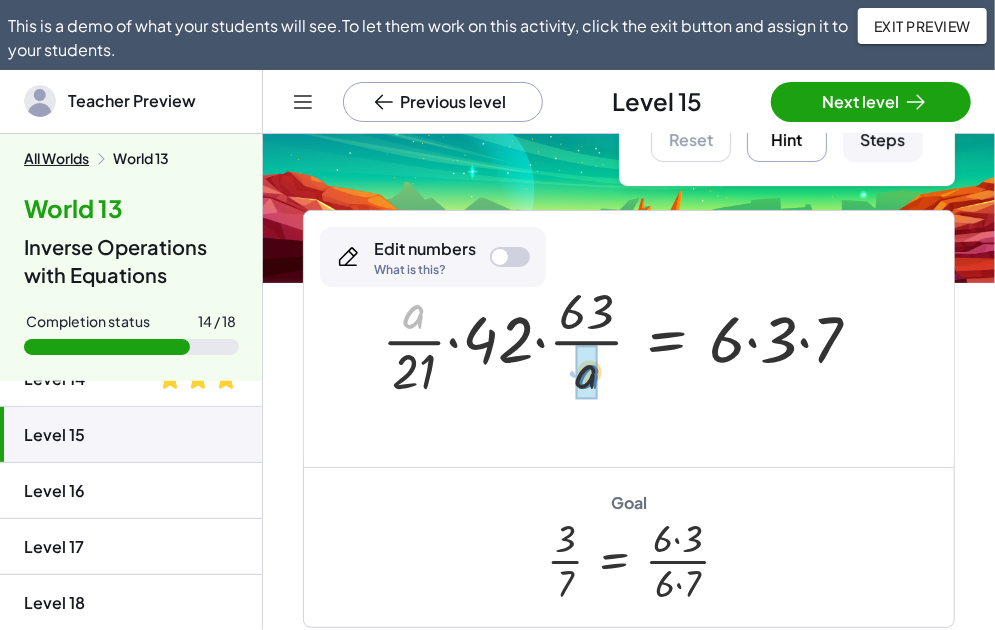 drag, startPoint x: 400, startPoint y: 319, endPoint x: 576, endPoint y: 379, distance: 185.94623 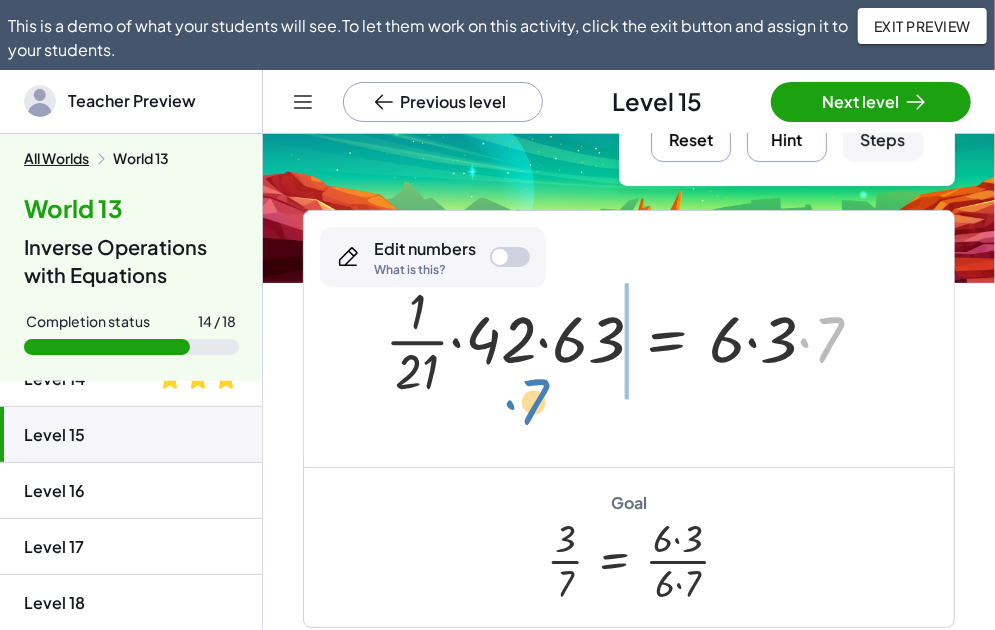 drag, startPoint x: 800, startPoint y: 335, endPoint x: 500, endPoint y: 391, distance: 305.18192 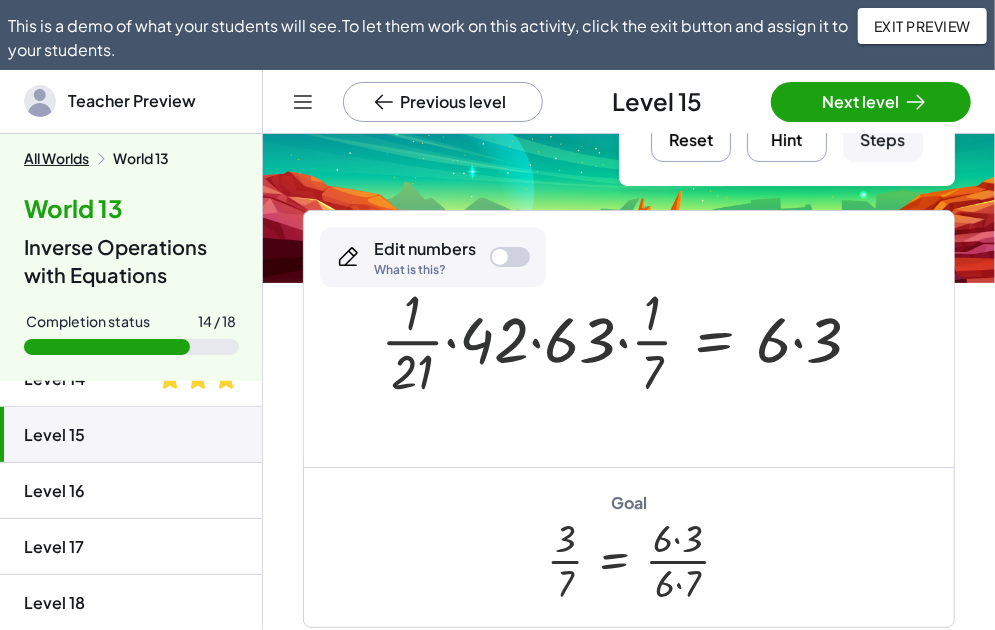 click at bounding box center (629, 339) 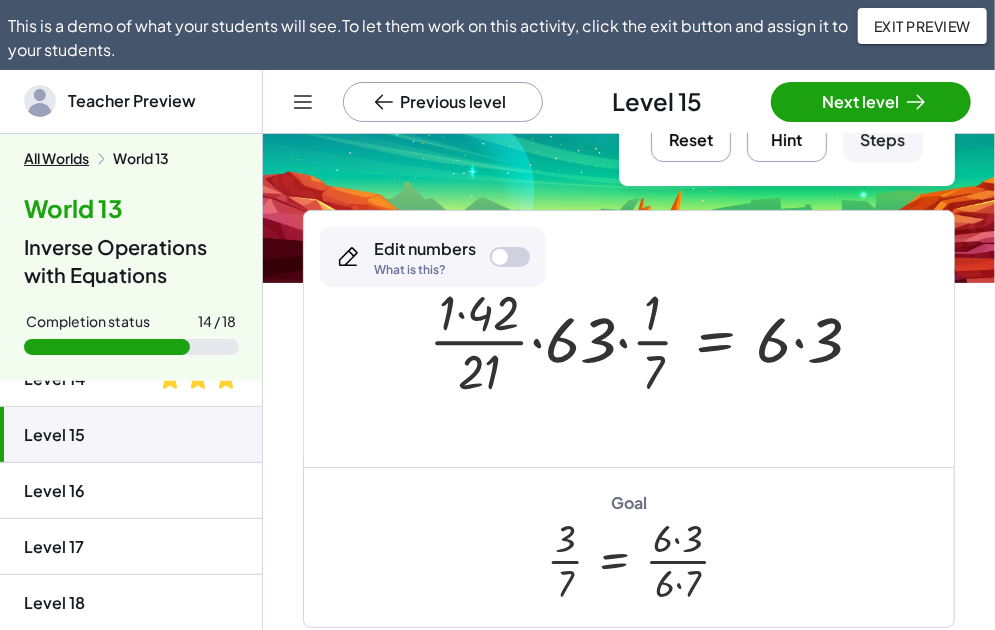click at bounding box center [653, 339] 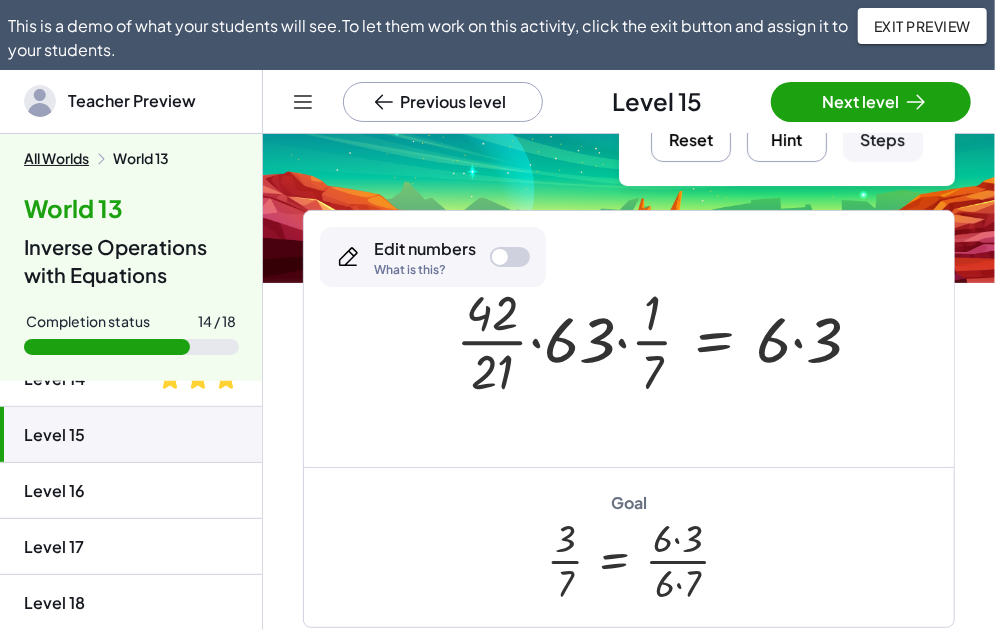 click at bounding box center (666, 339) 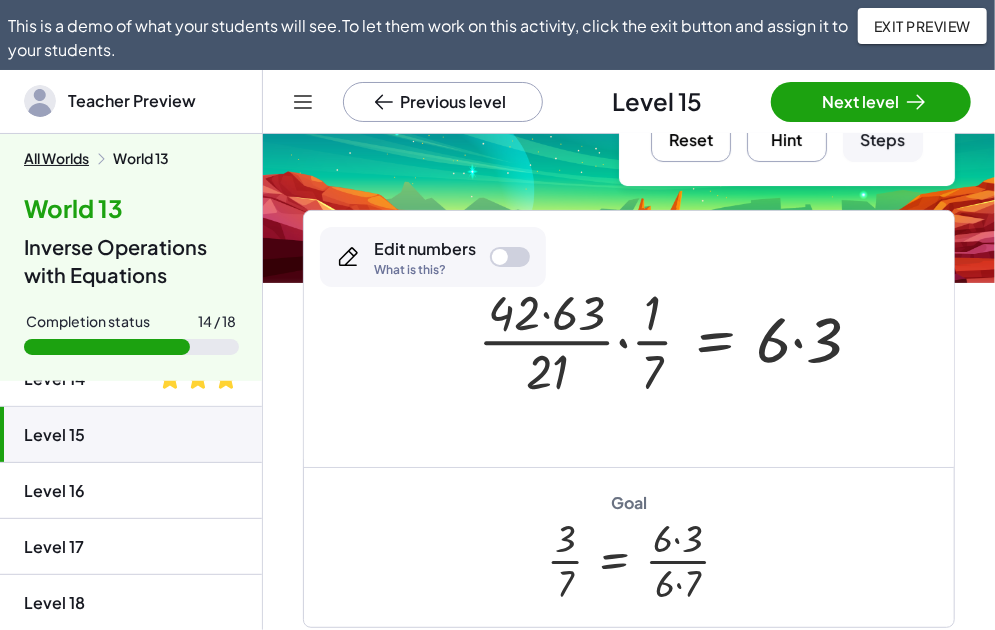 click at bounding box center [678, 339] 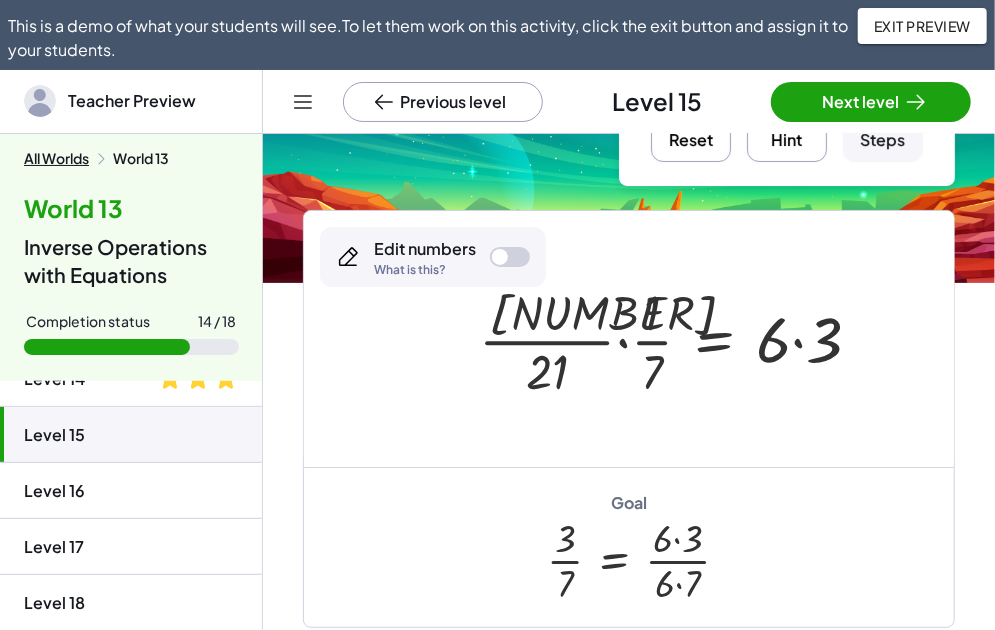 click at bounding box center [678, 339] 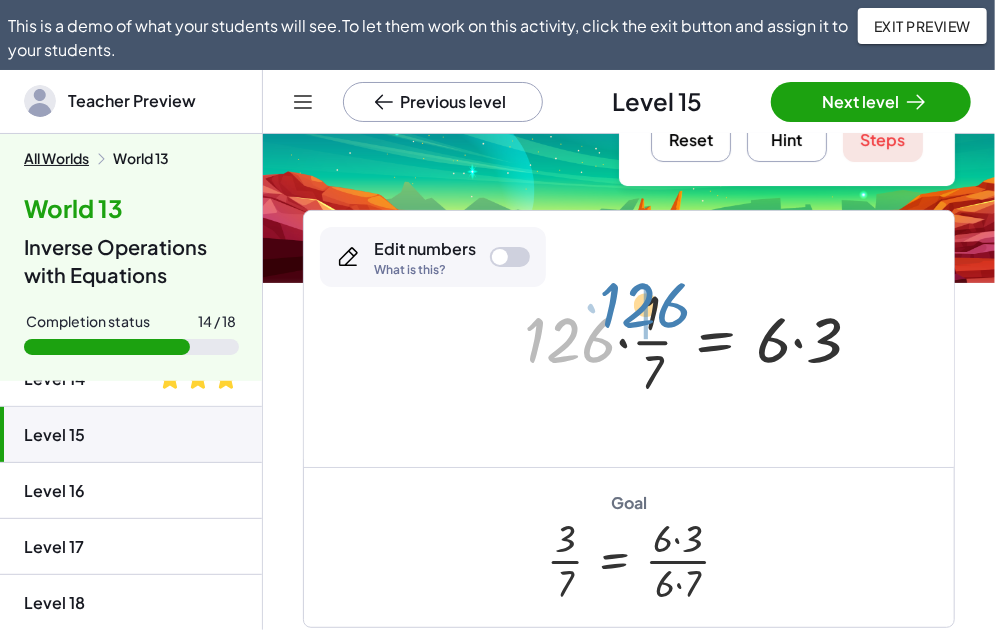 drag, startPoint x: 539, startPoint y: 335, endPoint x: 617, endPoint y: 301, distance: 85.08819 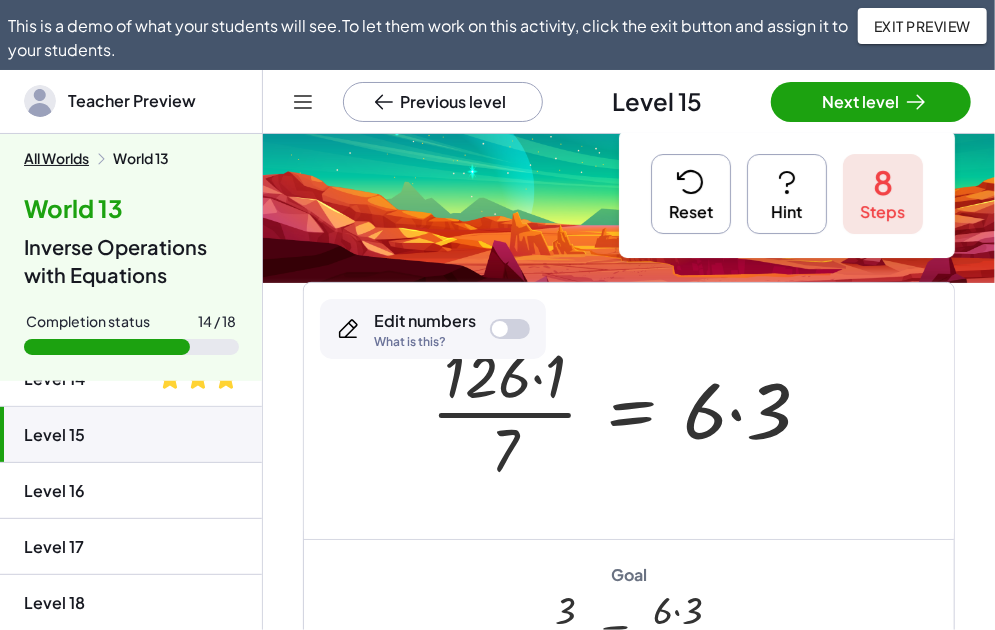 scroll, scrollTop: 0, scrollLeft: 0, axis: both 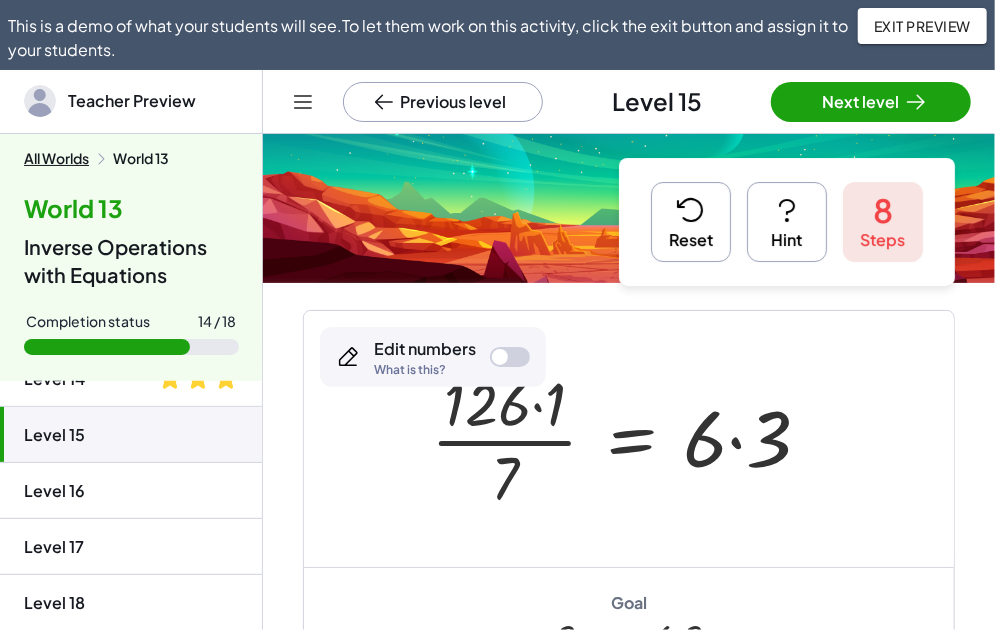 click on "Hint" at bounding box center [787, 222] 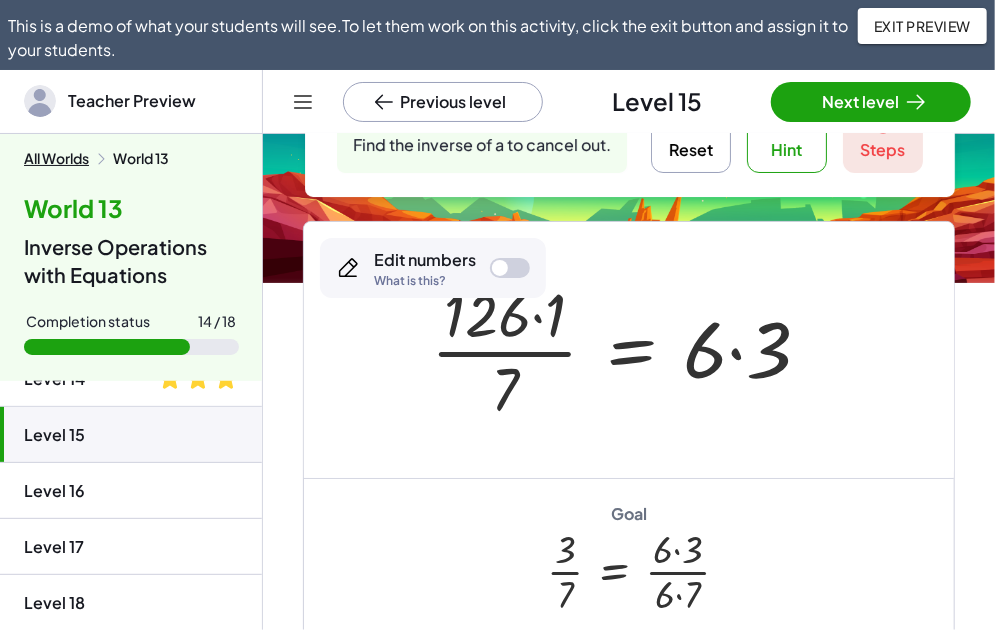 scroll, scrollTop: 0, scrollLeft: 0, axis: both 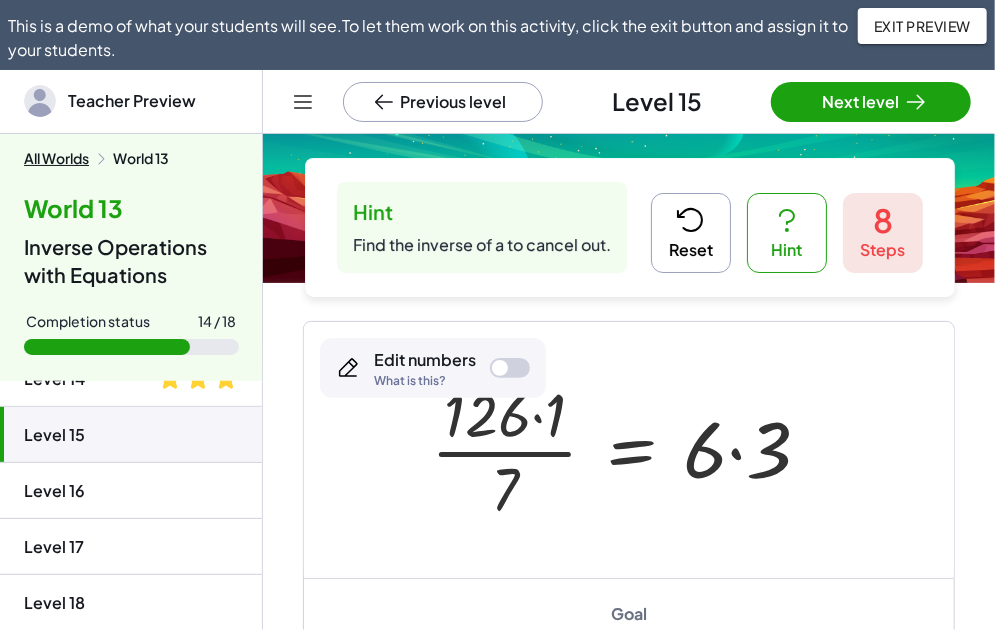 click on "Reset" at bounding box center [691, 233] 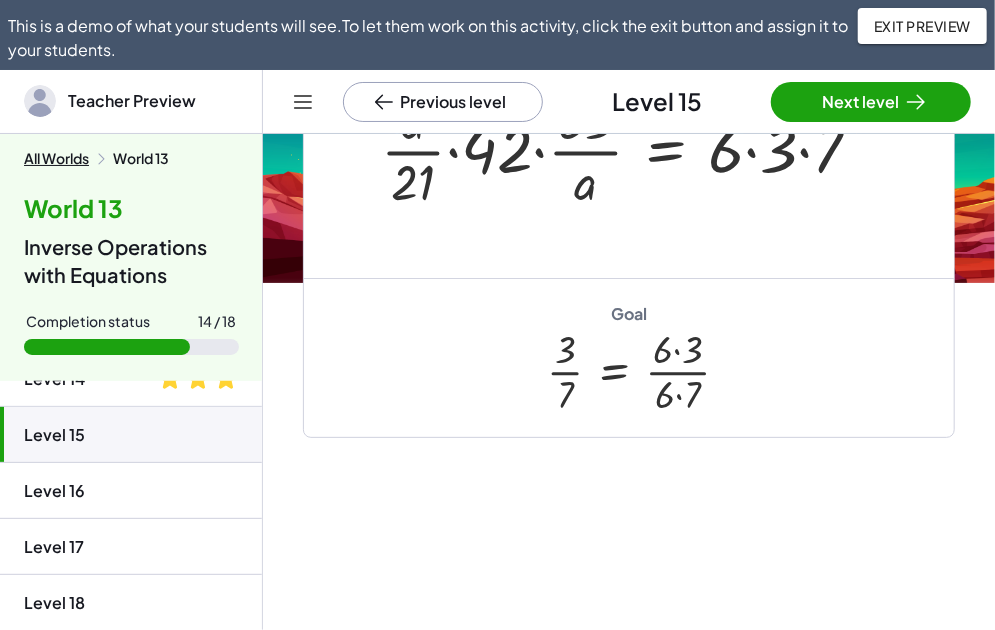 scroll, scrollTop: 200, scrollLeft: 0, axis: vertical 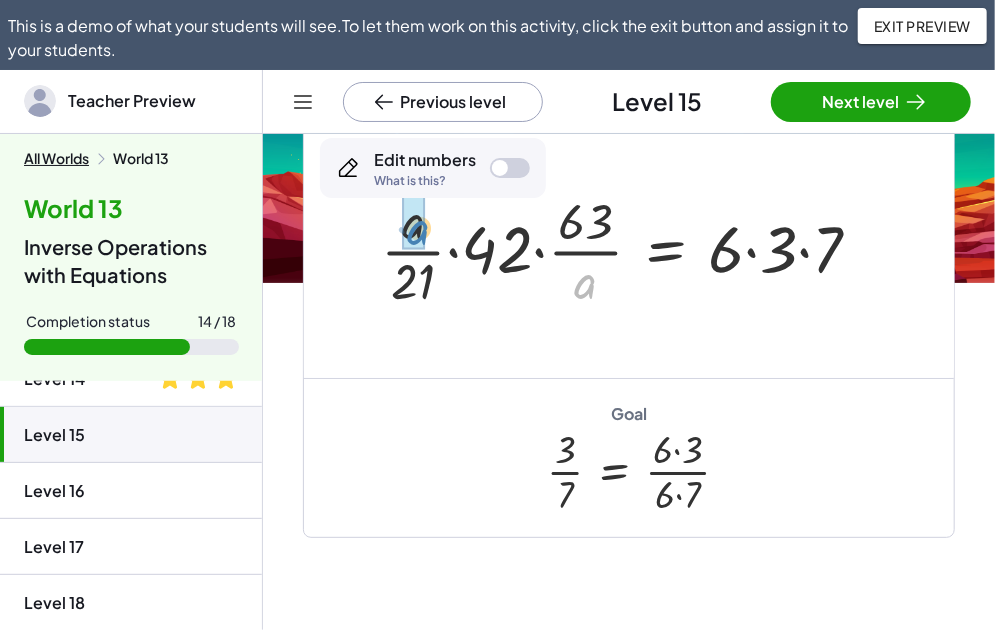 drag, startPoint x: 576, startPoint y: 302, endPoint x: 408, endPoint y: 247, distance: 176.77386 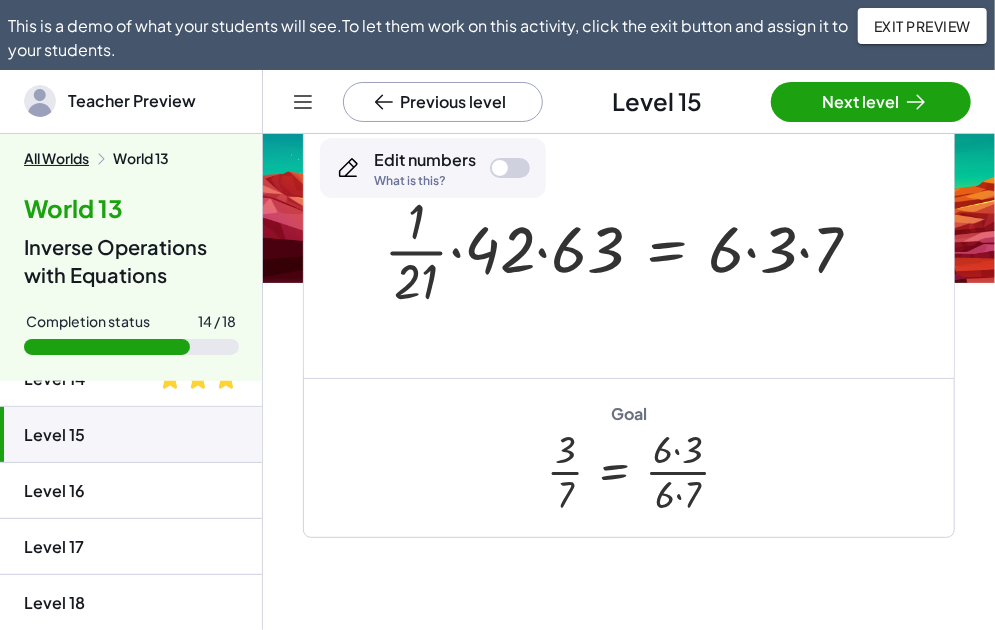 click at bounding box center (631, 249) 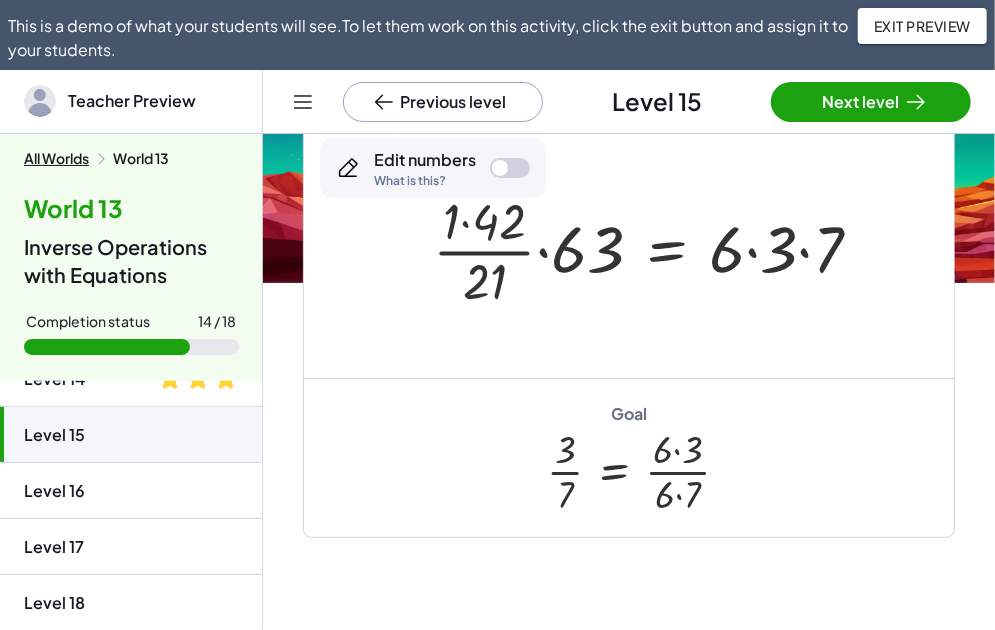 click at bounding box center [655, 249] 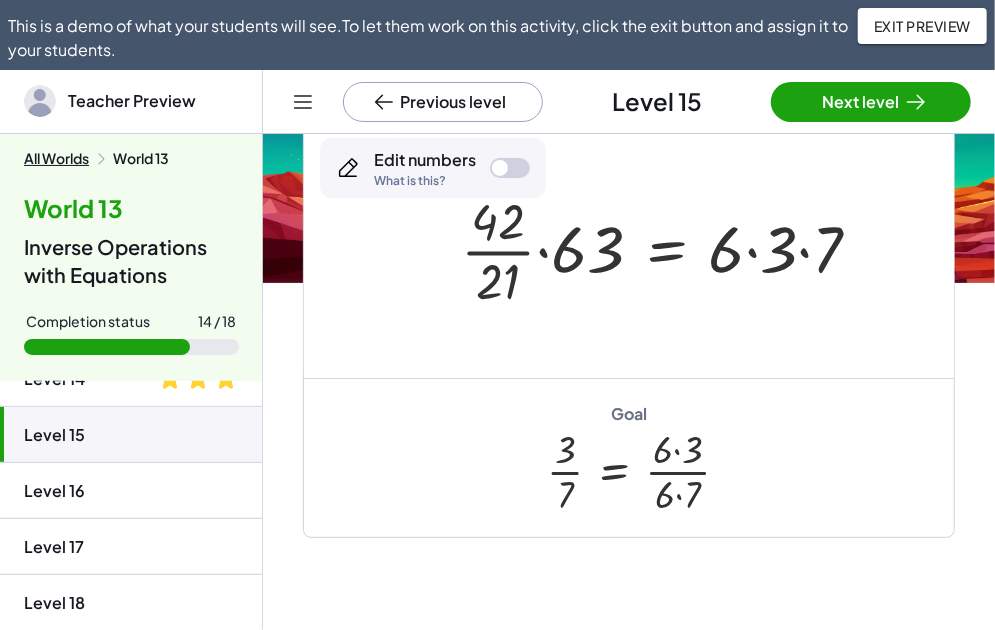 click at bounding box center (669, 249) 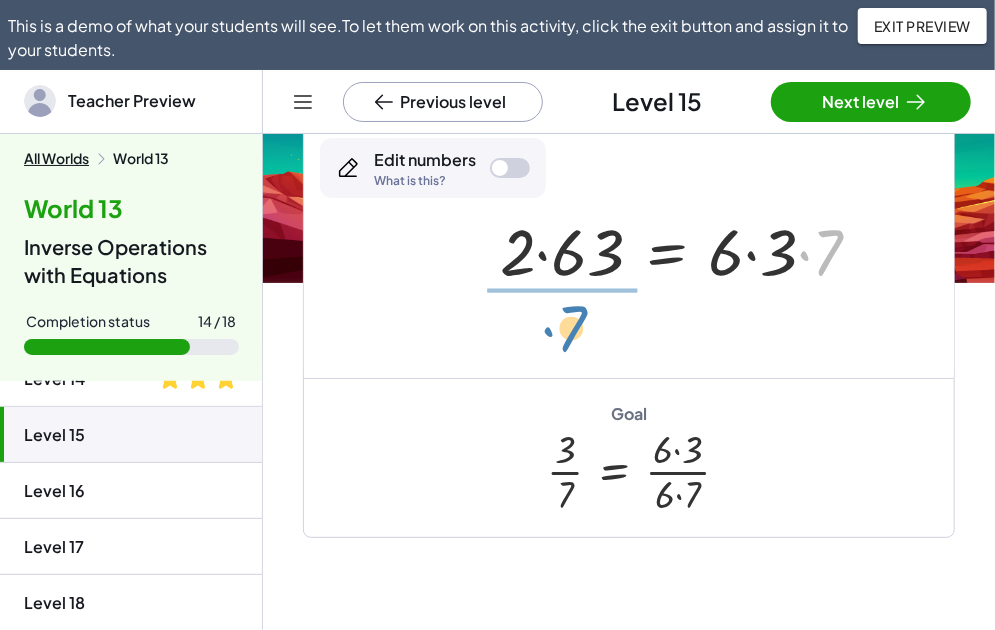 drag, startPoint x: 823, startPoint y: 278, endPoint x: 566, endPoint y: 354, distance: 268.00186 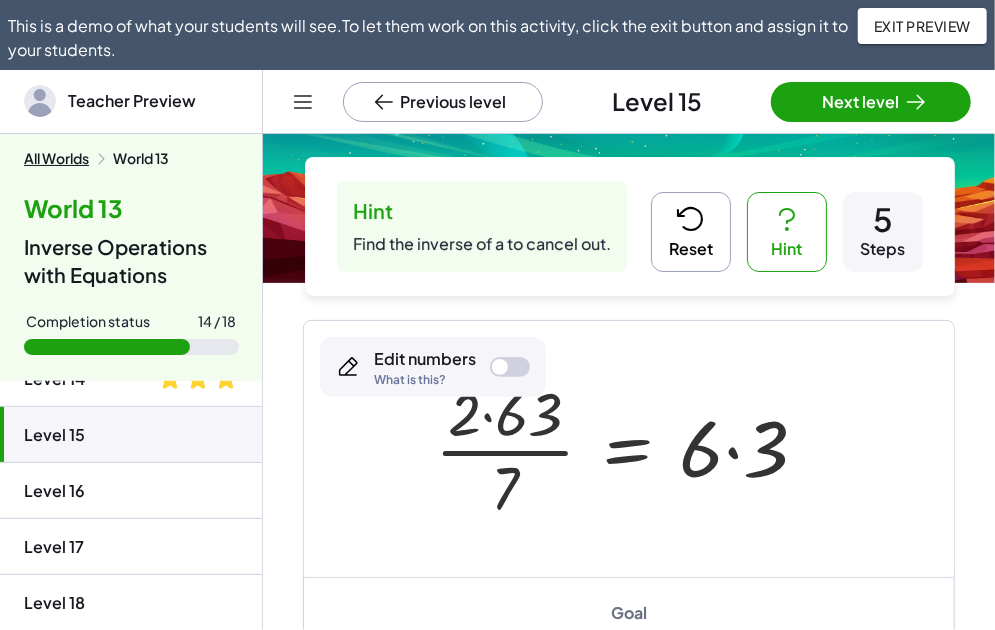 scroll, scrollTop: 0, scrollLeft: 0, axis: both 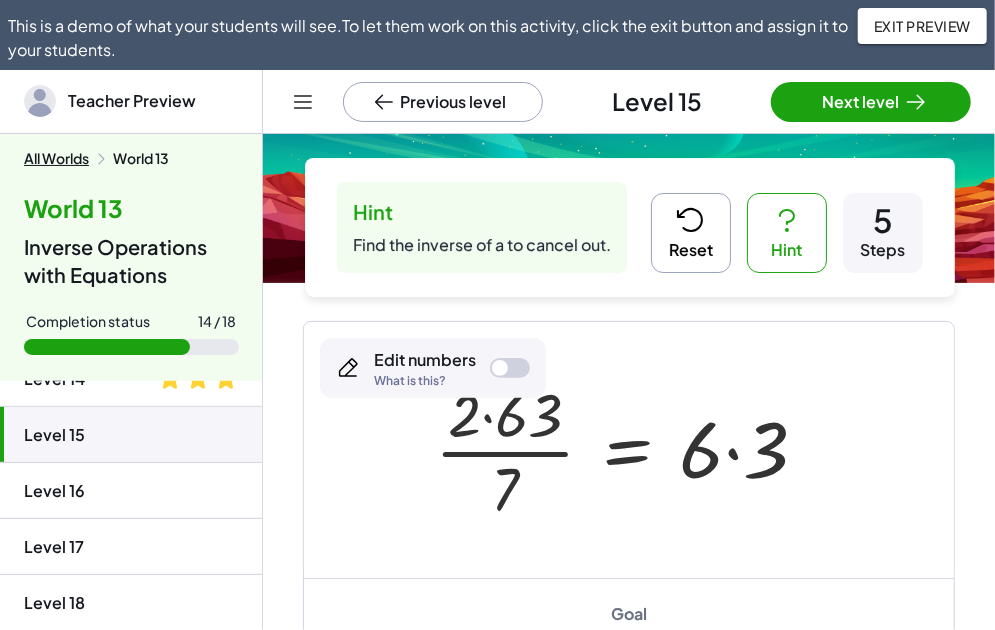 click on "Reset" at bounding box center [691, 233] 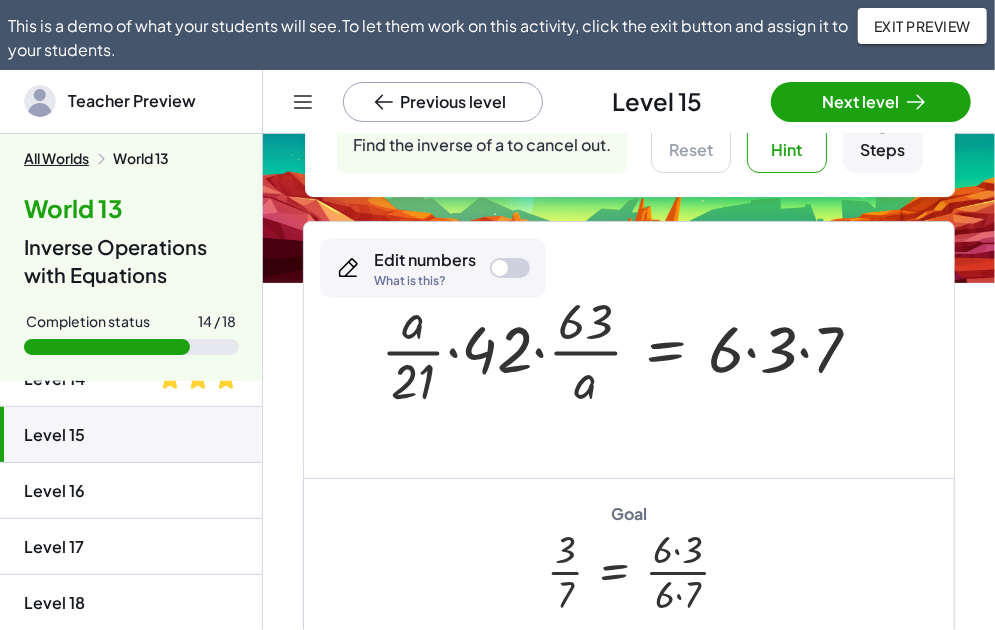 scroll, scrollTop: 200, scrollLeft: 0, axis: vertical 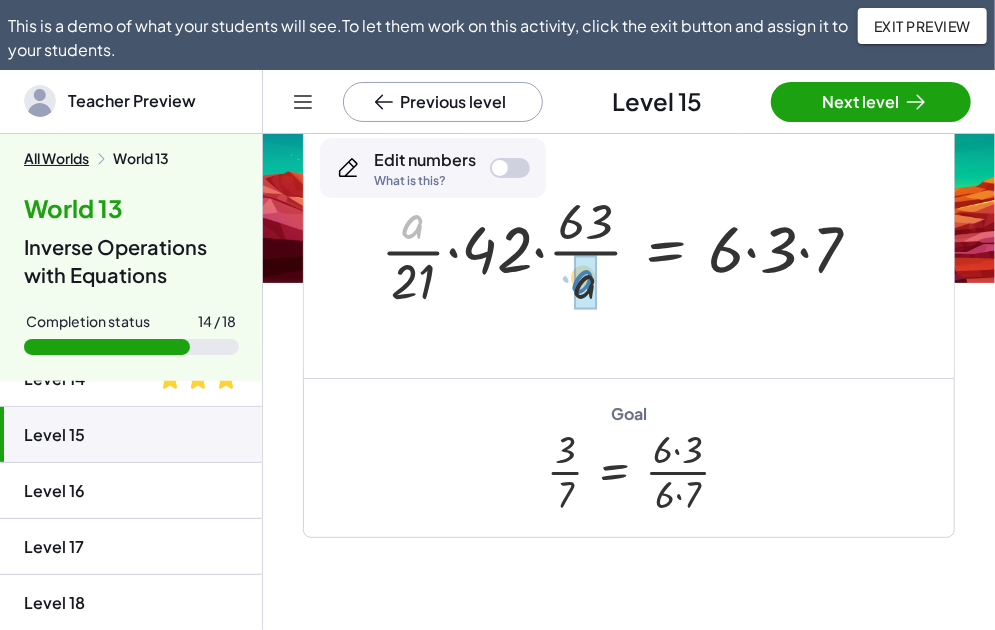 drag, startPoint x: 419, startPoint y: 251, endPoint x: 590, endPoint y: 306, distance: 179.6274 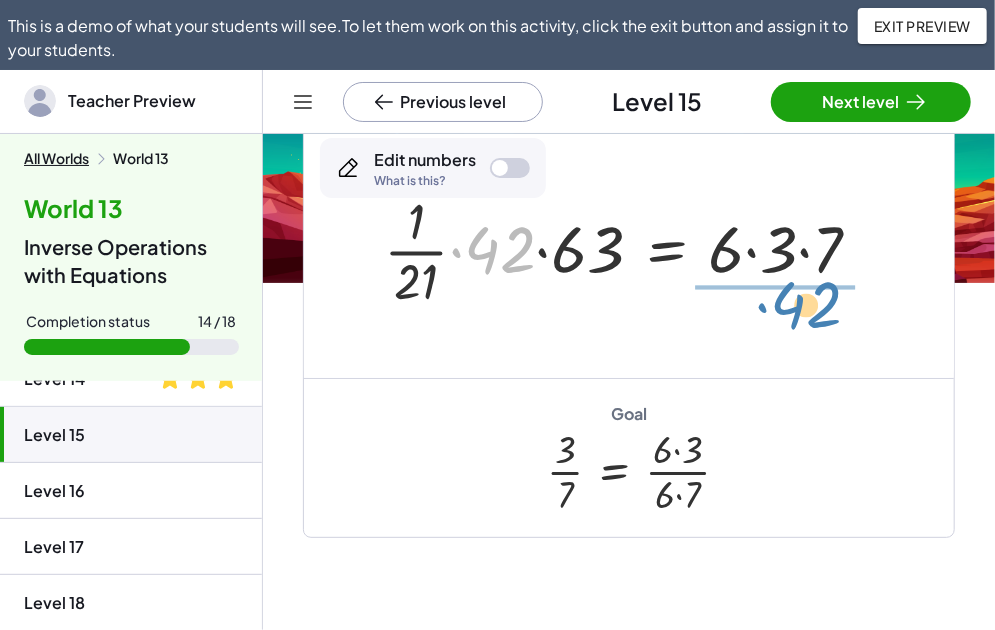 drag, startPoint x: 504, startPoint y: 272, endPoint x: 810, endPoint y: 327, distance: 310.90353 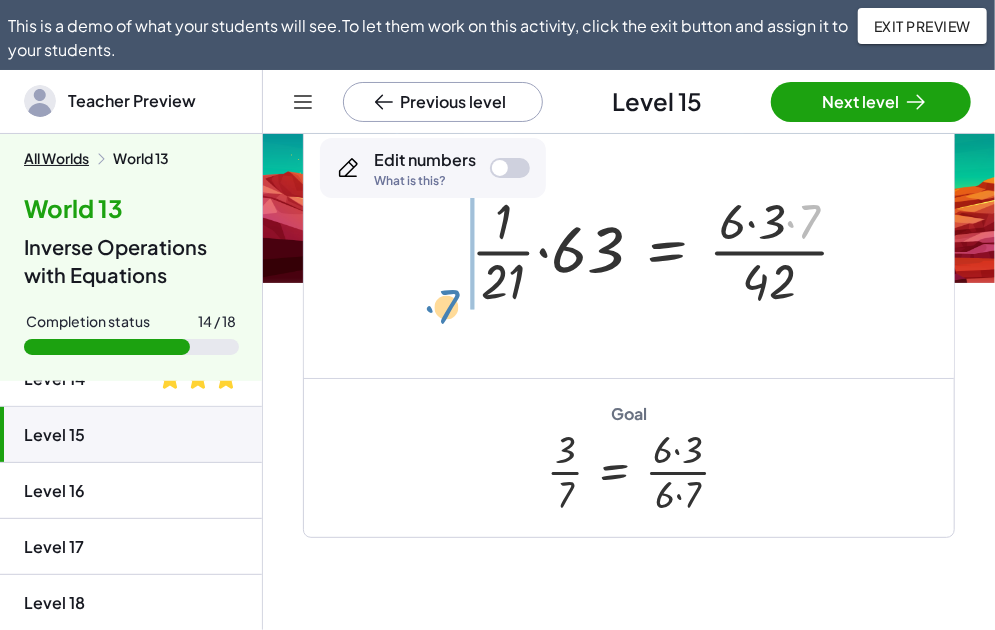 drag, startPoint x: 802, startPoint y: 253, endPoint x: 438, endPoint y: 329, distance: 371.84943 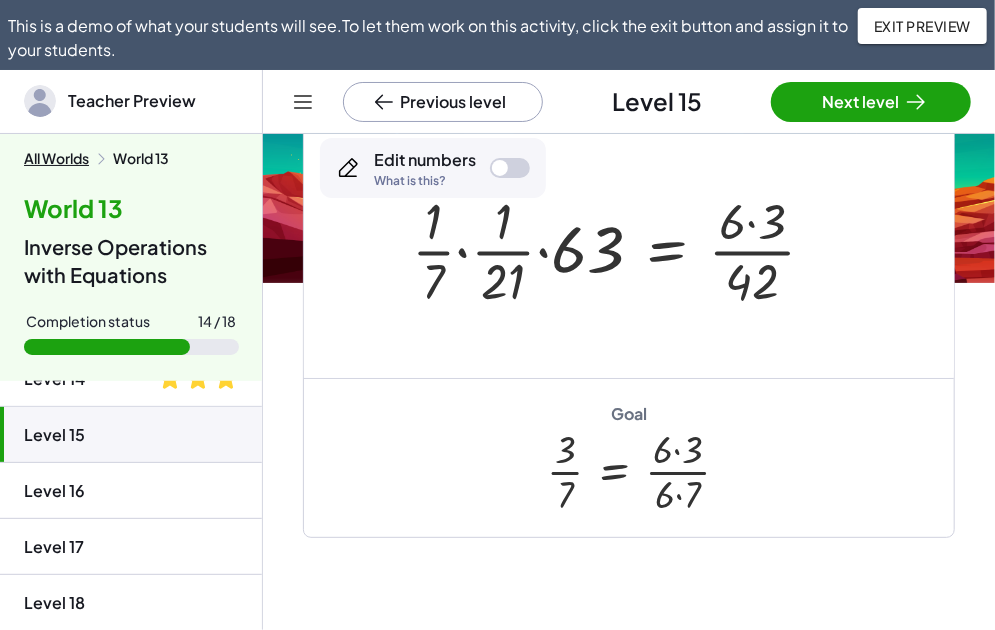 scroll, scrollTop: 100, scrollLeft: 0, axis: vertical 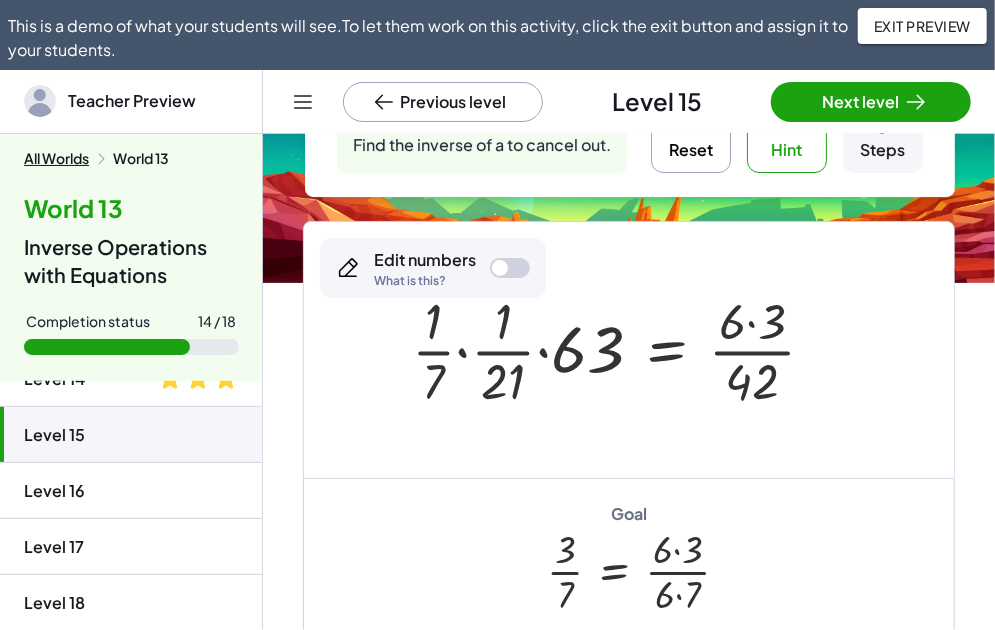 click at bounding box center [621, 349] 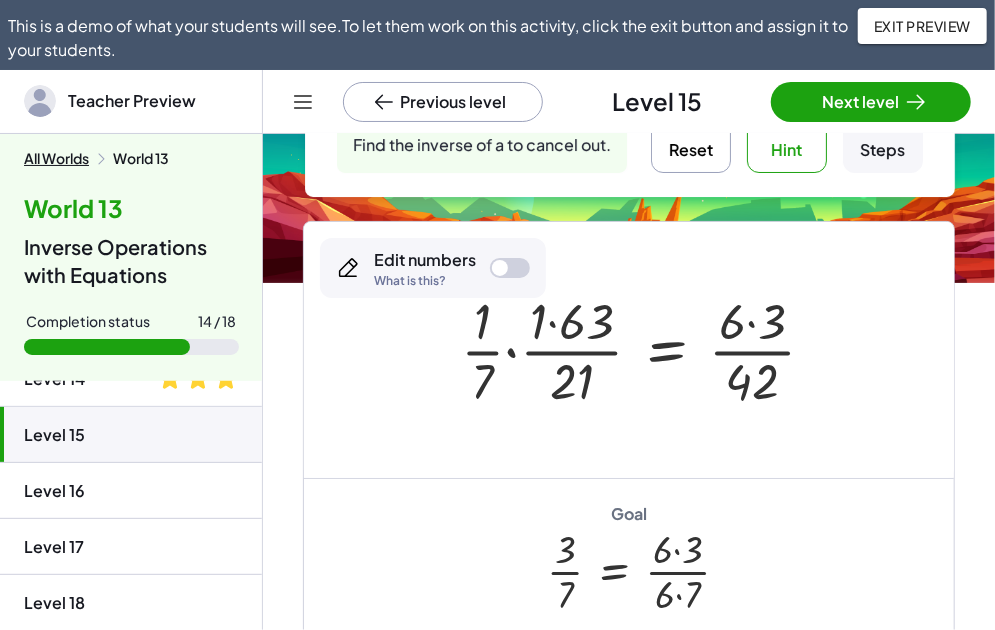 click at bounding box center (646, 349) 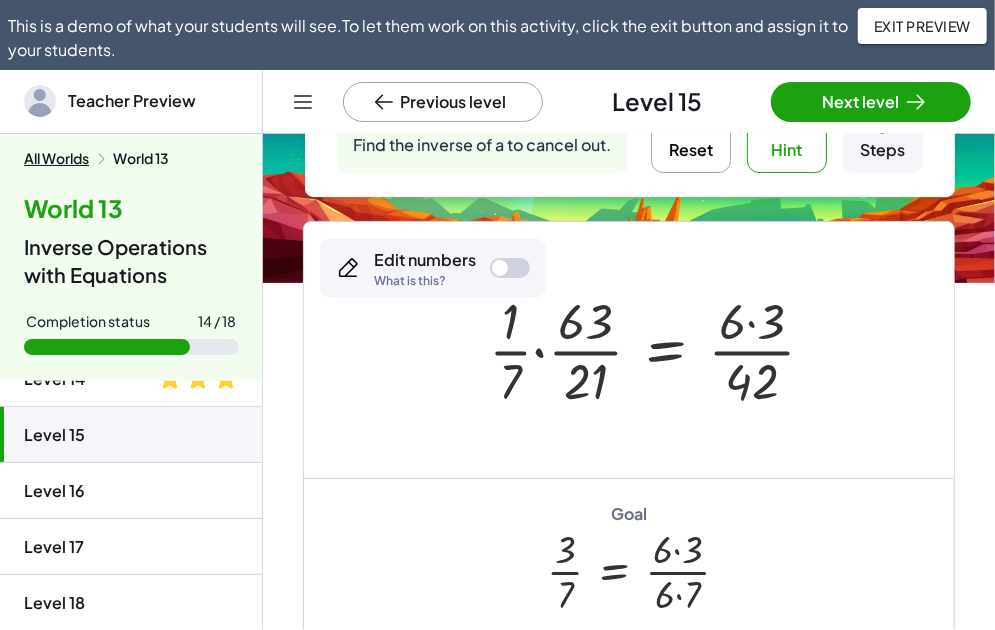 click at bounding box center [660, 349] 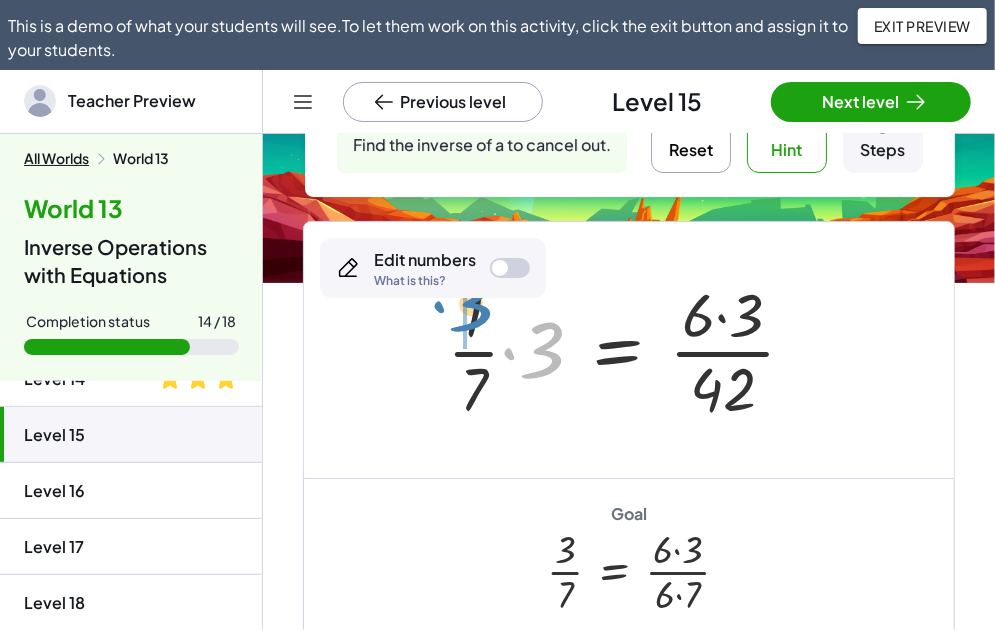 drag, startPoint x: 558, startPoint y: 381, endPoint x: 487, endPoint y: 334, distance: 85.146935 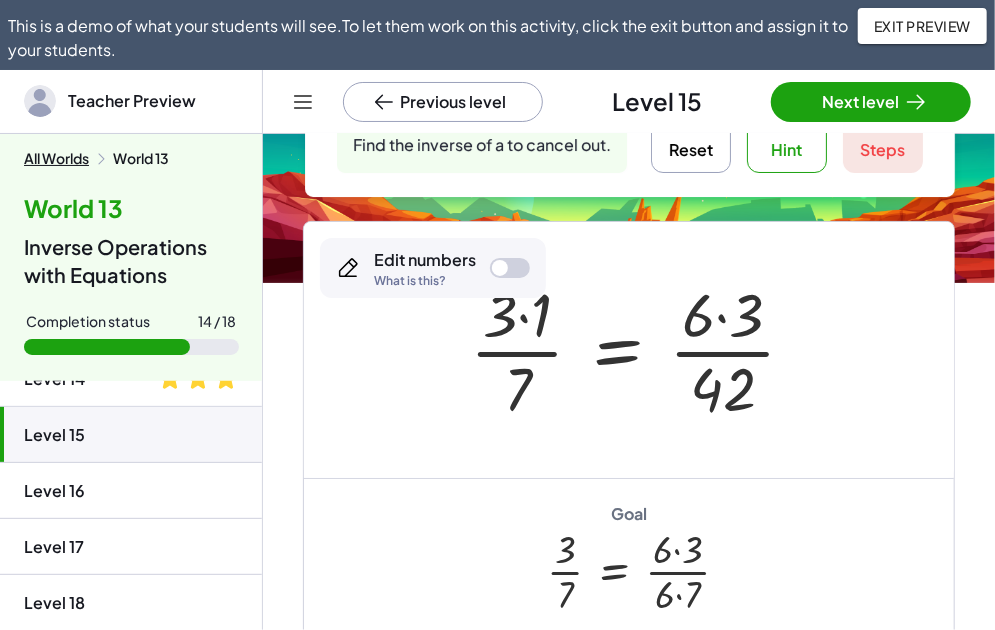 click at bounding box center (641, 350) 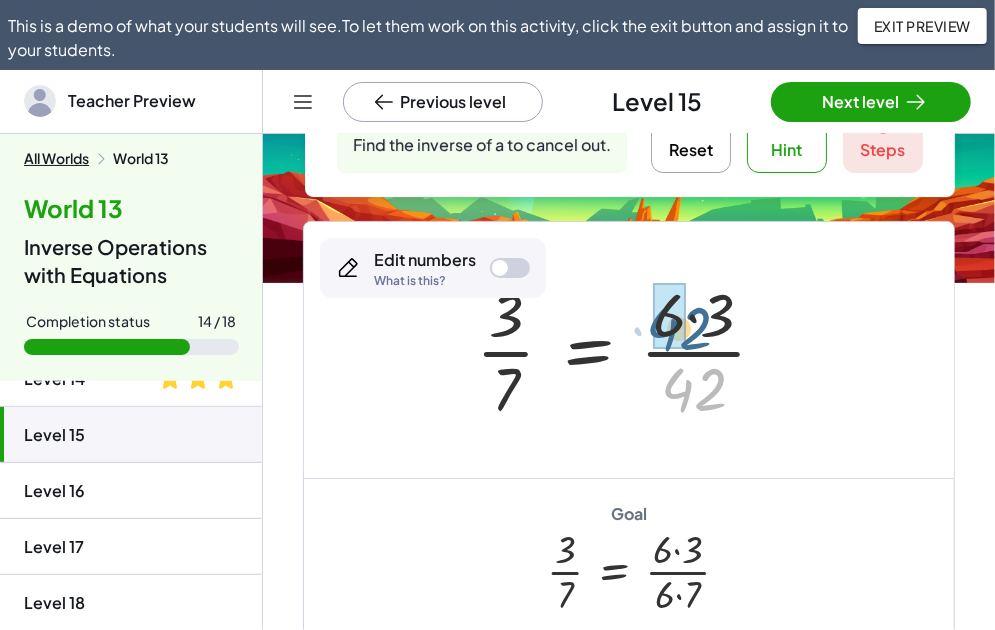 drag, startPoint x: 688, startPoint y: 413, endPoint x: 663, endPoint y: 353, distance: 65 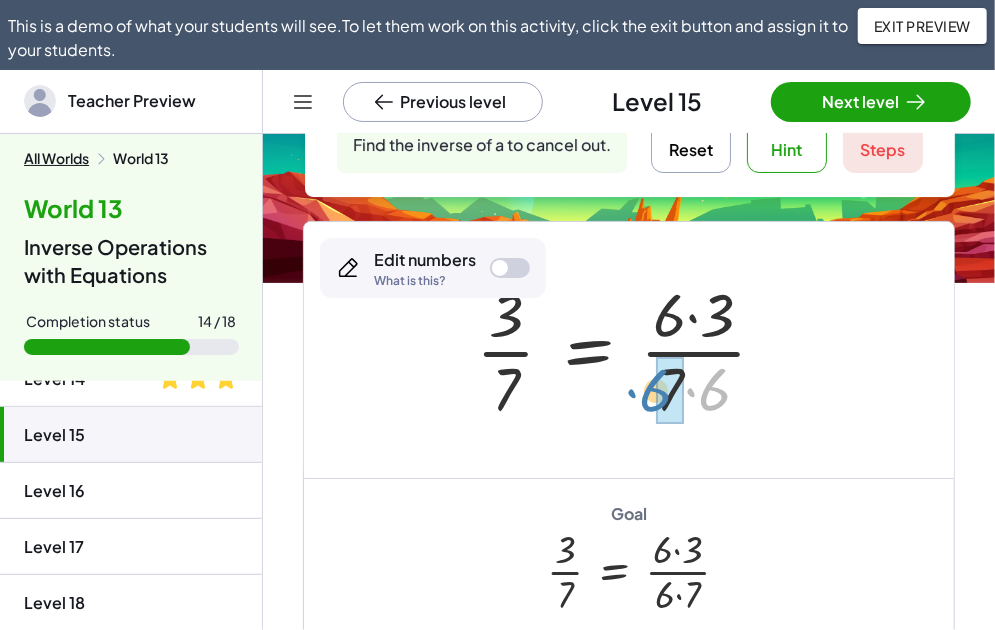 drag, startPoint x: 708, startPoint y: 421, endPoint x: 648, endPoint y: 422, distance: 60.00833 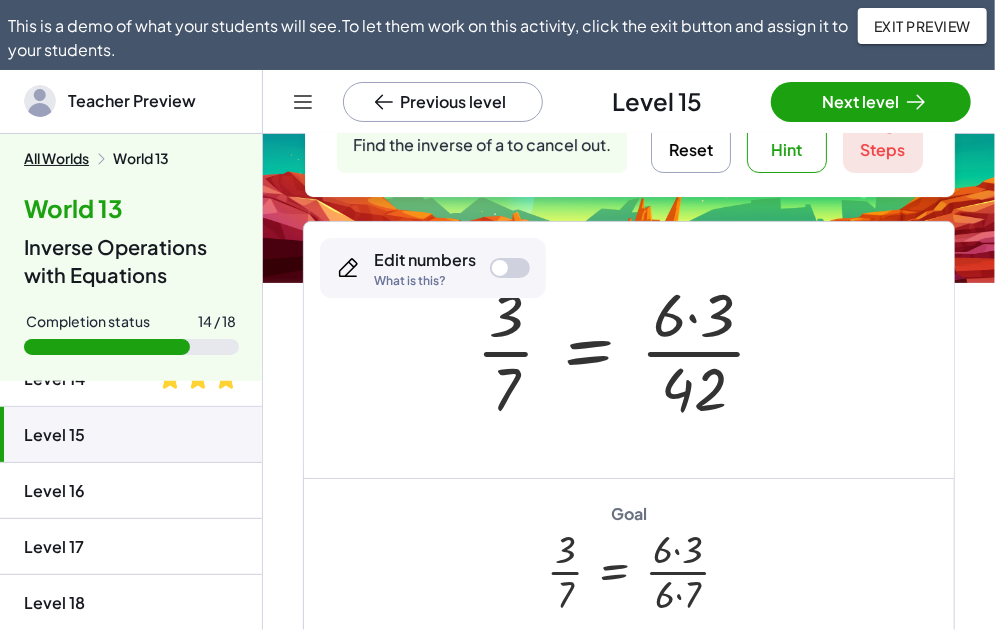 click on "Hint" at bounding box center [787, 133] 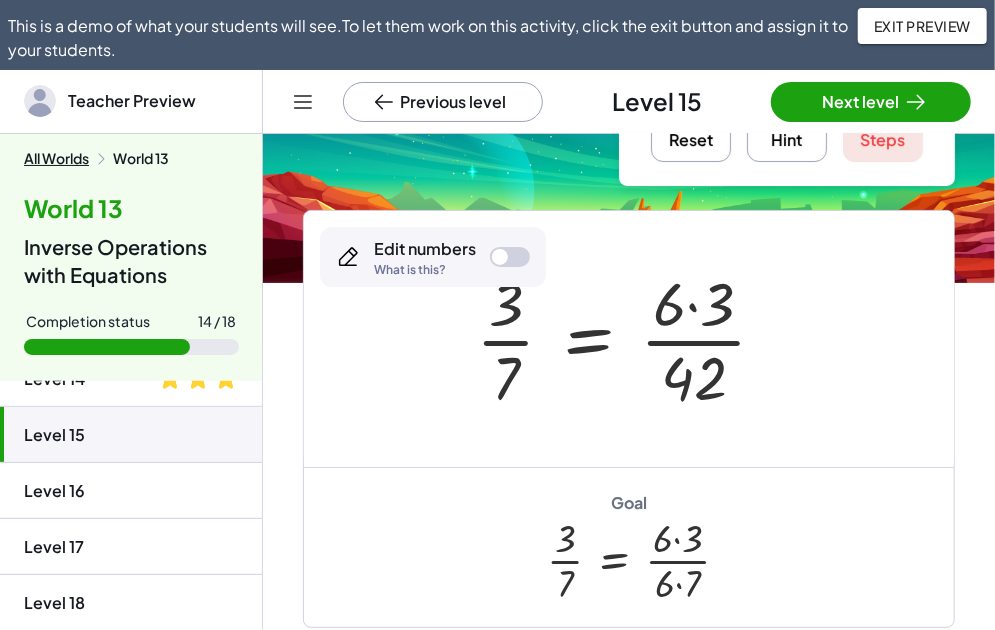 scroll, scrollTop: 66, scrollLeft: 0, axis: vertical 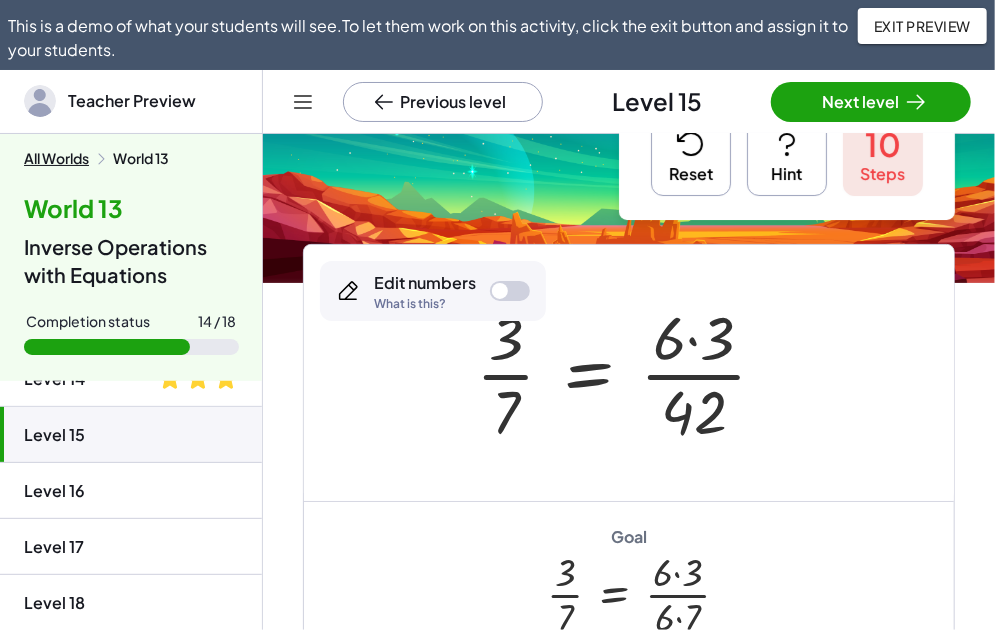click on "Reset" at bounding box center [691, 156] 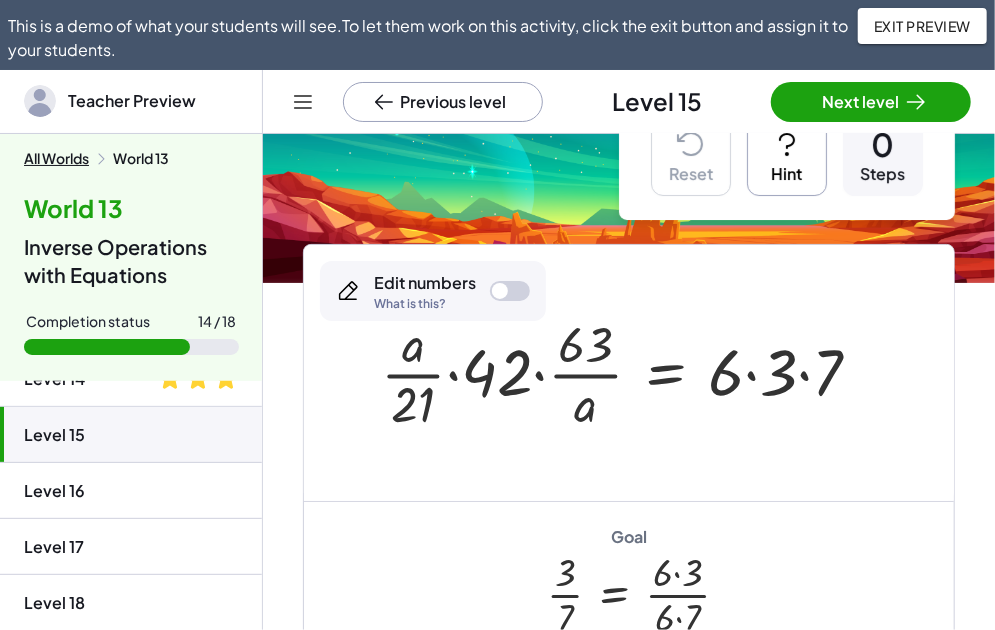 scroll, scrollTop: 166, scrollLeft: 0, axis: vertical 